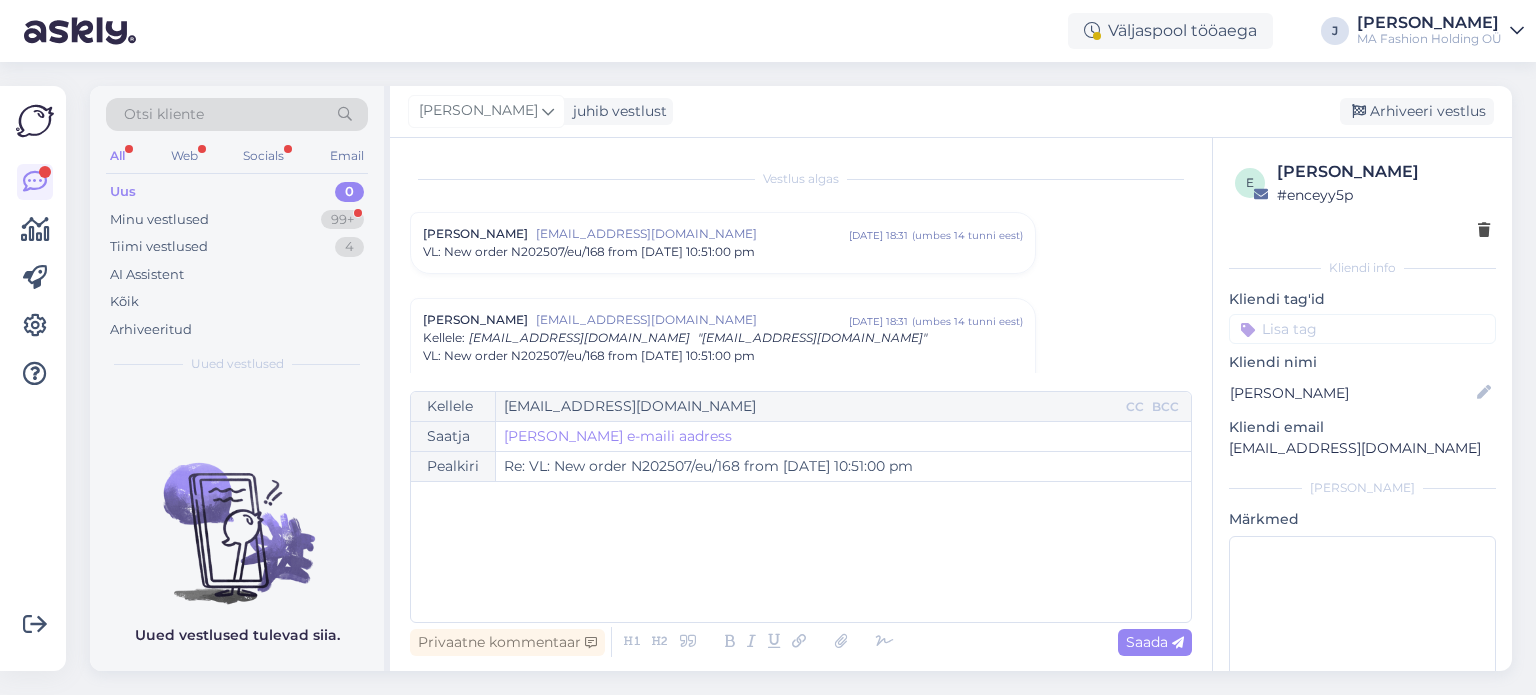 scroll, scrollTop: 0, scrollLeft: 0, axis: both 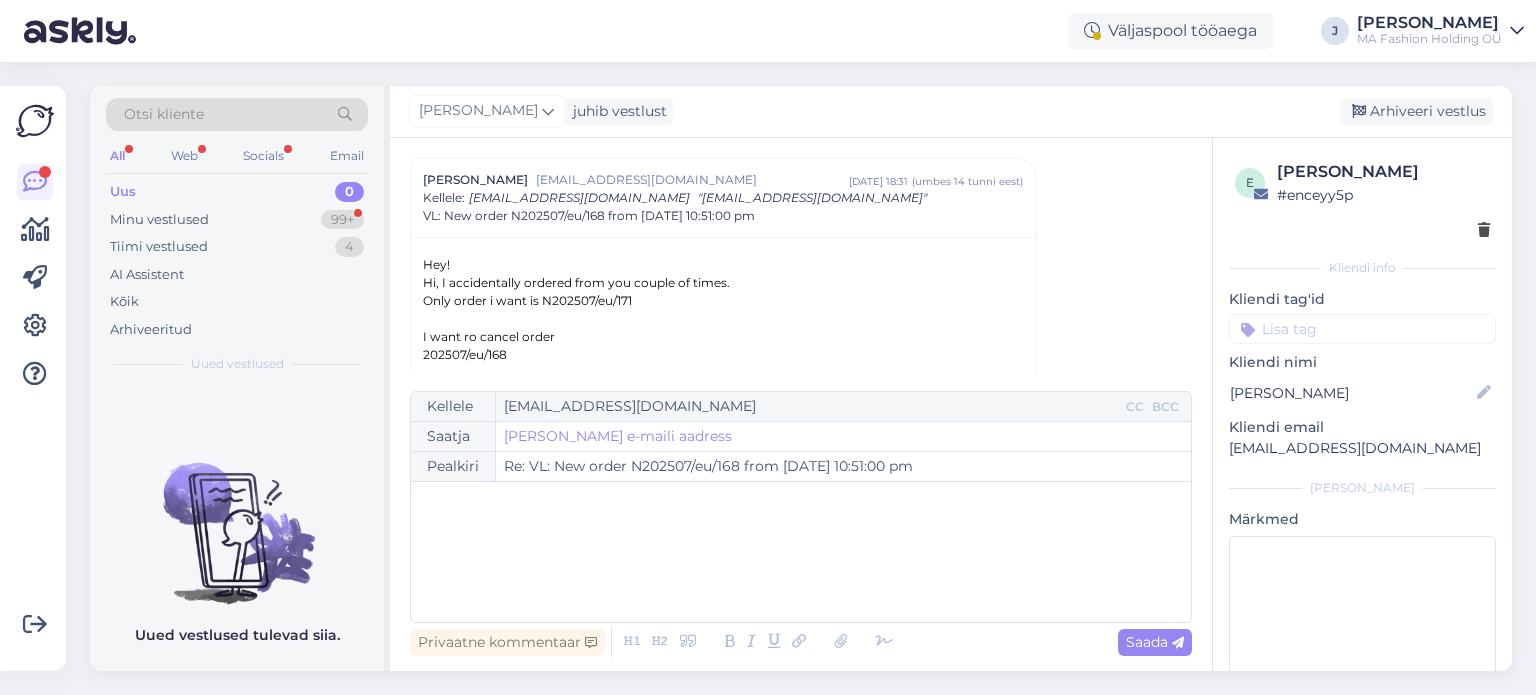 click on "Uus 0" at bounding box center (237, 192) 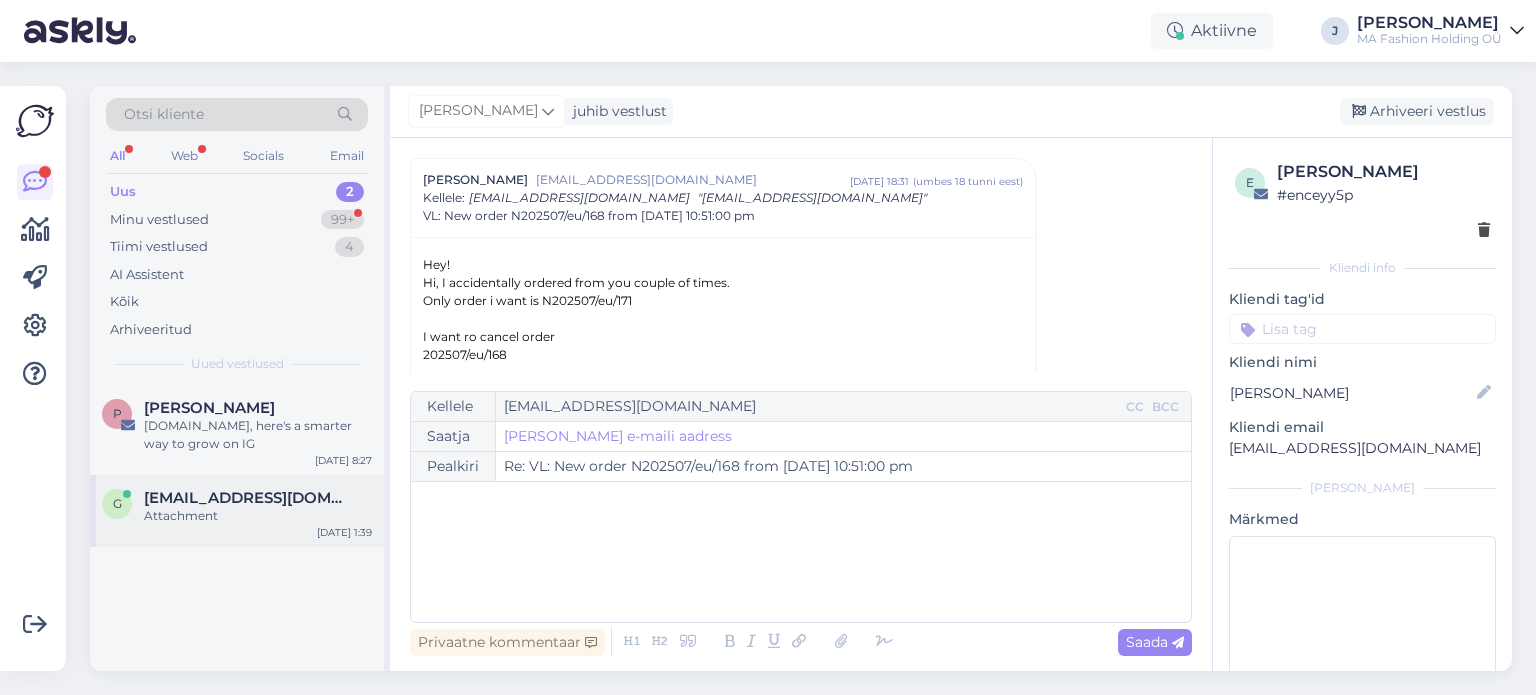 click on "Attachment" at bounding box center [258, 516] 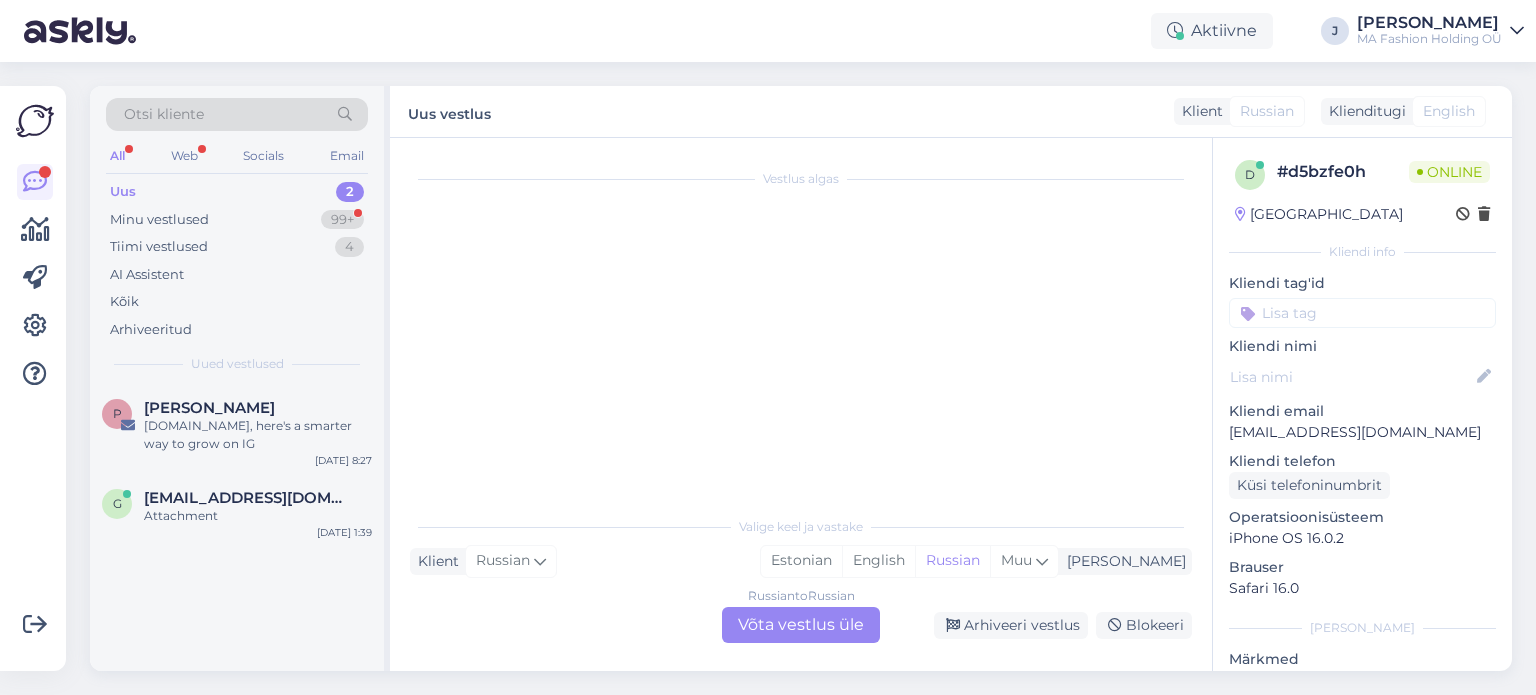 click on "Russian  to  Russian Võta vestlus üle" at bounding box center (801, 625) 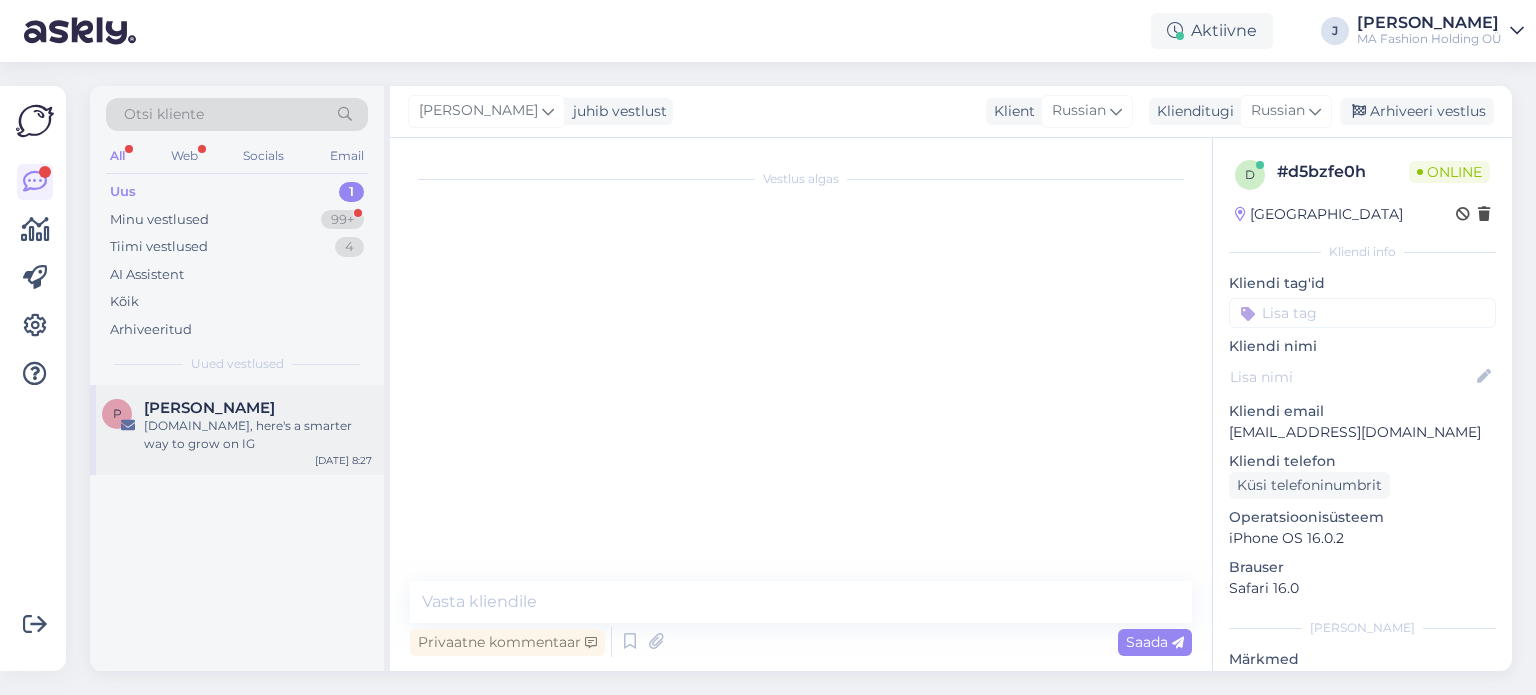 click on "[PERSON_NAME]" at bounding box center (209, 408) 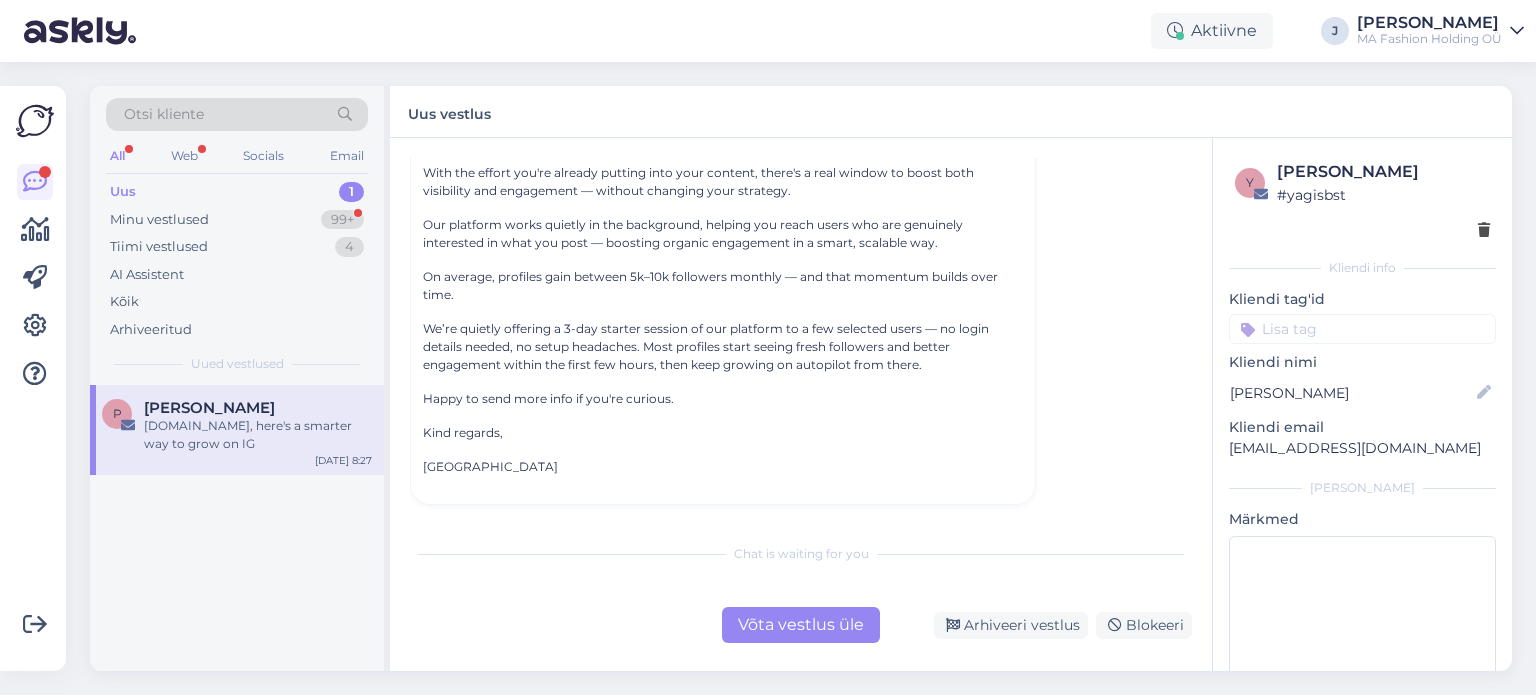click on "Võta vestlus üle" at bounding box center [801, 625] 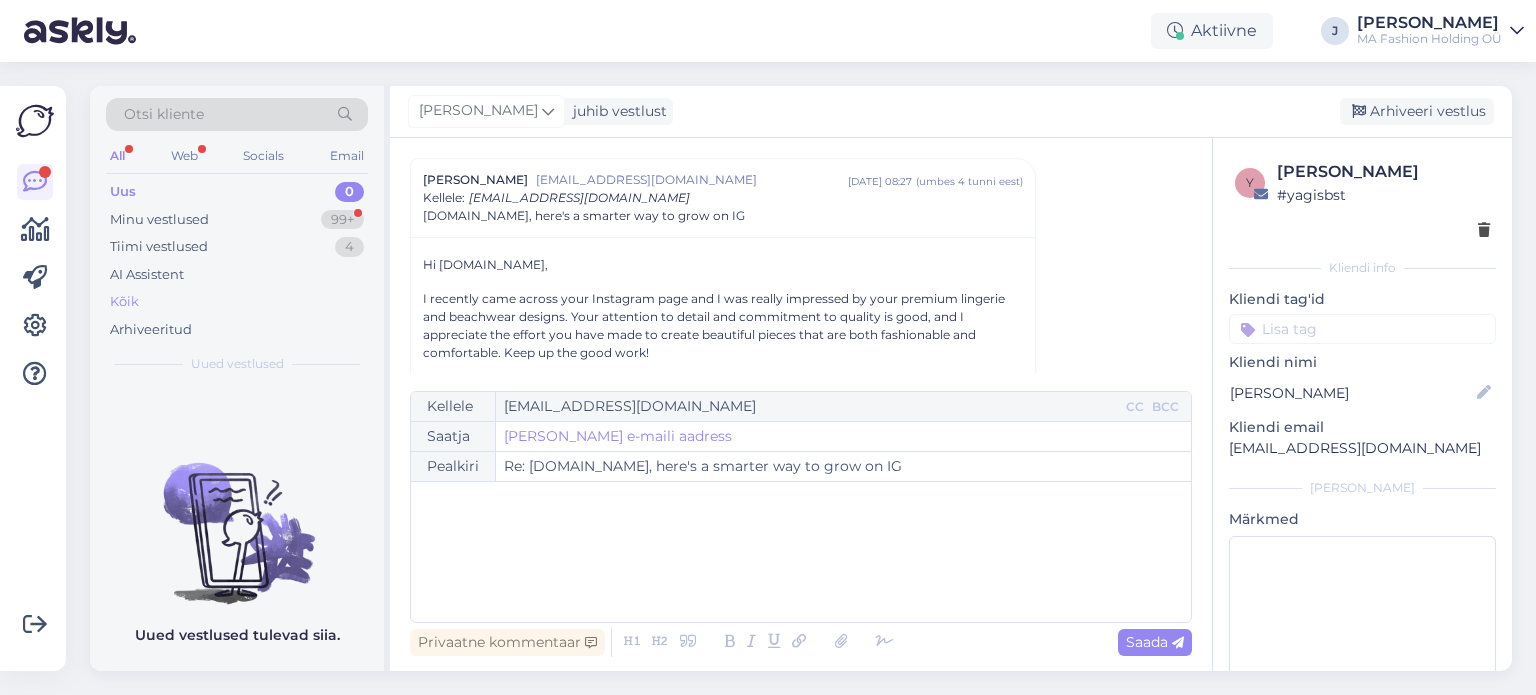 click on "Kõik" at bounding box center (124, 302) 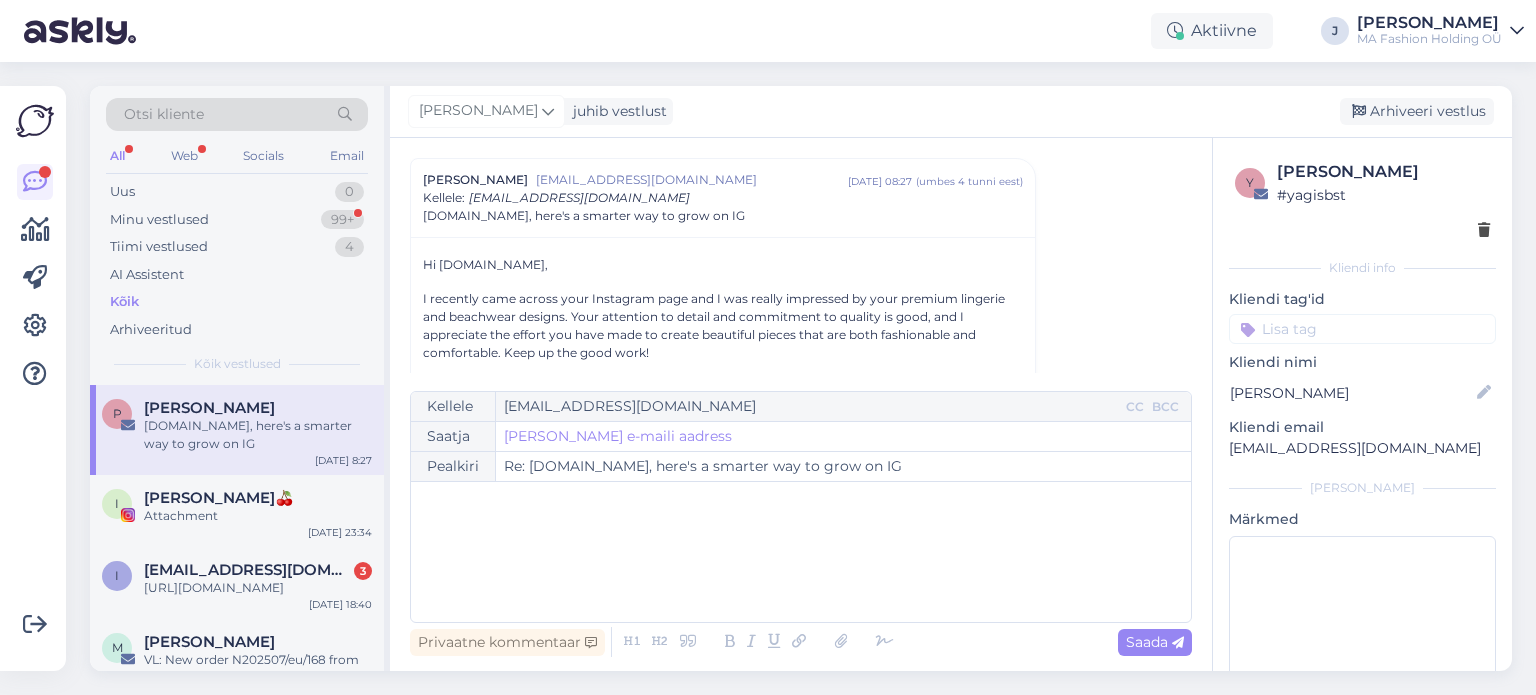 drag, startPoint x: 210, startPoint y: 458, endPoint x: 202, endPoint y: 432, distance: 27.202942 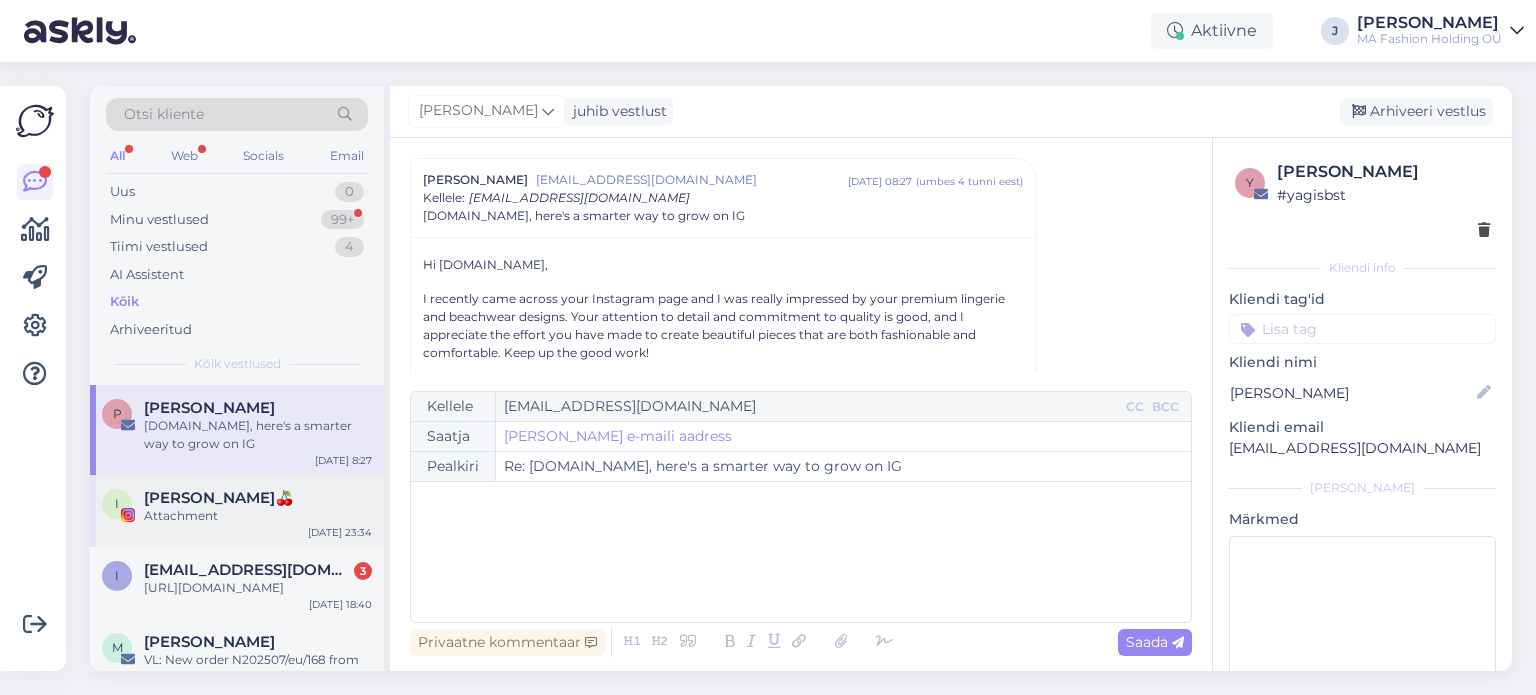 click on "[PERSON_NAME]🍒" at bounding box center (219, 498) 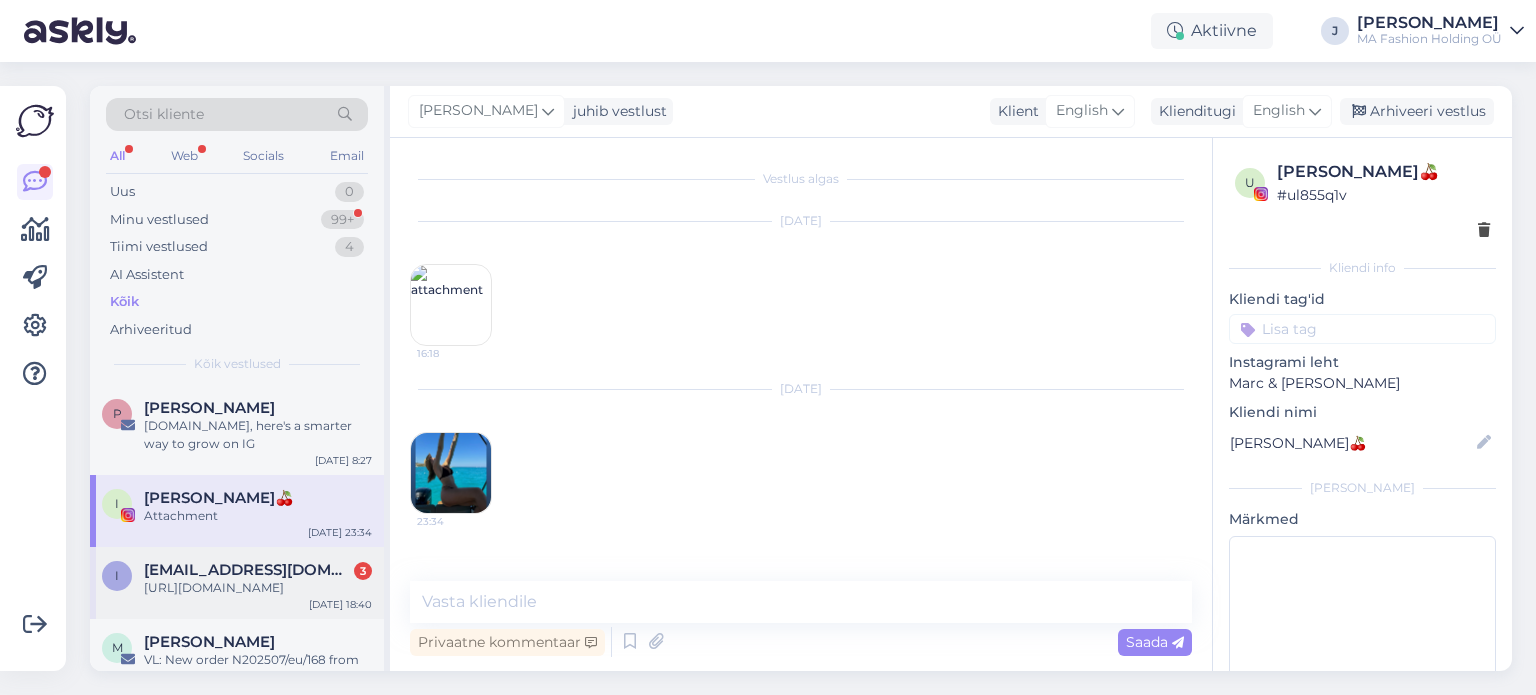 click on "I [EMAIL_ADDRESS][DOMAIN_NAME] 3 [URL][DOMAIN_NAME] [DATE] 18:40" at bounding box center (237, 583) 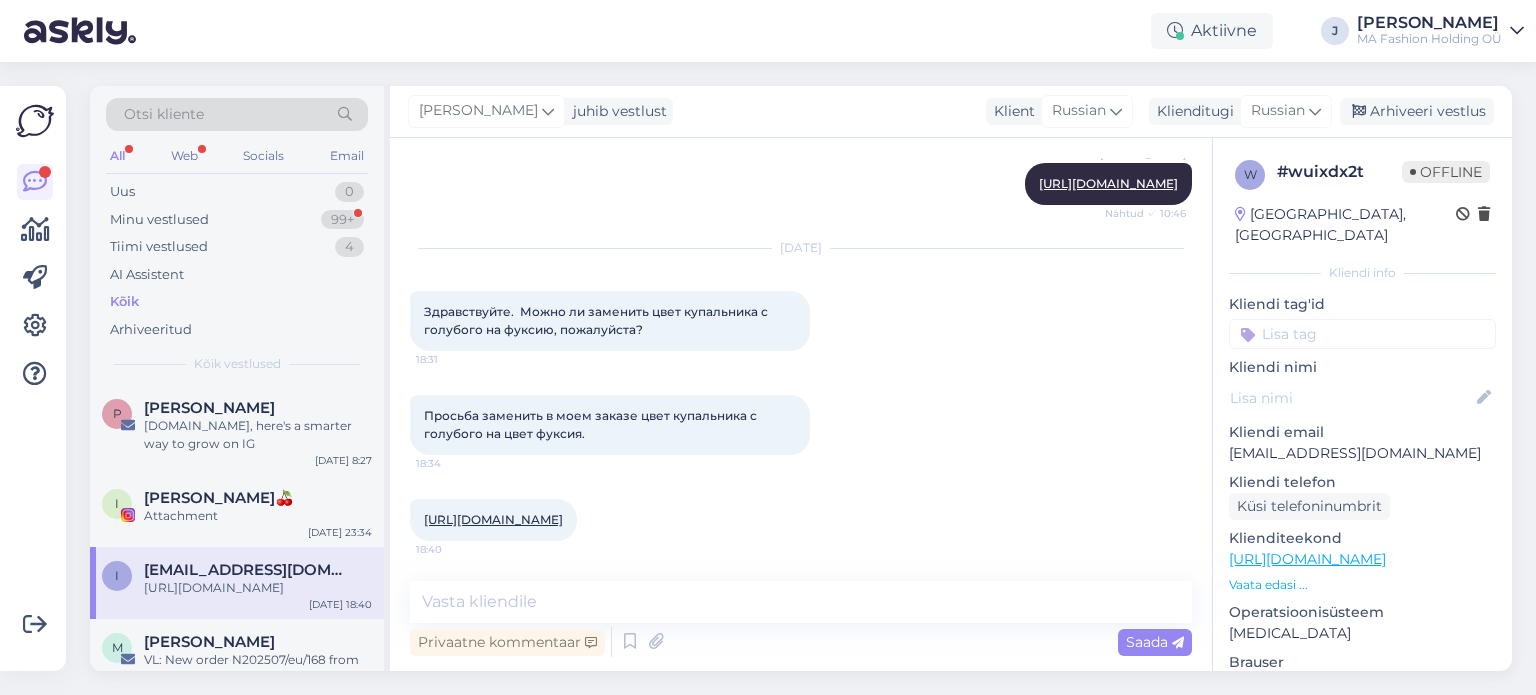 scroll, scrollTop: 5312, scrollLeft: 0, axis: vertical 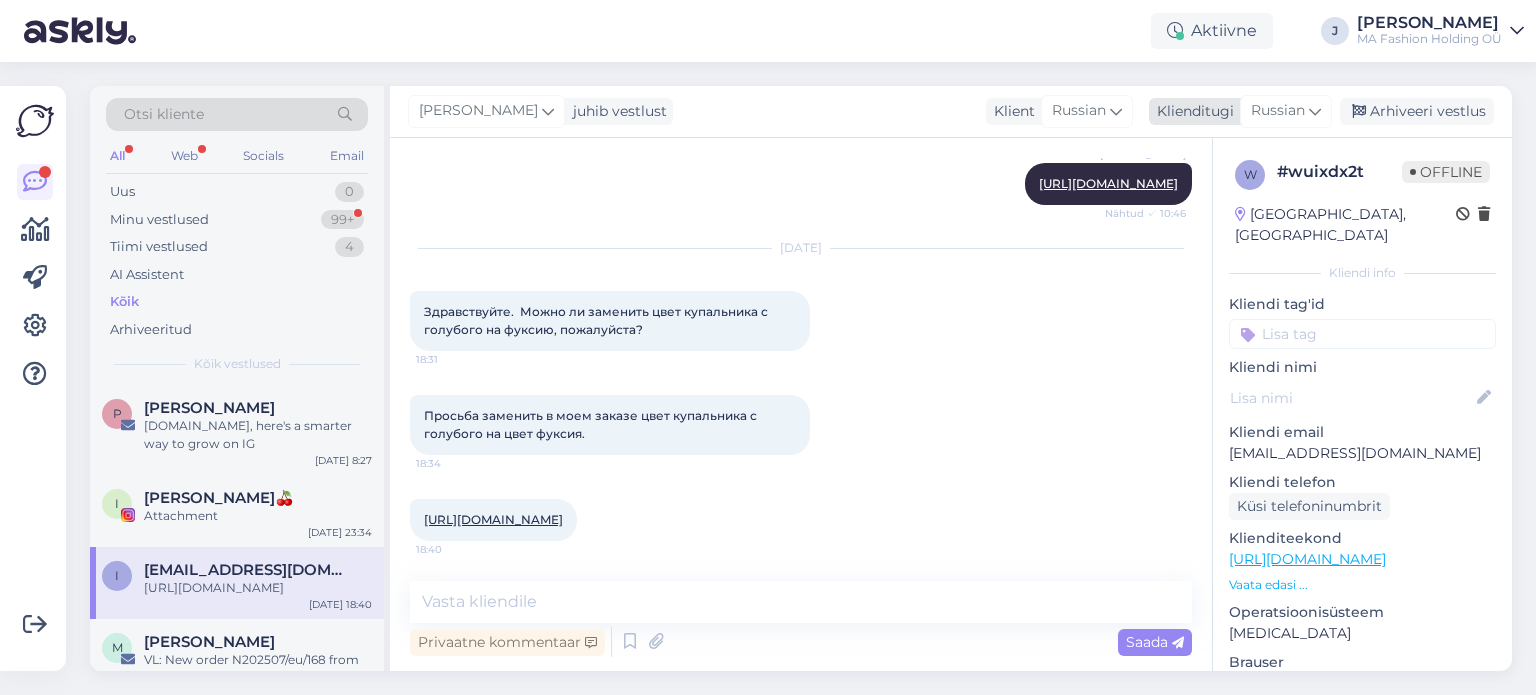 click on "Russian" at bounding box center [1278, 111] 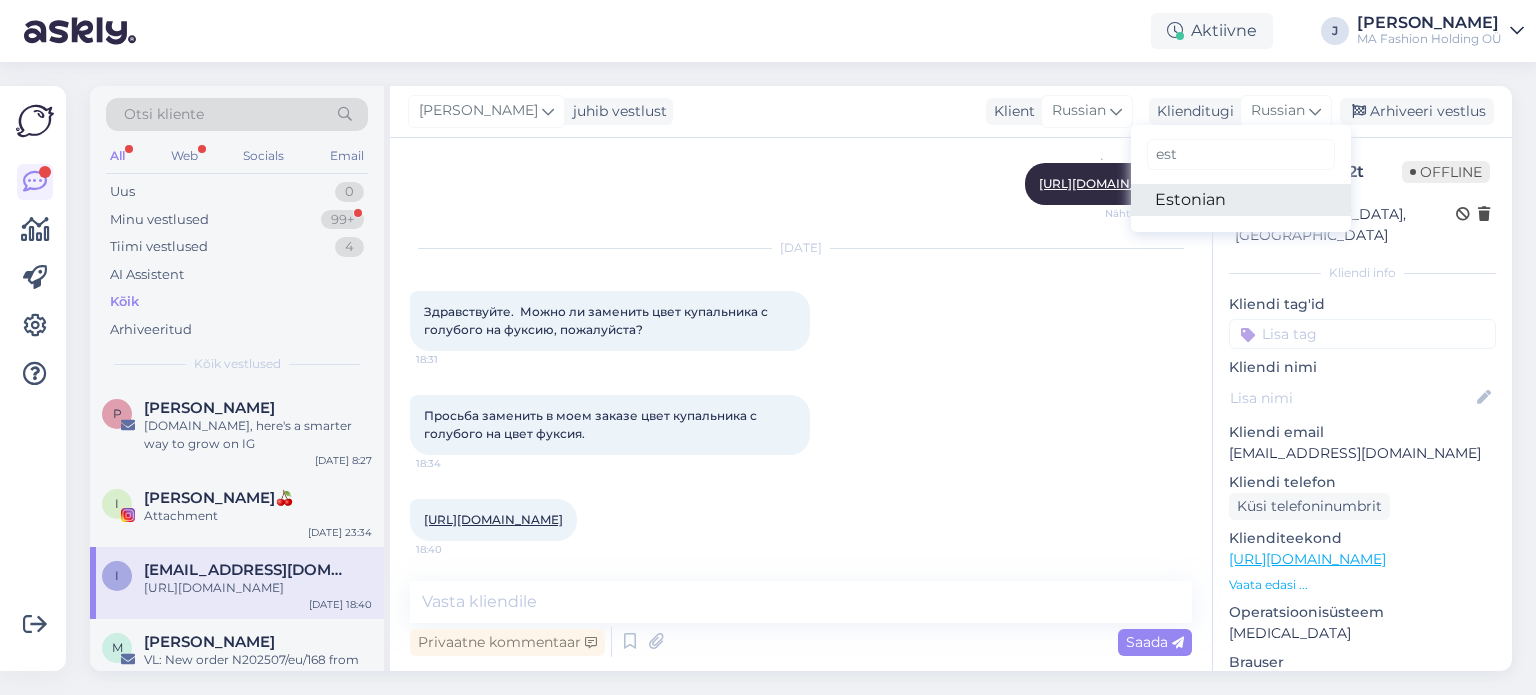 type on "est" 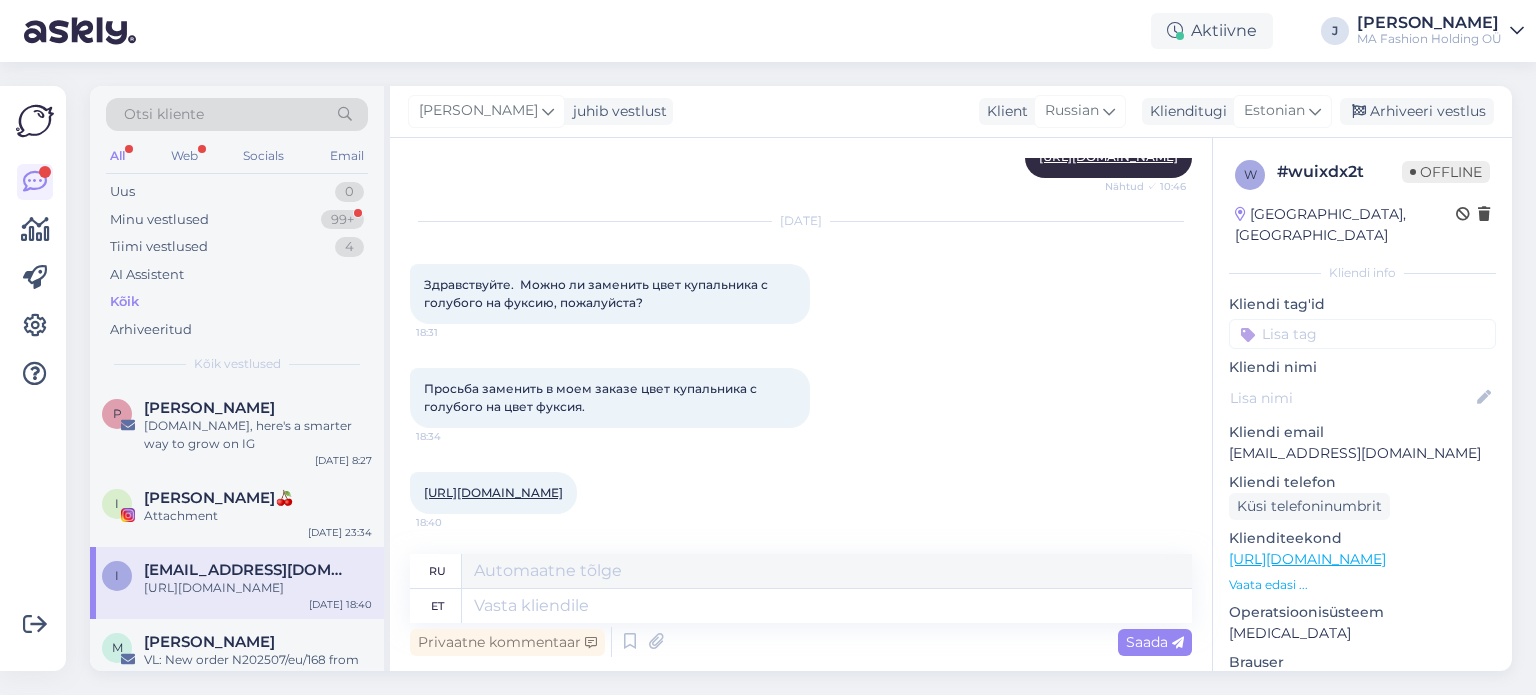 scroll, scrollTop: 5338, scrollLeft: 0, axis: vertical 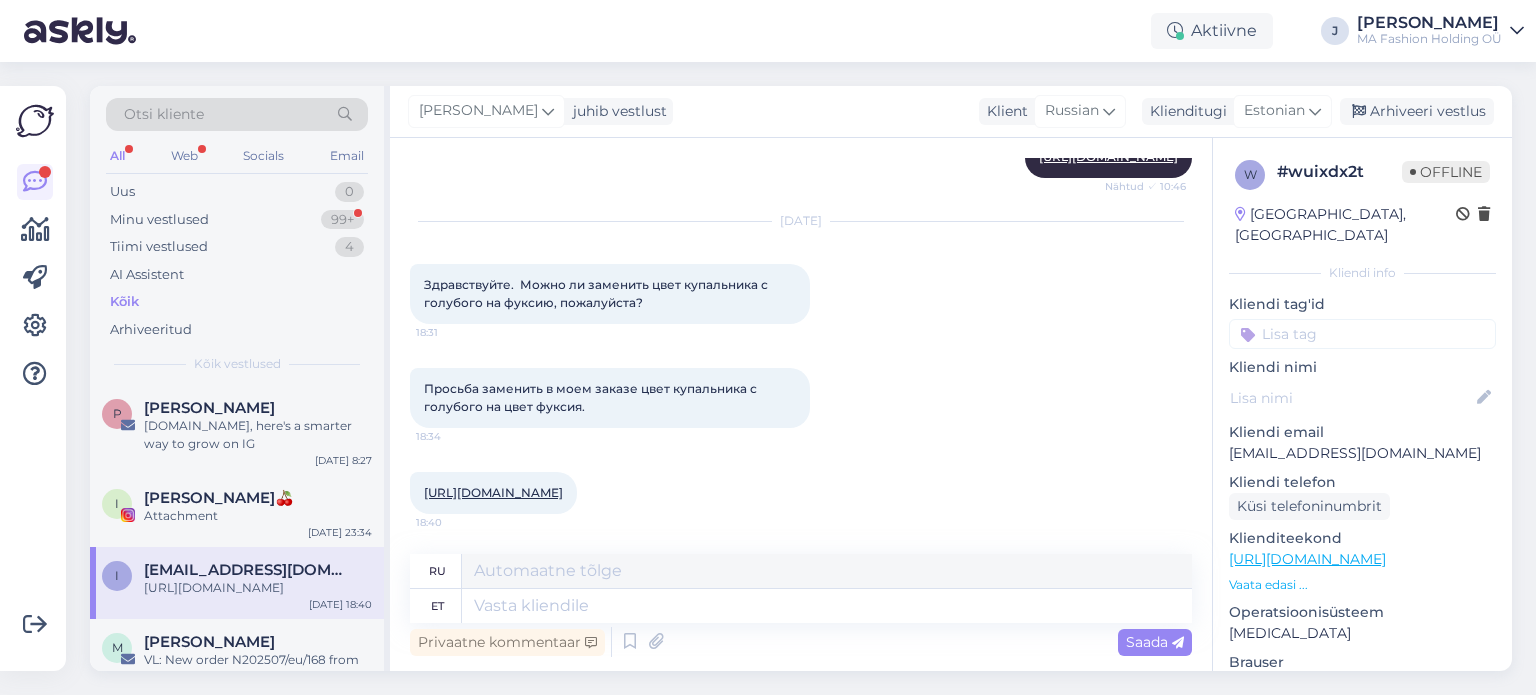 click on "Просьба заменить в моем заказе цвет купальника с голубого на цвет фуксия." at bounding box center [592, 397] 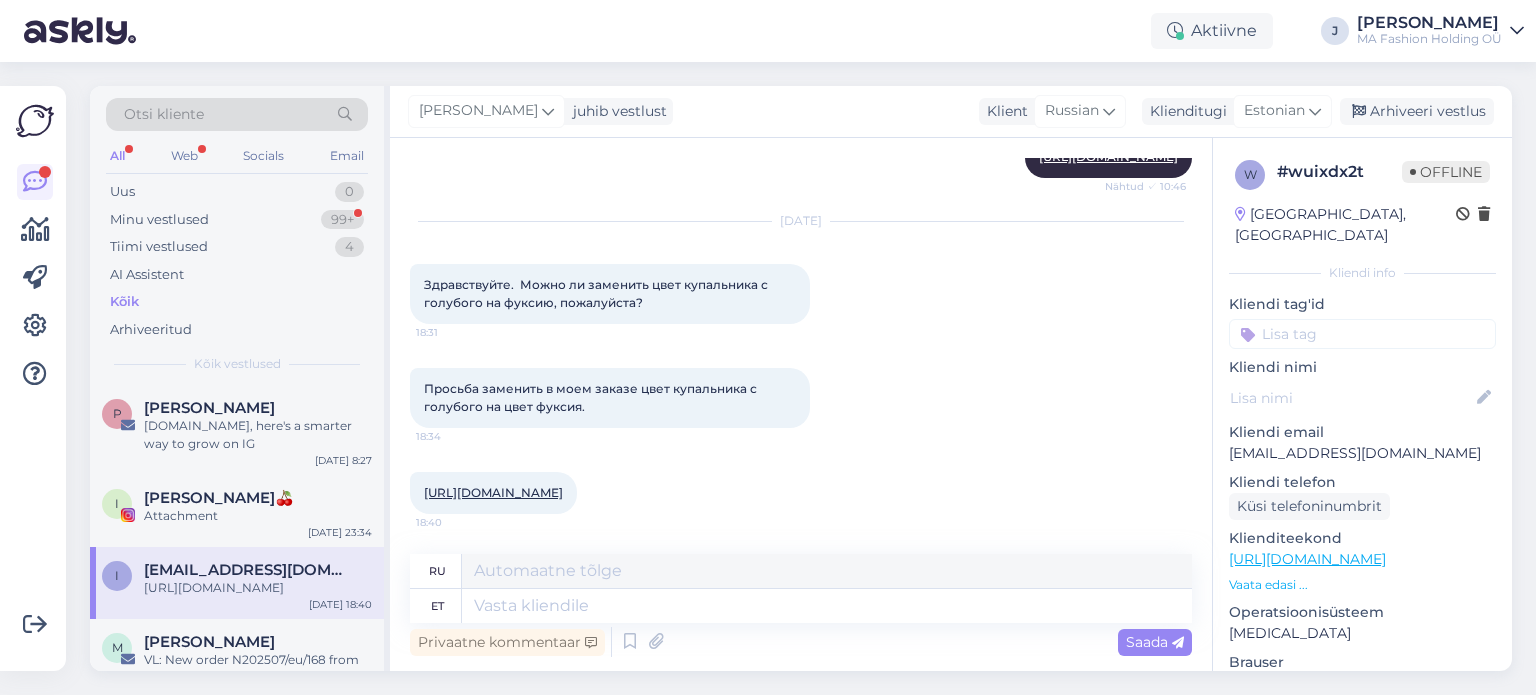 scroll, scrollTop: 5338, scrollLeft: 0, axis: vertical 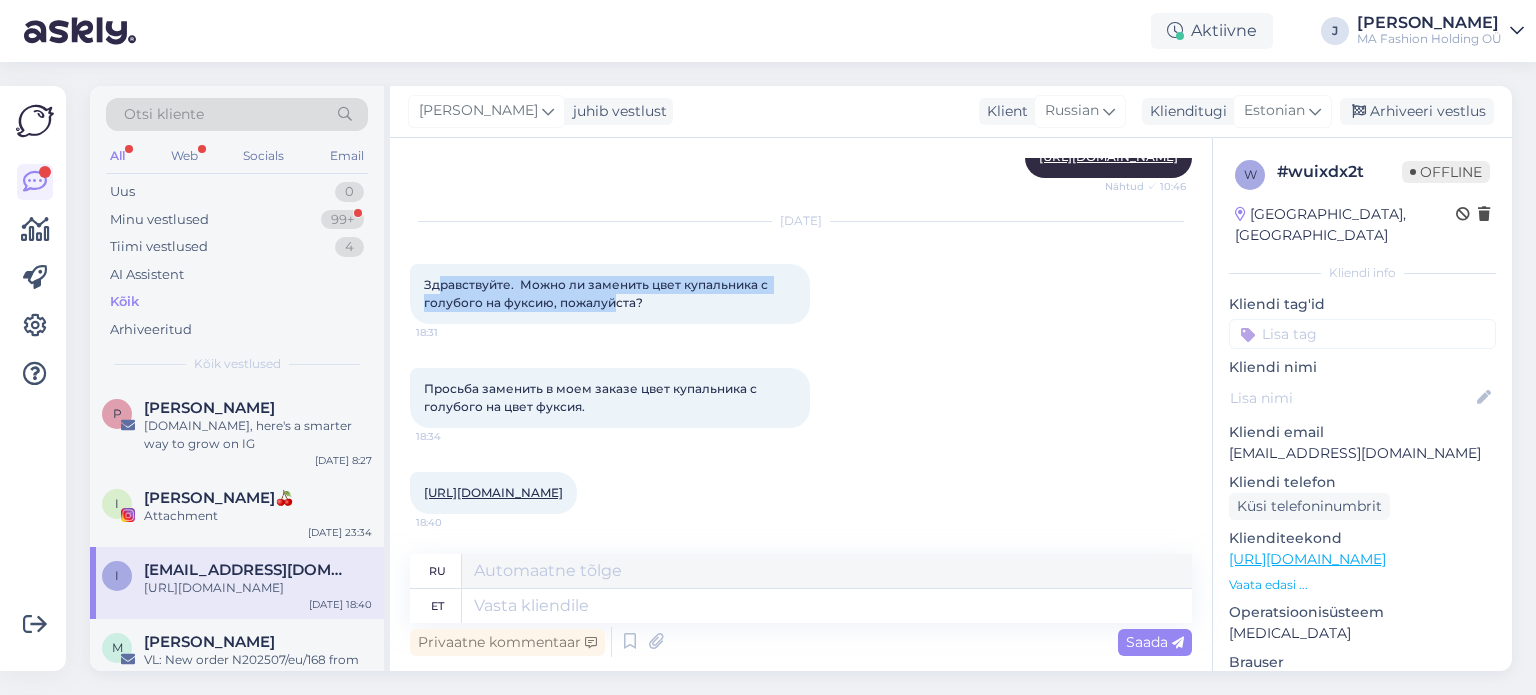 drag, startPoint x: 437, startPoint y: 261, endPoint x: 636, endPoint y: 283, distance: 200.21239 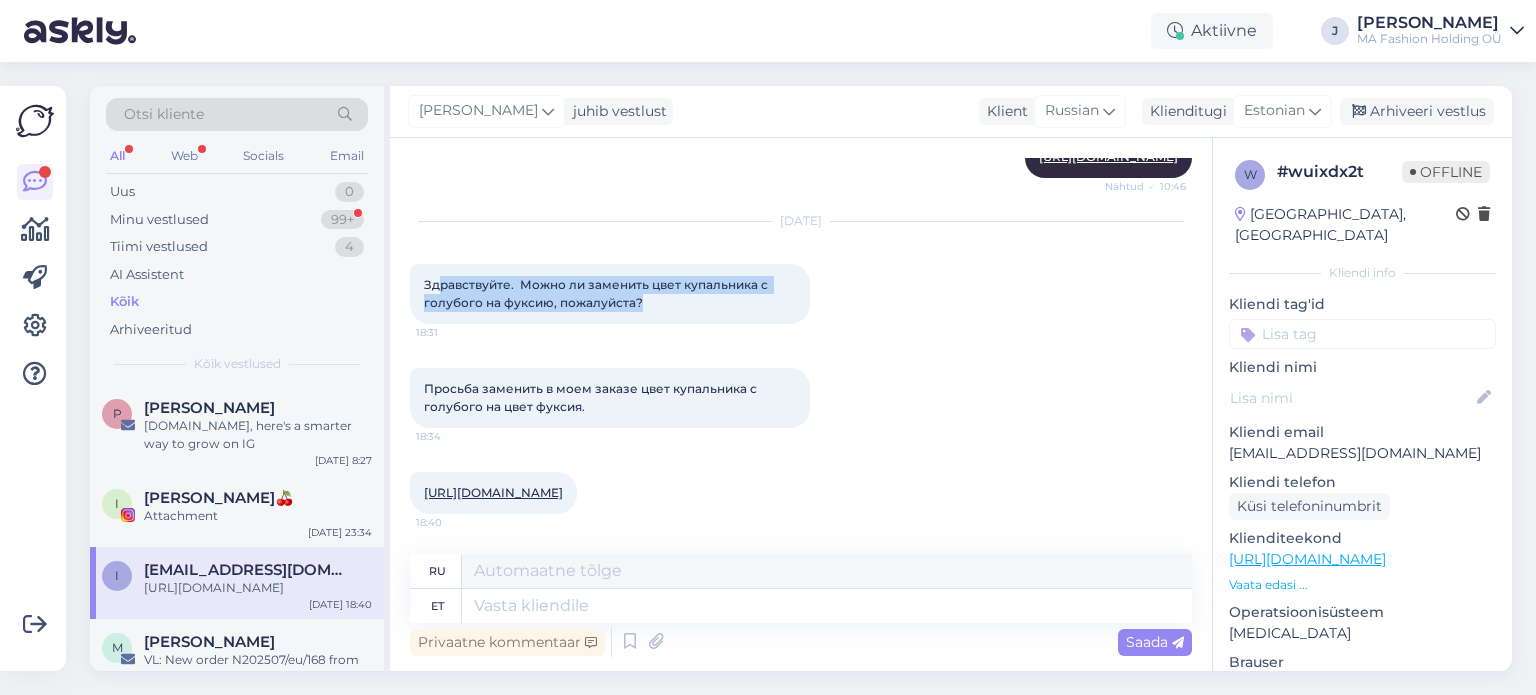 click on "Здравствуйте.  Можно ли заменить цвет купальника с голубого на фуксию, пожалуйста?" at bounding box center (597, 293) 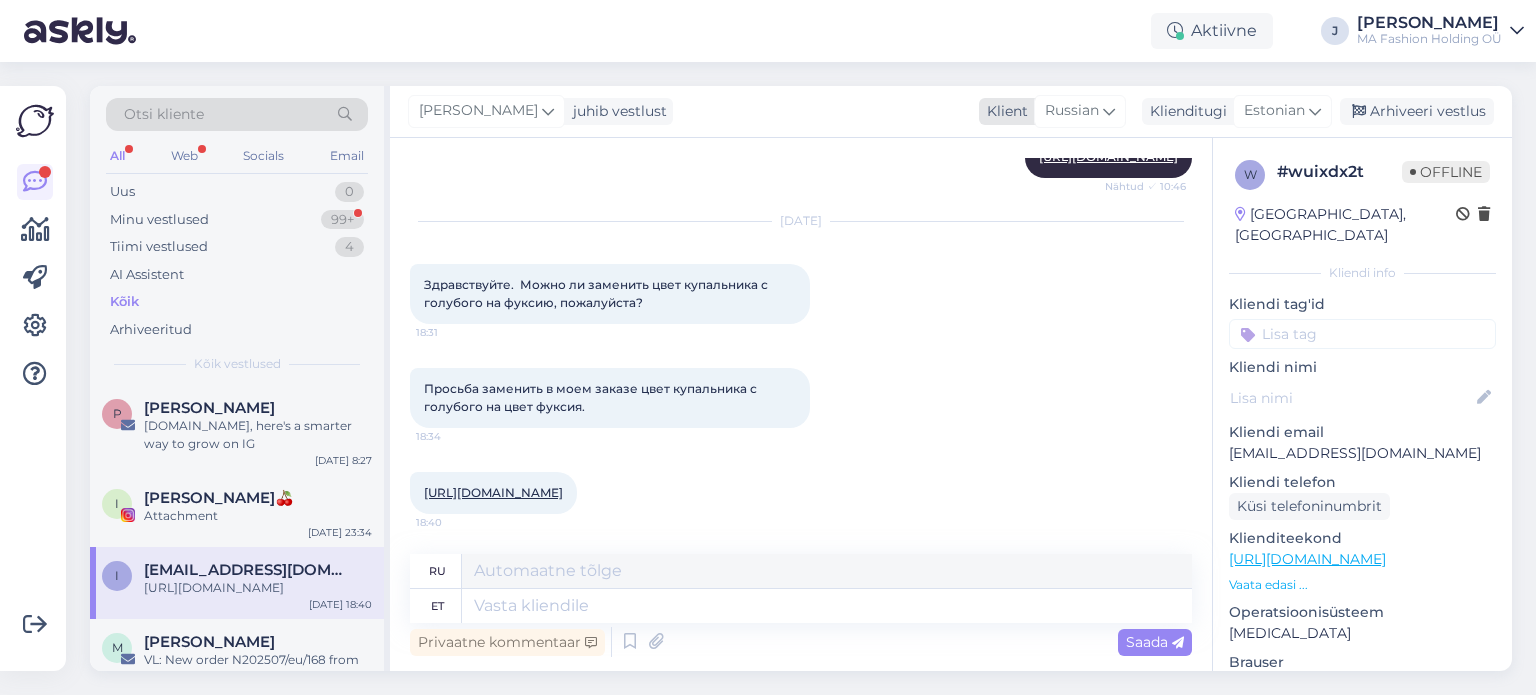 click on "Russian" at bounding box center [1072, 111] 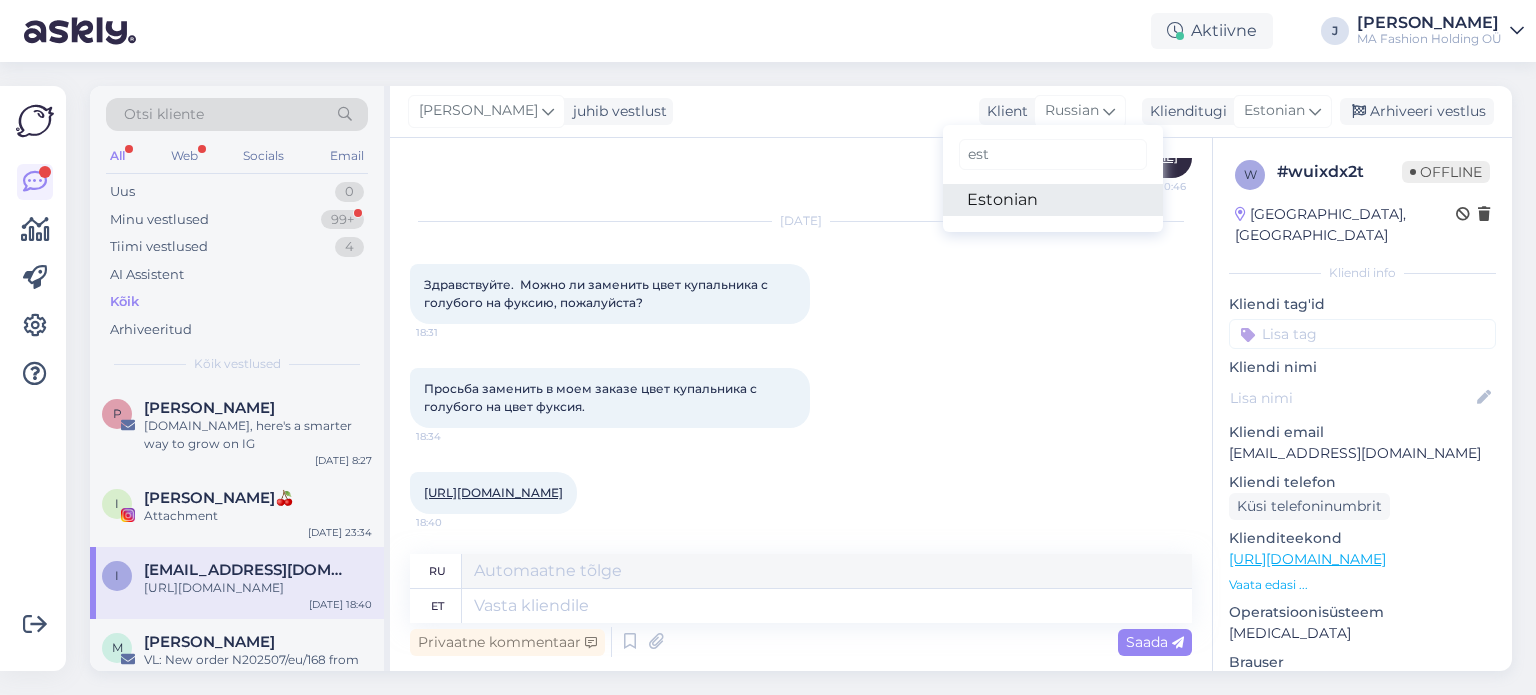 click on "Estonian" at bounding box center (1053, 200) 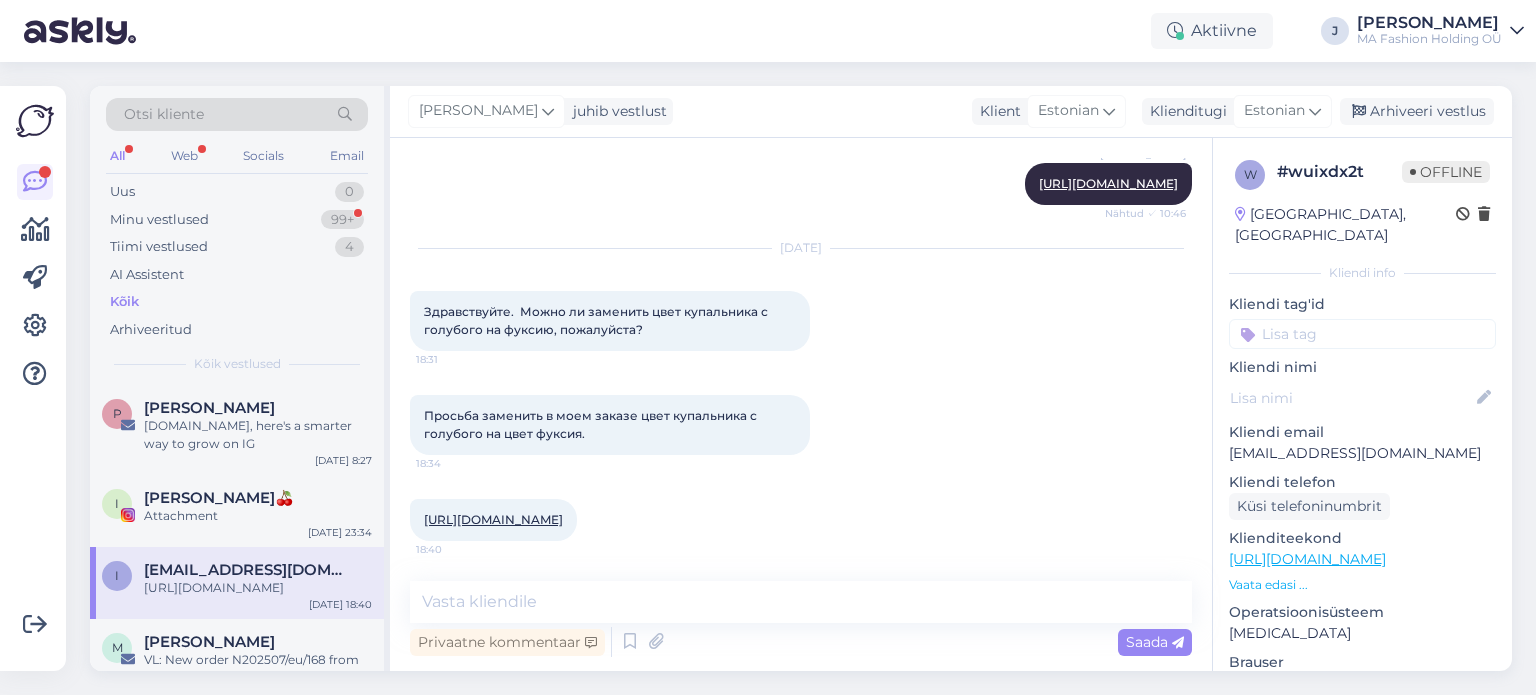 scroll, scrollTop: 5312, scrollLeft: 0, axis: vertical 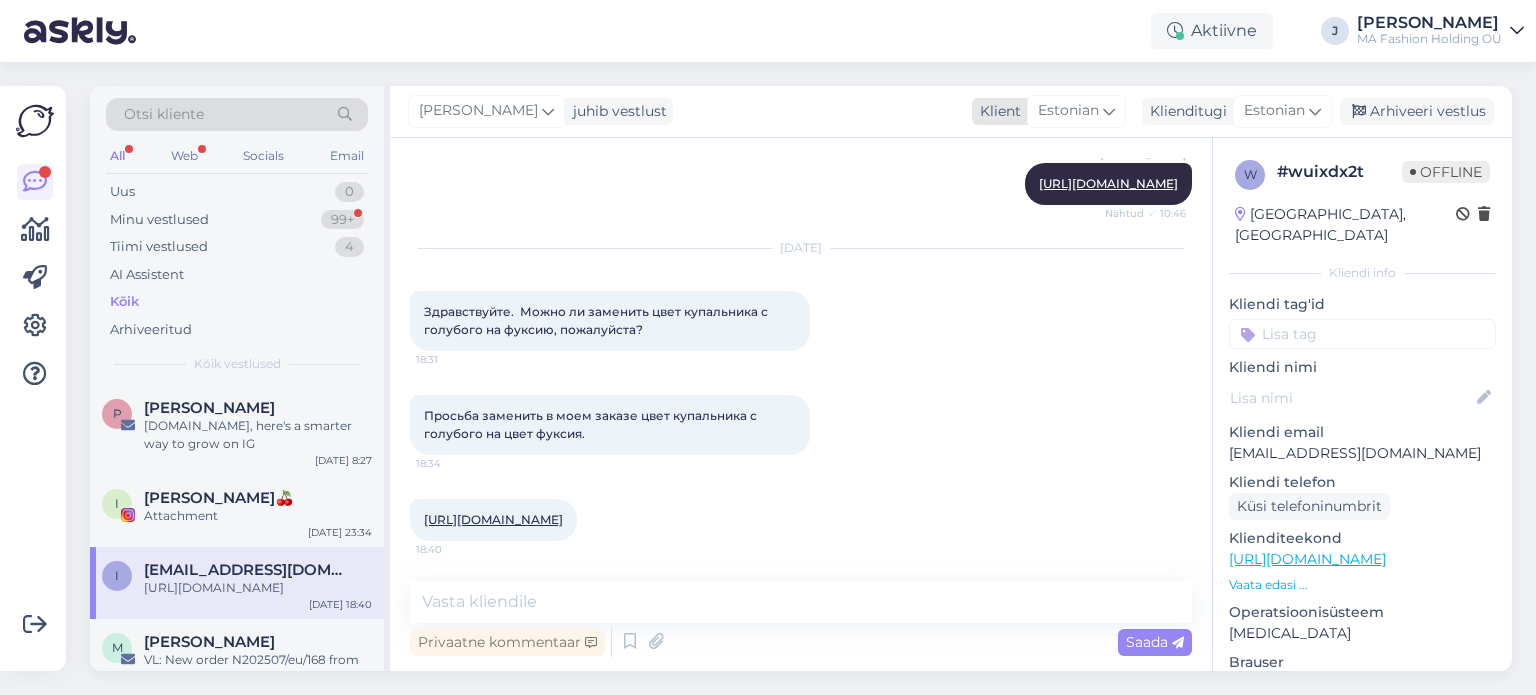 click on "Estonian" at bounding box center (1068, 111) 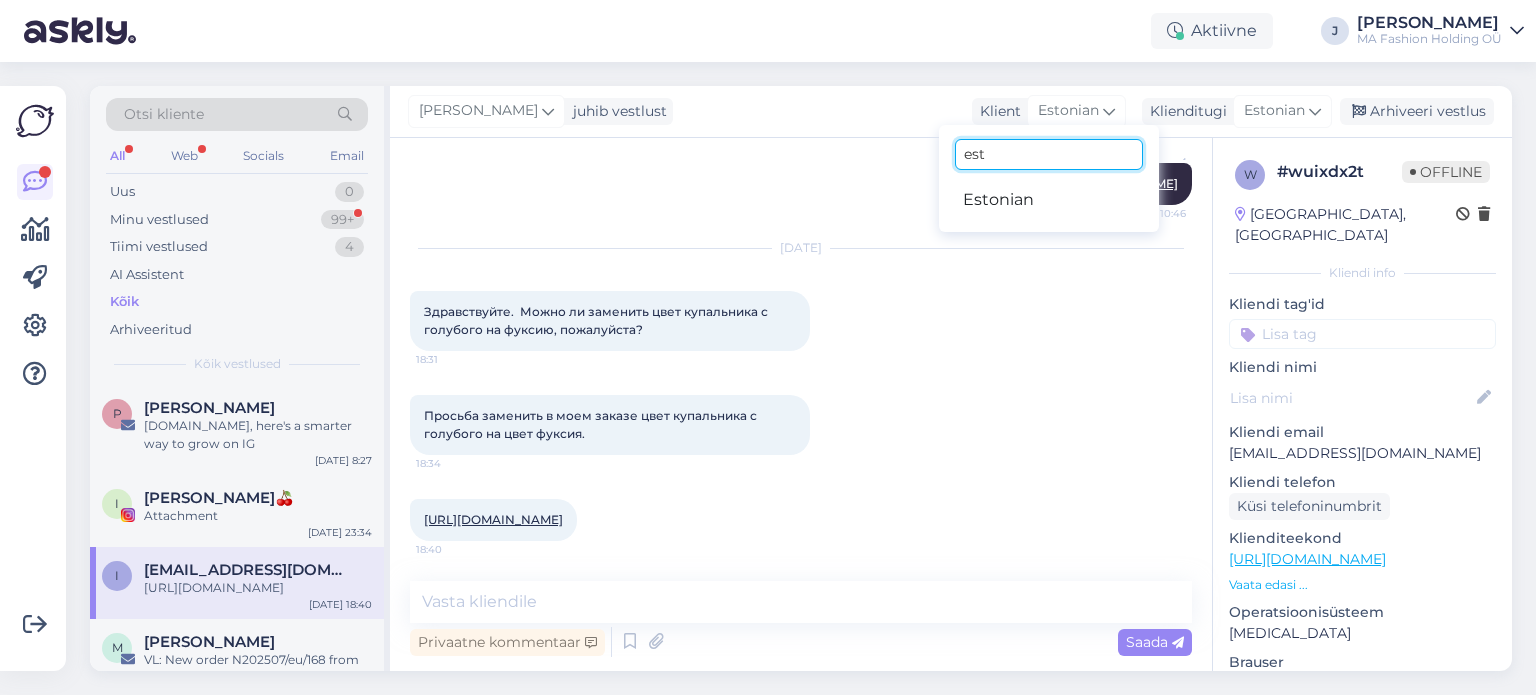 click on "est" at bounding box center [1049, 154] 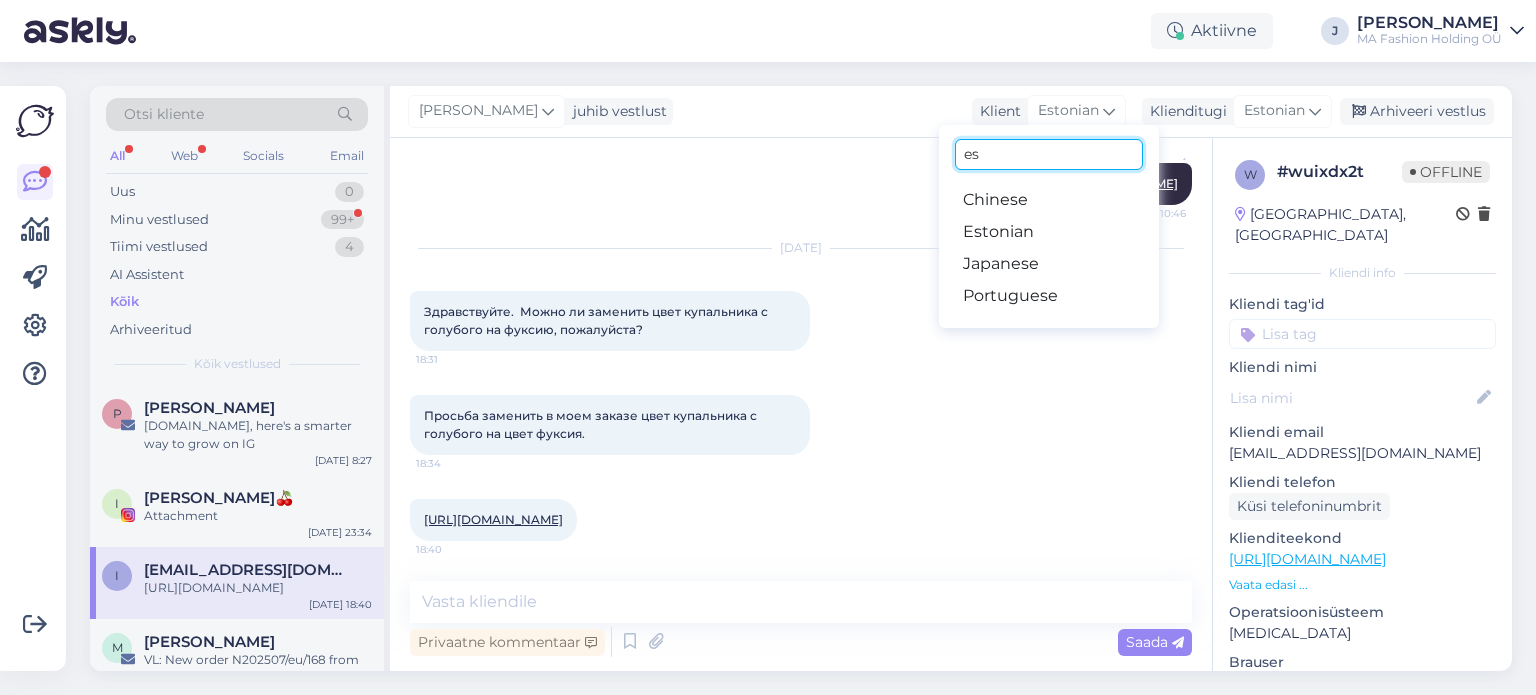 type on "e" 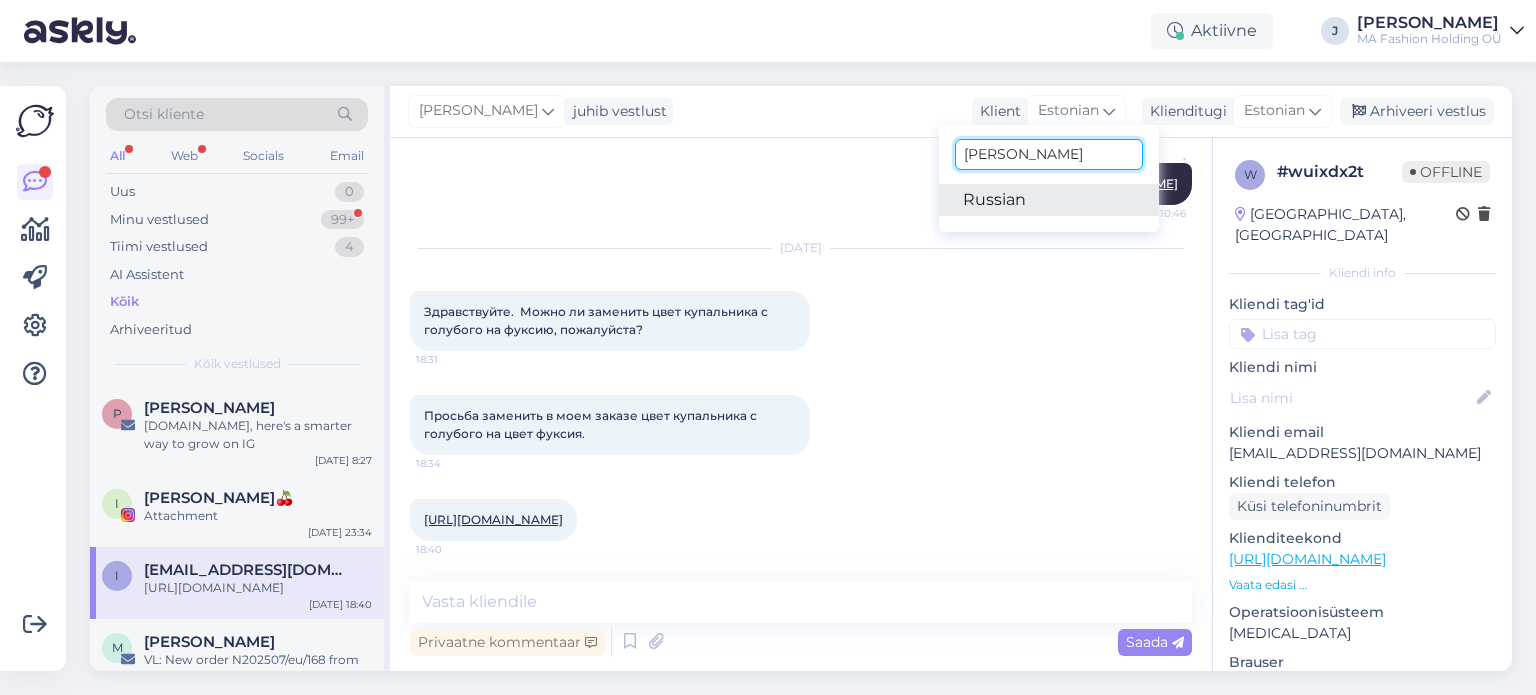 type on "[PERSON_NAME]" 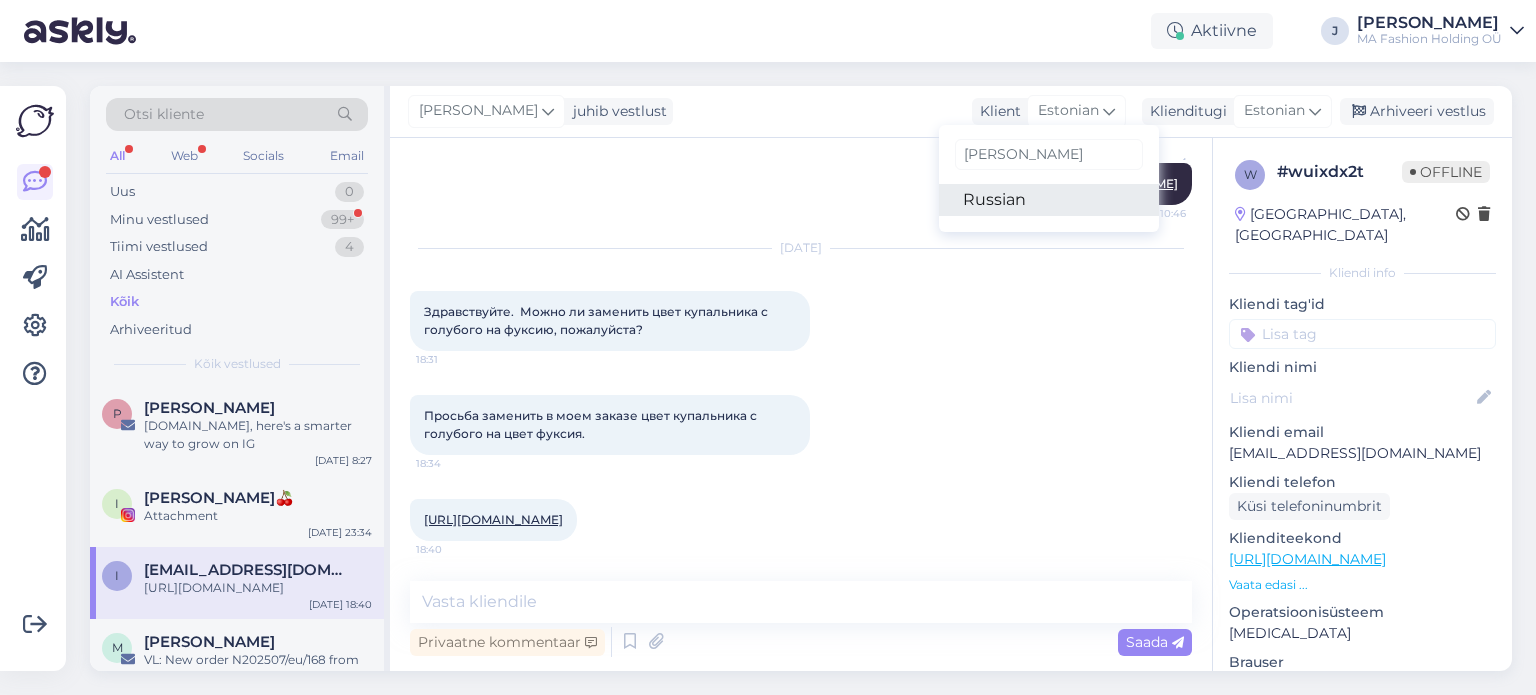 click on "Russian" at bounding box center (1049, 200) 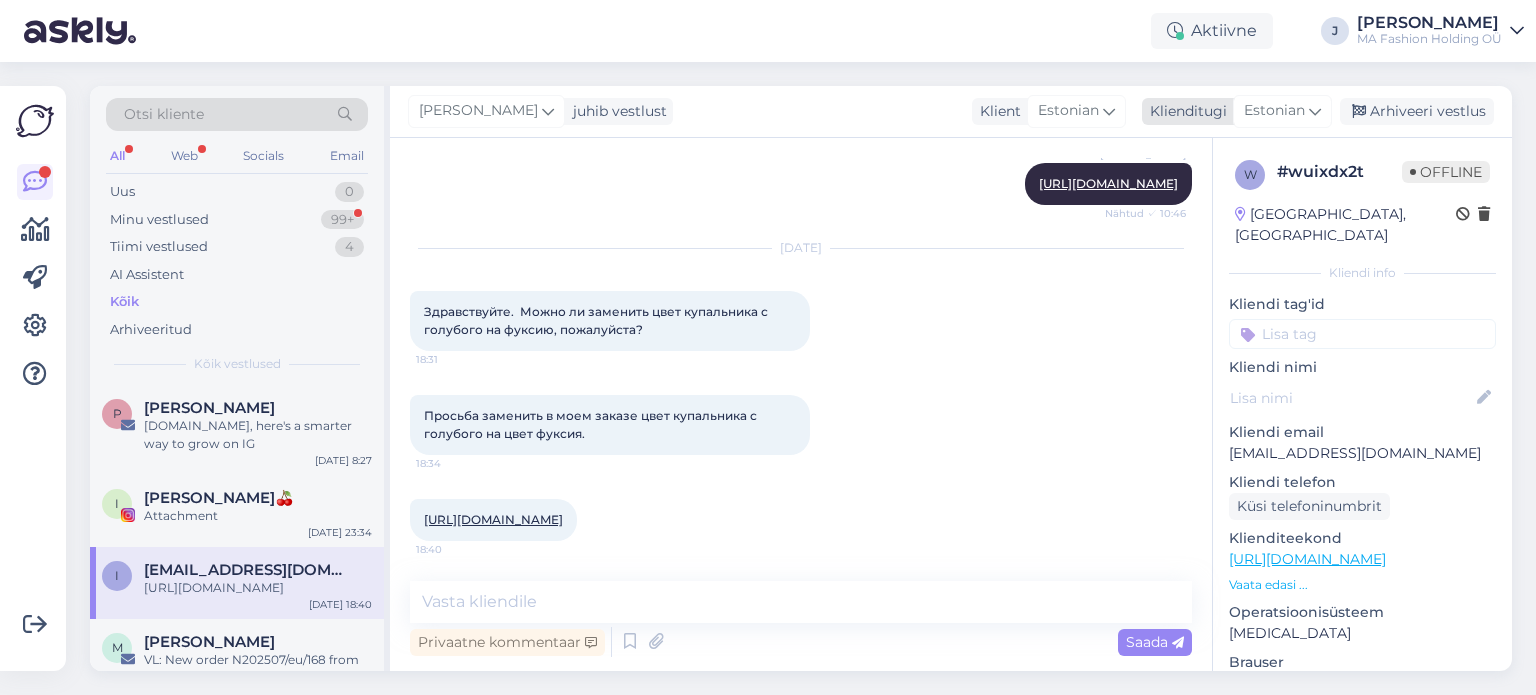 scroll, scrollTop: 5338, scrollLeft: 0, axis: vertical 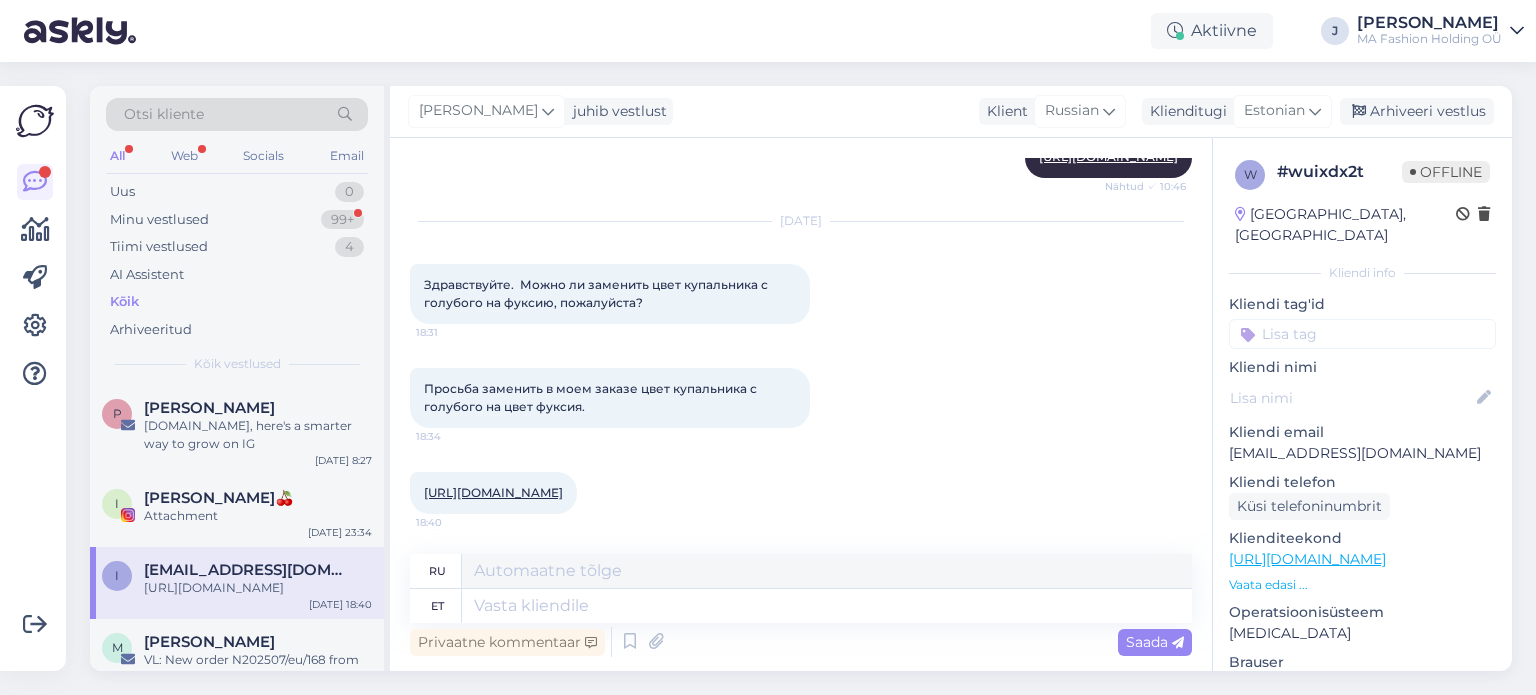 drag, startPoint x: 430, startPoint y: 267, endPoint x: 710, endPoint y: 319, distance: 284.78763 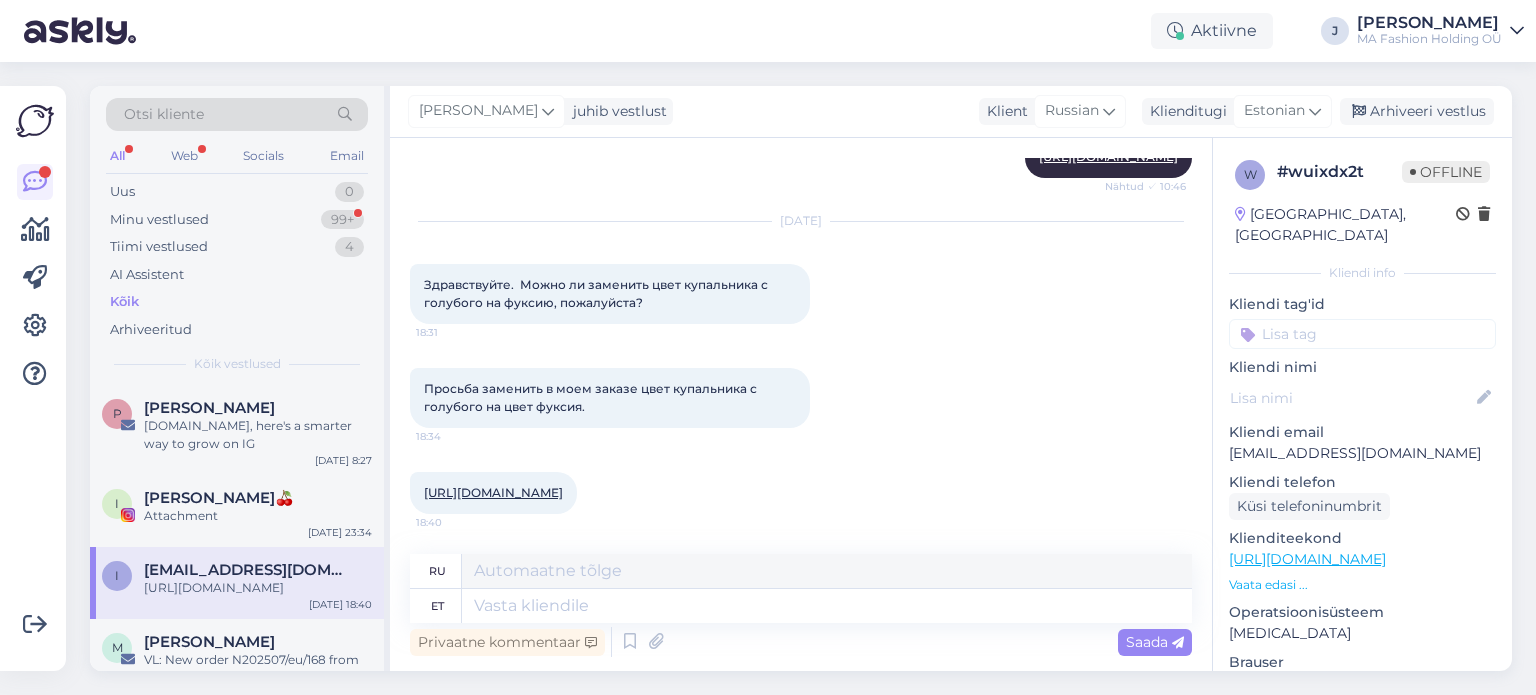click on "[DATE] Здравствуйте.  Можно ли заменить цвет купальника с голубого на фуксию, пожалуйста?  18:31" at bounding box center (801, 273) 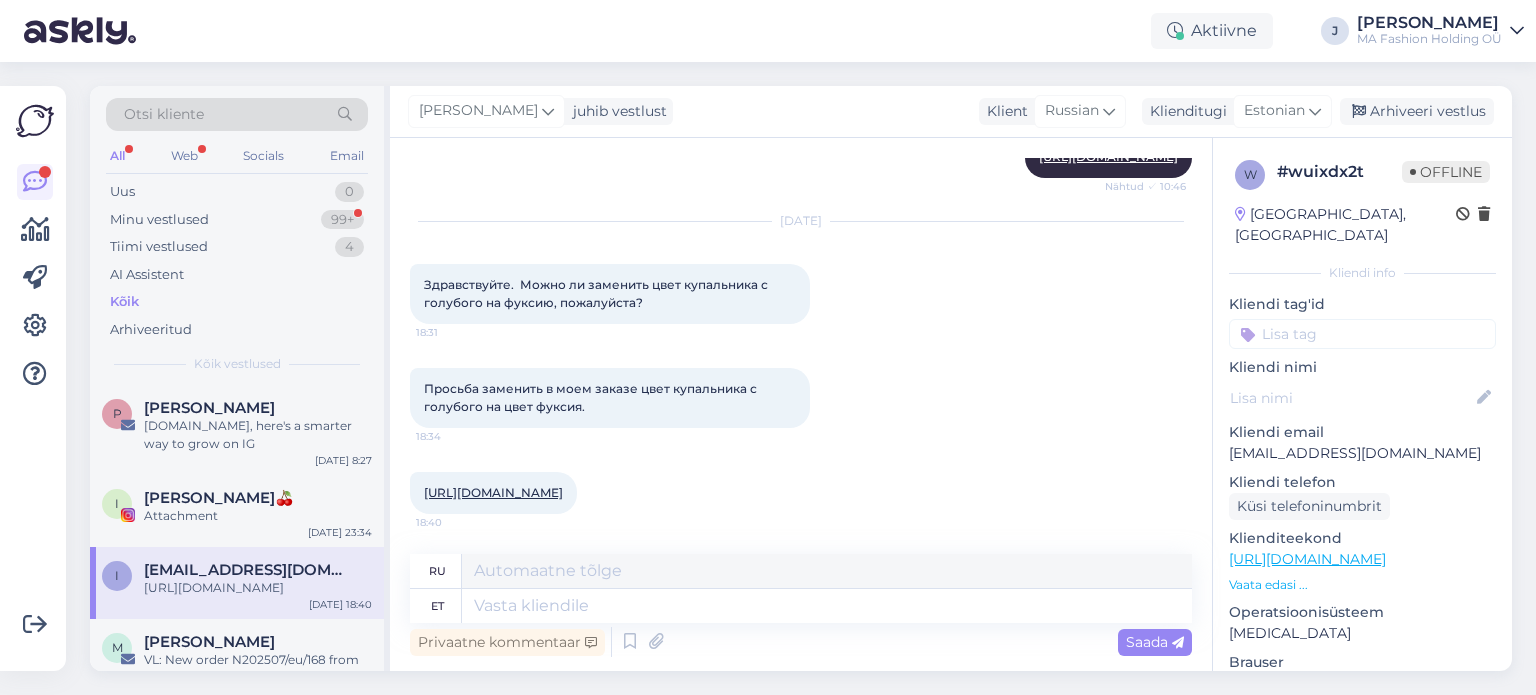 drag, startPoint x: 656, startPoint y: 283, endPoint x: 416, endPoint y: 256, distance: 241.51398 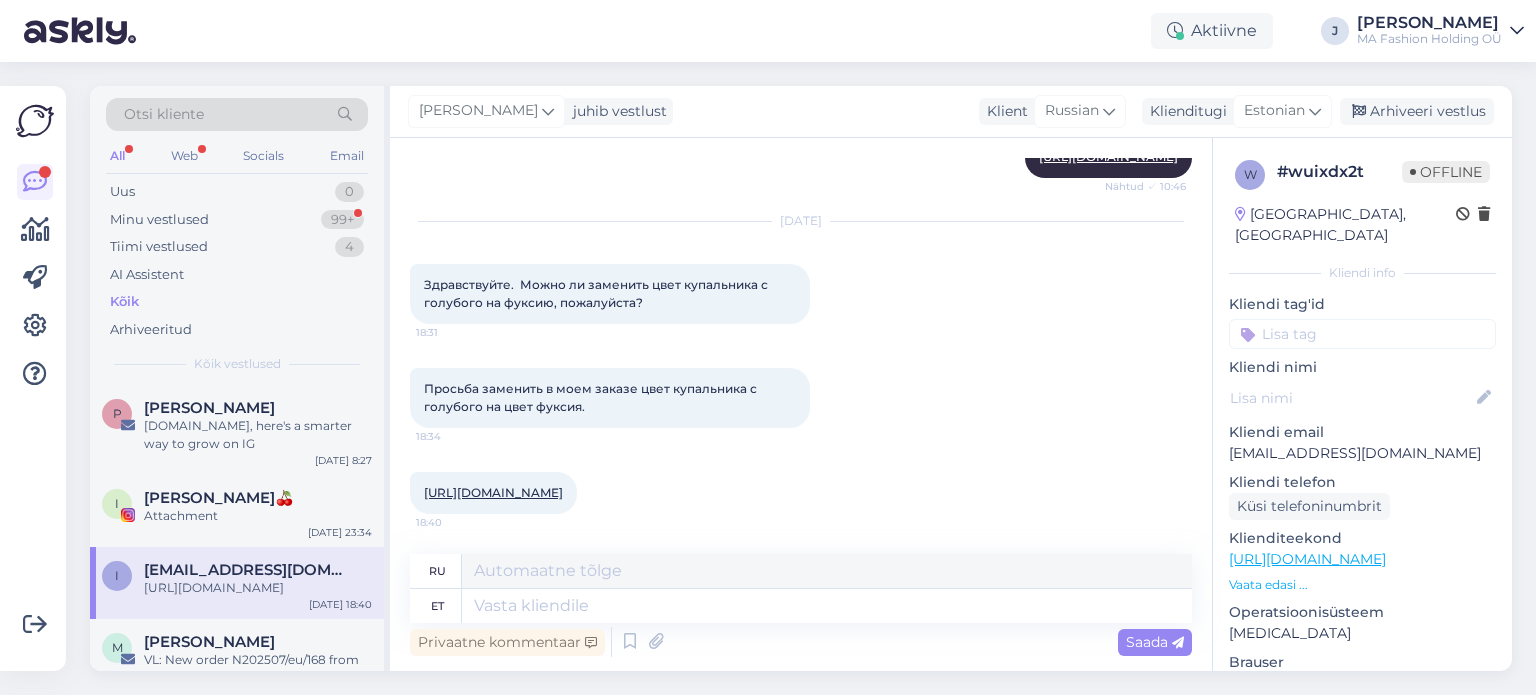 click on "Здравствуйте.  Можно ли заменить цвет купальника с голубого на фуксию, пожалуйста?  18:31" at bounding box center (610, 294) 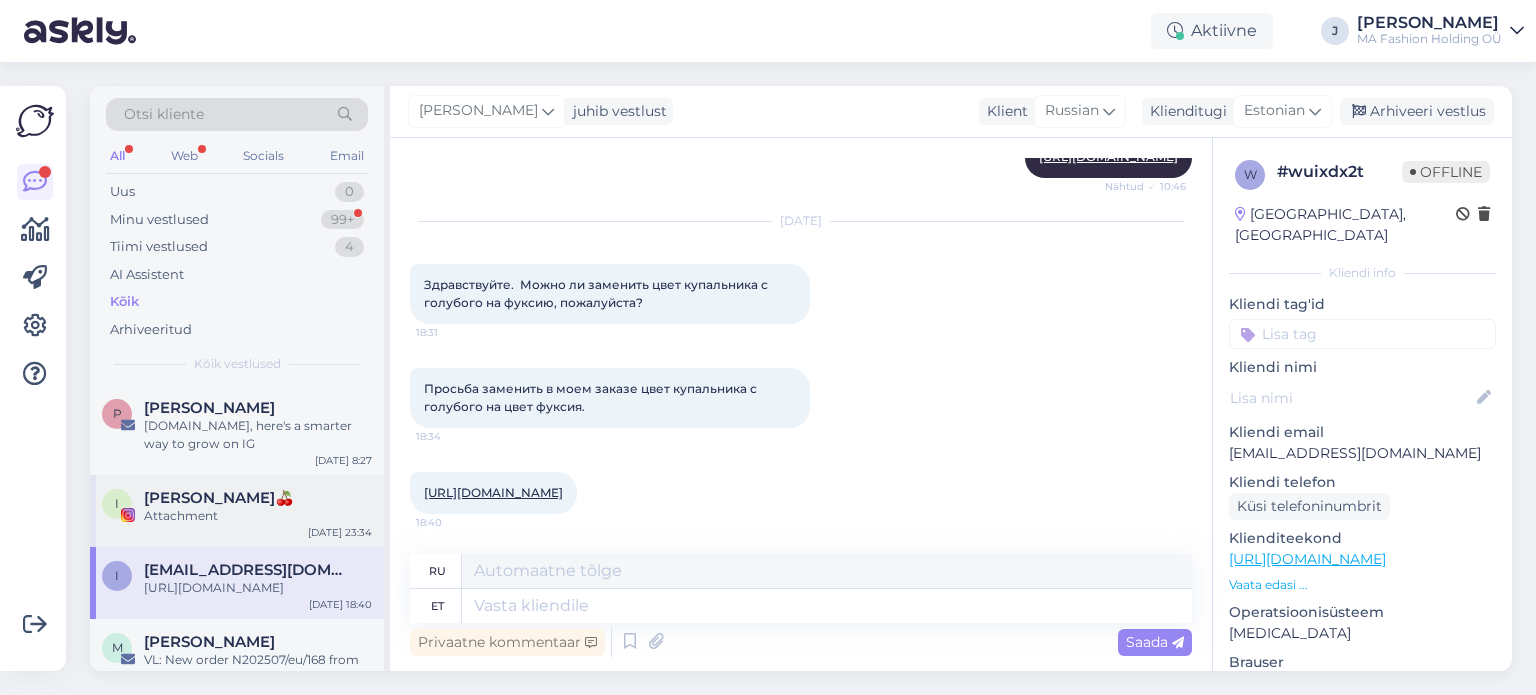 click on "I [PERSON_NAME]🍒 Attachment [DATE] 23:34" at bounding box center [237, 511] 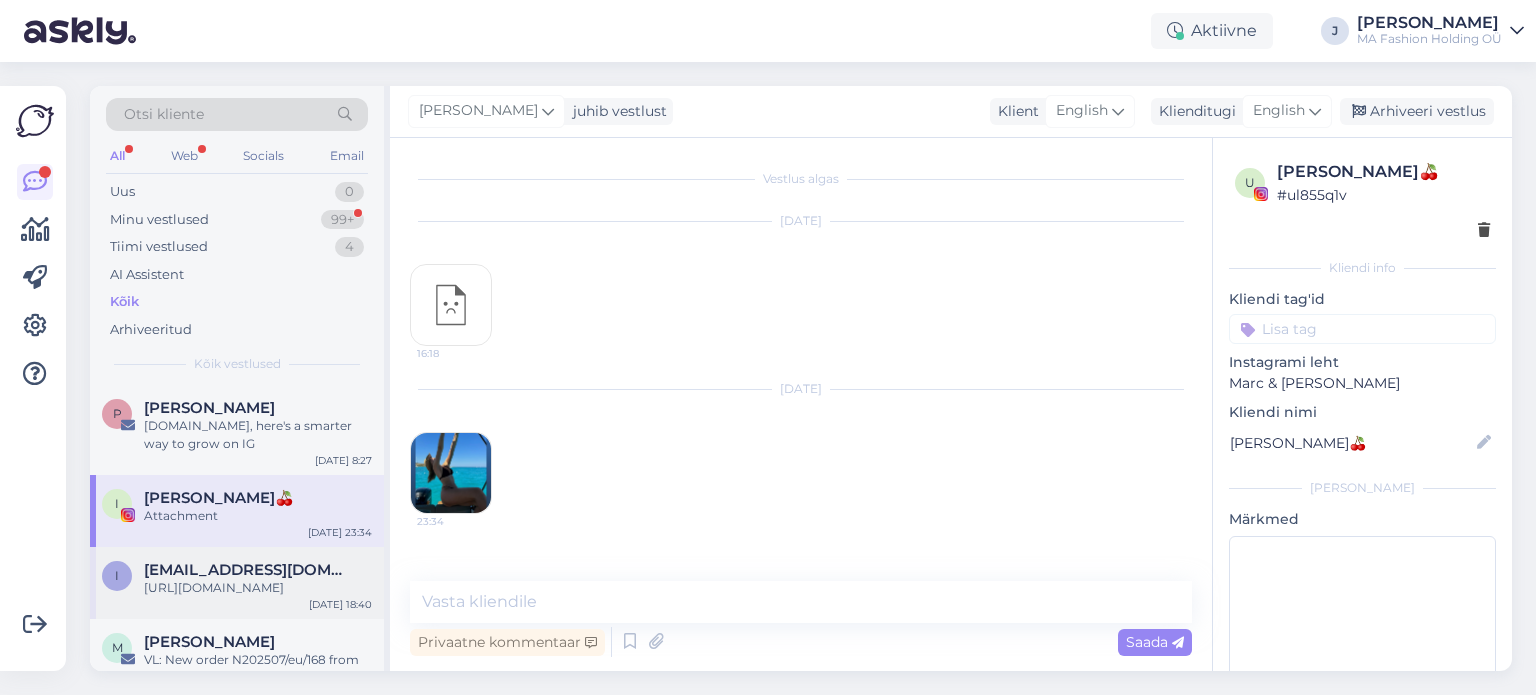 click on "[EMAIL_ADDRESS][DOMAIN_NAME]" at bounding box center [248, 570] 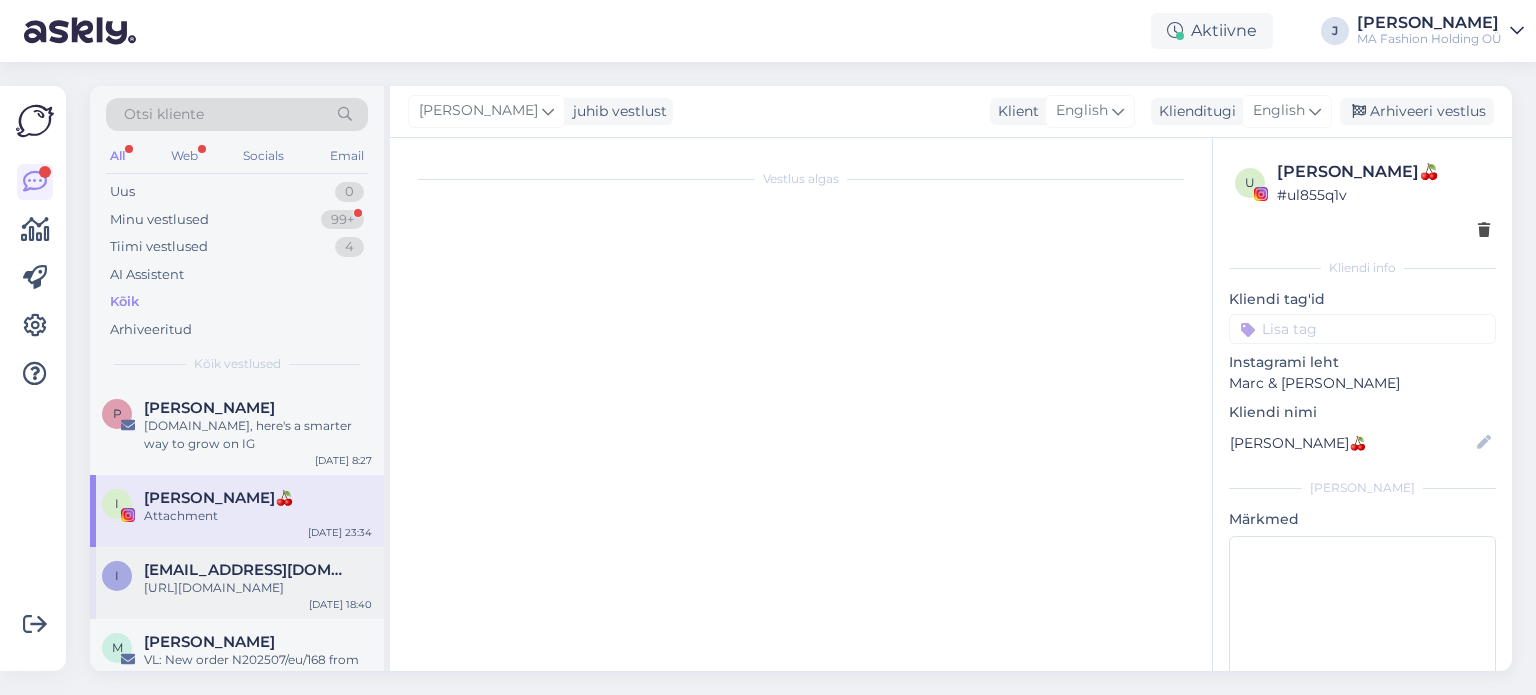 scroll, scrollTop: 5339, scrollLeft: 0, axis: vertical 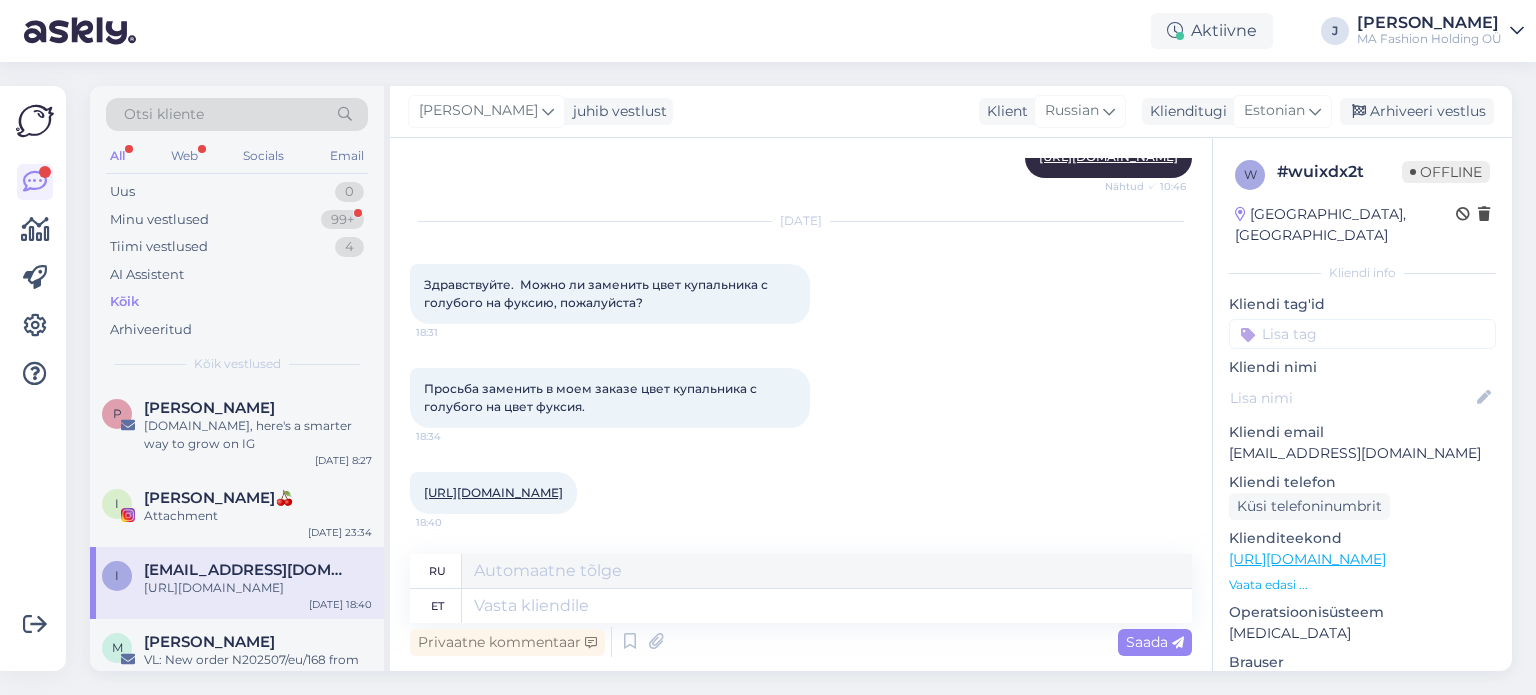 drag, startPoint x: 423, startPoint y: 262, endPoint x: 664, endPoint y: 285, distance: 242.09502 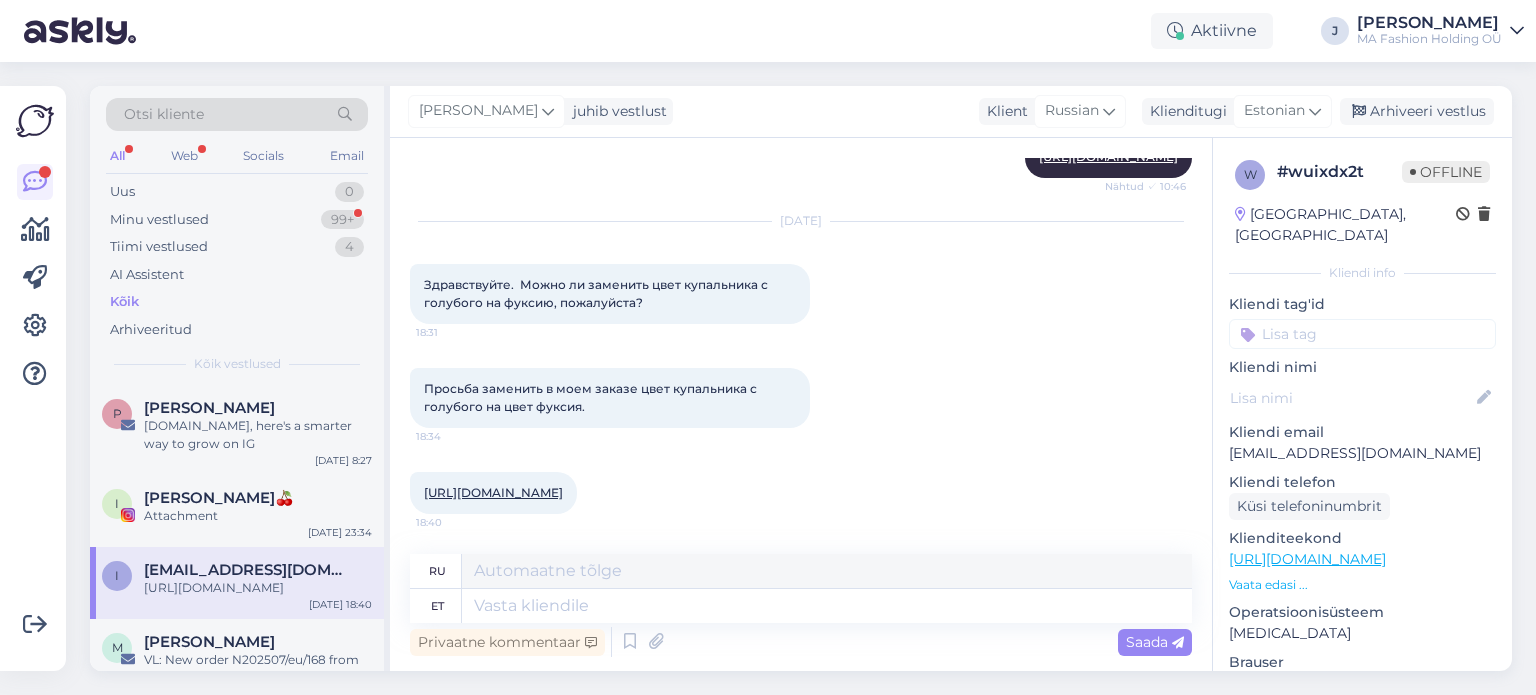 click on "Здравствуйте.  Можно ли заменить цвет купальника с голубого на фуксию, пожалуйста?  18:31" at bounding box center (610, 294) 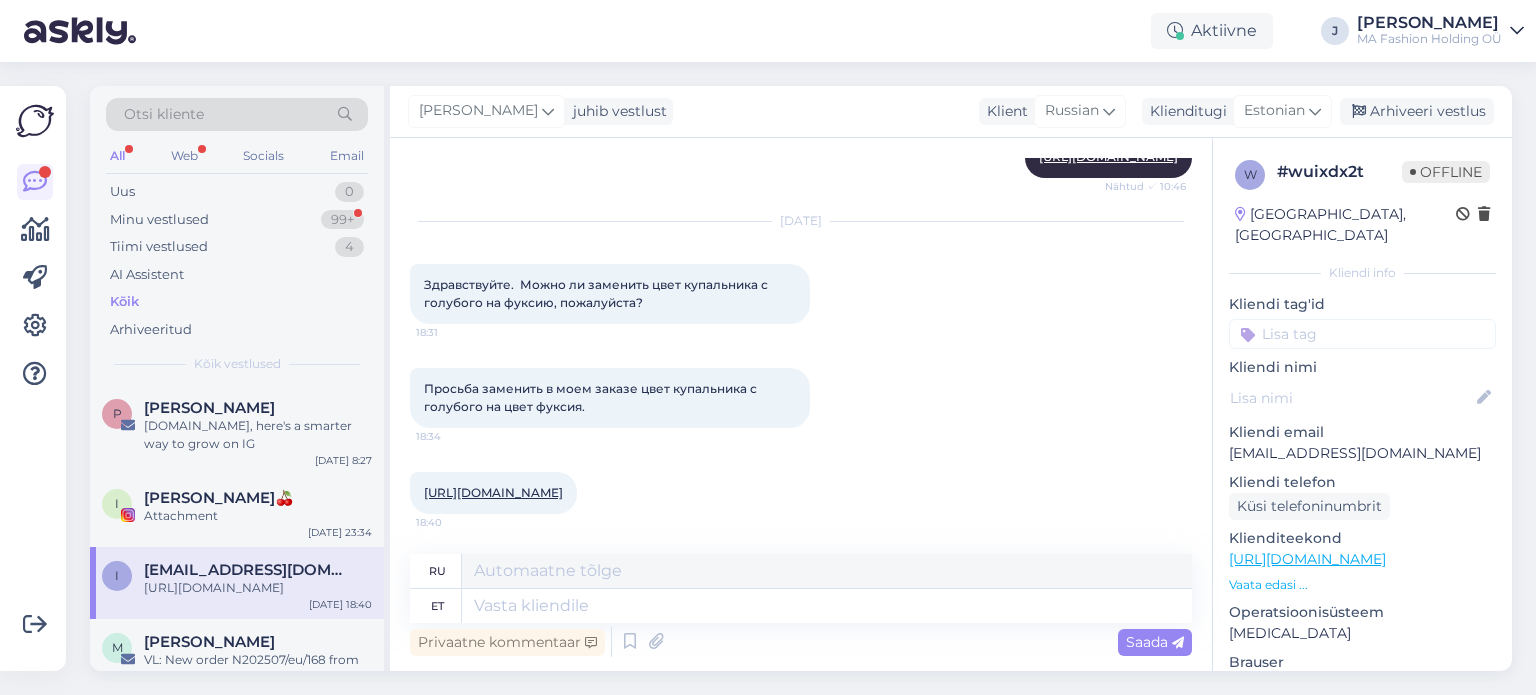 copy on "Здравствуйте.  Можно ли заменить цвет купальника с голубого на фуксию, пожалуйста?" 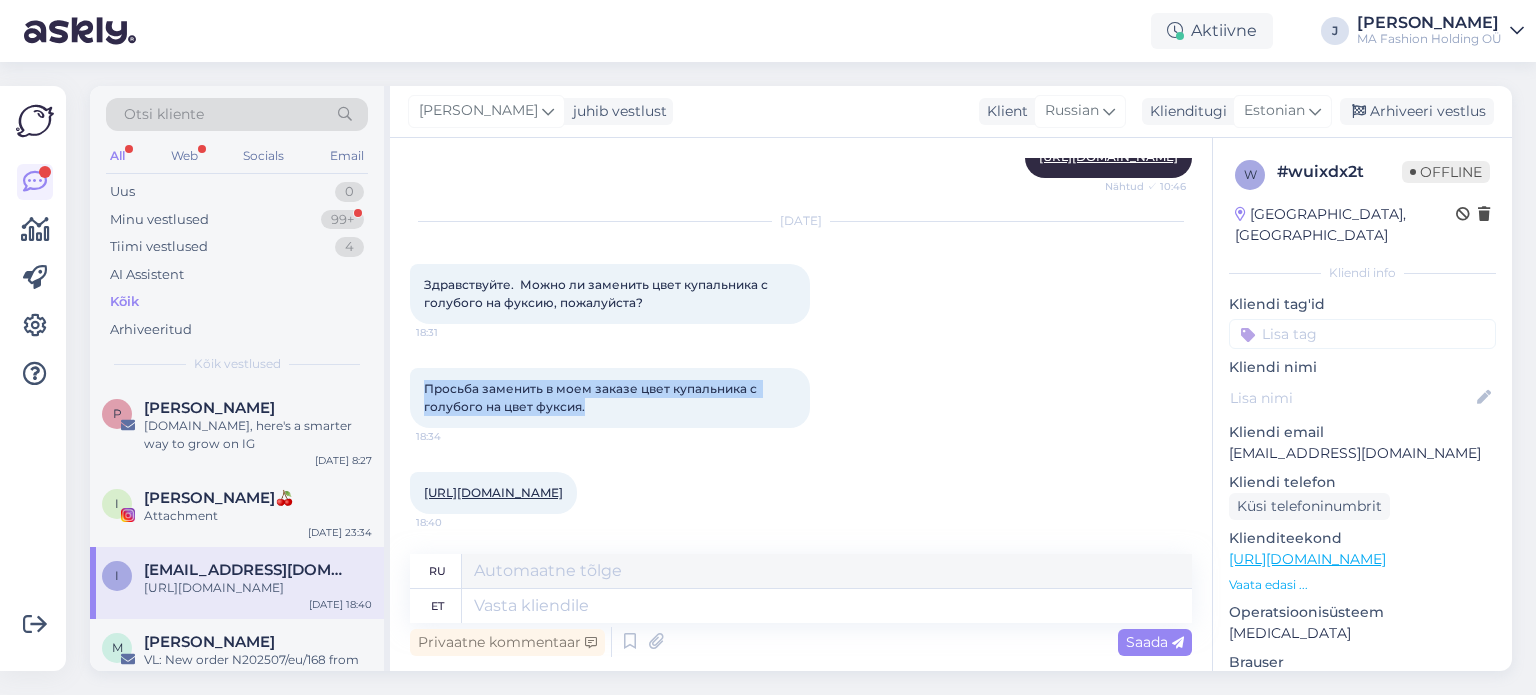 drag, startPoint x: 428, startPoint y: 365, endPoint x: 592, endPoint y: 389, distance: 165.7468 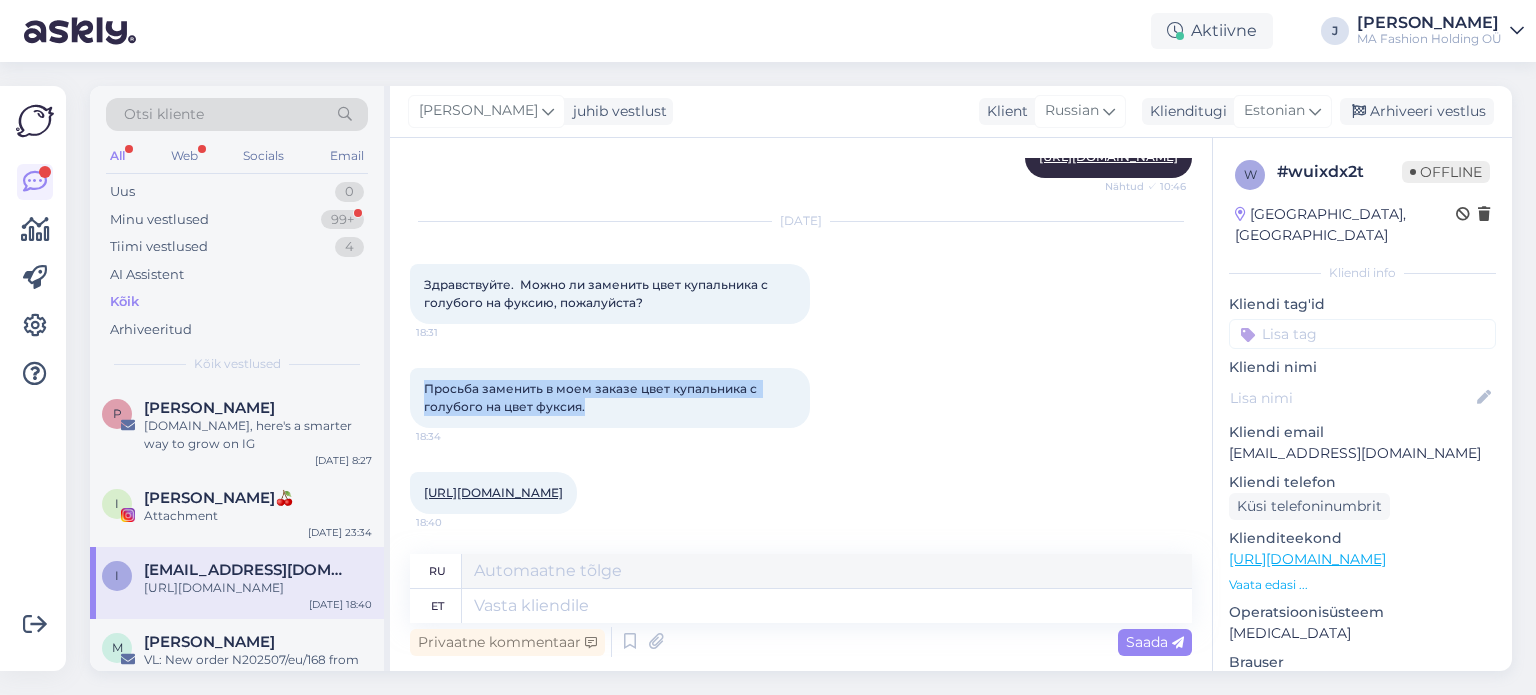 click on "Просьба заменить в моем заказе цвет купальника с голубого на цвет фуксия. 18:34" at bounding box center [610, 398] 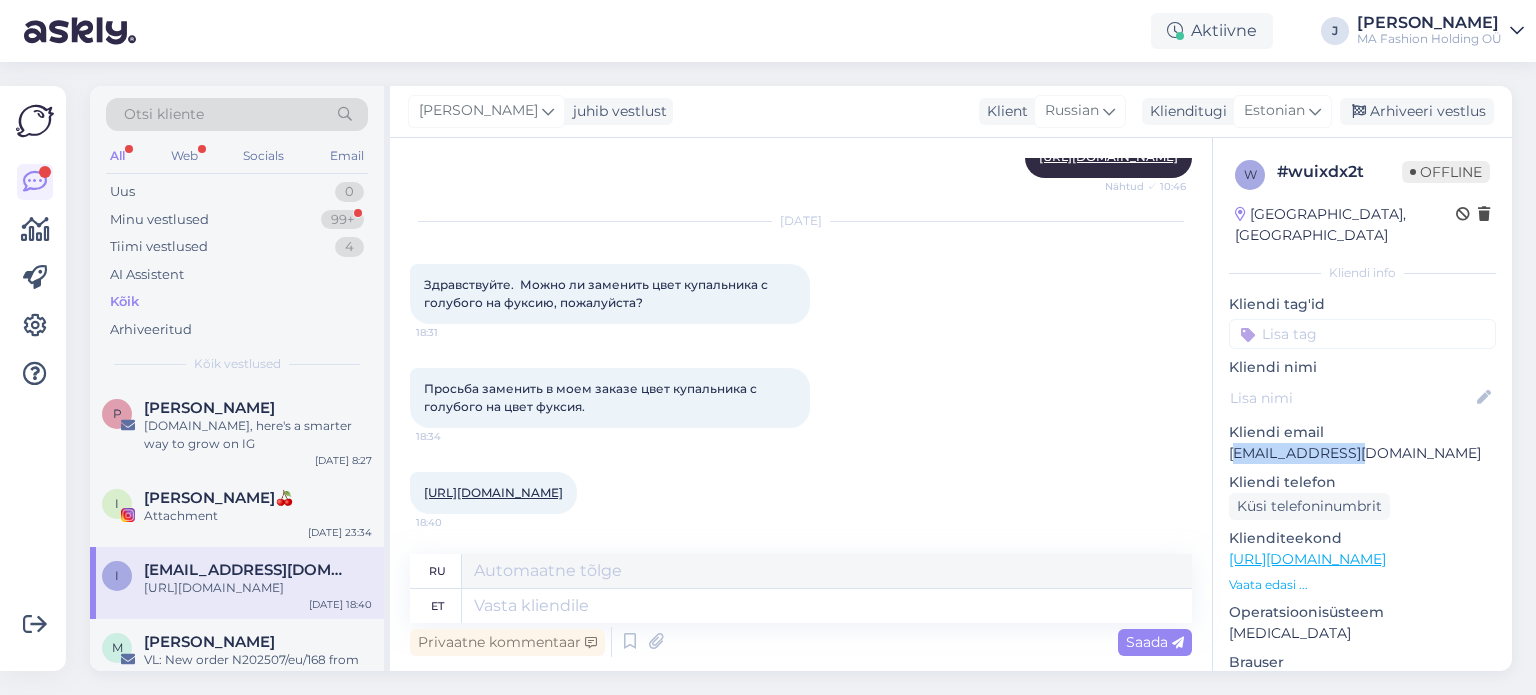 drag, startPoint x: 1231, startPoint y: 431, endPoint x: 1364, endPoint y: 433, distance: 133.01503 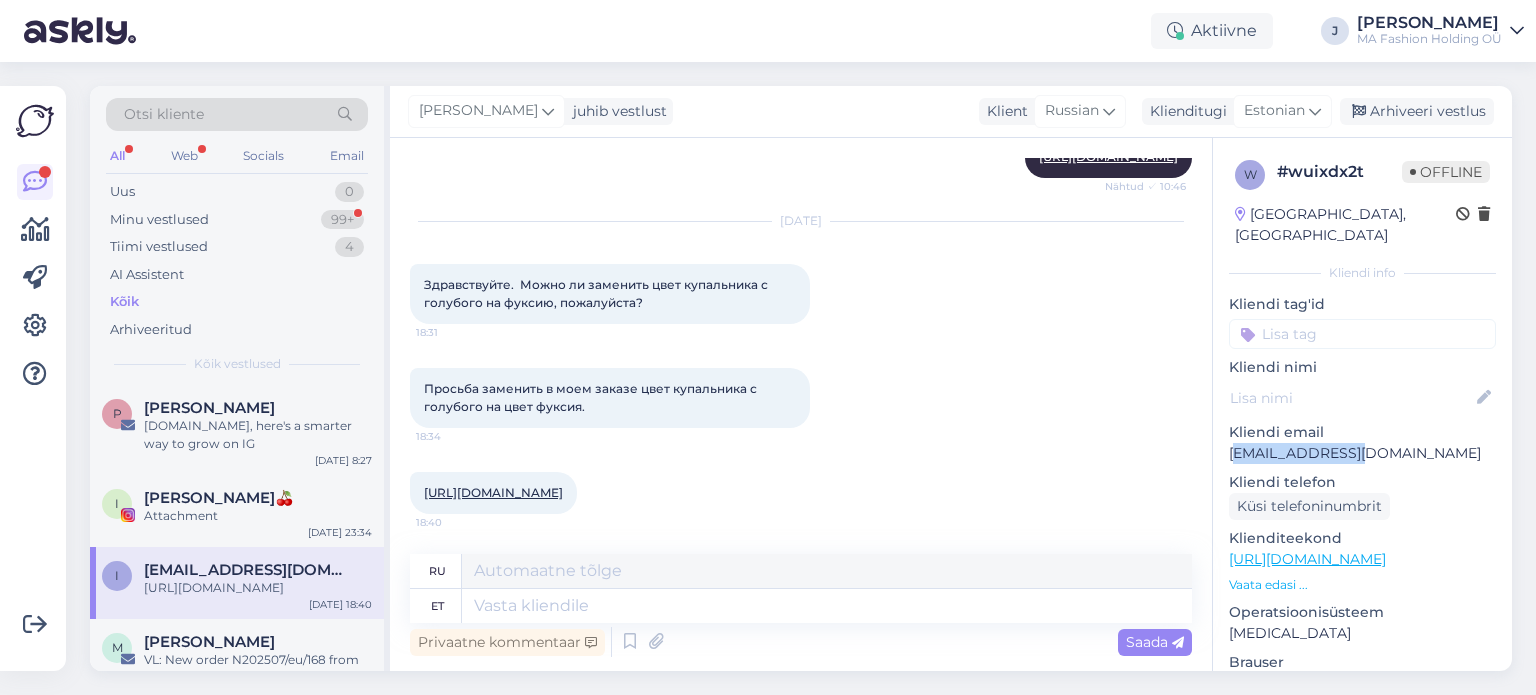 click on "[EMAIL_ADDRESS][DOMAIN_NAME]" at bounding box center [1362, 453] 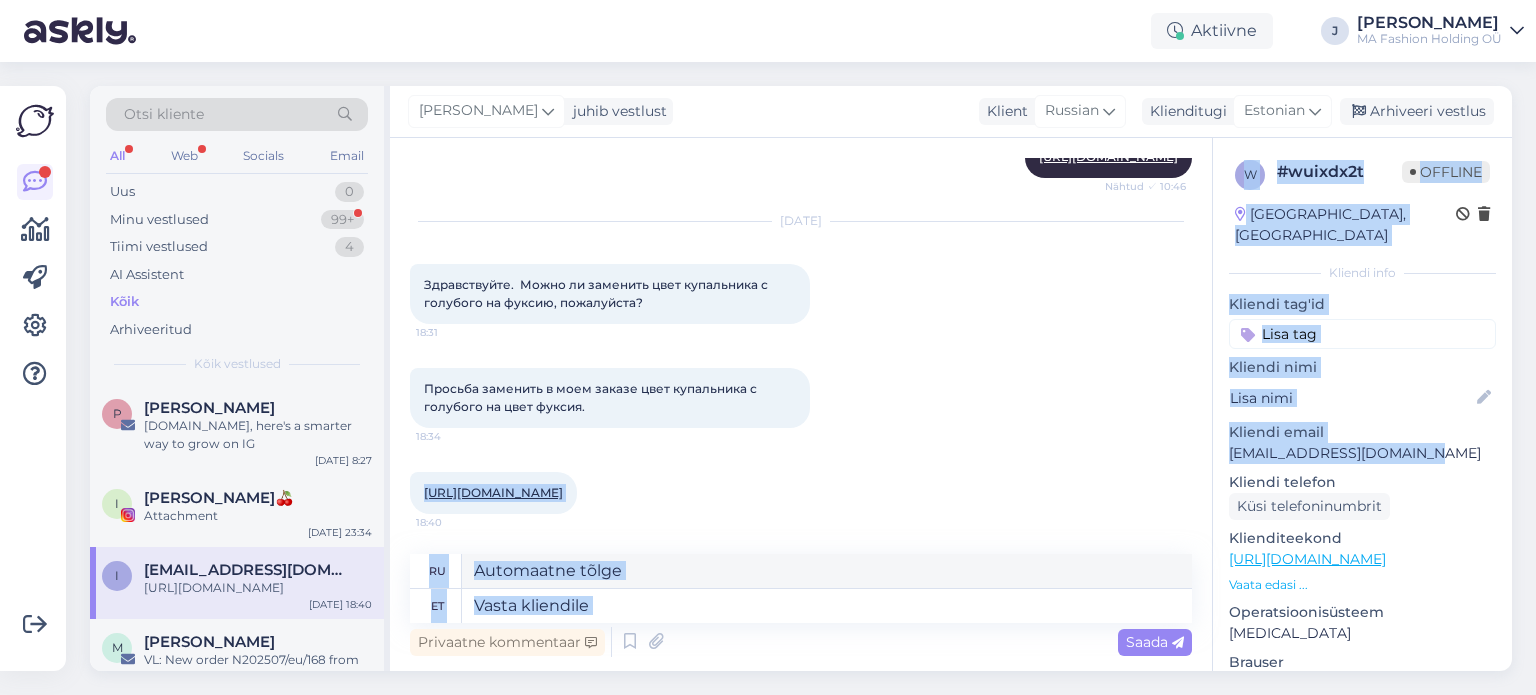 drag, startPoint x: 1422, startPoint y: 432, endPoint x: 1197, endPoint y: 425, distance: 225.10886 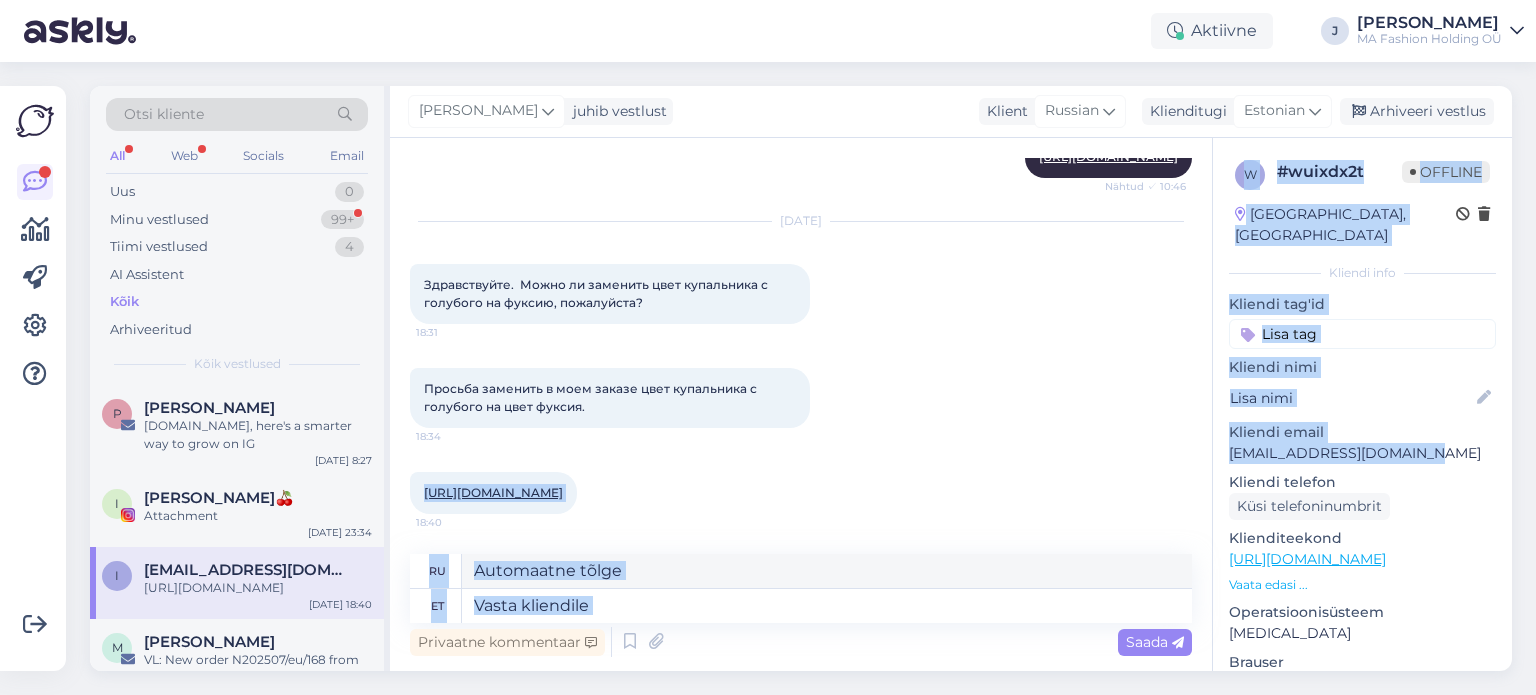 click on "Vestlus algas [DATE] В субботу я сделала заказ, оплатила его. Но сообщение о подтверждении, обработке или отправке зака мне на электронную почту так и не поступило! Жду обратной связи  19:14  Laupäeval tegin tellimuse [PERSON_NAME] [PERSON_NAME] eest. Kuid ma ei saanud kordagi meilisõnumit tellimuse kinnitamise, töötlemise või saatmise kohta! Ootan teie tagasisidet 19:14  19:14  [DATE] [PERSON_NAME]! Vabandust, et eile ei jõudnud teile vastata. Kohe uurin, kus maal teie tellimus on!
Nähtud ✓ 8:27  Здравствуйте! Мне жаль, что я не смог ответить [PERSON_NAME] вчера. Я сразу узнаю, в какой точке страны находится ваш заказ! [PERSON_NAME] [URL][DOMAIN_NAME]
Vabandame ebamugavuste pärast!
[GEOGRAPHIC_DATA]
Nähtud ✓ 8:35  [URL][DOMAIN_NAME] [PERSON_NAME] 8:54  8:55  w" at bounding box center [951, 404] 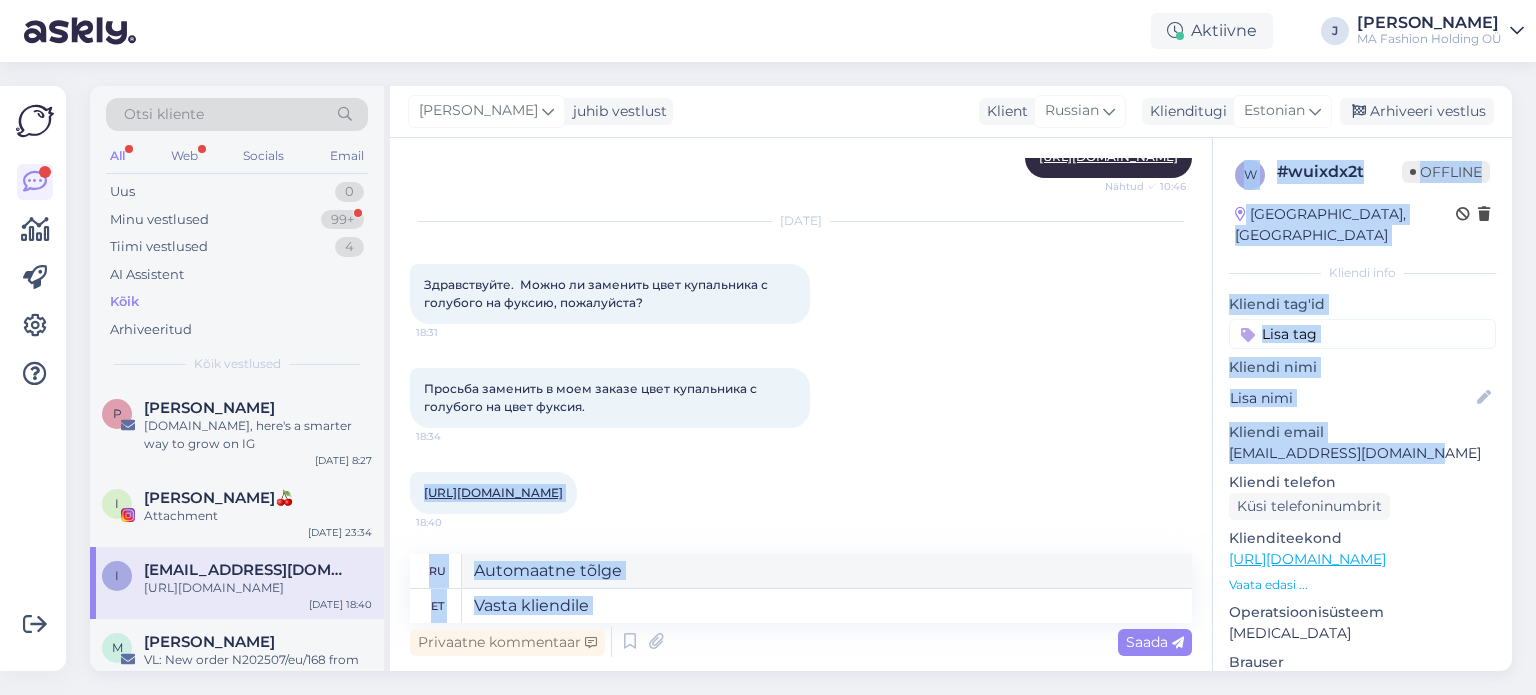 click on "[EMAIL_ADDRESS][DOMAIN_NAME]" at bounding box center [1362, 453] 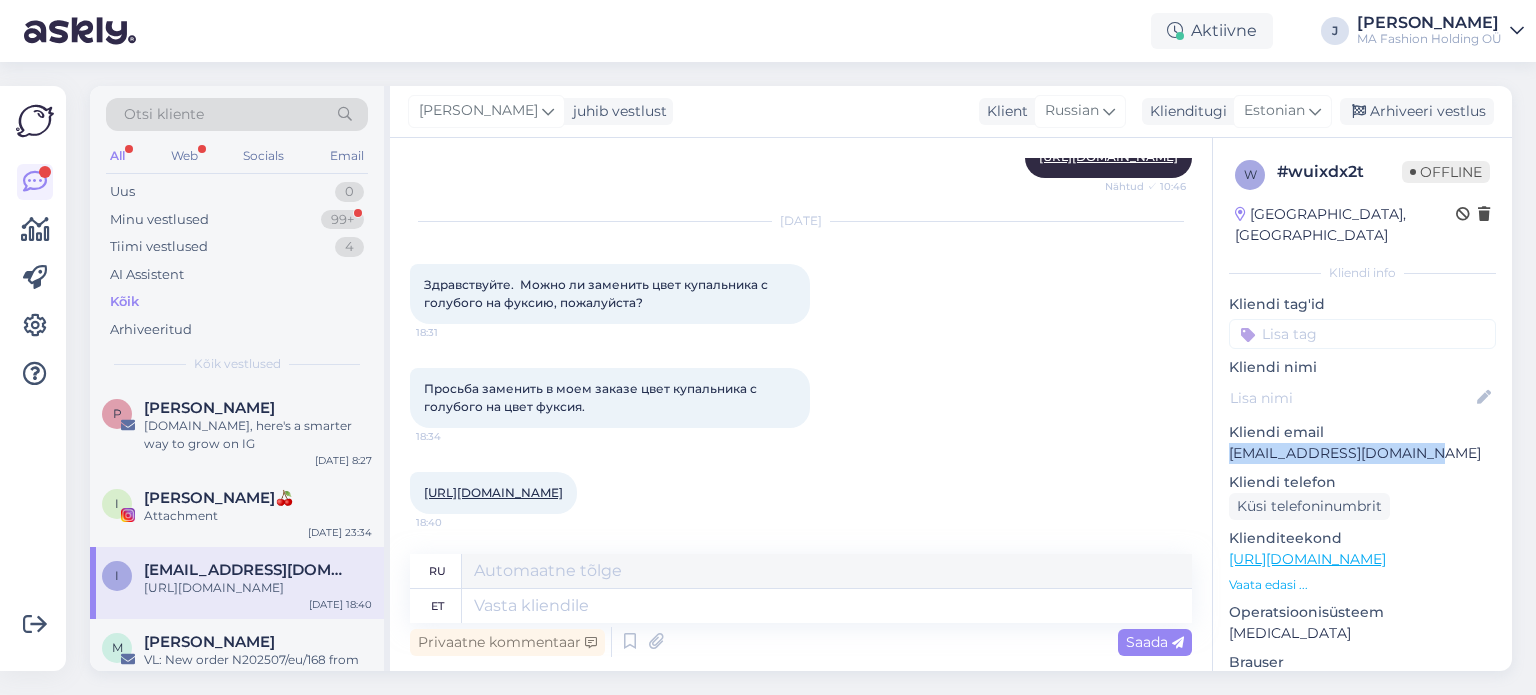 drag, startPoint x: 1420, startPoint y: 433, endPoint x: 1230, endPoint y: 431, distance: 190.01053 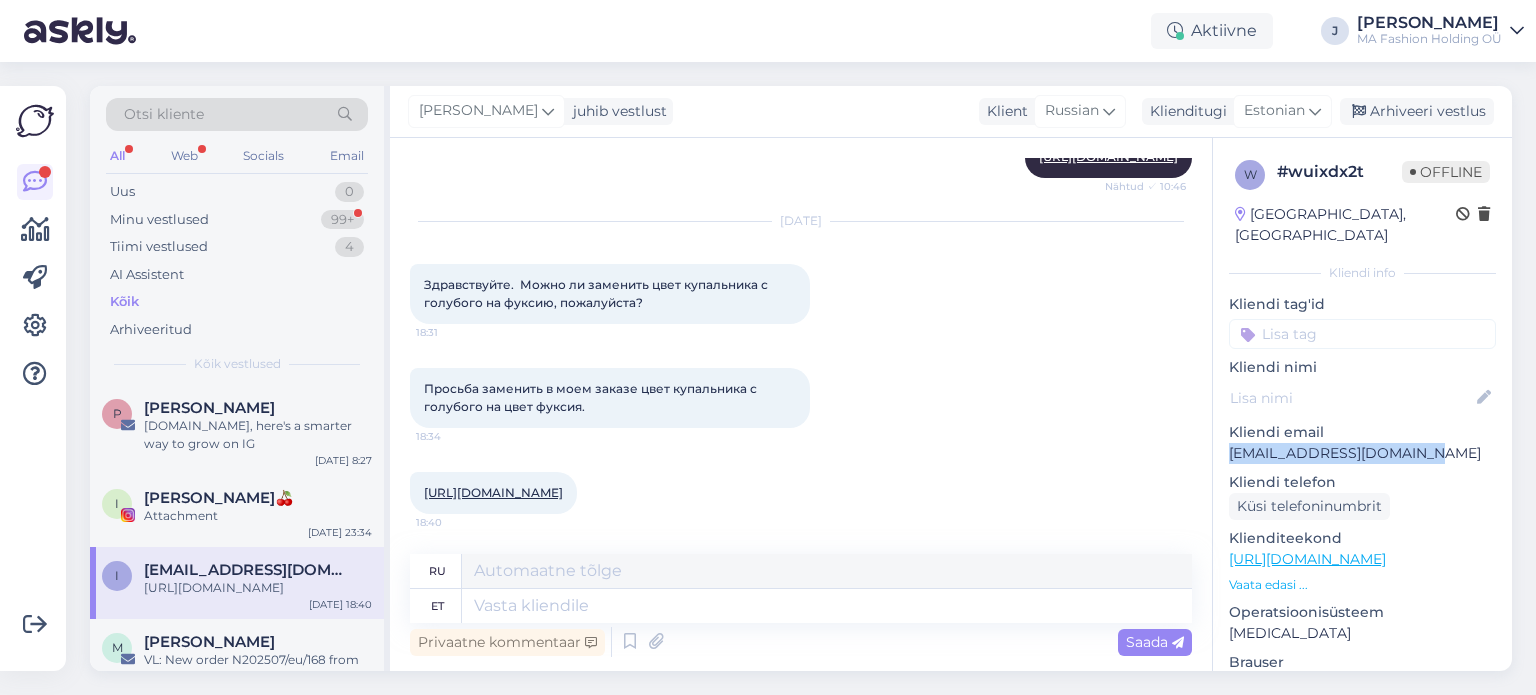 click on "[EMAIL_ADDRESS][DOMAIN_NAME]" at bounding box center [1362, 453] 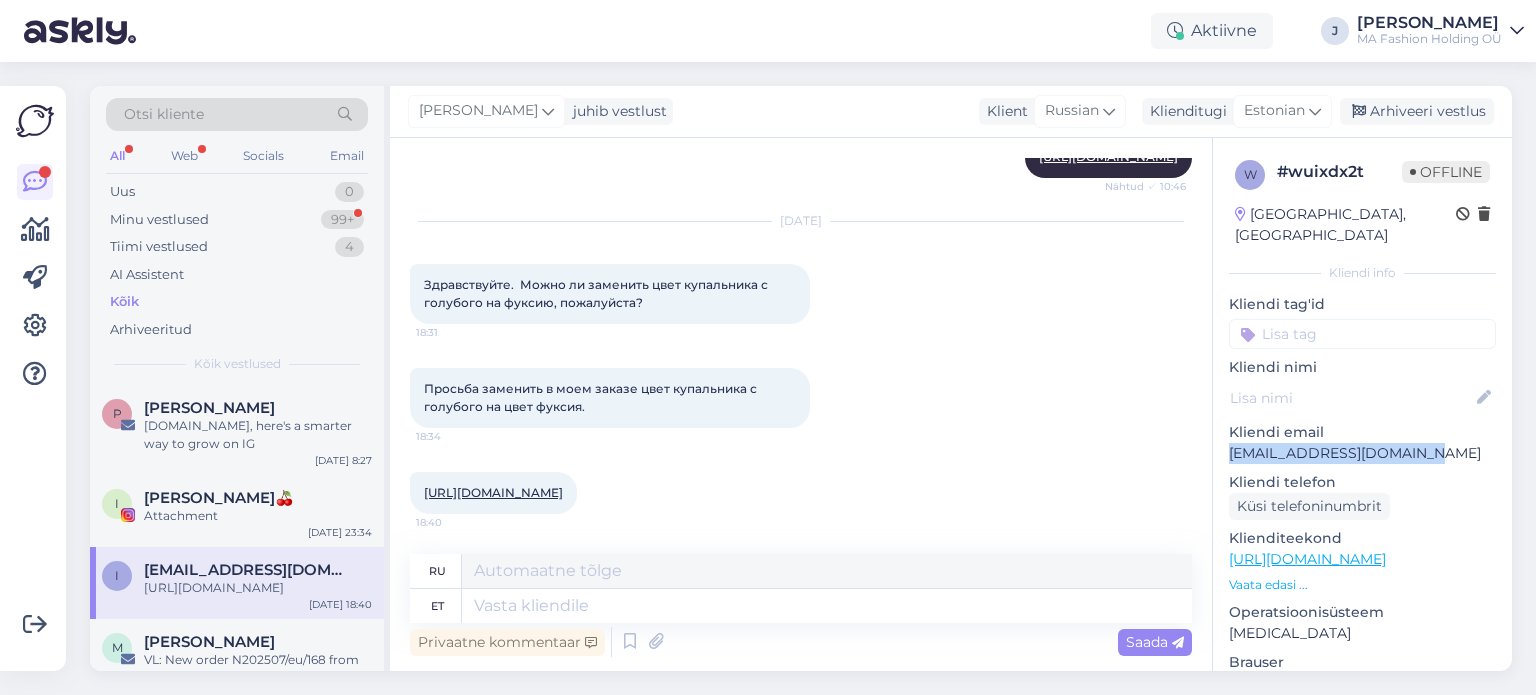 scroll, scrollTop: 5338, scrollLeft: 0, axis: vertical 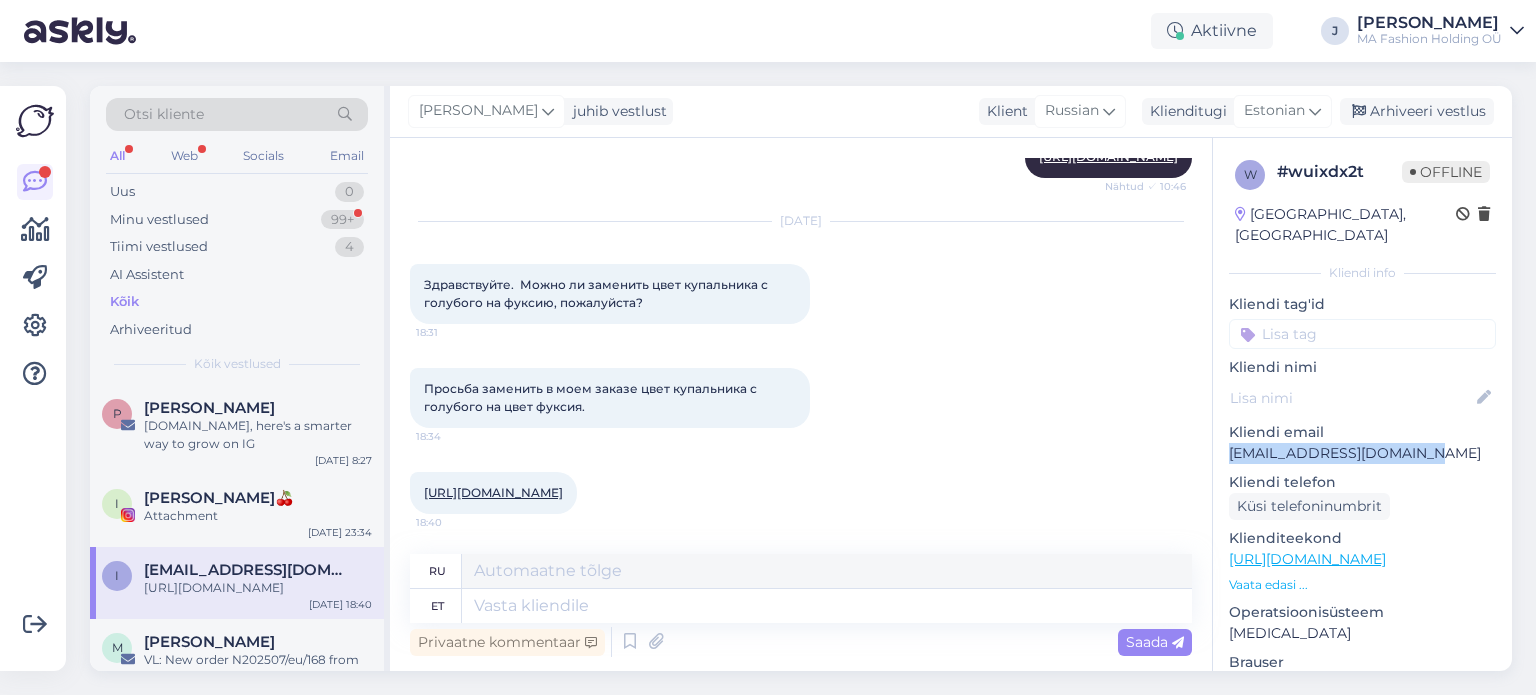 click on "[URL][DOMAIN_NAME]" at bounding box center (493, 492) 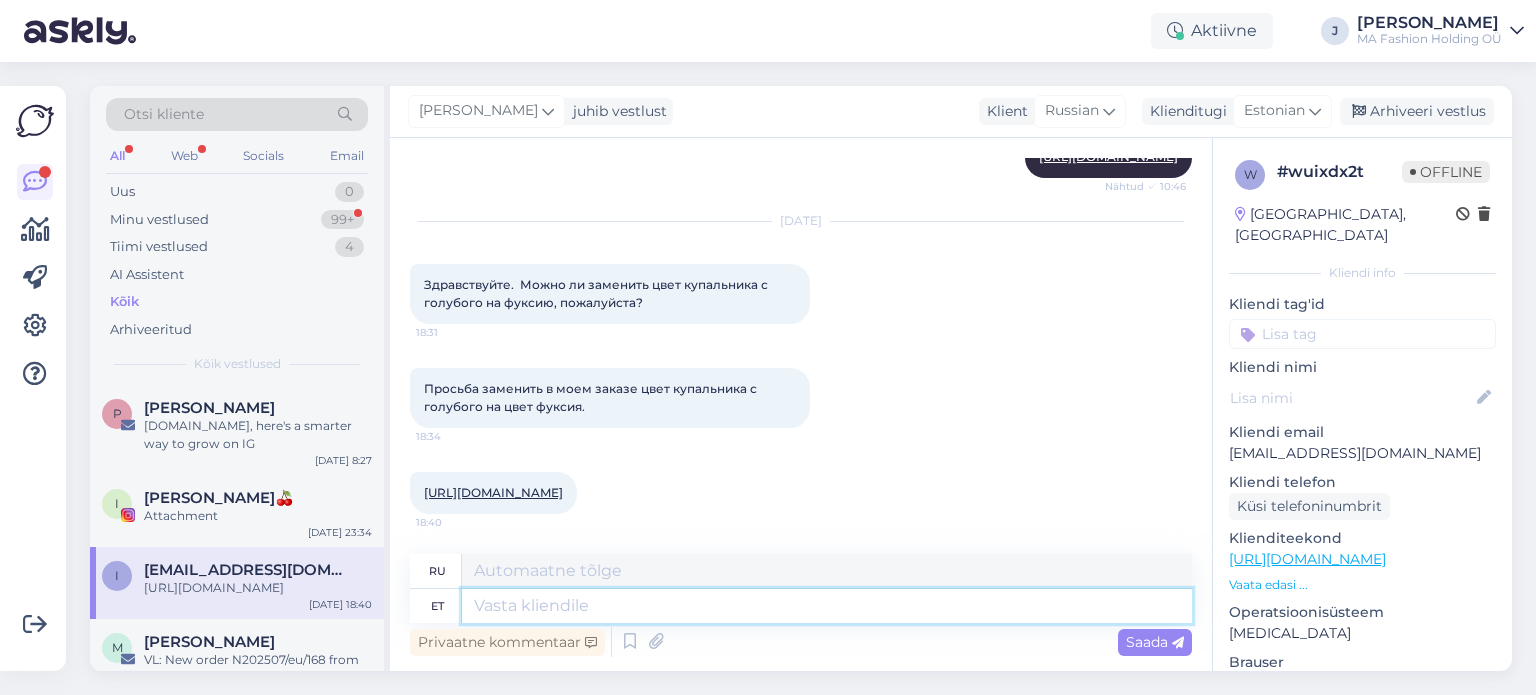 click at bounding box center [827, 606] 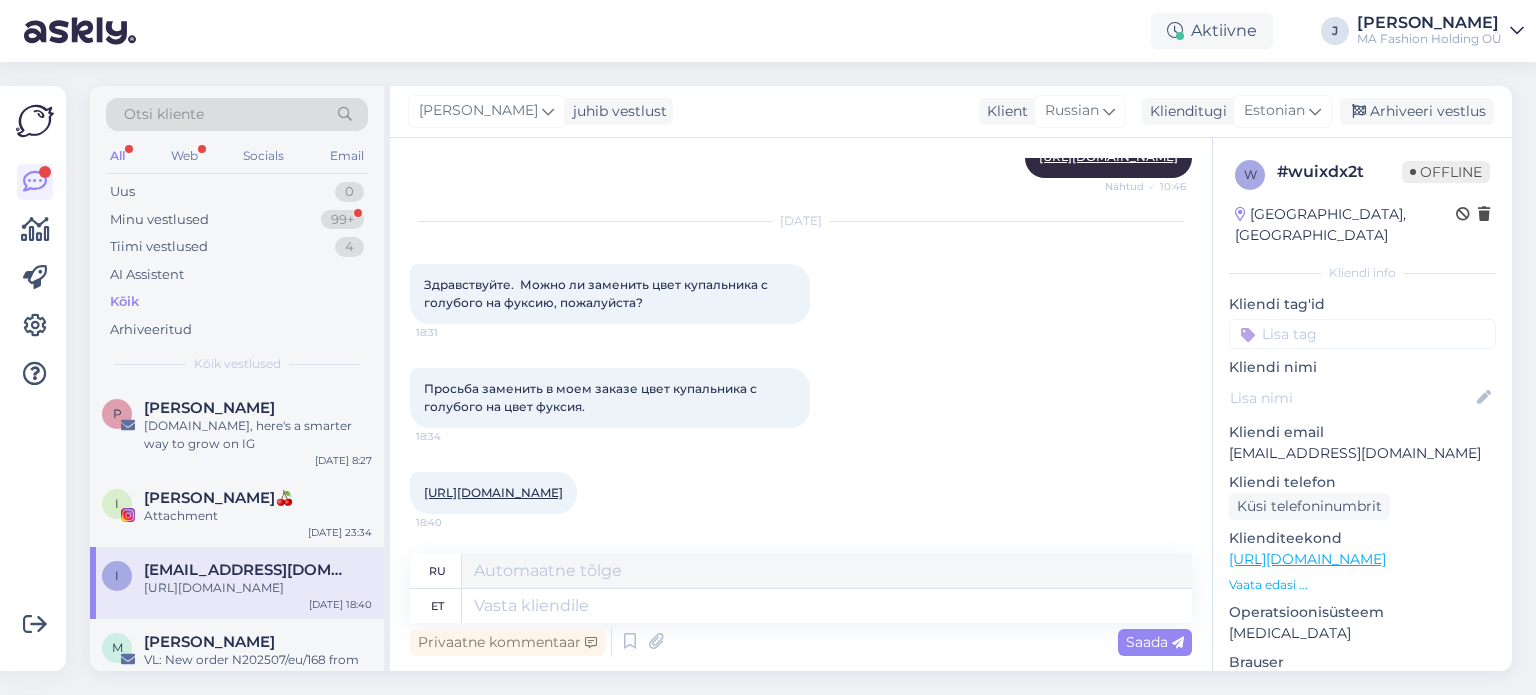 click on "[URL][DOMAIN_NAME]" at bounding box center [493, 492] 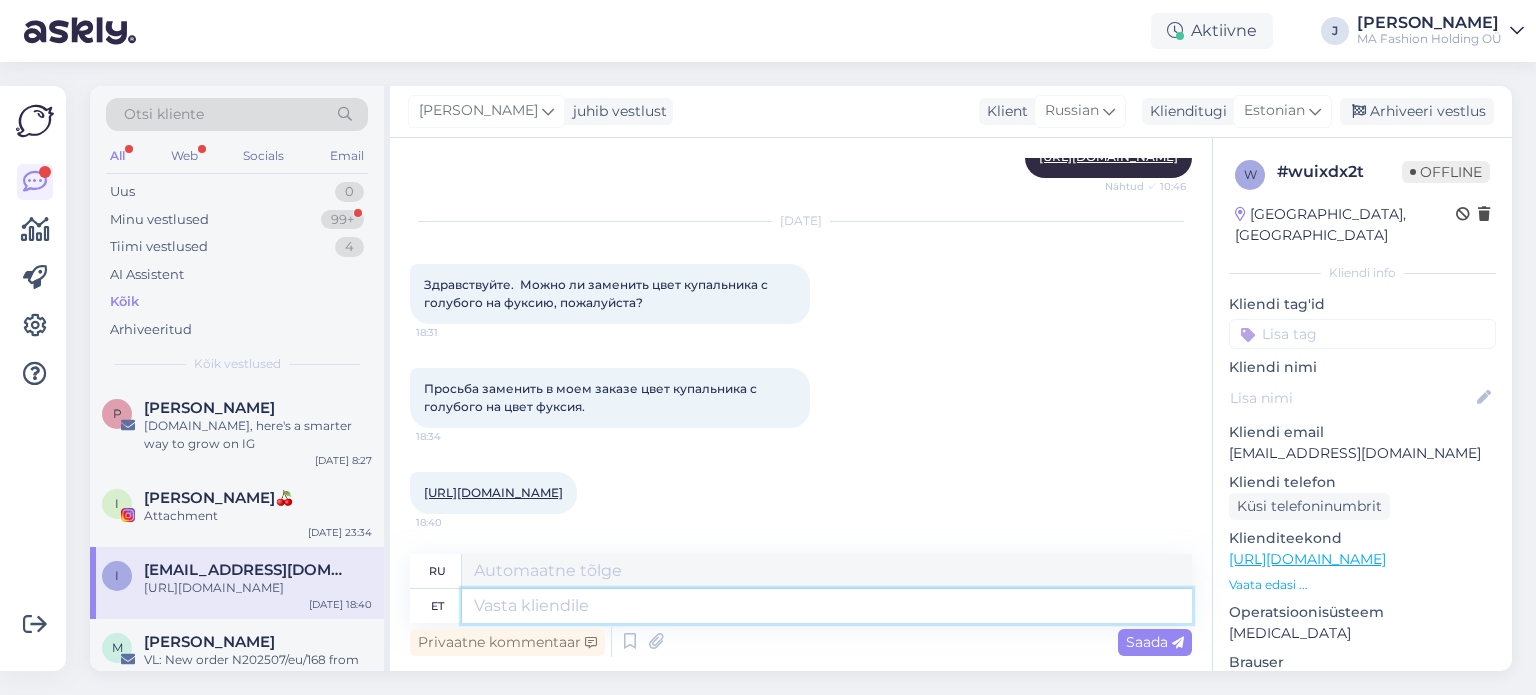 click at bounding box center [827, 606] 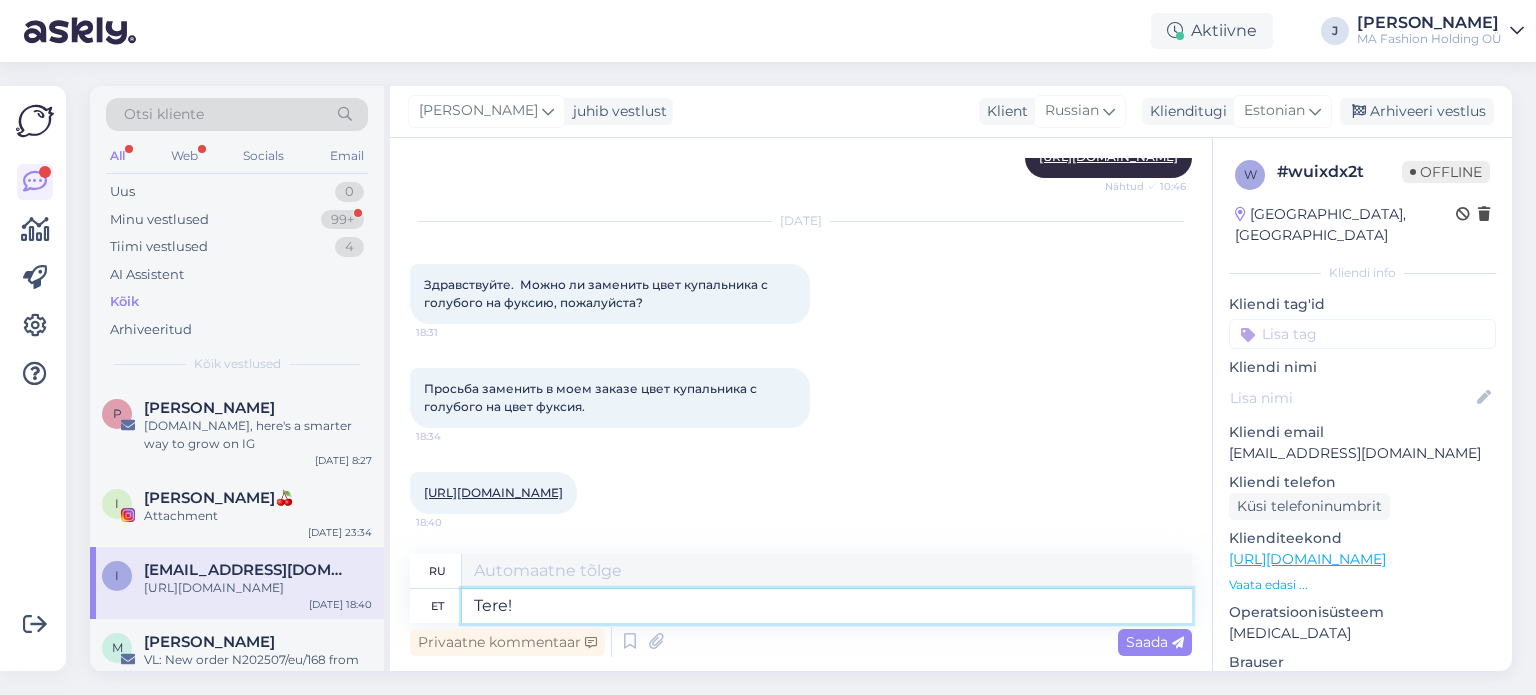 type on "Tere!" 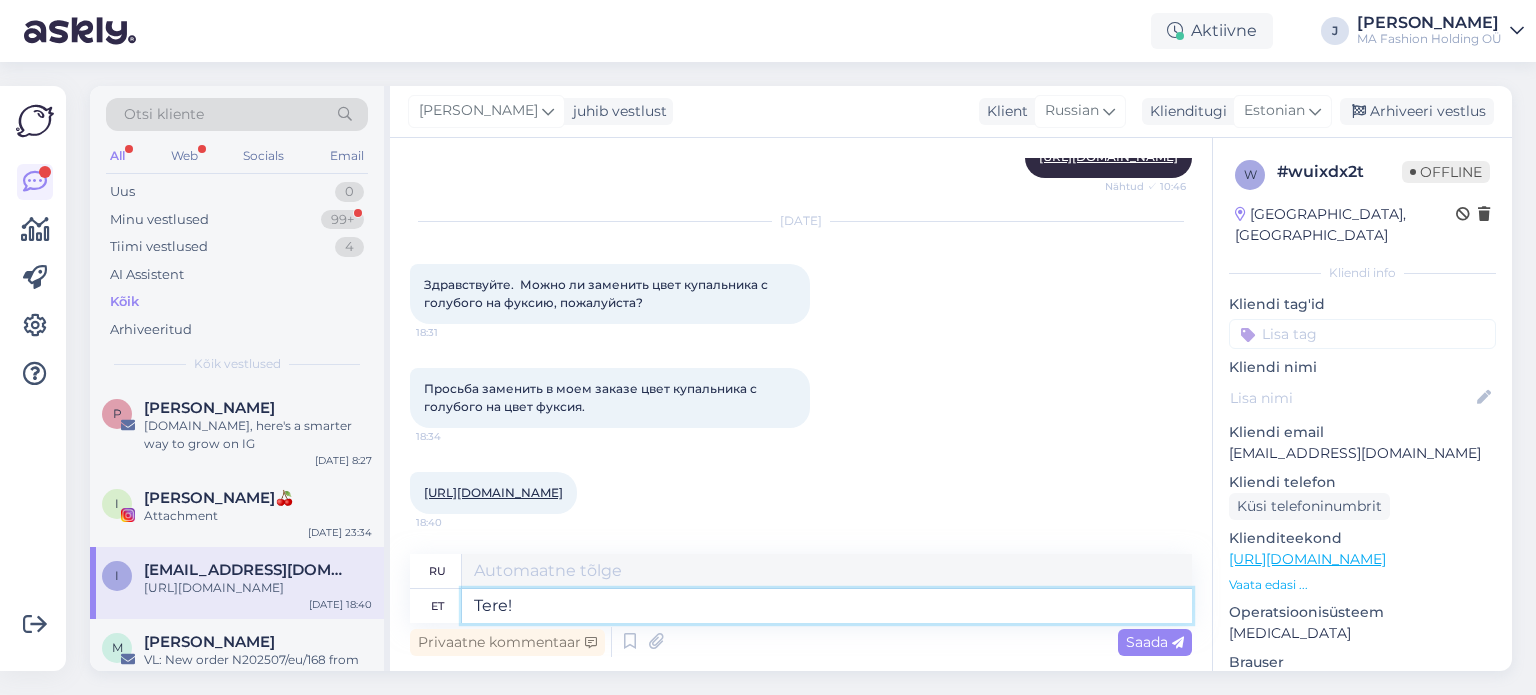 type on "Привет!" 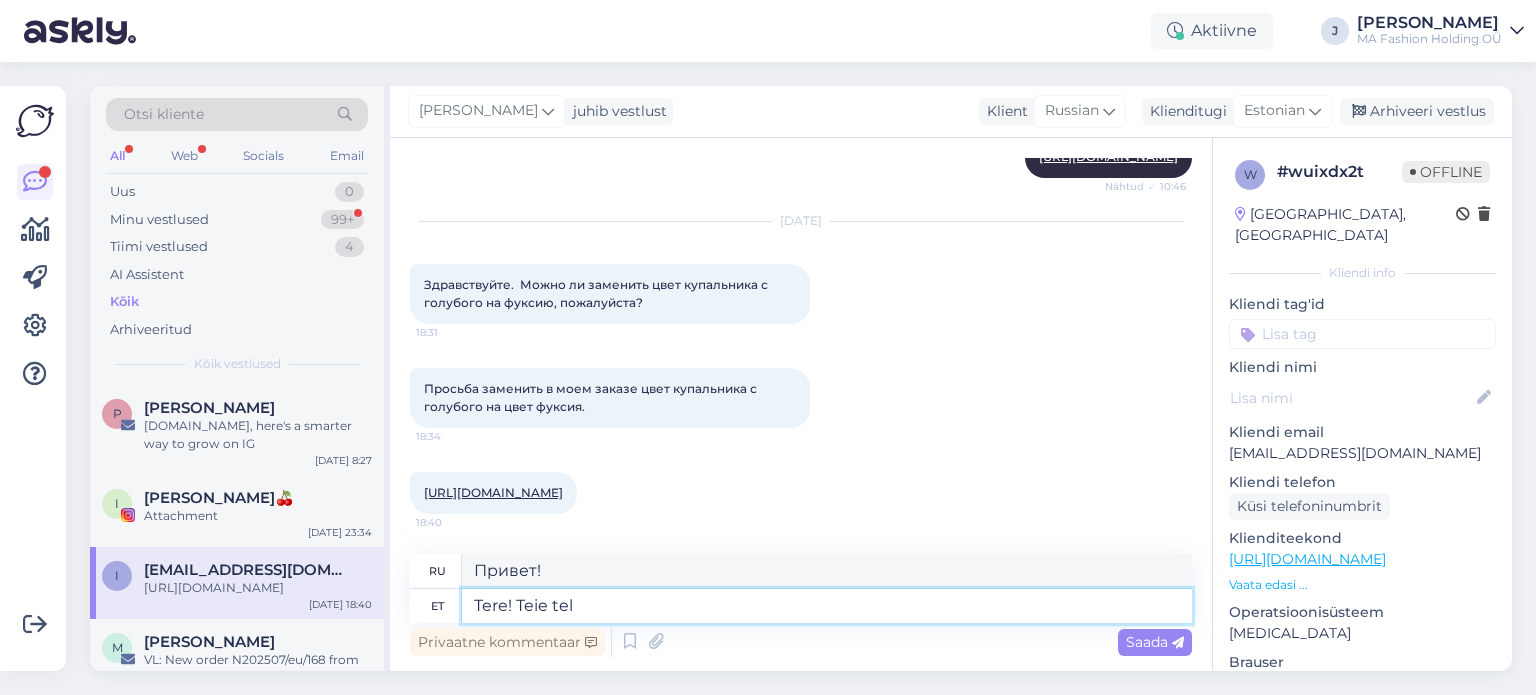 type on "Tere! Teie tell" 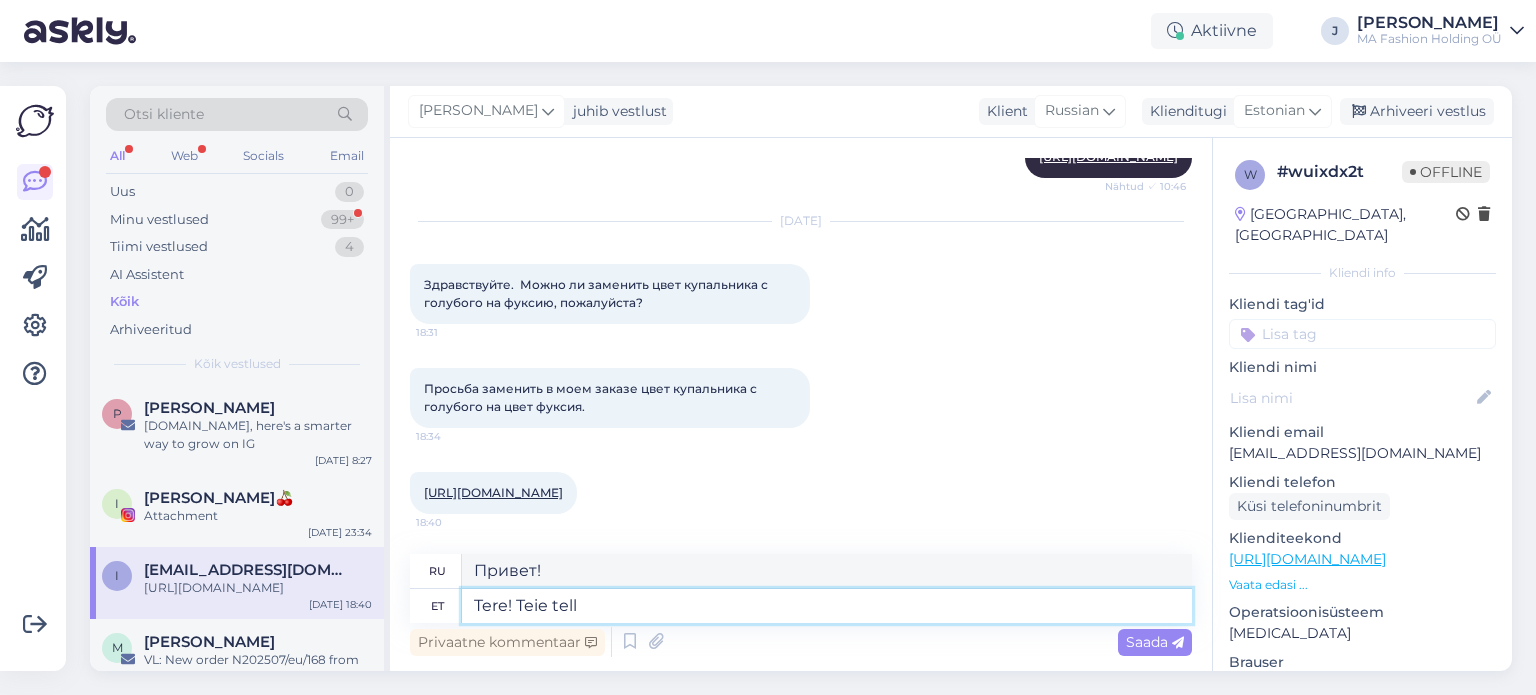 type on "Здравствуйте! Ваш" 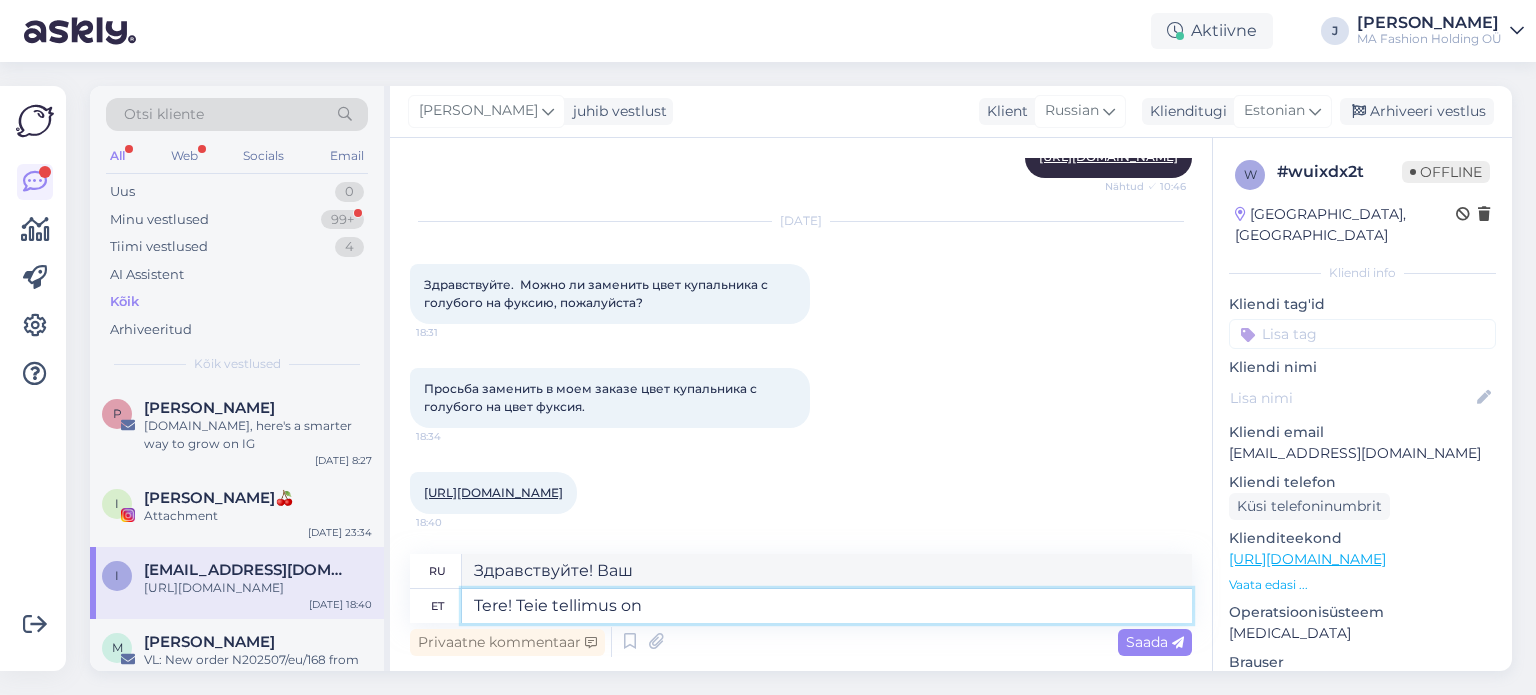 type on "Tere! Teie tellimus on" 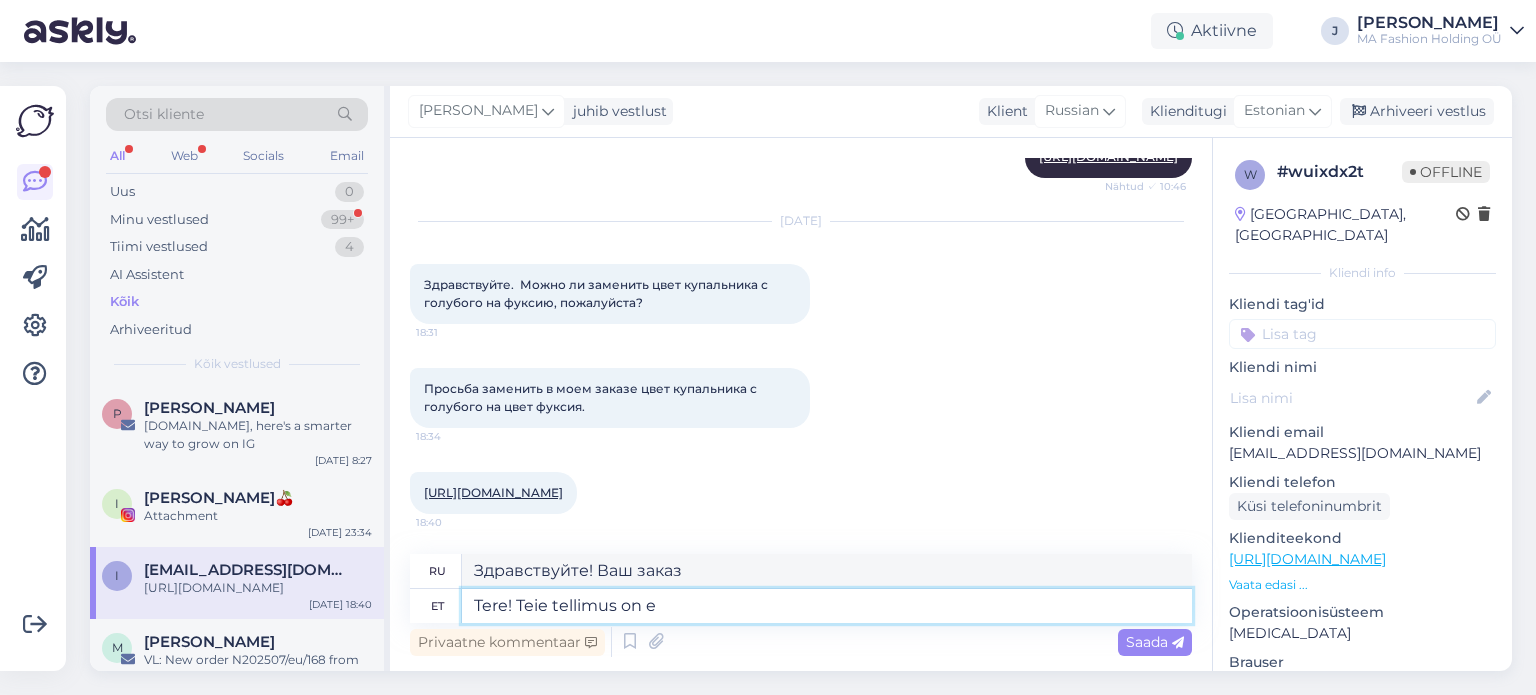 type on "Tere! Teie tellimus on et" 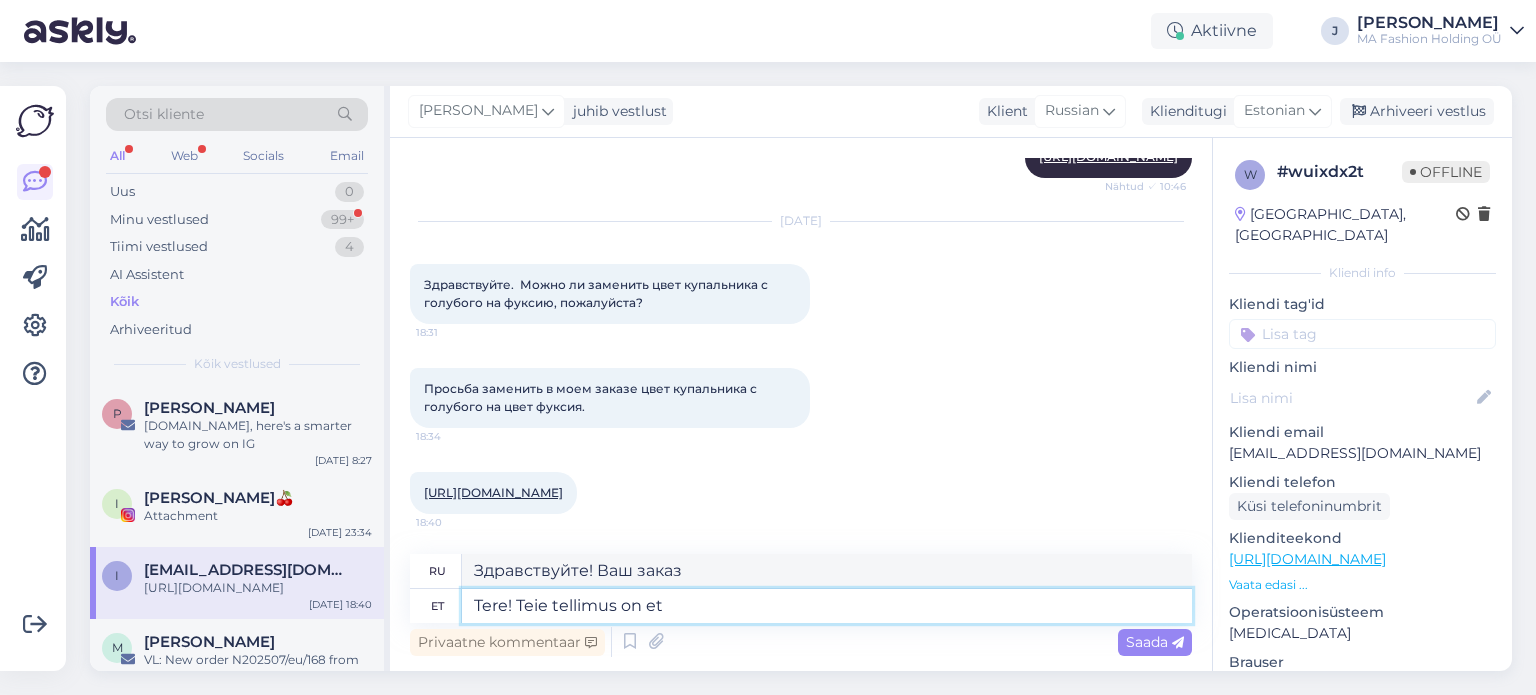 type on "Здравствуйте! Ваш заказ:" 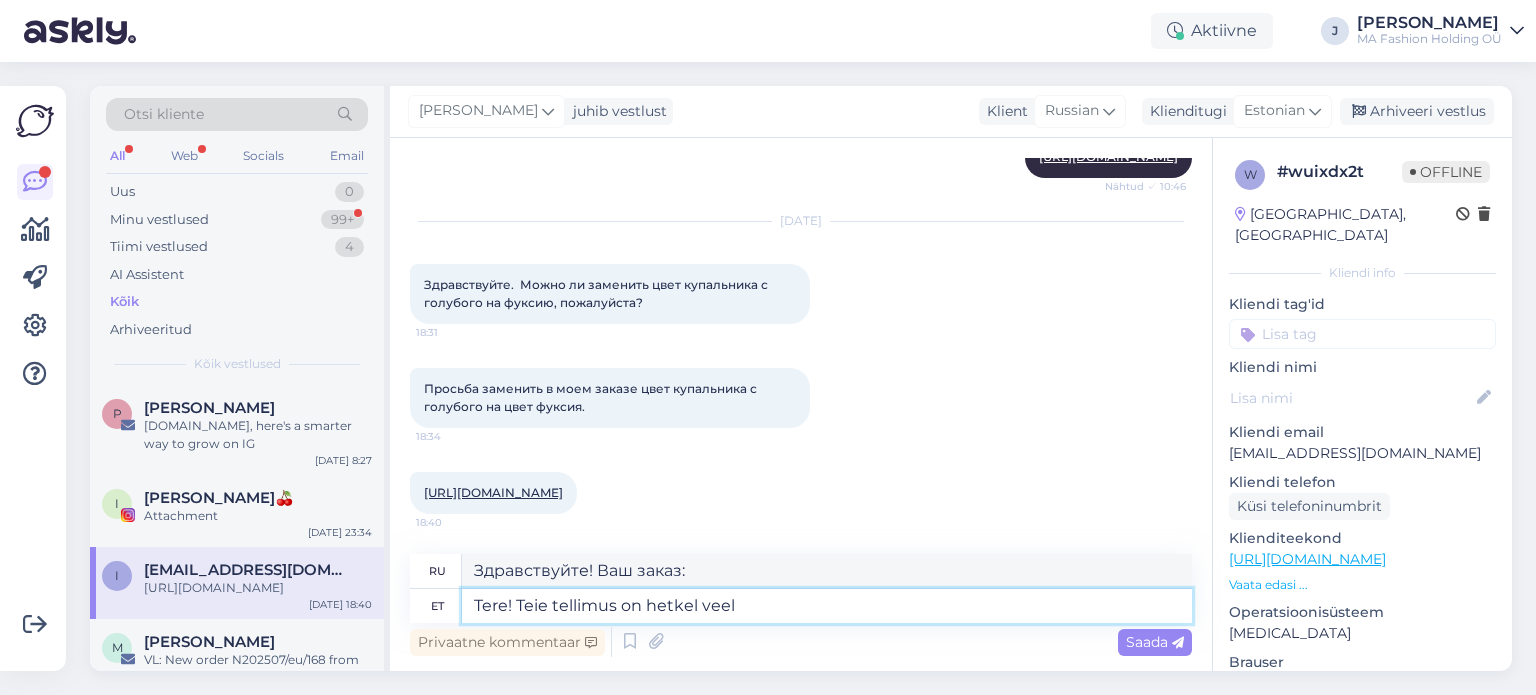 type on "Tere! Teie tellimus on hetkel veel k" 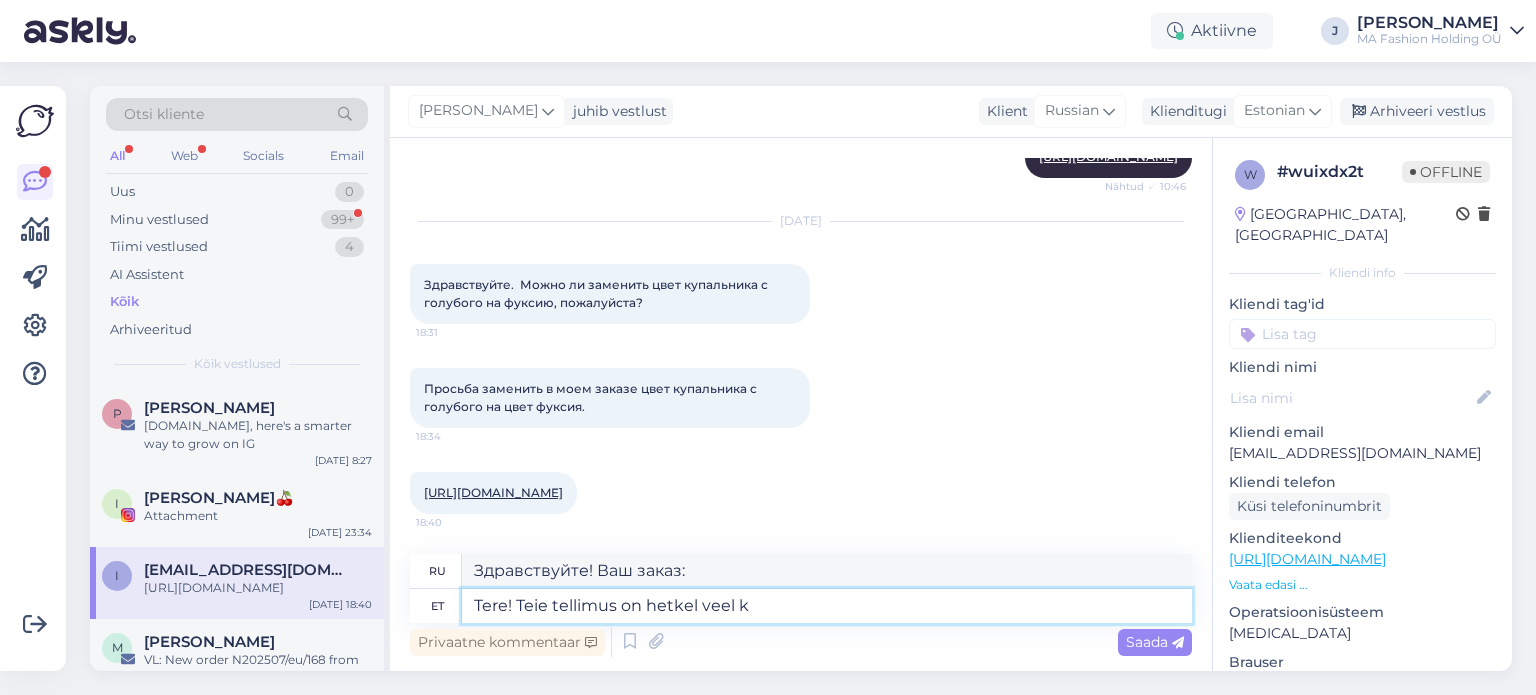type on "Здравствуйте! Ваш заказ в данный момент" 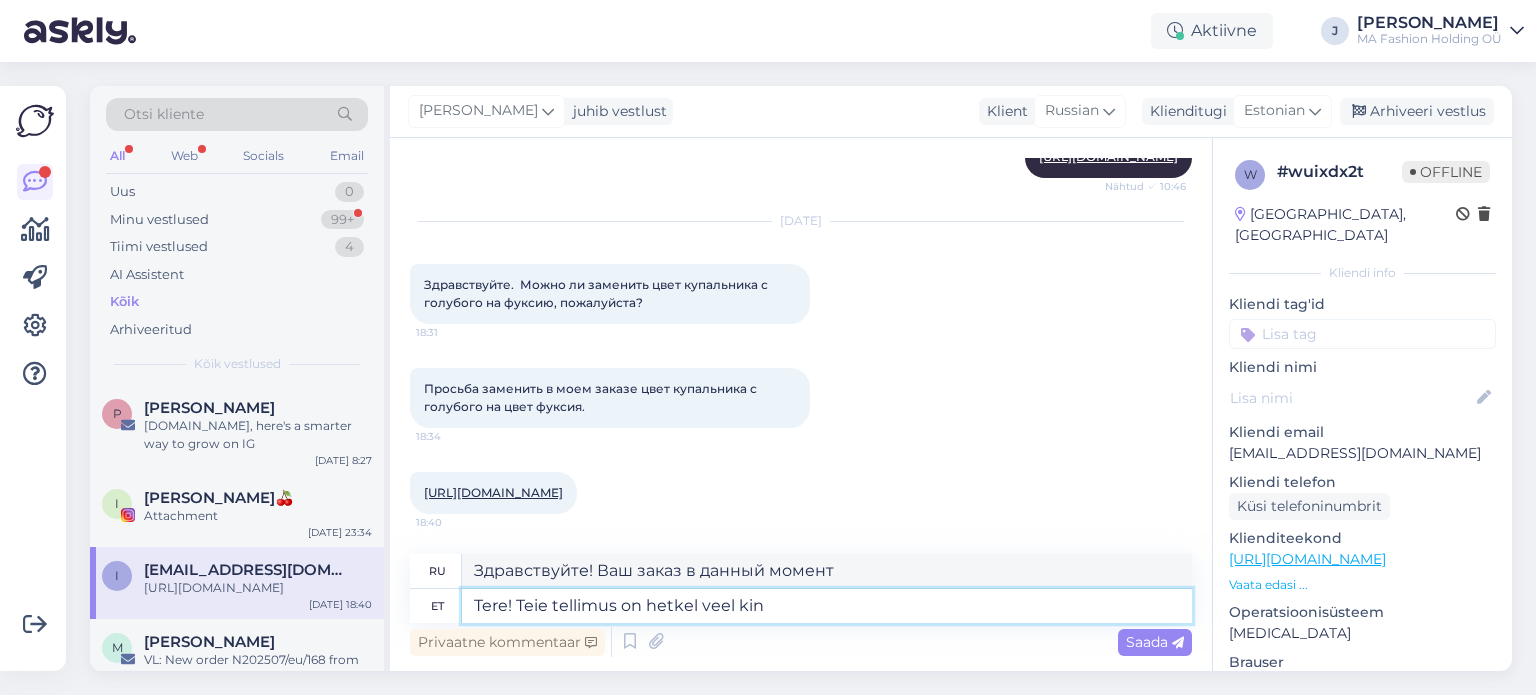 type on "Tere! Teie tellimus on hetkel veel [PERSON_NAME]" 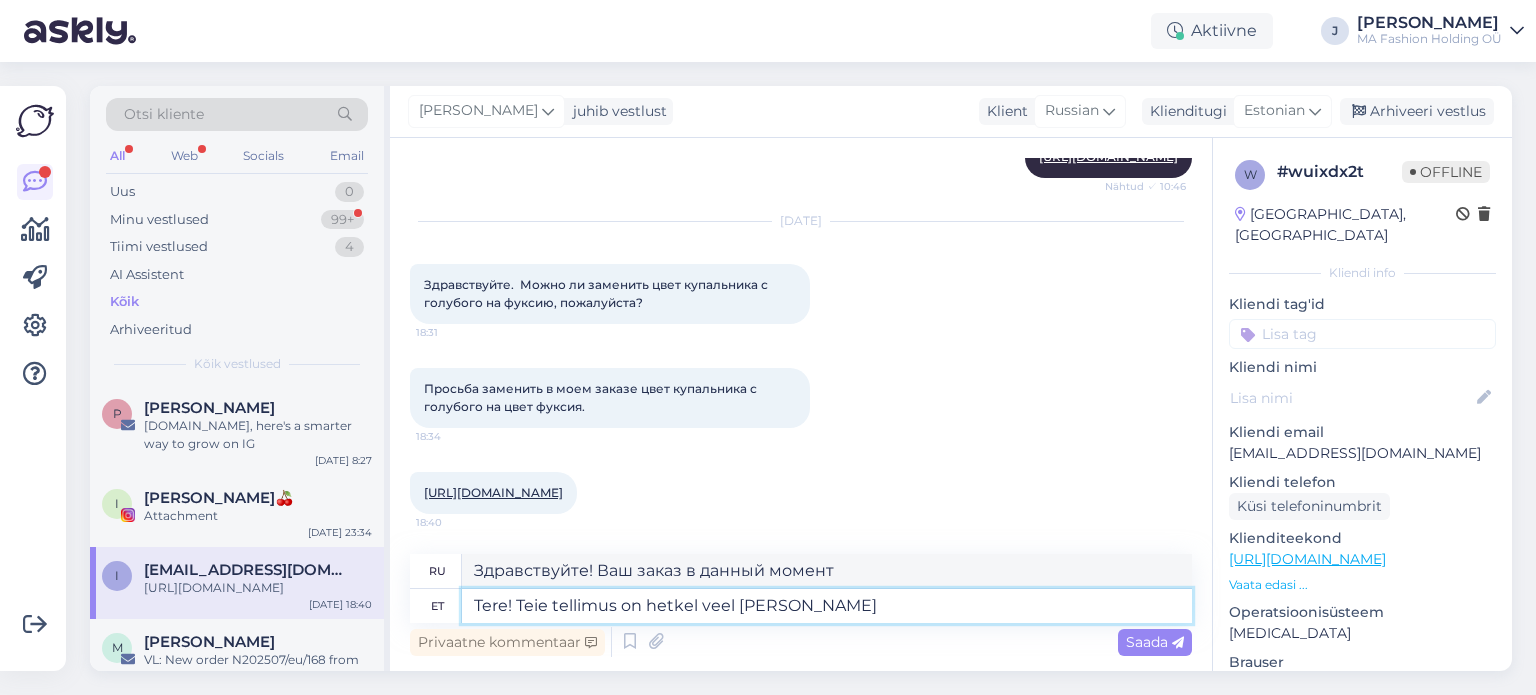 type on "Здравствуйте! Ваш заказ пока ещё..." 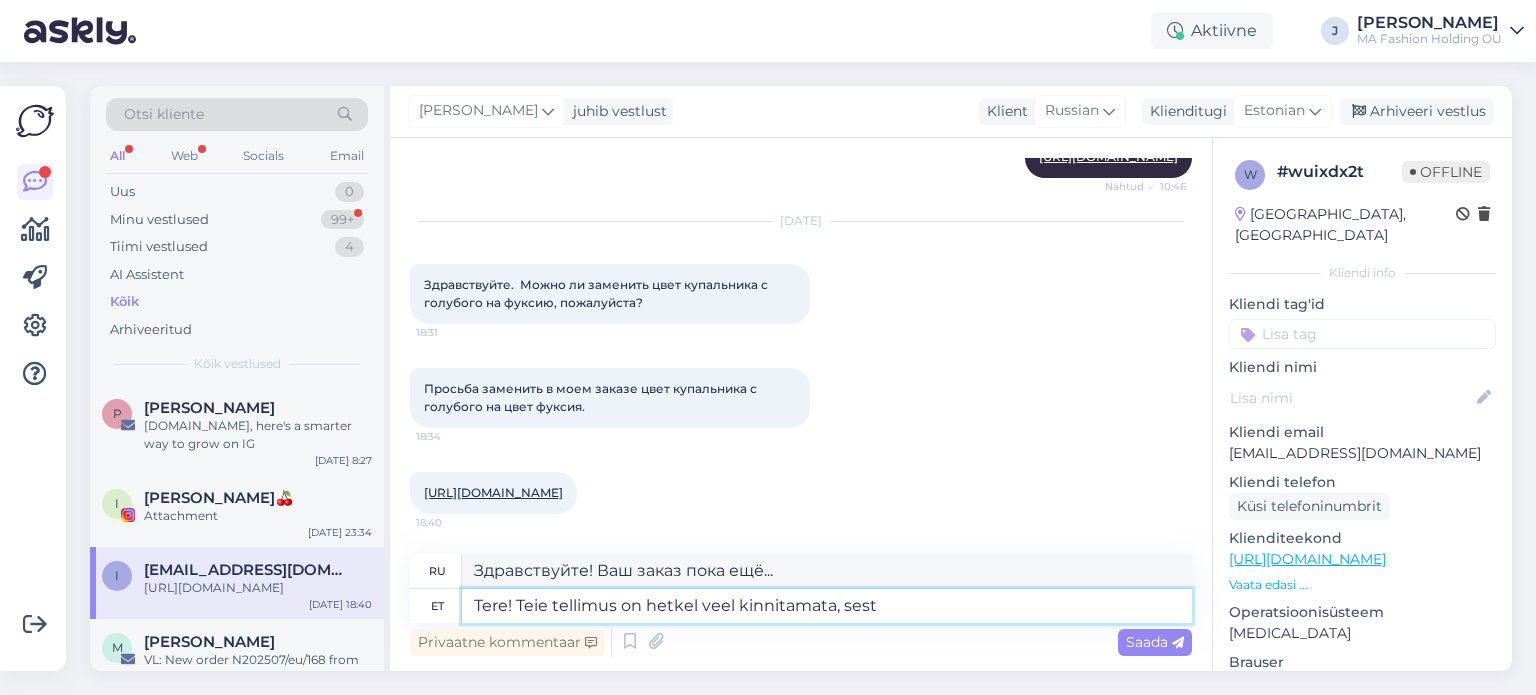type on "Tere! Teie tellimus on hetkel veel kinnitamata, sest" 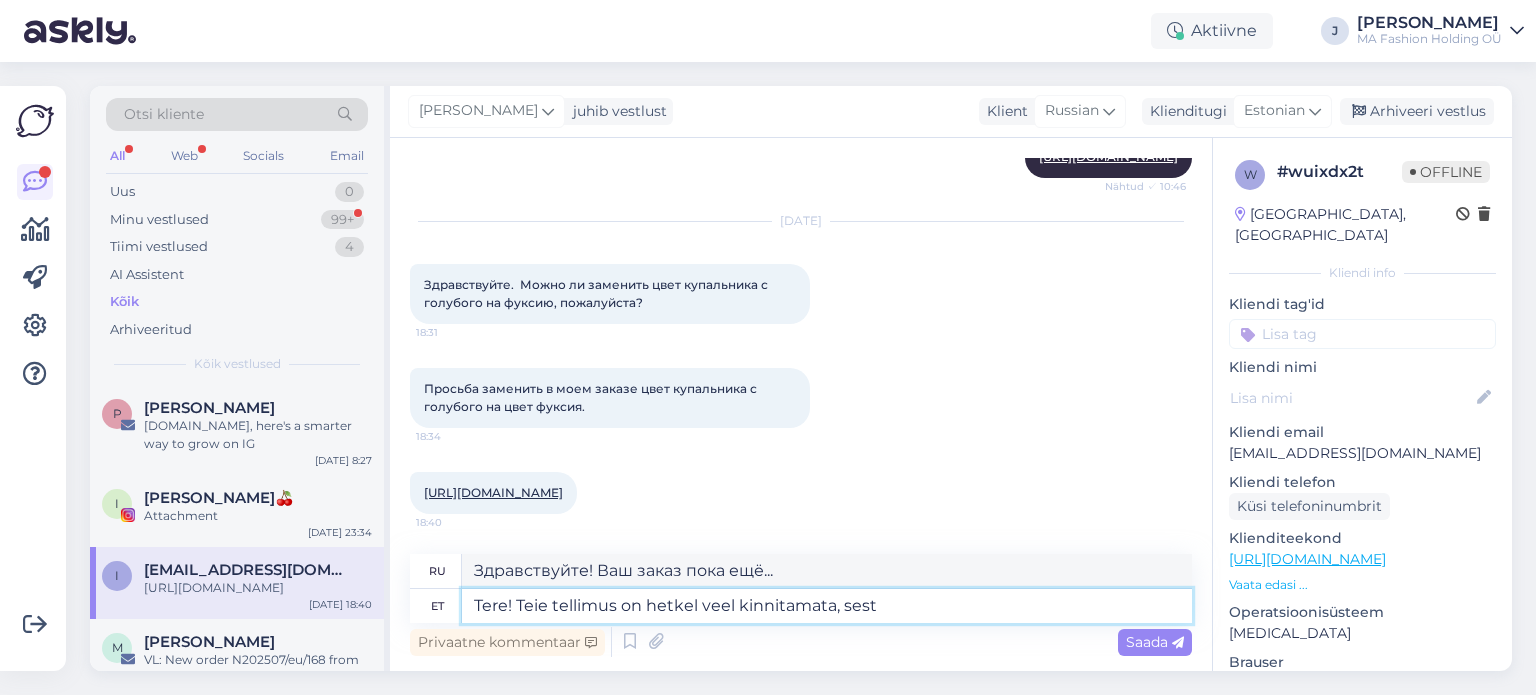 type on "Здравствуйте! Ваш заказ пока не подтвержден." 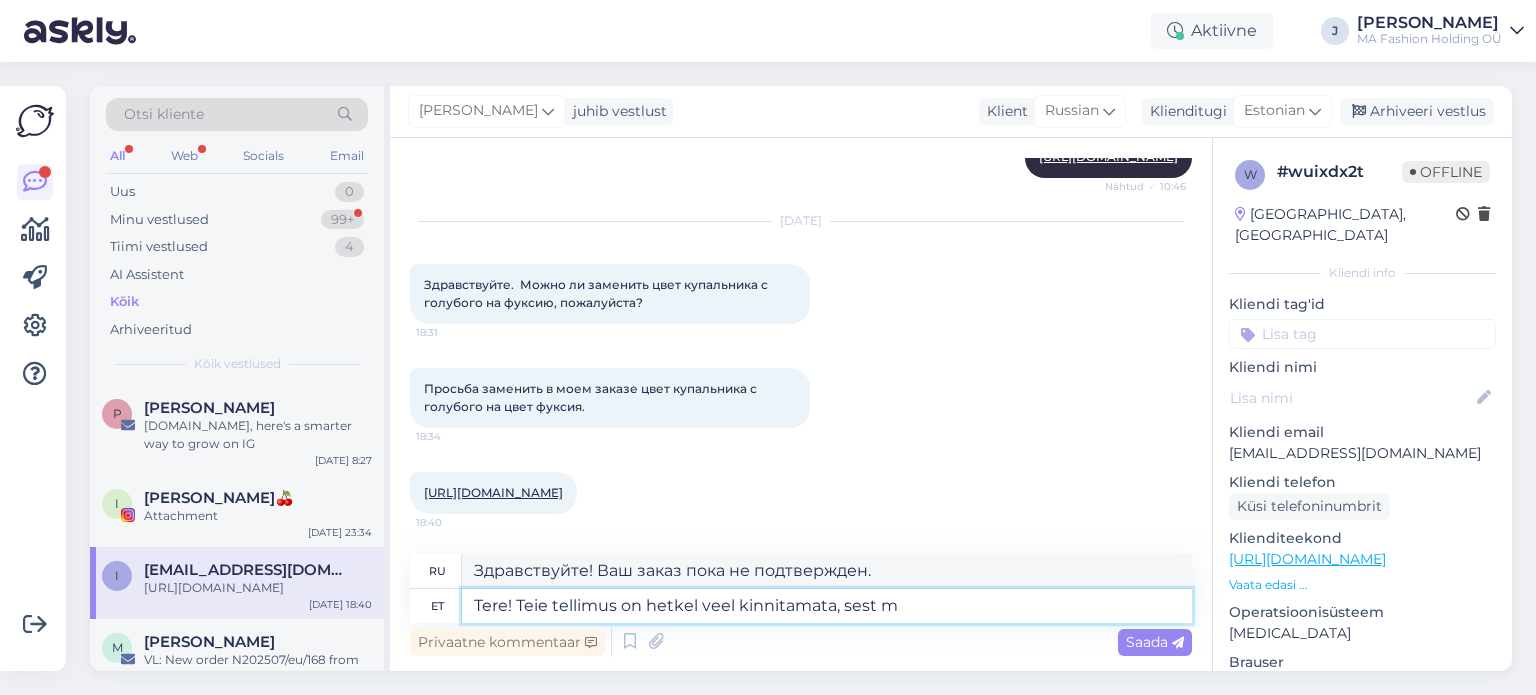 type on "Tere! Teie tellimus on hetkel veel kinnitamata, sest ma" 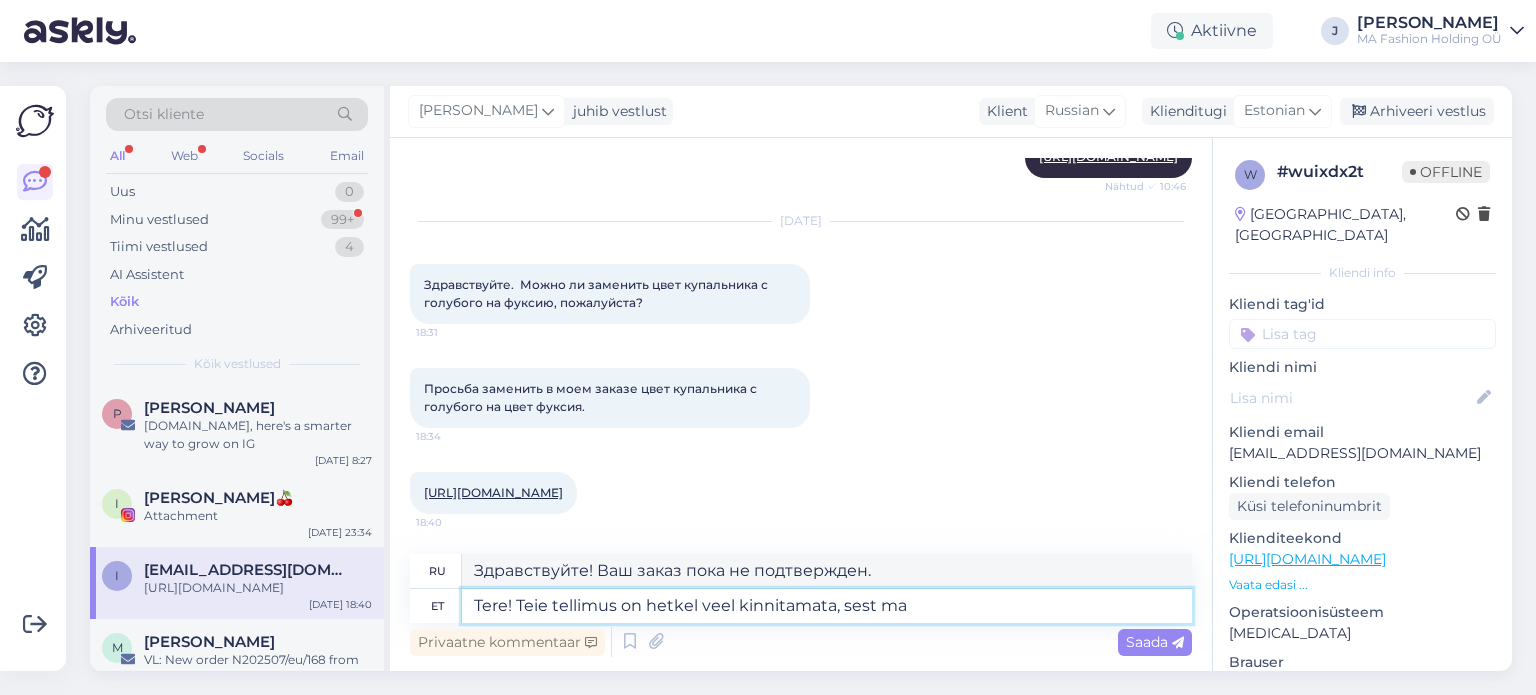 type on "Здравствуйте! Ваш заказ пока не подтвержден, потому что" 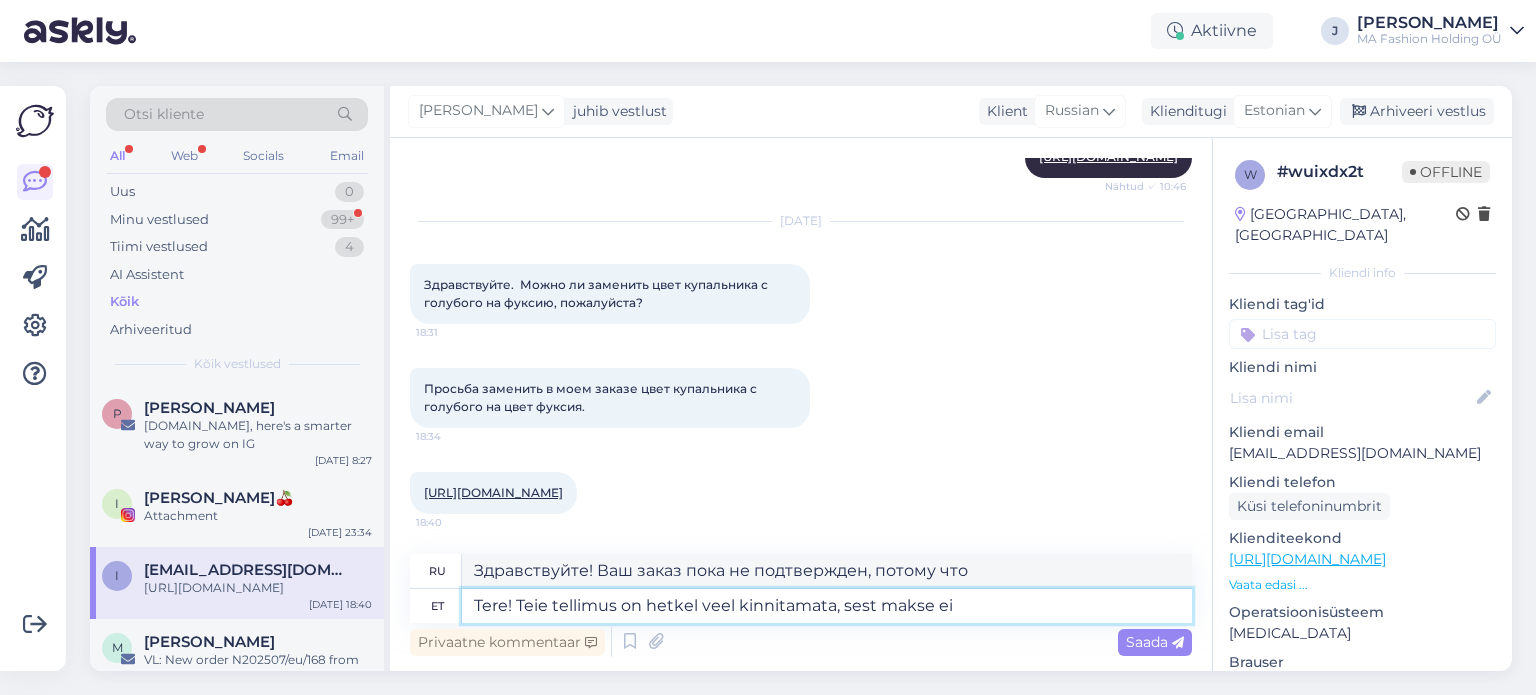 type on "Tere! Teie tellimus on hetkel veel kinnitamata, sest makse ei" 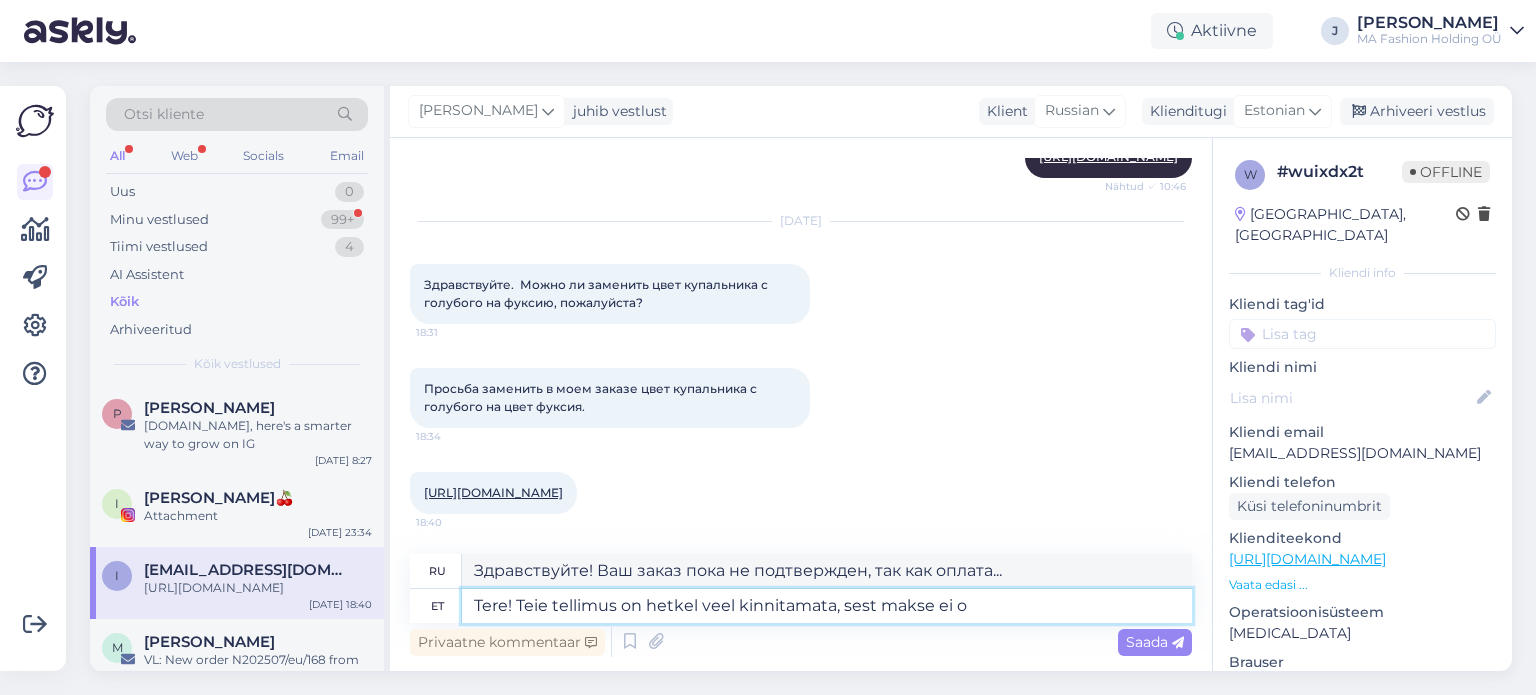 type on "Tere! Teie tellimus on hetkel veel kinnitamata, sest makse ei ol" 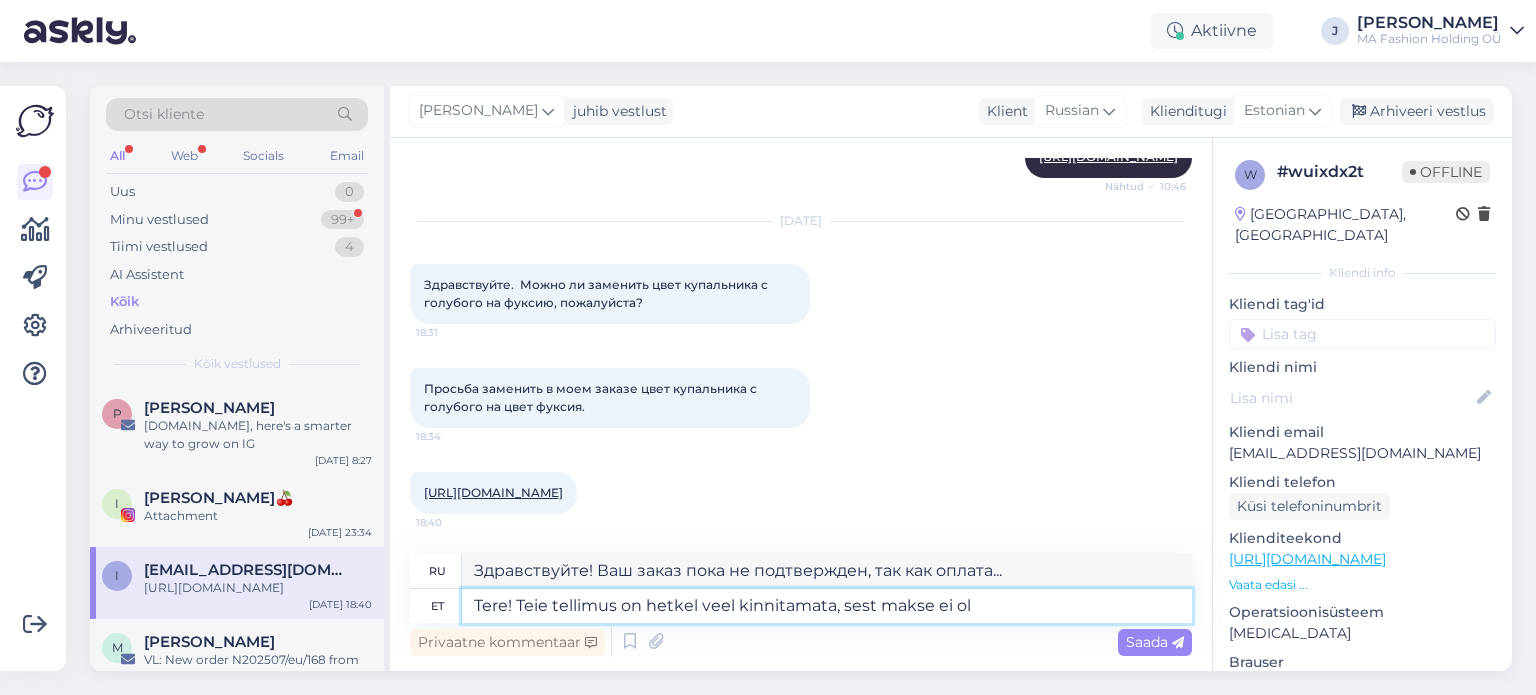 type on "Здравствуйте! Ваш заказ пока не подтвержден, так как оплата не..." 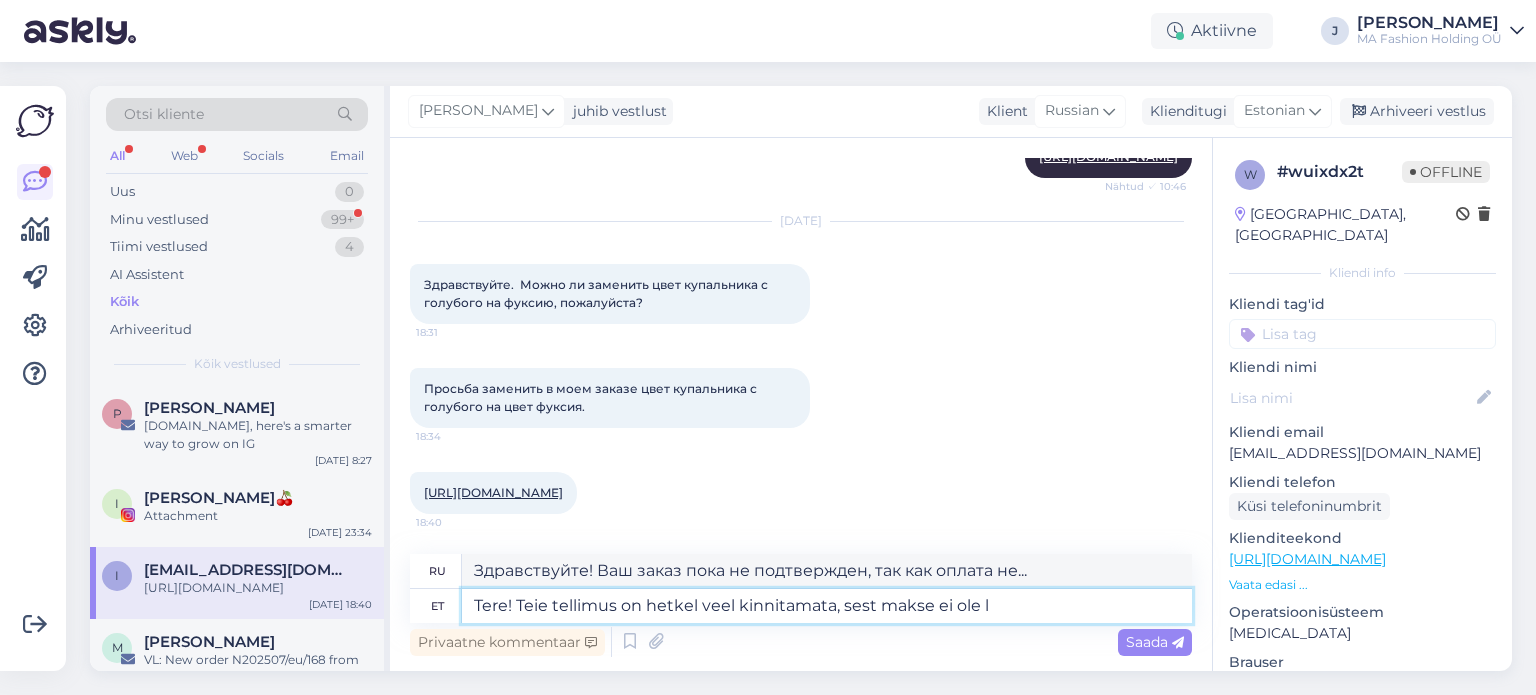 type on "Tere! Teie tellimus on hetkel veel kinnitamata, sest makse ei ole la" 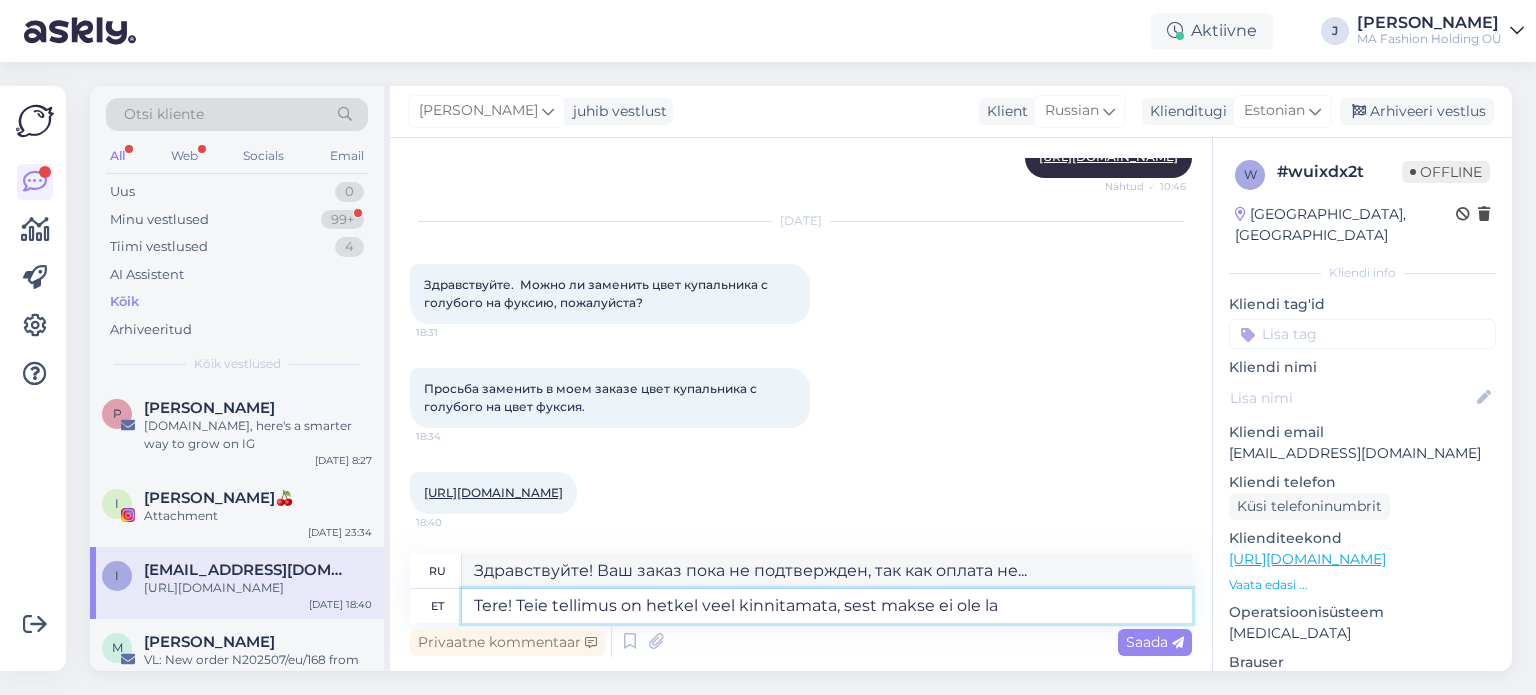 type on "Здравствуйте! Ваш заказ пока не подтвержден, так как оплата не произведена." 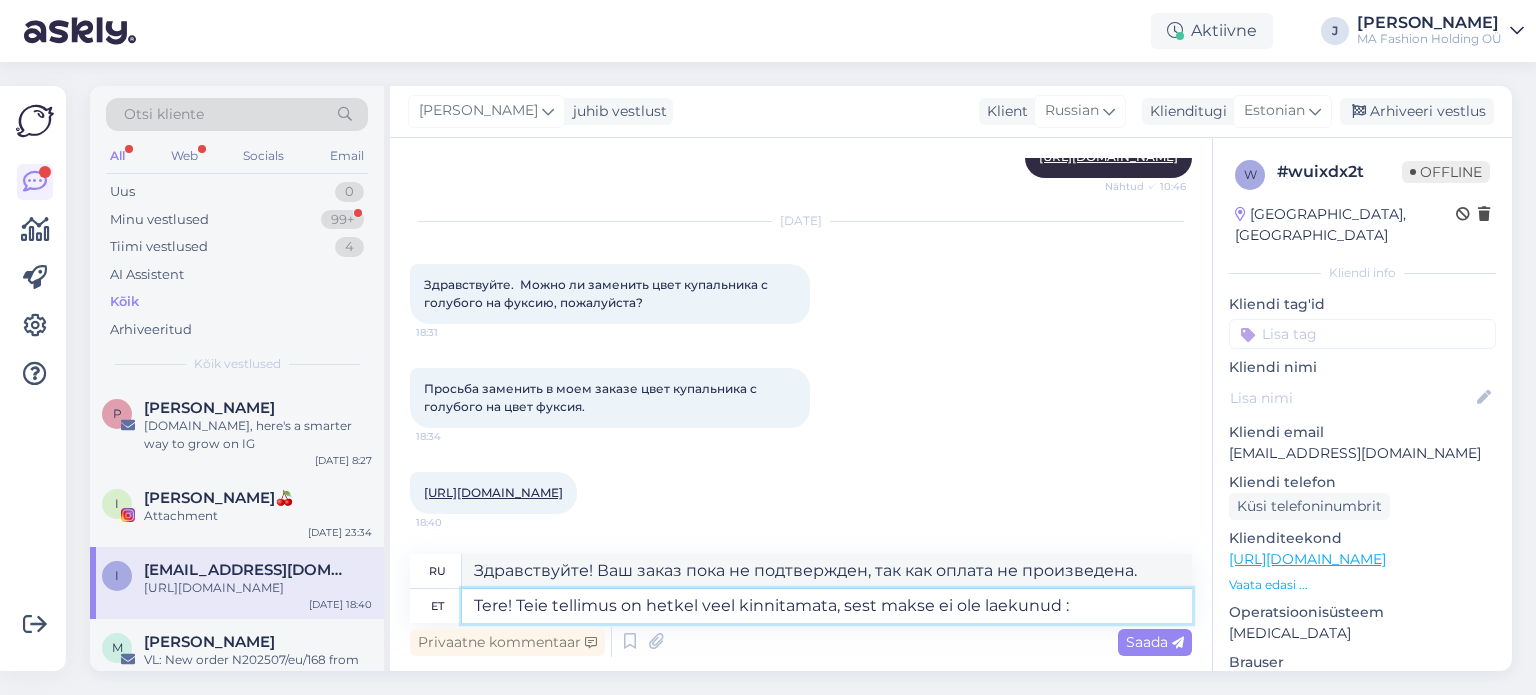 type on "Tere! Teie tellimus on hetkel veel kinnitamata, sest makse ei ole laekunud :)" 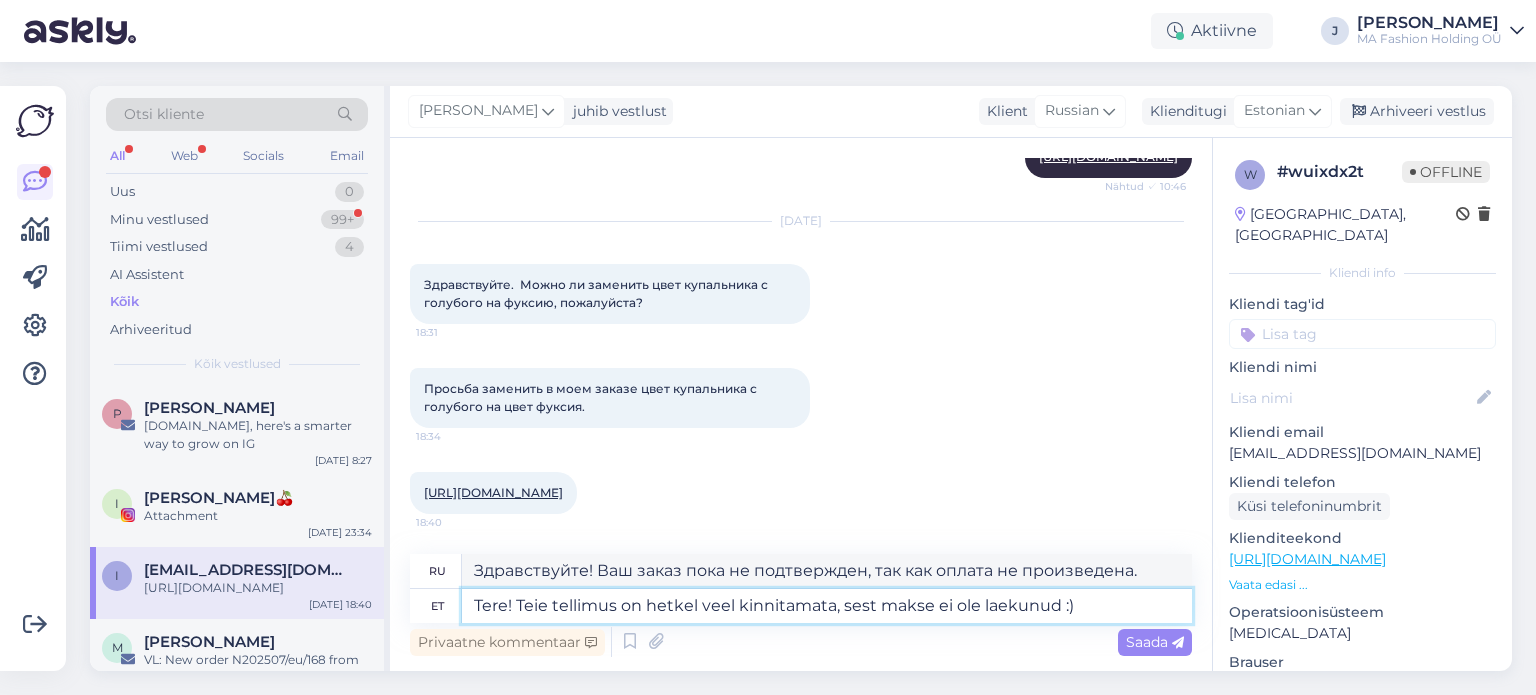 type on "Здравствуйте! Ваш заказ пока не подтвержден, так как оплата не поступила." 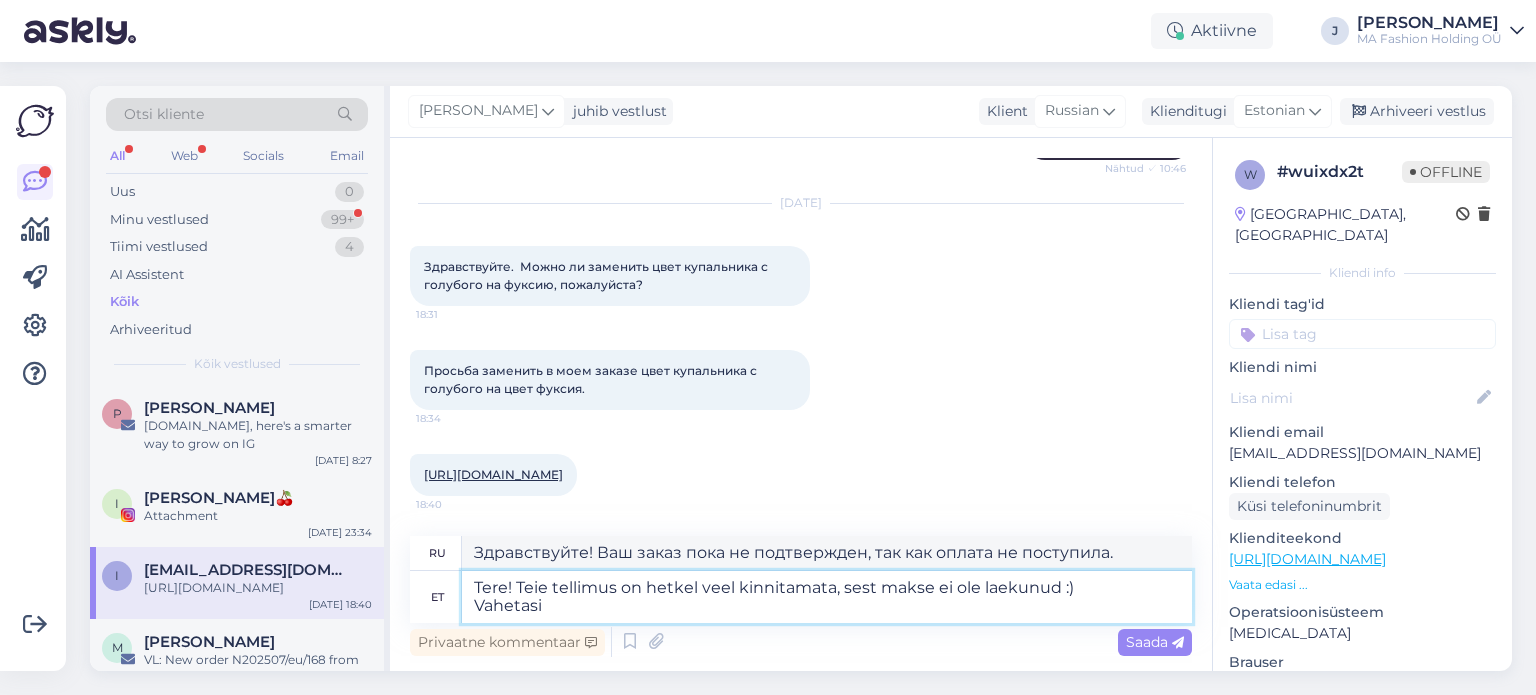 type on "Tere! Teie tellimus on hetkel veel kinnitamata, sest makse ei ole laekunud :)
Vahetasi" 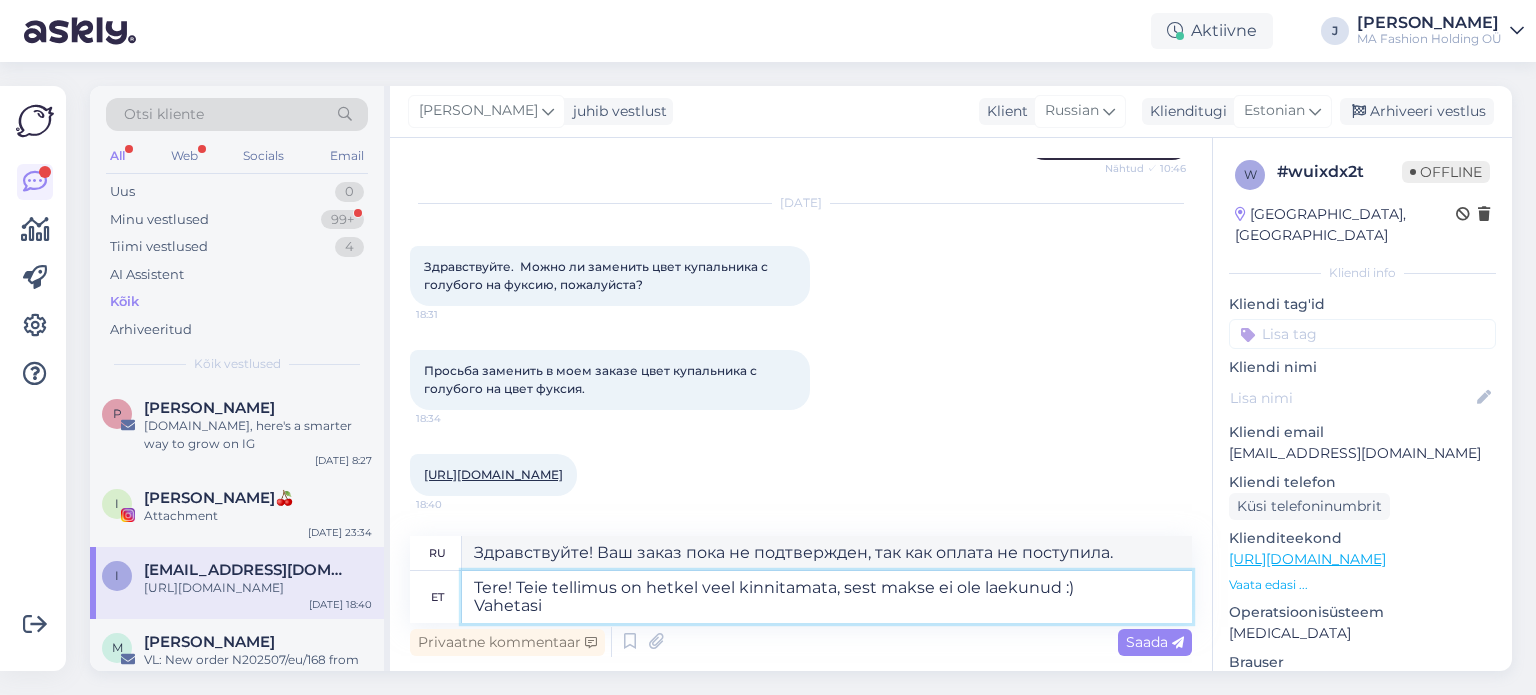 type on "Здравствуйте! Ваш заказ пока не подтвержден, так как оплата не поступила :)" 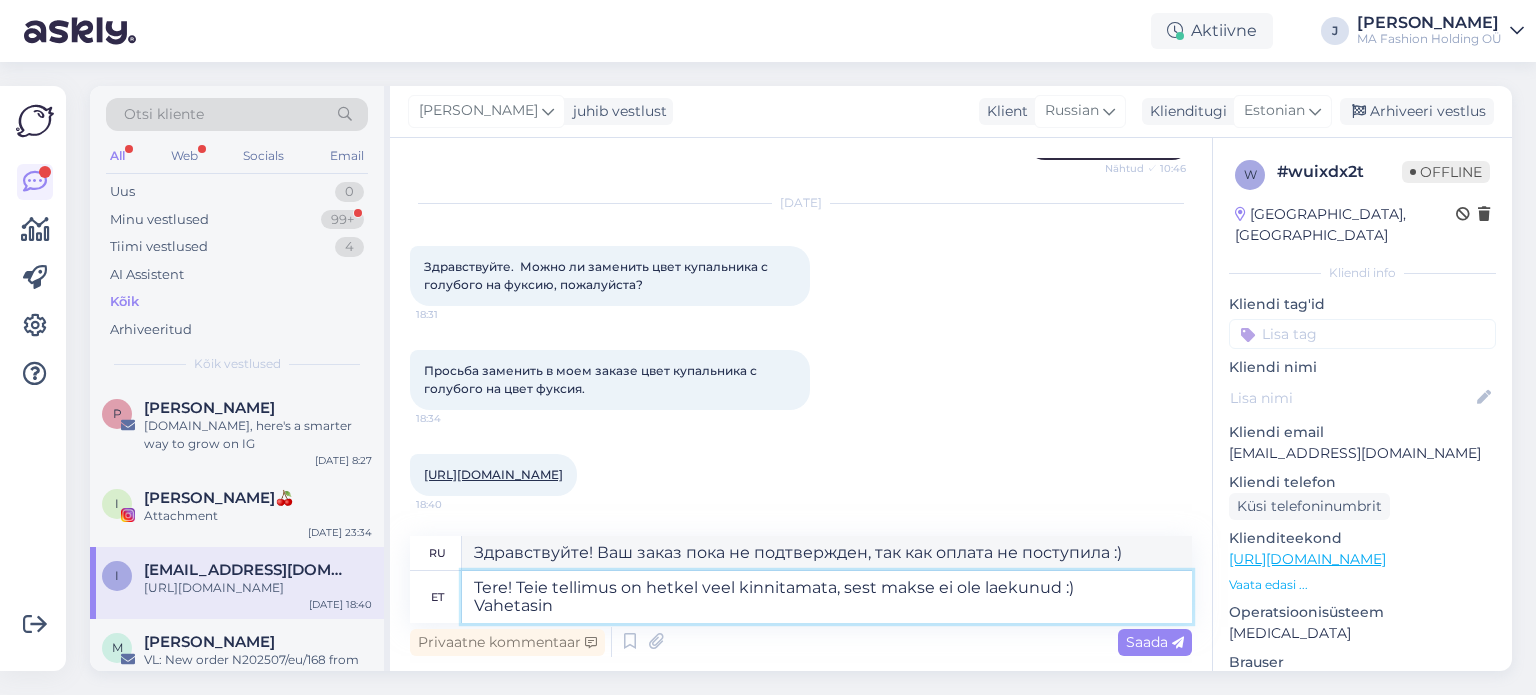 type on "Tere! Teie tellimus on hetkel veel kinnitamata, sest makse ei ole laekunud :)
Vahetasine" 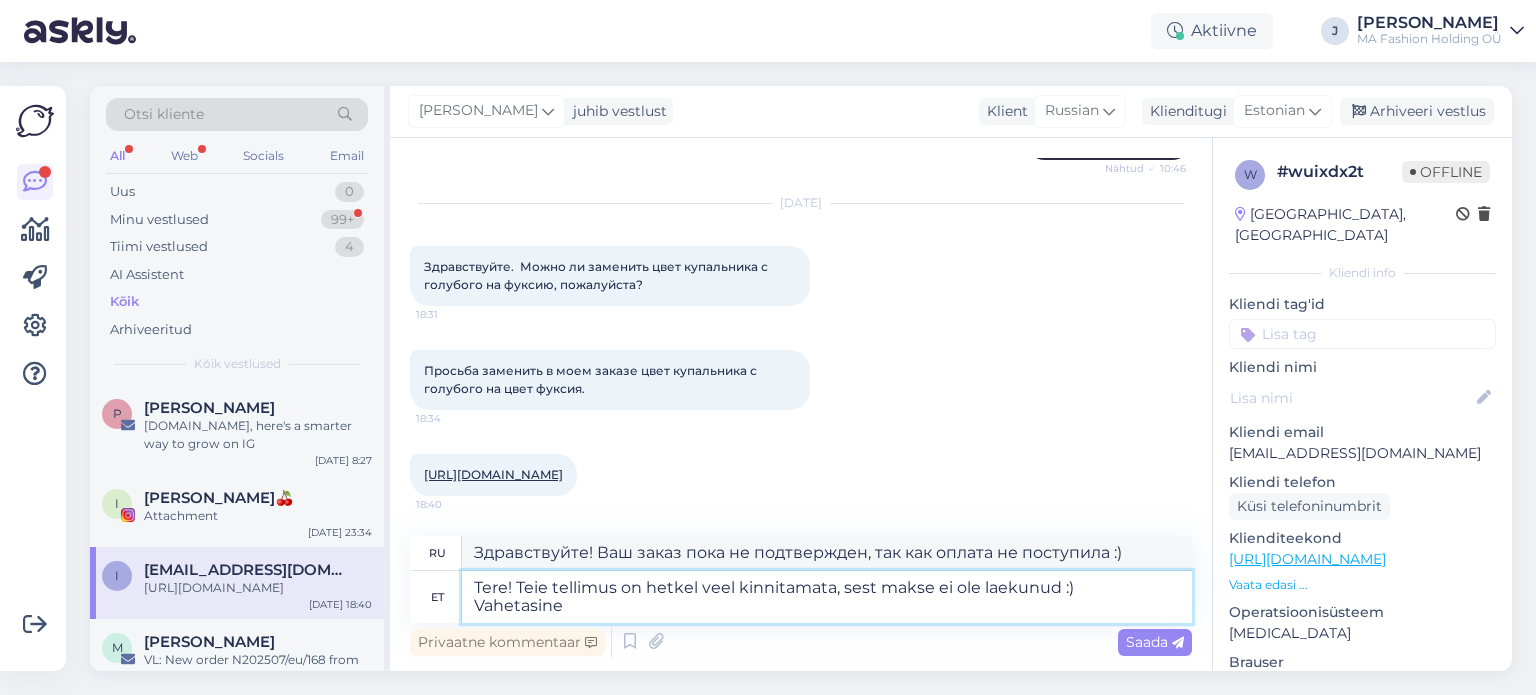 type on "Здравствуйте! Ваш заказ пока не подтвержден, так как оплата не поступила :)
Vahetasi" 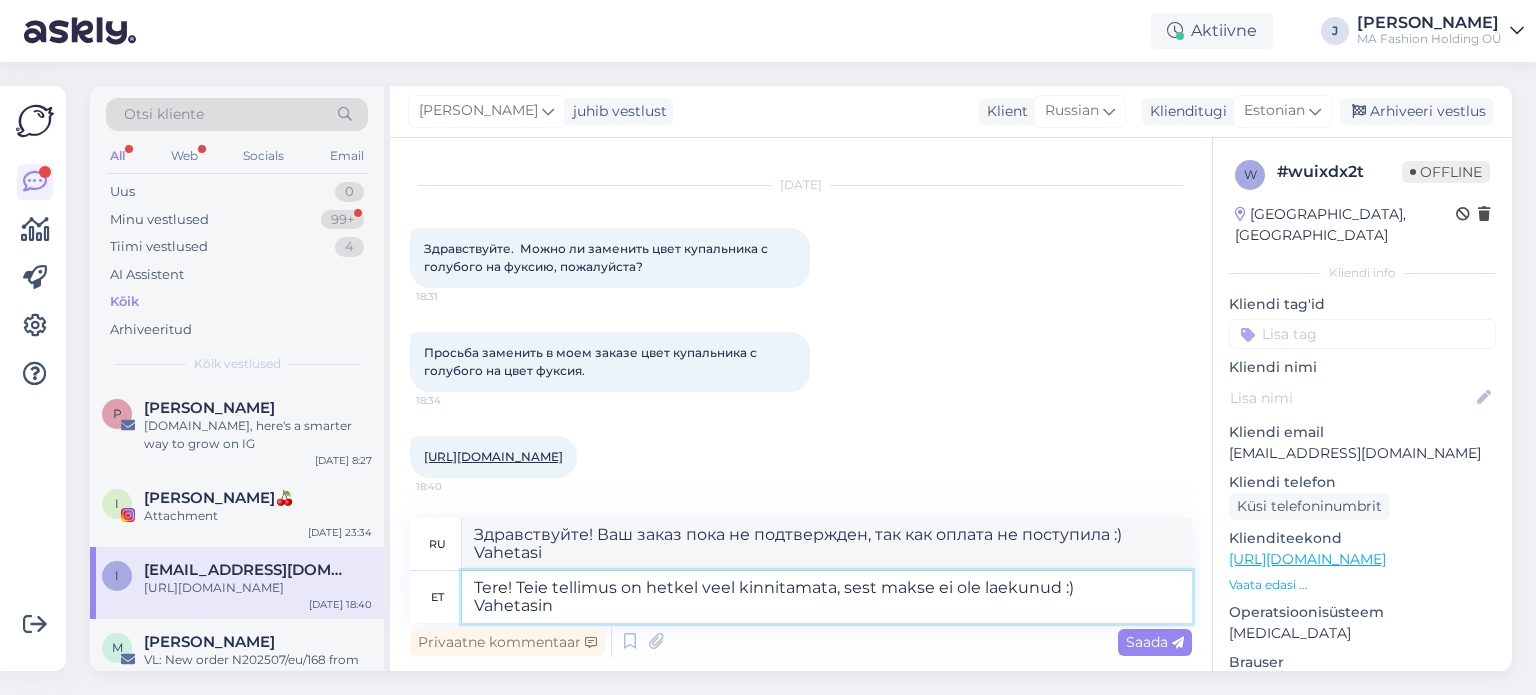 type on "Tere! Teie tellimus on hetkel veel kinnitamata, sest makse ei ole laekunud :)
Vahetasin h" 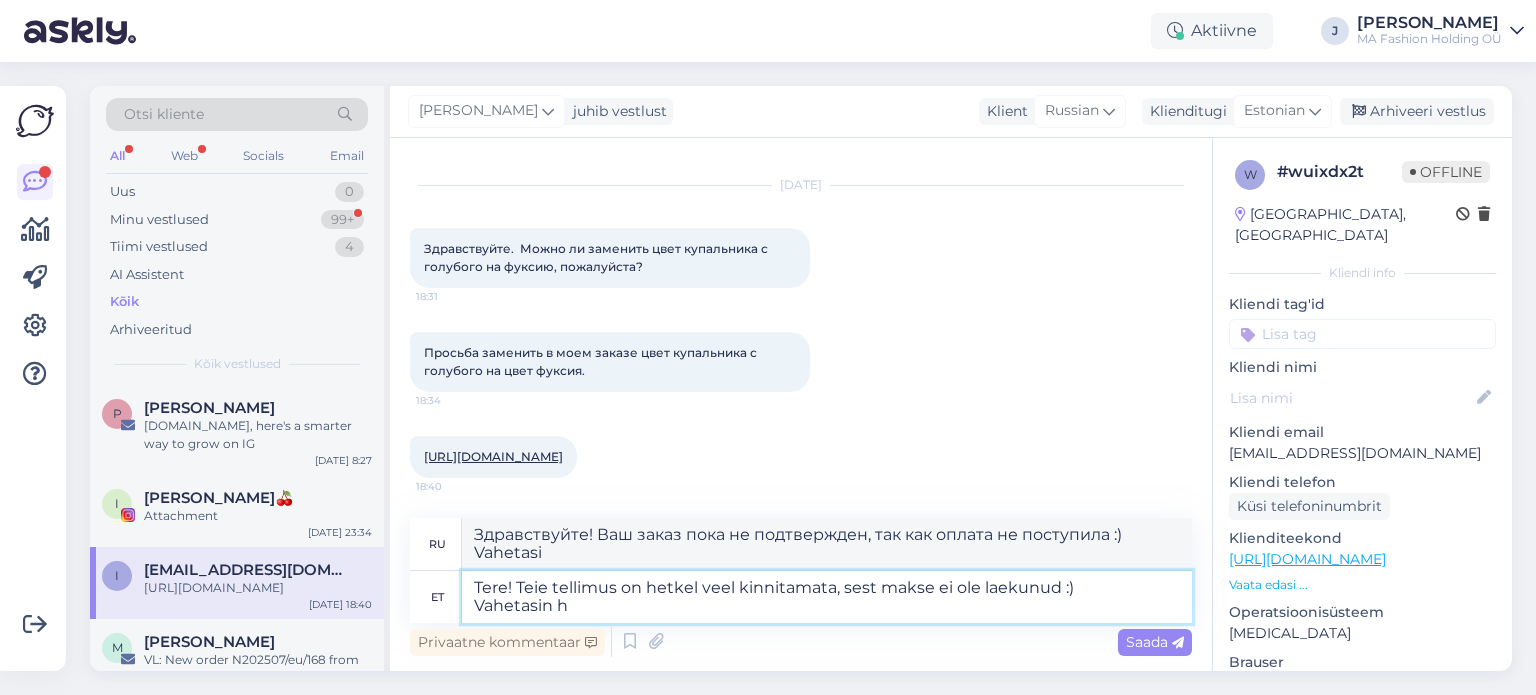 type on "Здравствуйте! Ваш заказ пока не подтвержден, так как оплата не поступила :)
Обменял" 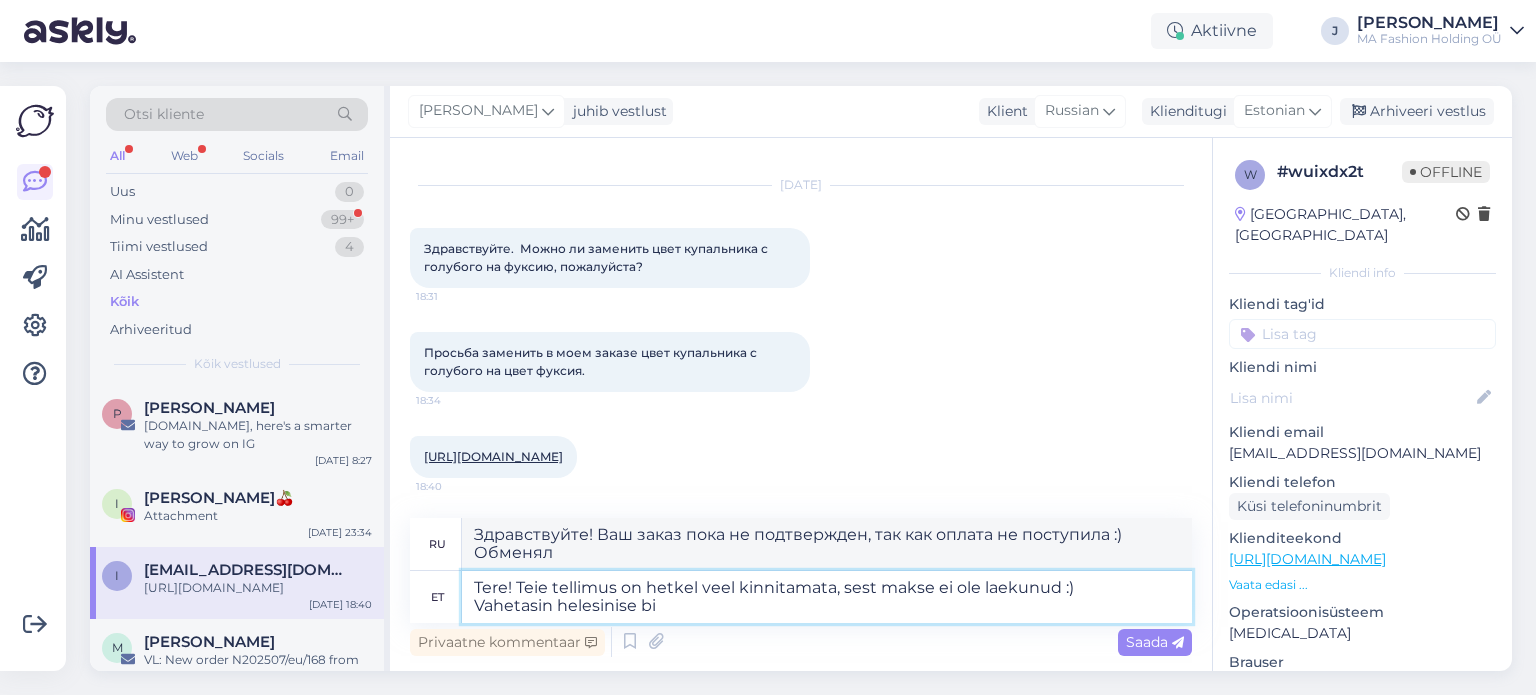 type on "Tere! Teie tellimus on hetkel veel kinnitamata, sest makse ei ole laekunud :)
Vahetasin helesinise bik" 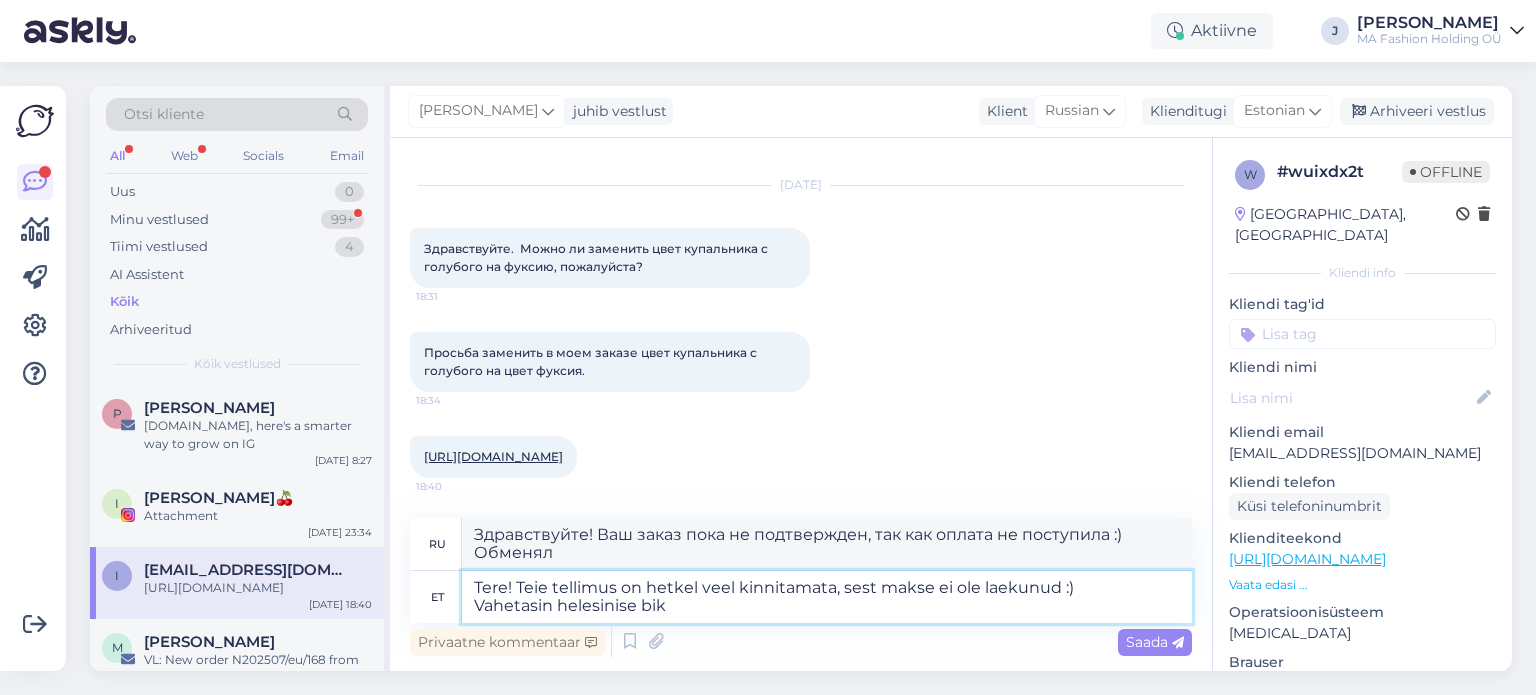 type on "Здравствуйте! Ваш заказ пока не подтвержден, так как оплата не поступила :)
Я поменял светло-голубой" 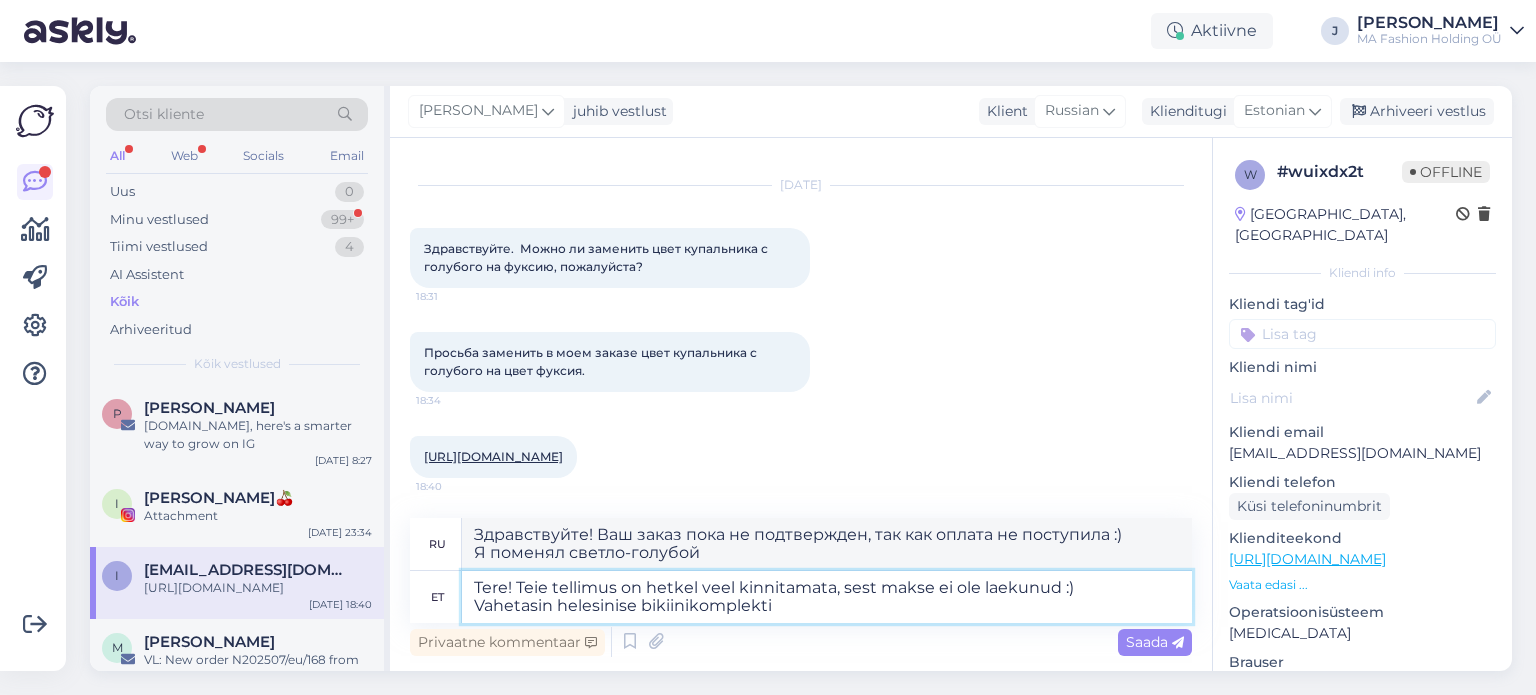 type on "Tere! Teie tellimus on hetkel veel kinnitamata, sest makse ei ole laekunud :)
Vahetasin helesinise bikiinikomplekti" 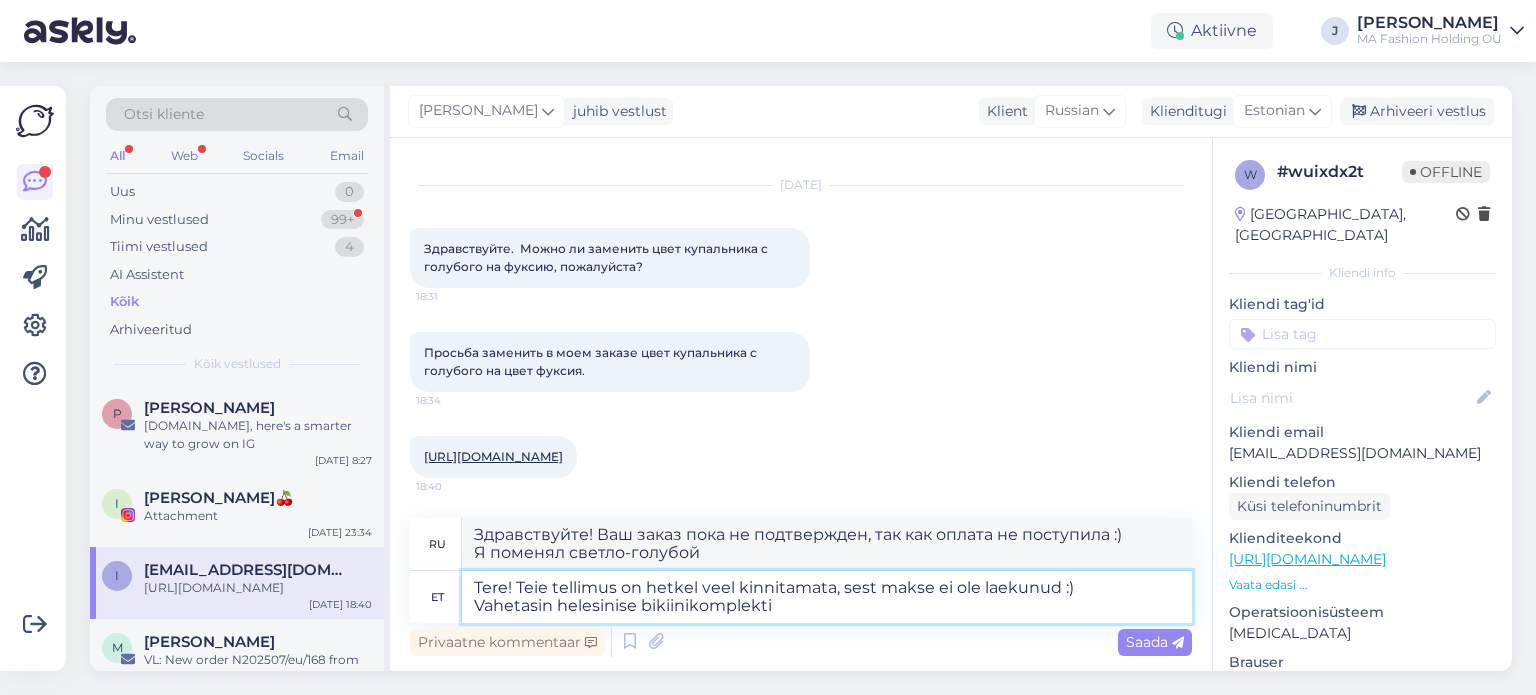 type on "Привет! Ваш заказ пока не подтвержден, так как оплата не поступила :)
Я обменяла светло-голубой купальник." 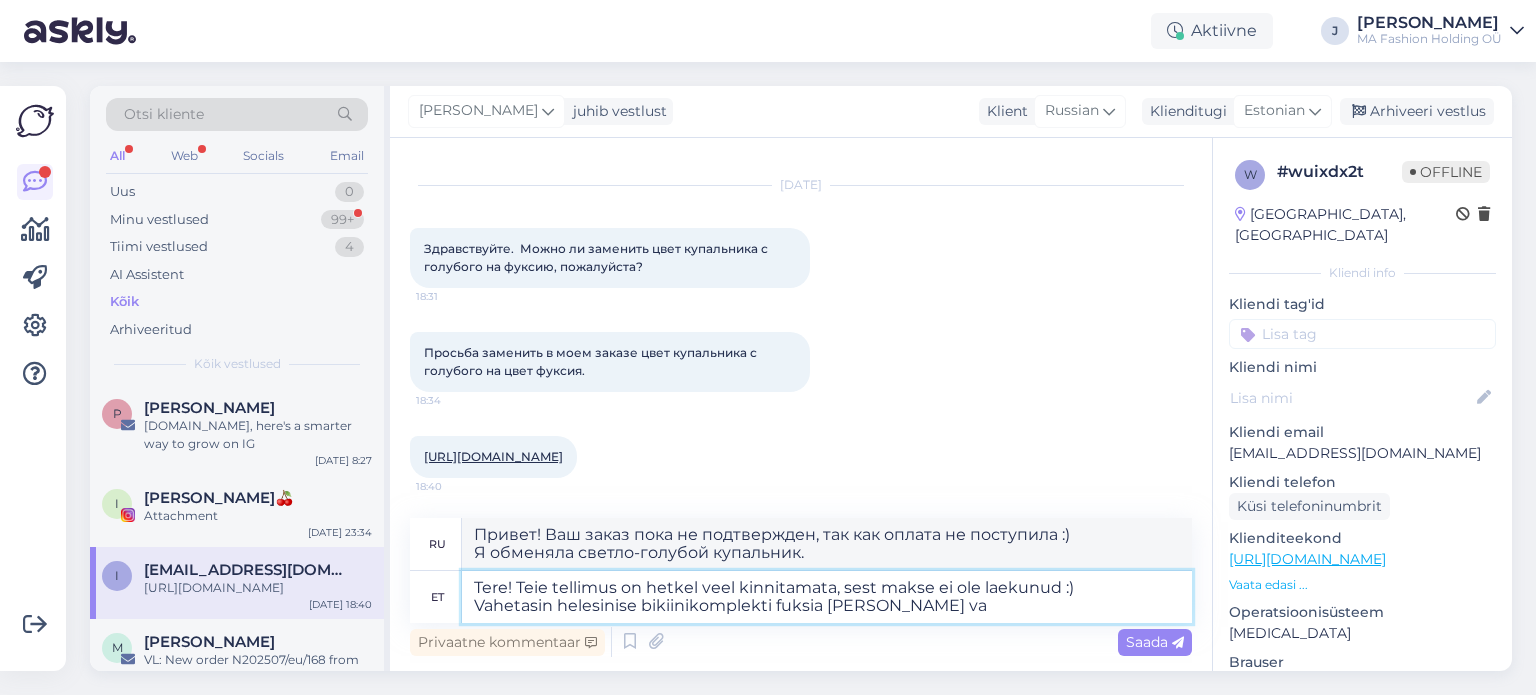 type on "Tere! Teie tellimus on hetkel veel kinnitamata, sest makse ei ole laekunud :)
Vahetasin helesinise bikiinikomplekti fuksia [PERSON_NAME] vas" 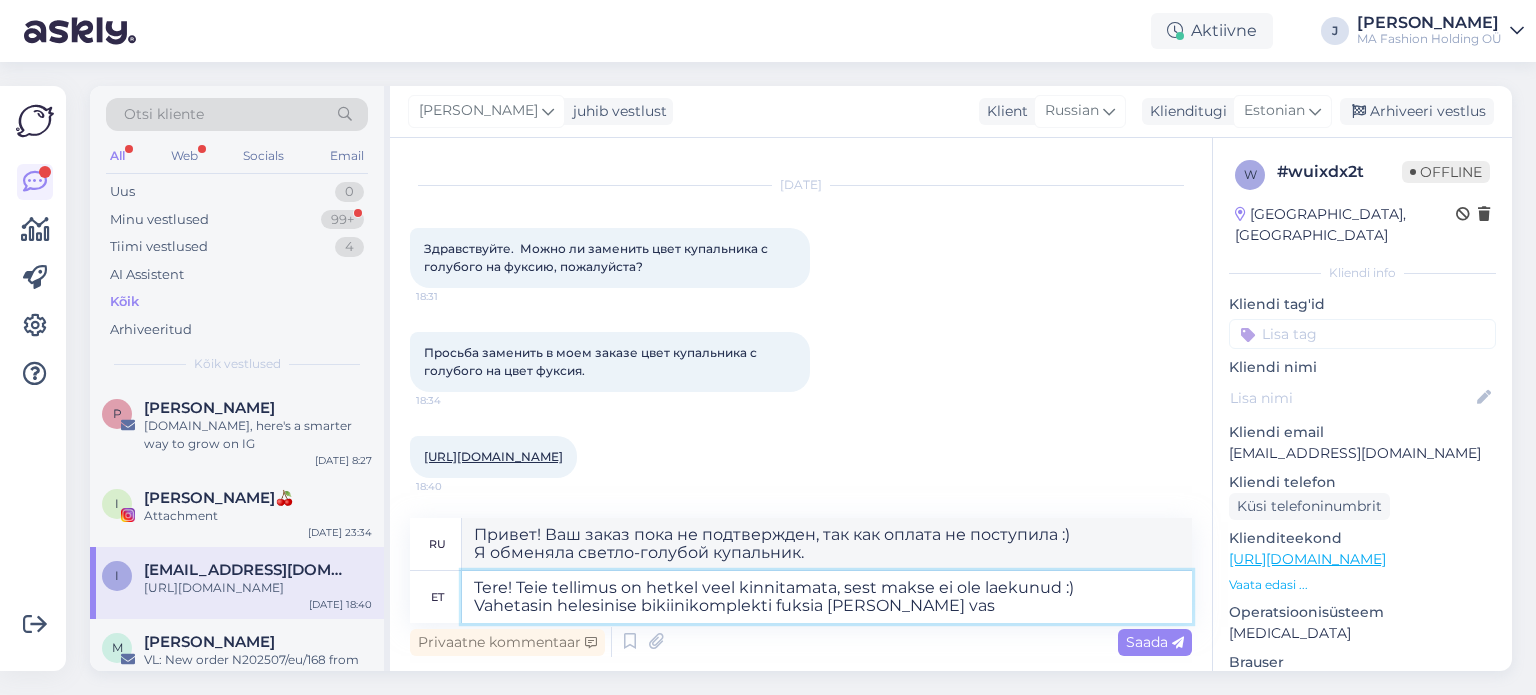 type on "Привет! Ваш заказ пока не подтвержден, так как оплата не поступила :)
Я поменяла светло-голубой купальник на фуксию." 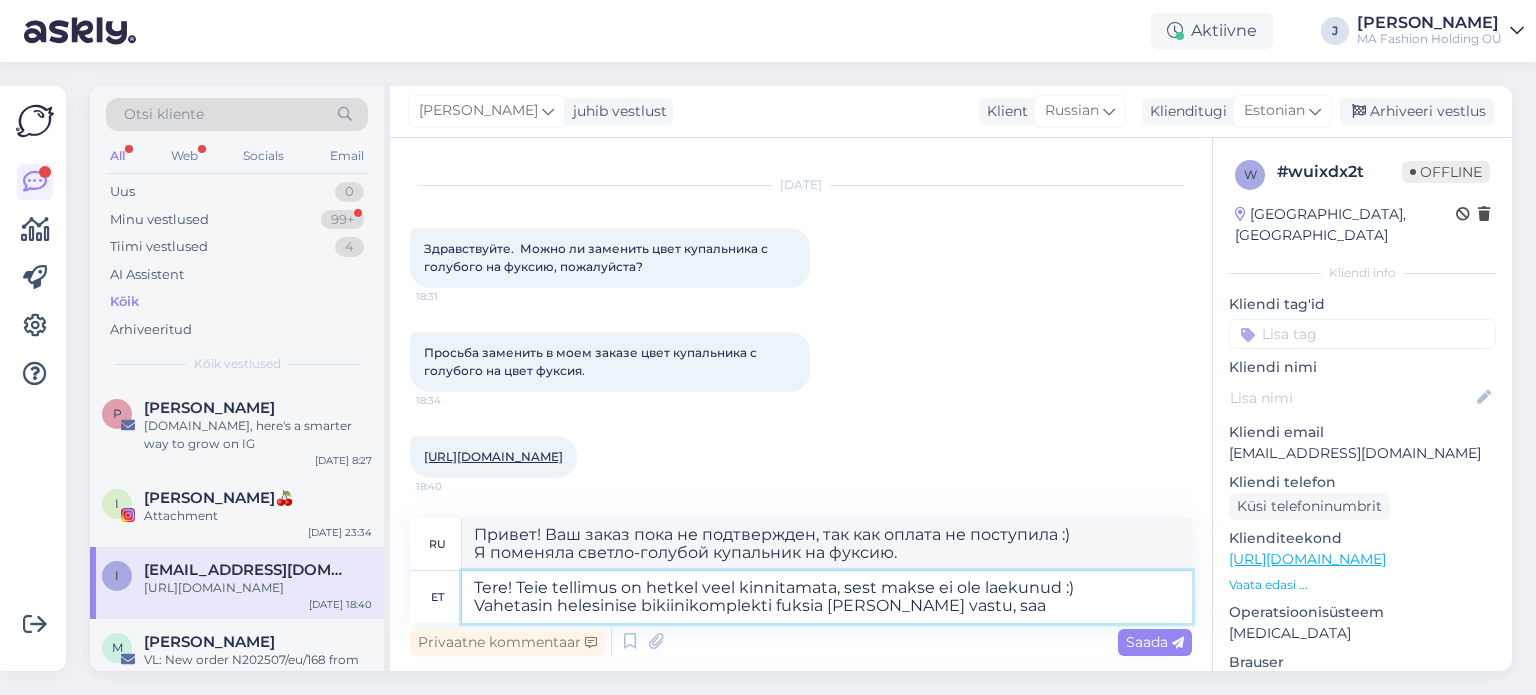 type on "Tere! Teie tellimus on hetkel veel kinnitamata, sest makse ei ole laekunud :)
Vahetasin helesinise bikiinikomplekti fuksia [PERSON_NAME] vastu, saad" 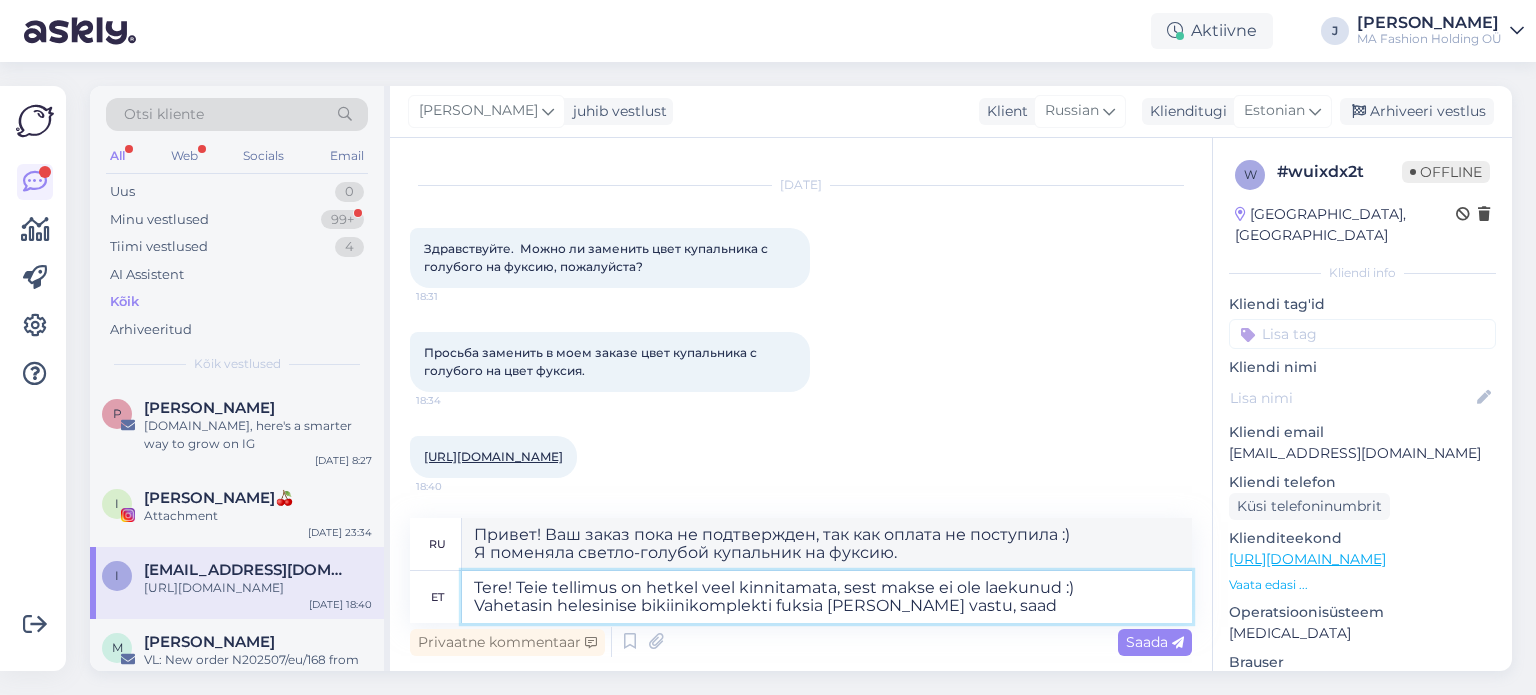 type on "Привет! Ваш заказ пока не подтвержден, так как оплата не поступила :)
Я заменила светло-голубой купальник на фуксиево-розовый," 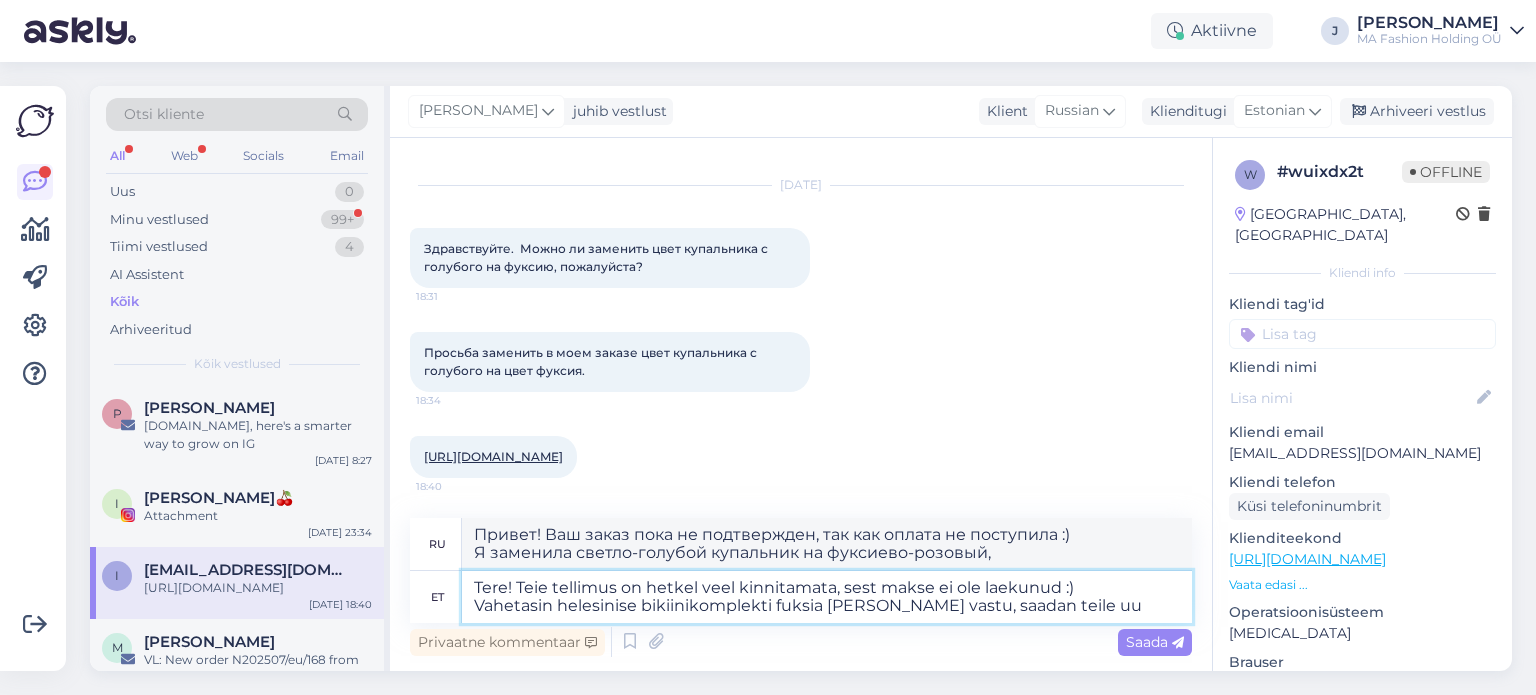 type on "Tere! Teie tellimus on hetkel veel kinnitamata, sest makse ei ole laekunud :)
Vahetasin helesinise bikiinikomplekti fuksia [PERSON_NAME] vastu, saadan teile uue" 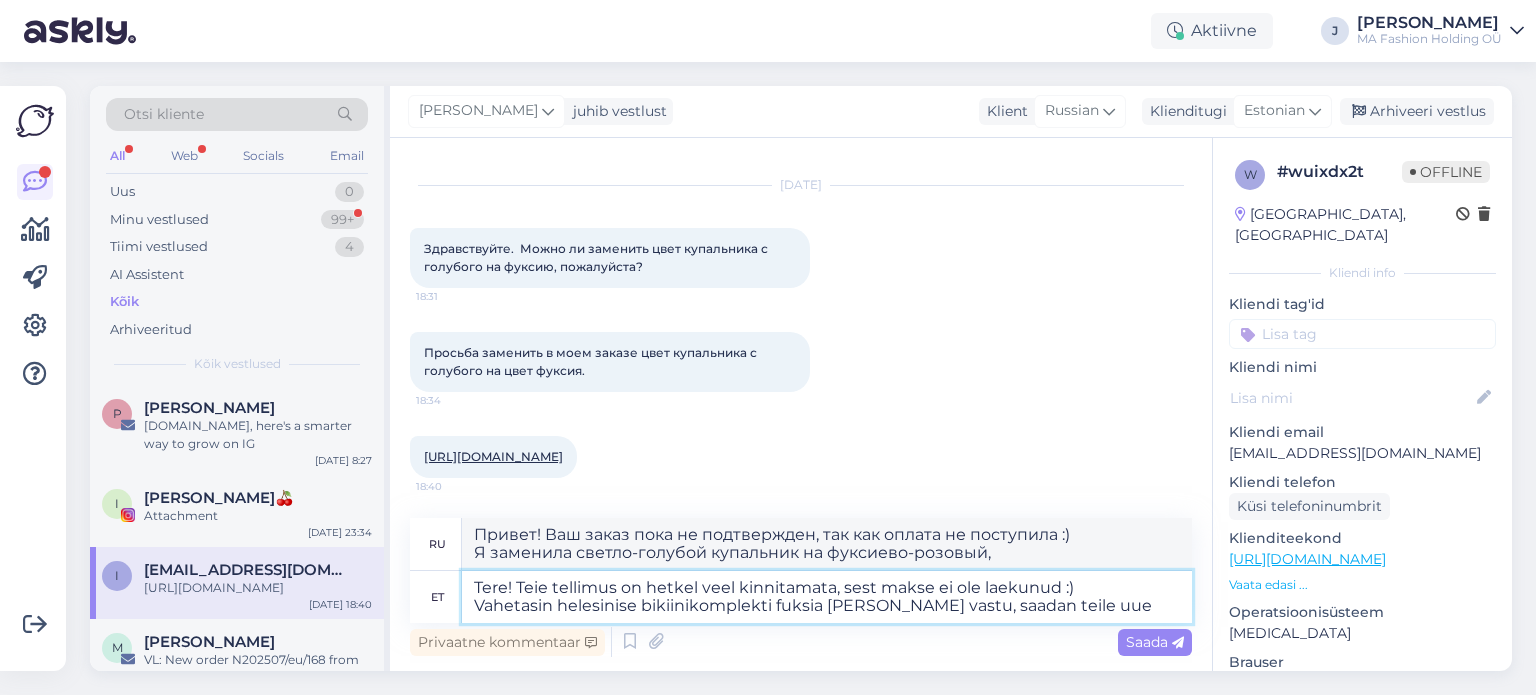 type on "Привет! Ваш заказ пока не подтвержден, так как оплата не поступила :)
Я заменила светло-голубой купальник на фуксию, отправлю вам" 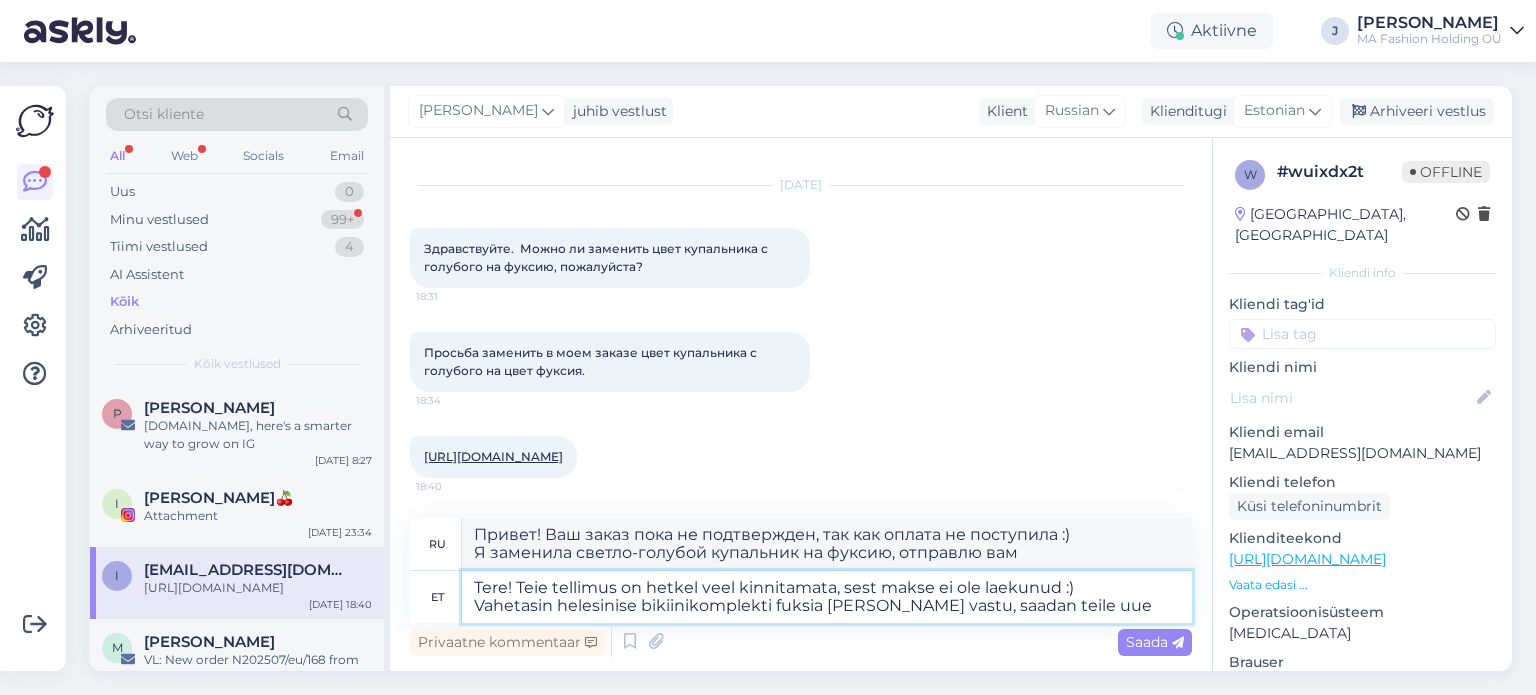 type on "Tere! Teie tellimus on hetkel veel kinnitamata, sest makse ei ole laekunud :)
Vahetasin helesinise bikiinikomplekti fuksia [PERSON_NAME] vastu, saadan teile uue a" 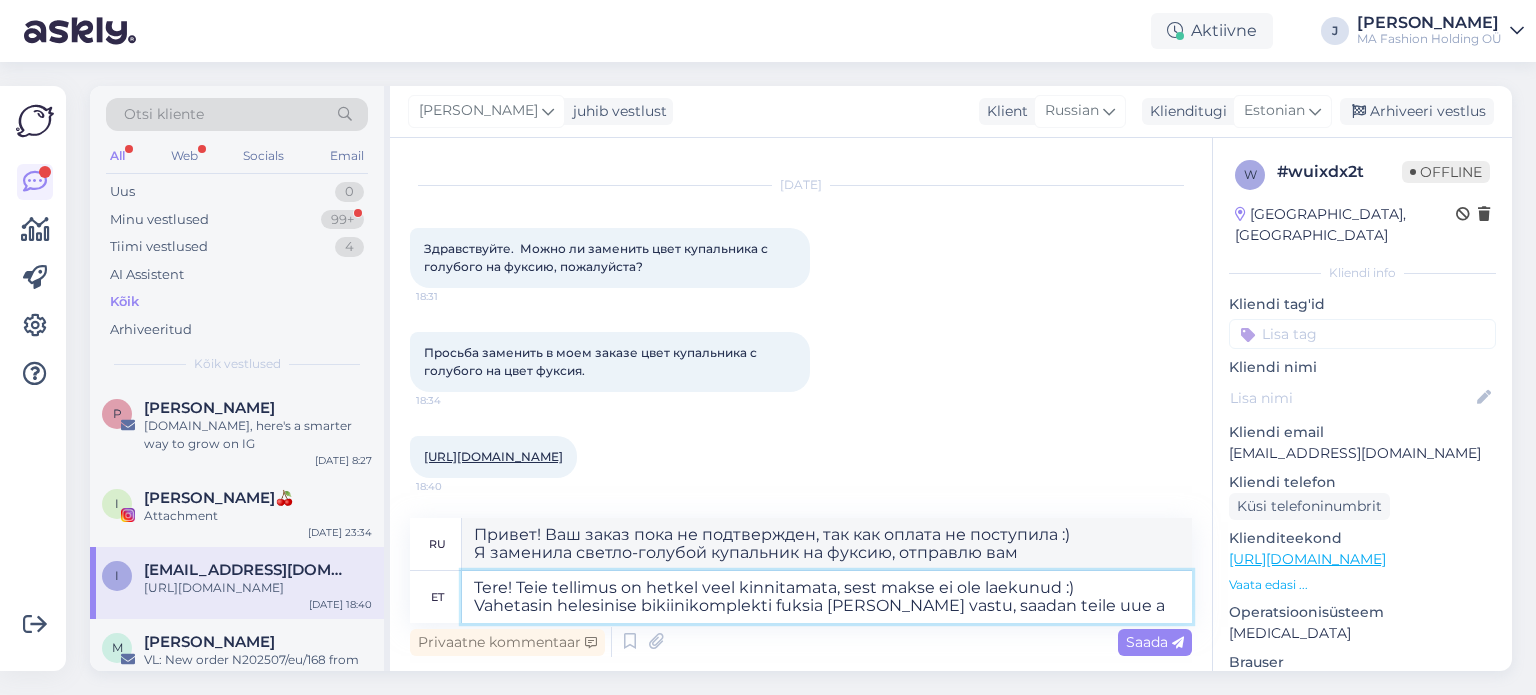 type on "Привет! Ваш заказ пока не подтвержден, так как оплата не поступила :)
Я заменила светло-голубой купальник на фуксию, отправляю" 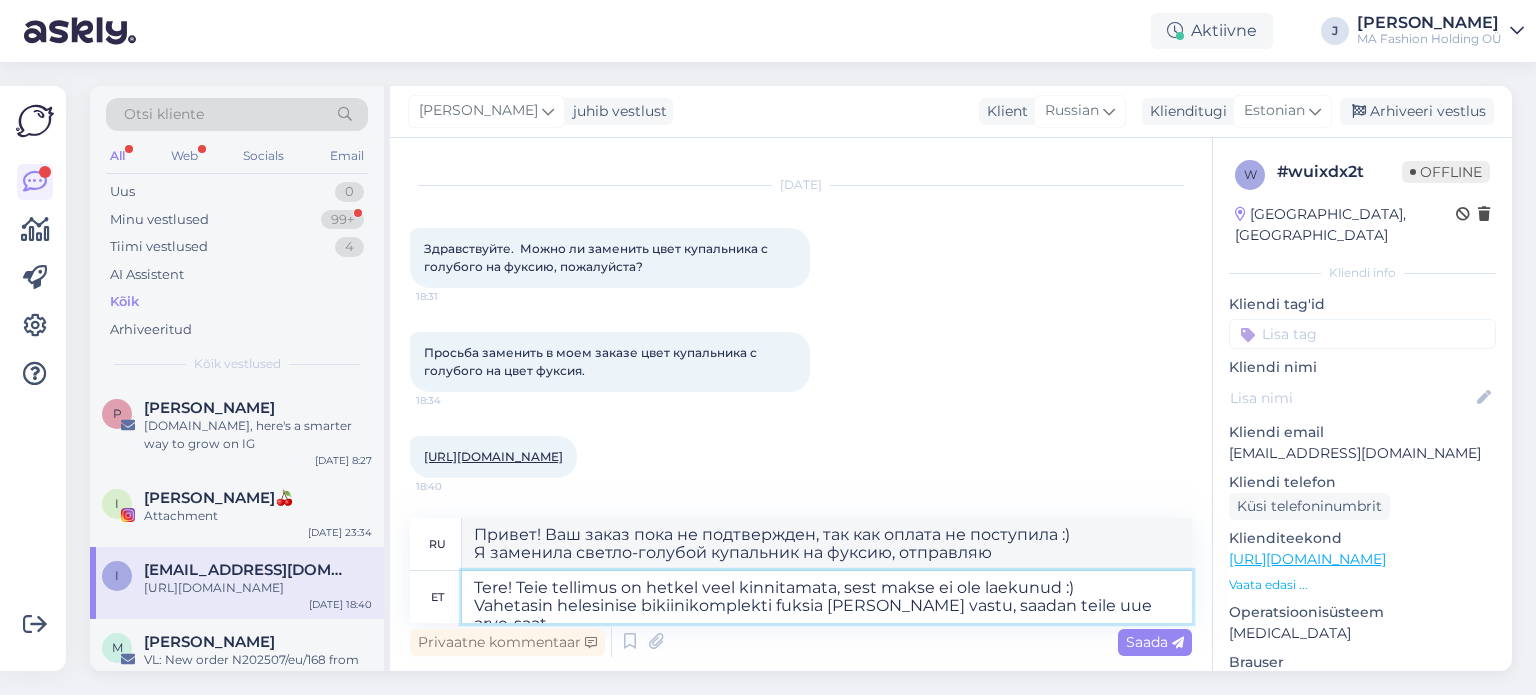 type on "Tere! Teie tellimus on hetkel veel kinnitamata, sest makse ei ole laekunud :)
Vahetasin helesinise bikiinikomplekti fuksia [PERSON_NAME] vastu, saadan teile uue arve-saate" 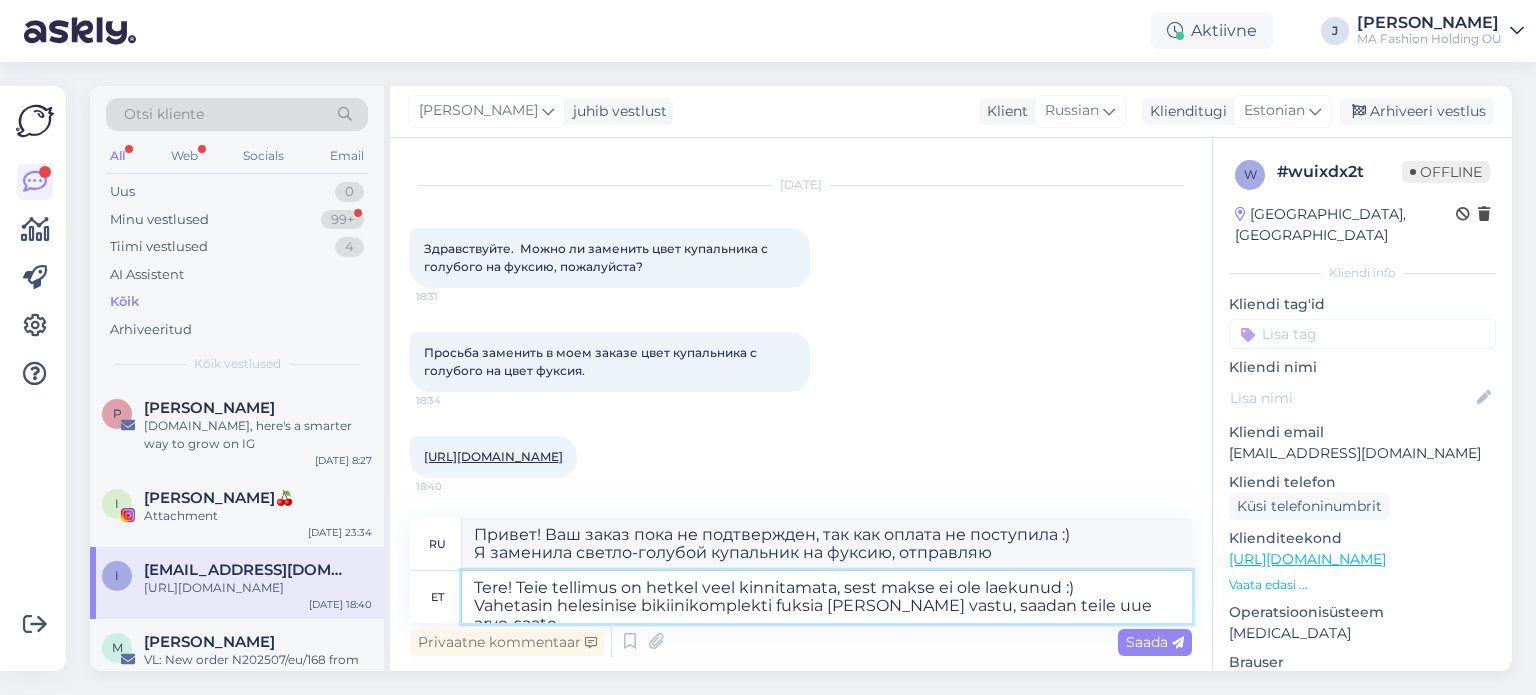 type on "Привет! Ваш заказ пока не подтвержден, так как оплата не поступила :)
Я заменила светло-голубой купальник на фуксиево-розовый, вышлю вам новый." 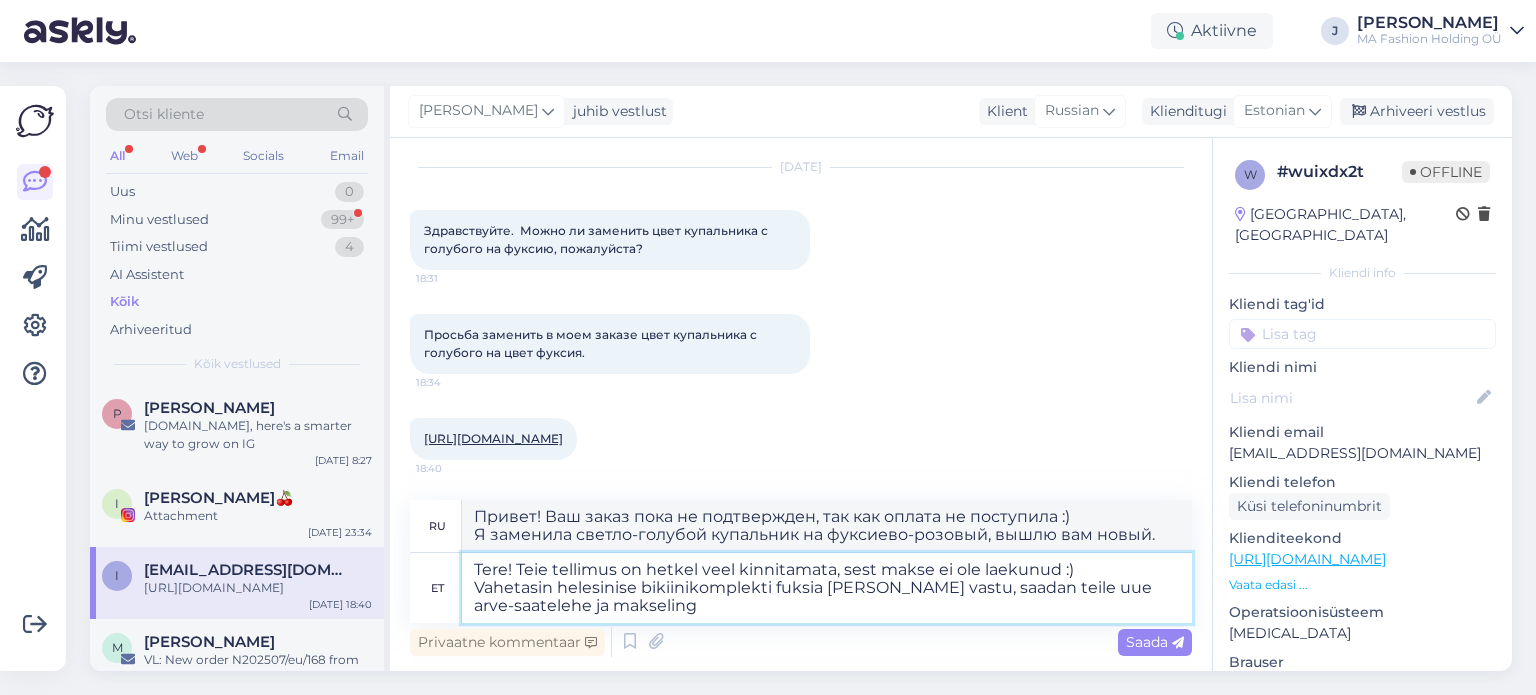 type on "Tere! Teie tellimus on hetkel veel kinnitamata, sest makse ei ole laekunud :)
Vahetasin helesinise bikiinikomplekti fuksia [PERSON_NAME] vastu, saadan teile uue arve-saatelehe ja makselingi" 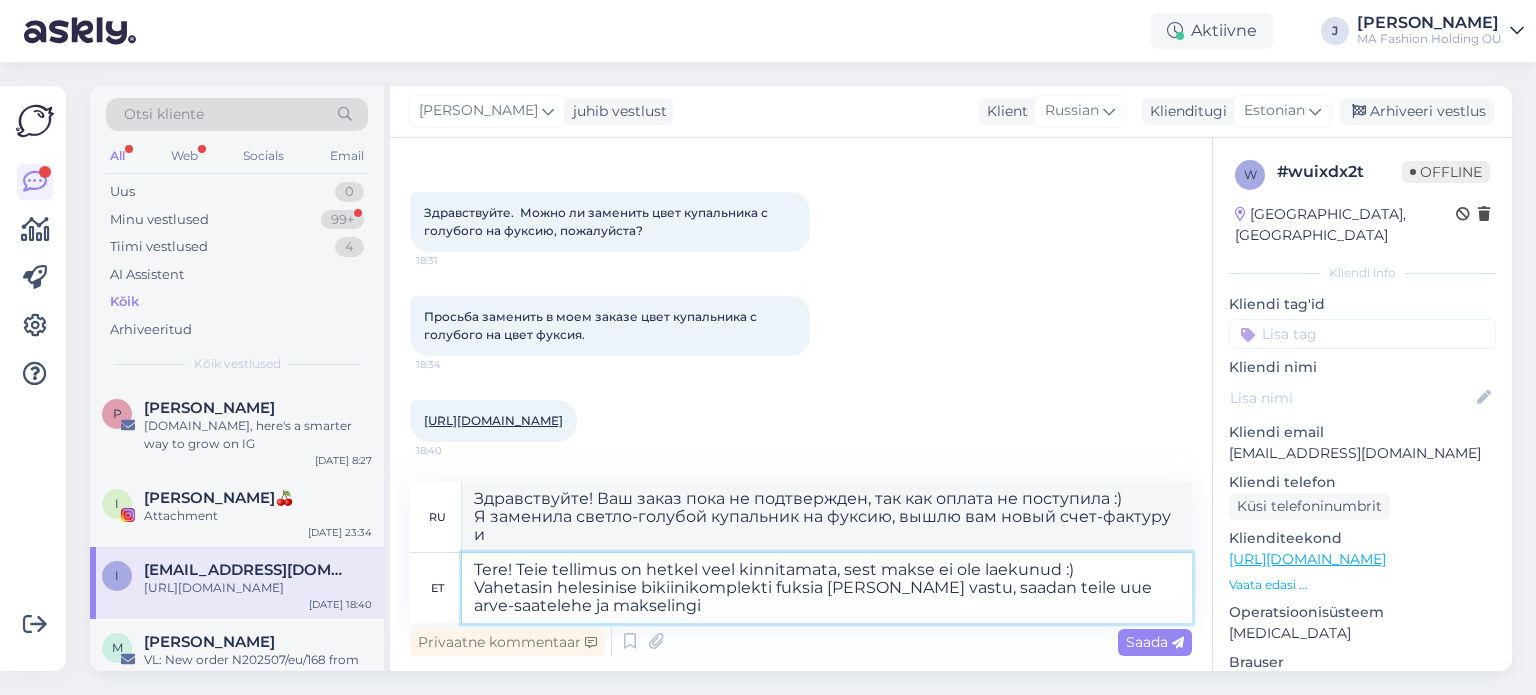 type on "Здравствуйте! Ваш заказ пока не подтвержден, так как оплата не поступила :)
Я заменила светло-голубой купальник на фуксиево-розовый, вышлю вам новый счет-фактуру." 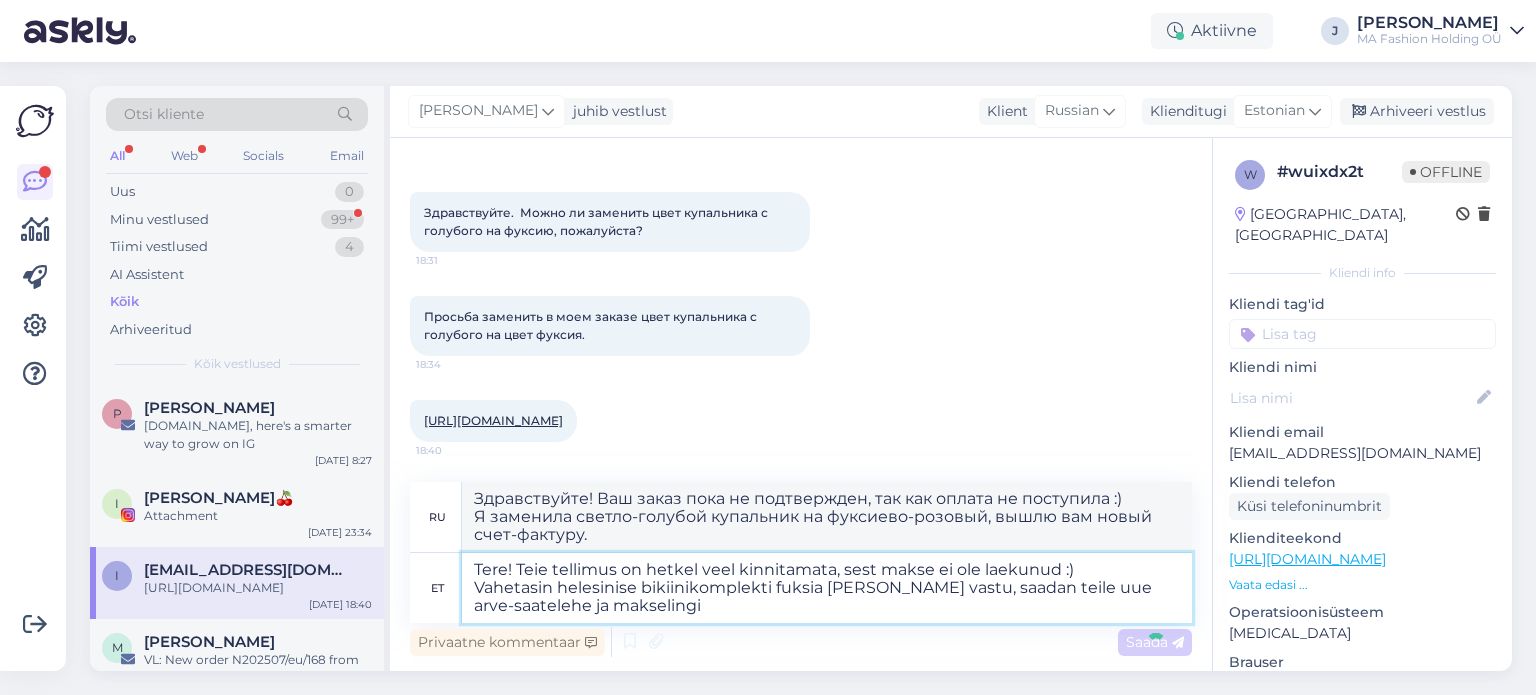 type 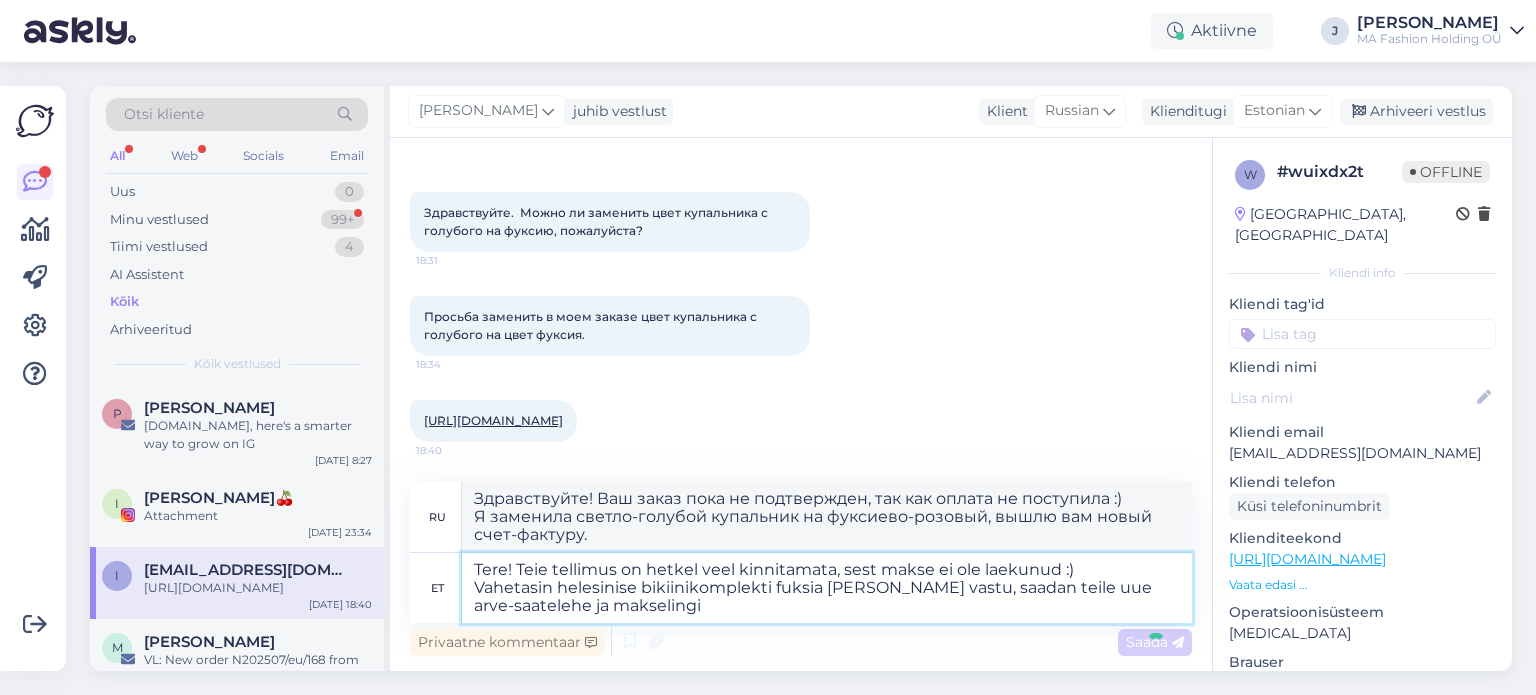 type 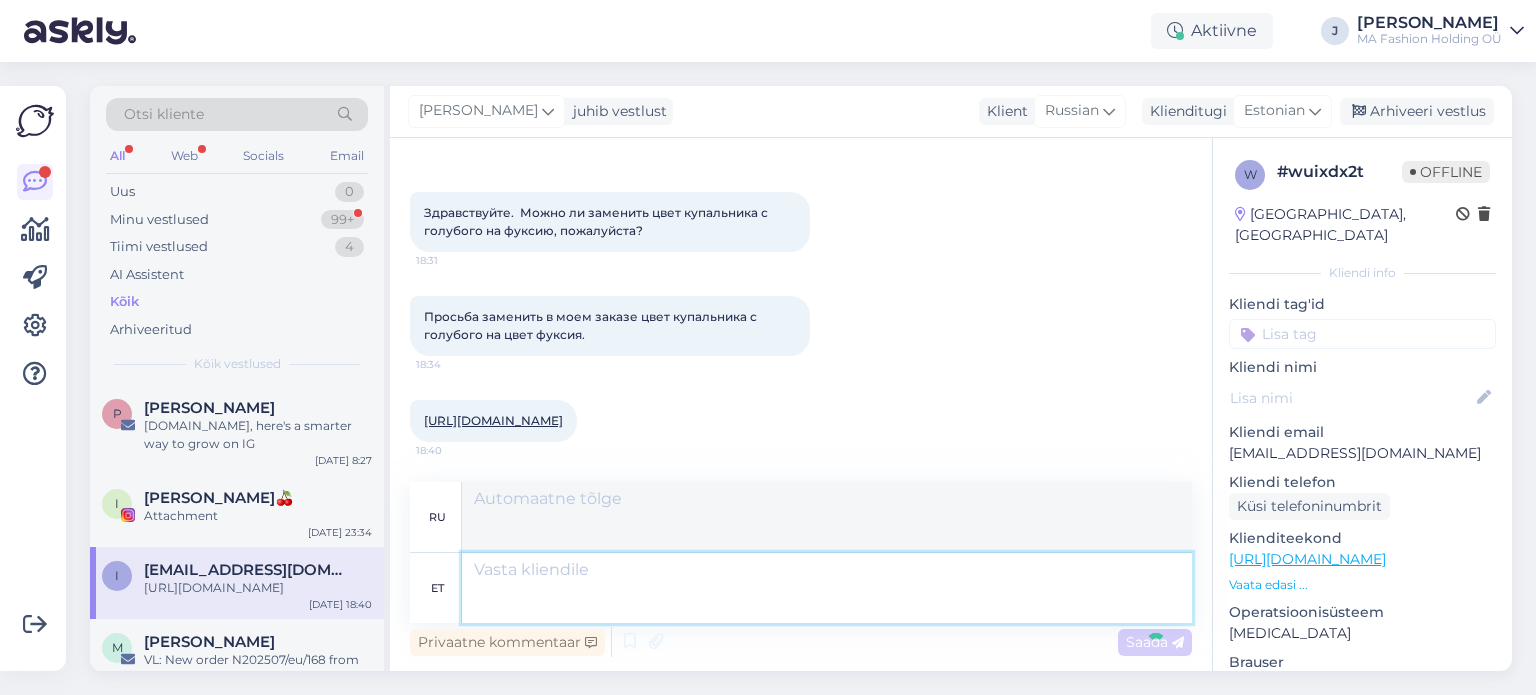 scroll, scrollTop: 5608, scrollLeft: 0, axis: vertical 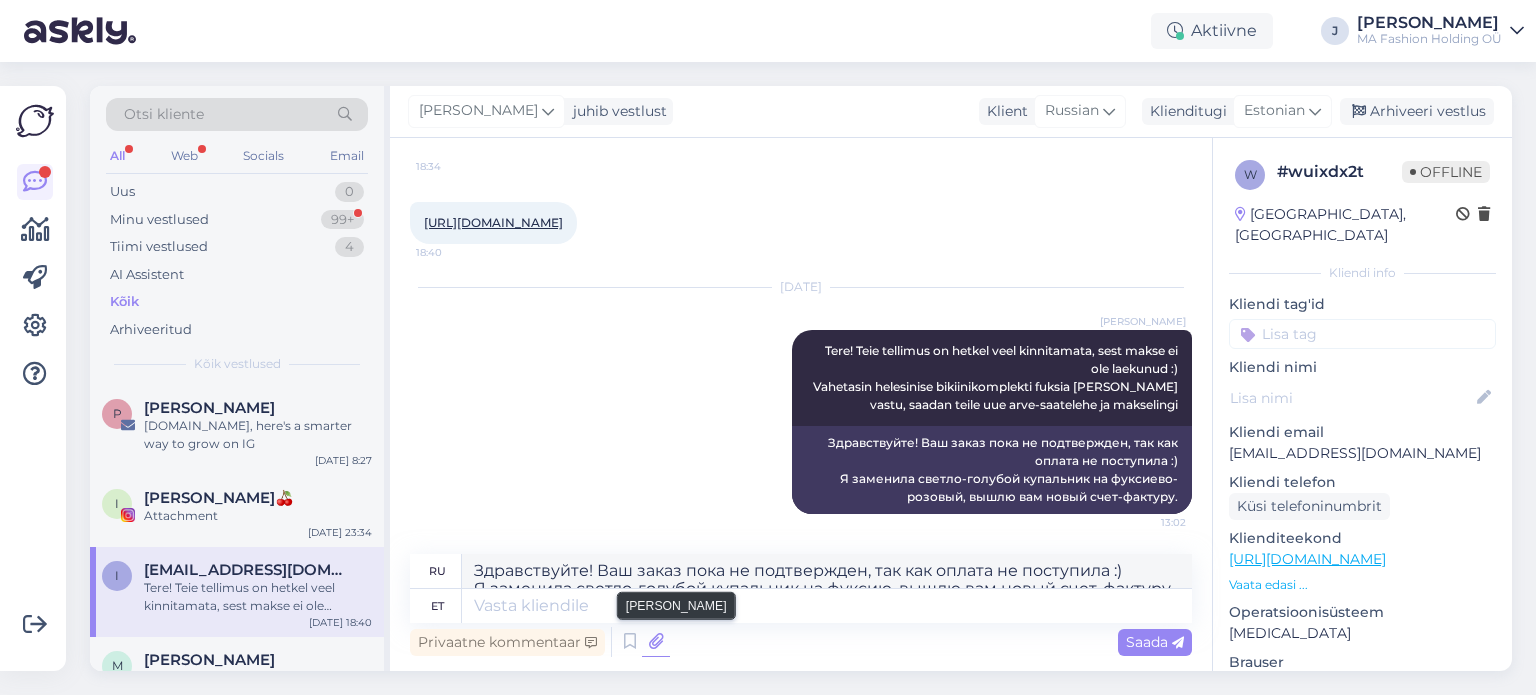 click at bounding box center (656, 642) 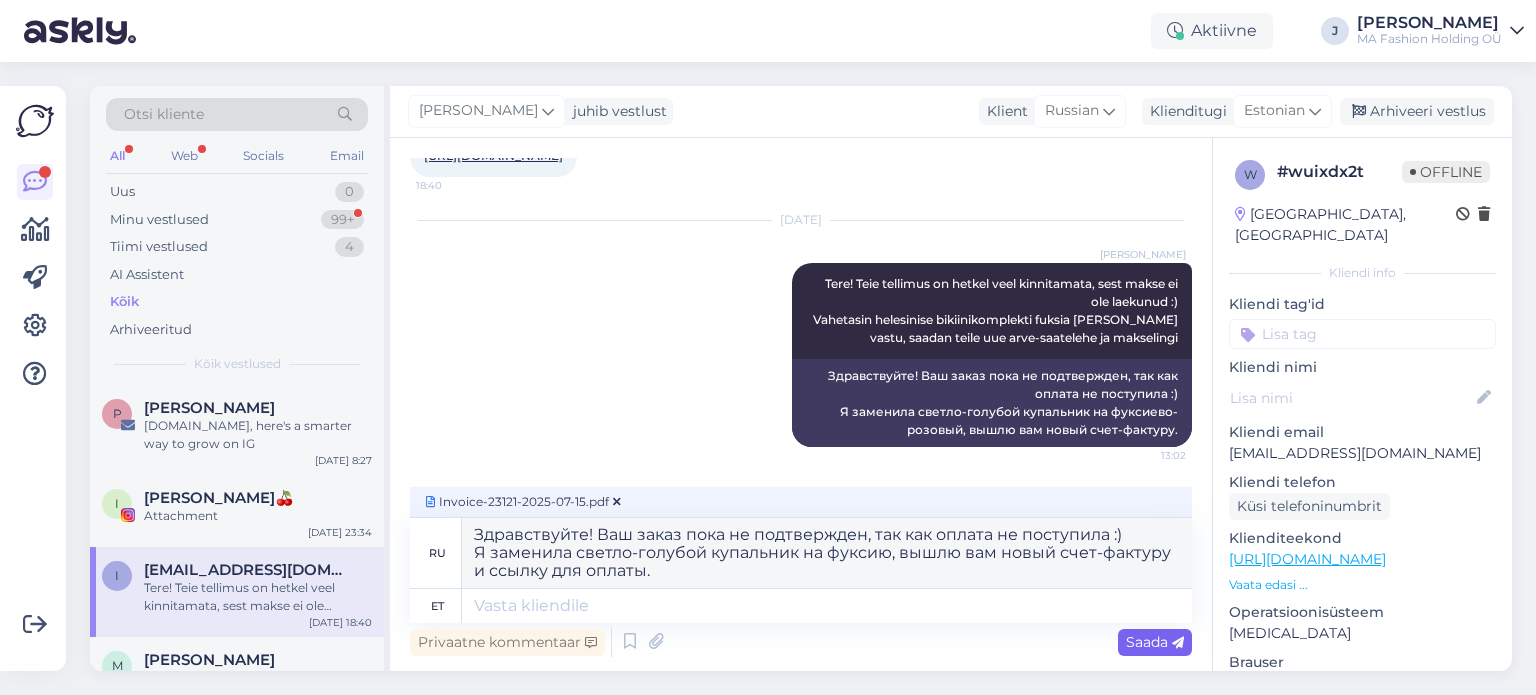 click on "Saada" at bounding box center [1155, 642] 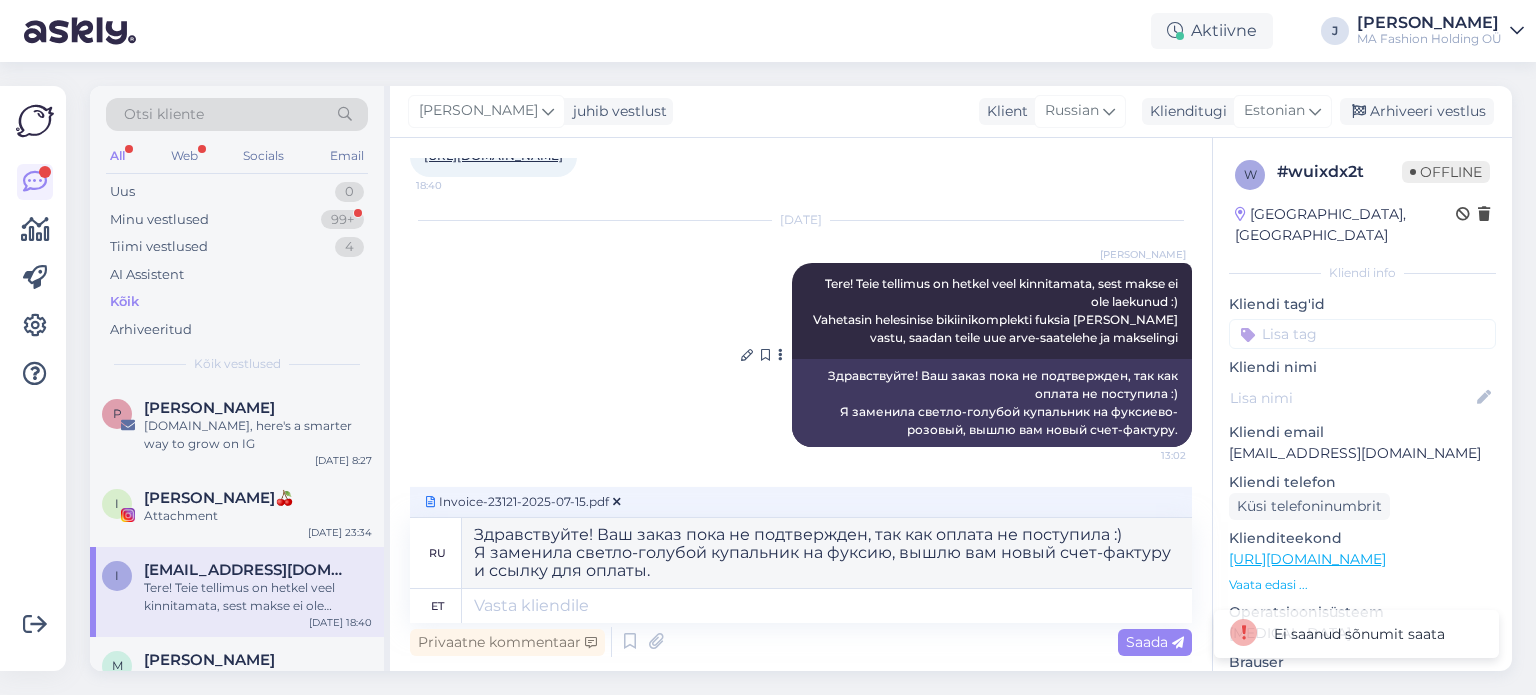 scroll, scrollTop: 5675, scrollLeft: 0, axis: vertical 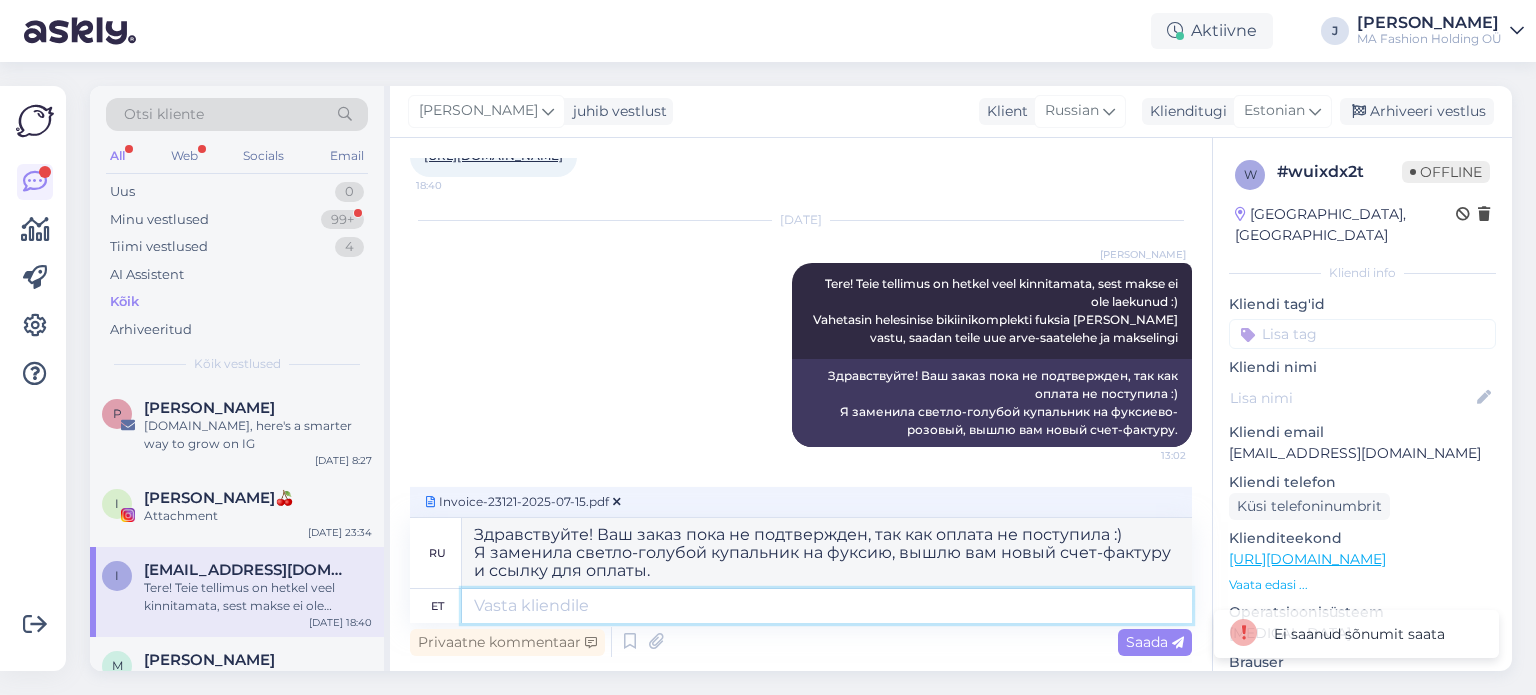 click at bounding box center (827, 606) 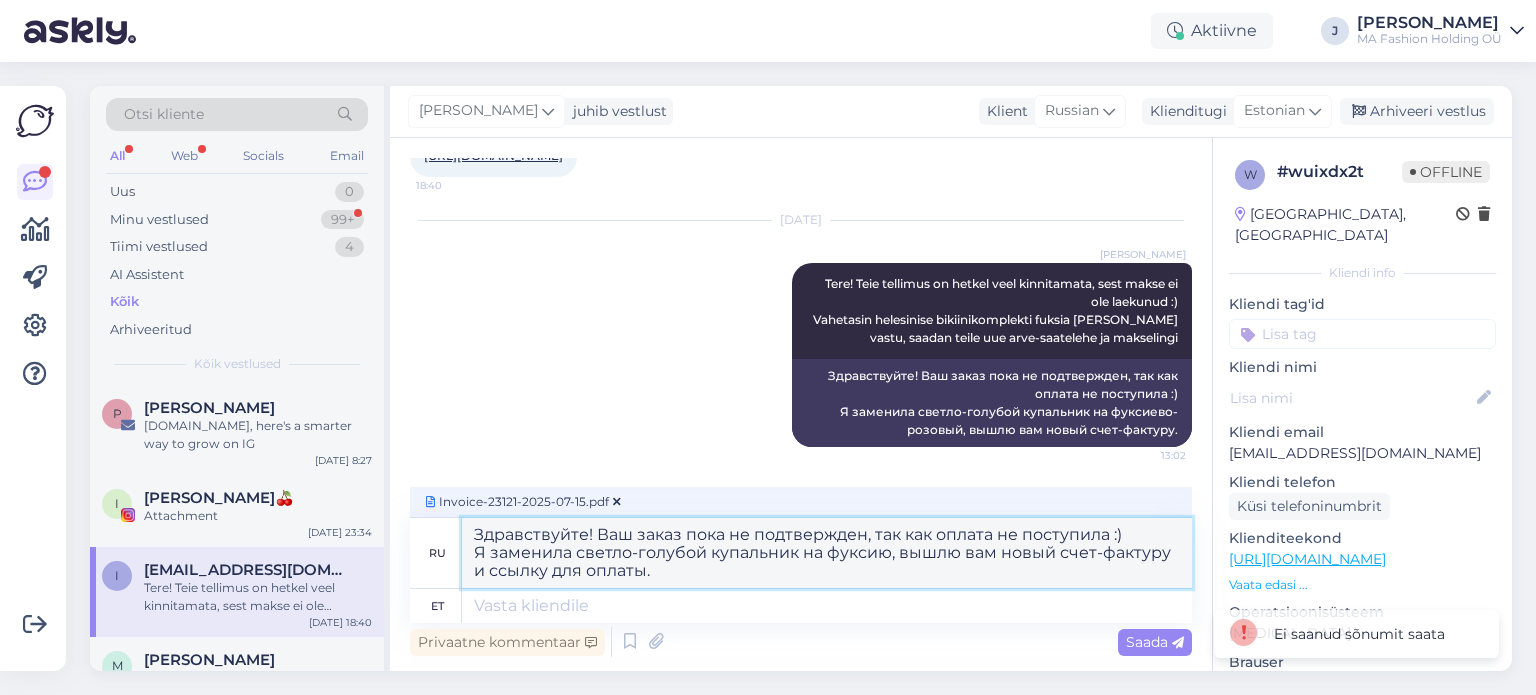 click on "Здравствуйте! Ваш заказ пока не подтвержден, так как оплата не поступила :)
Я заменила светло-голубой купальник на фуксию, вышлю вам новый счет-фактуру и ссылку для оплаты." at bounding box center [827, 553] 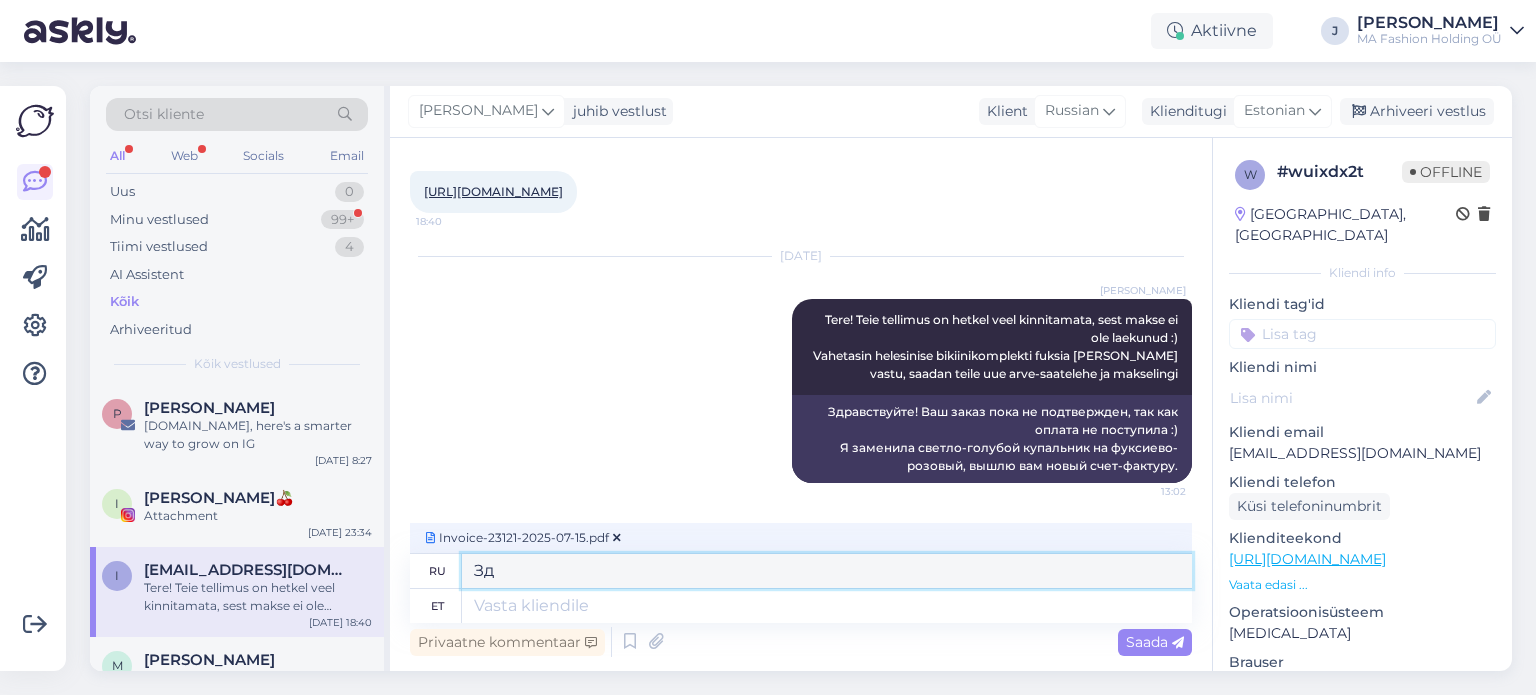 scroll, scrollTop: 5639, scrollLeft: 0, axis: vertical 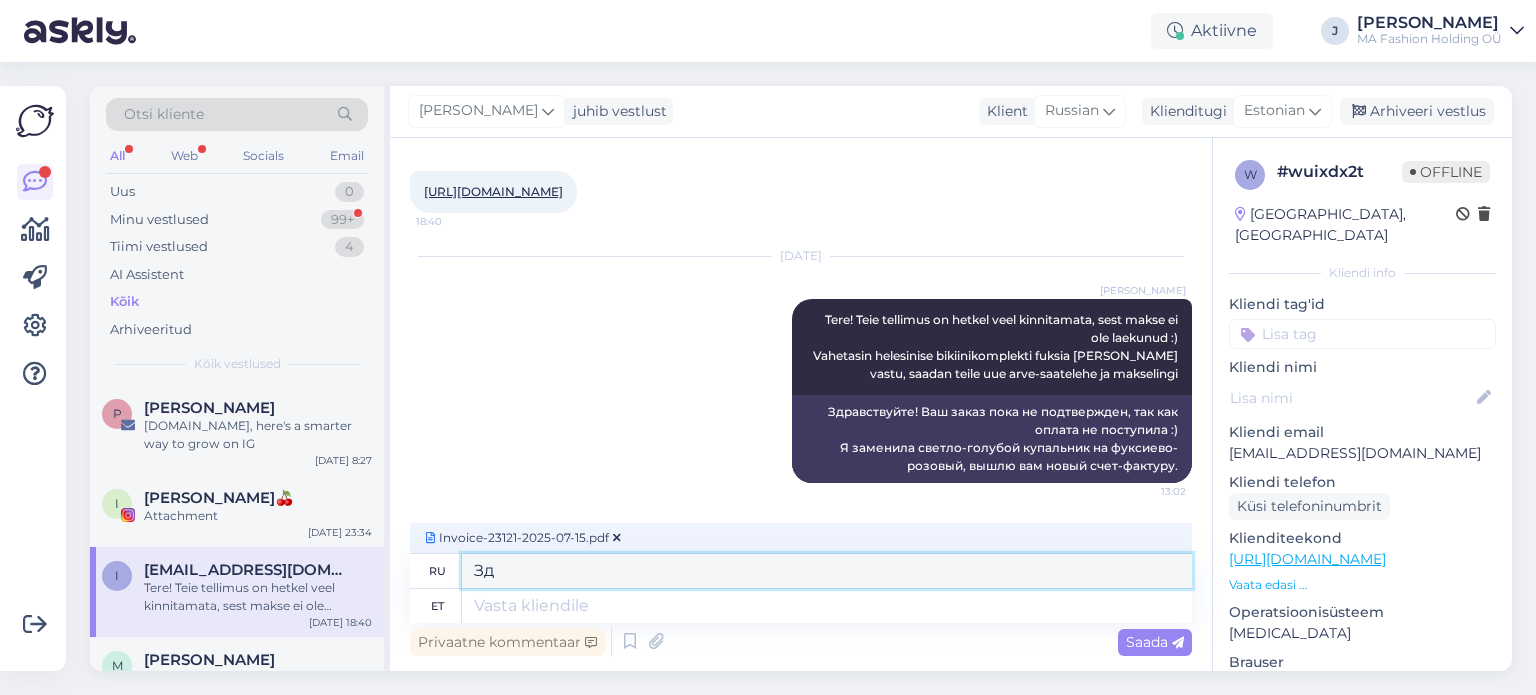 type on "З" 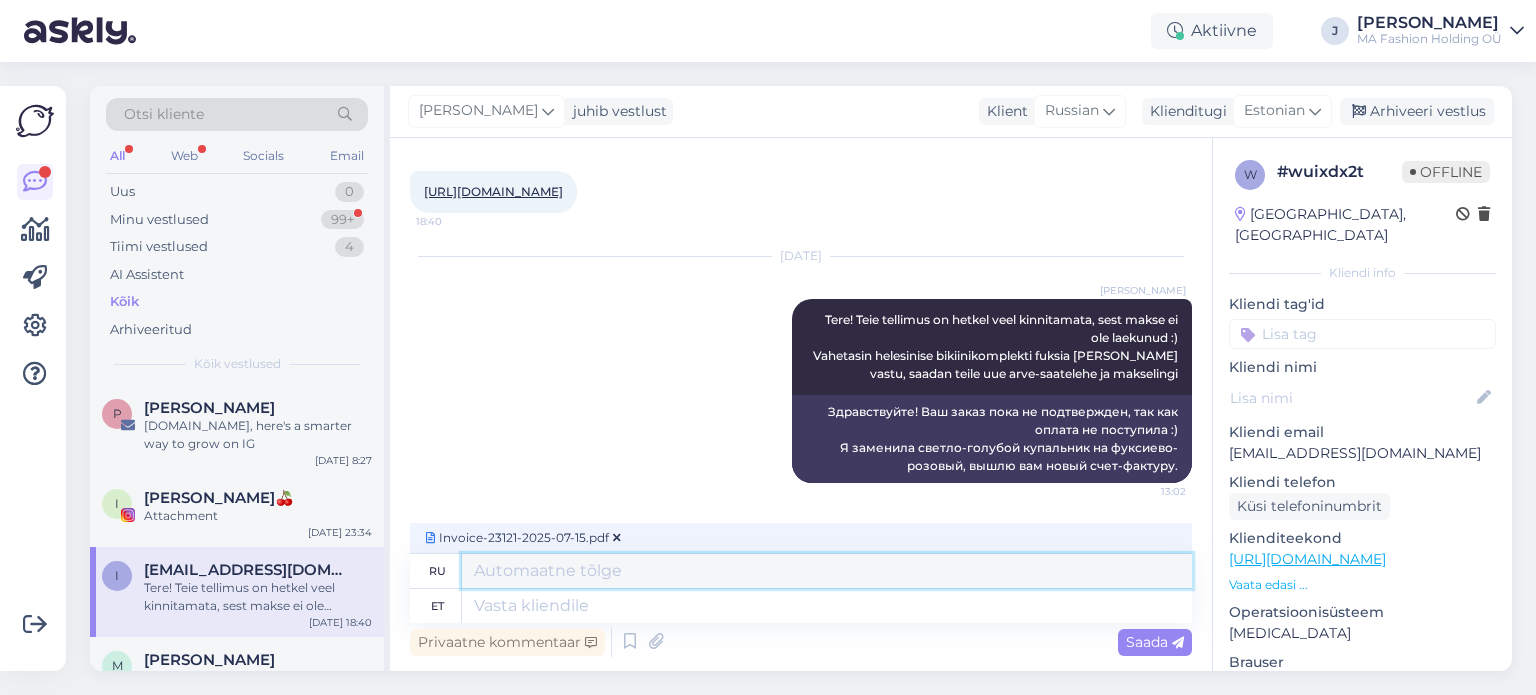 type 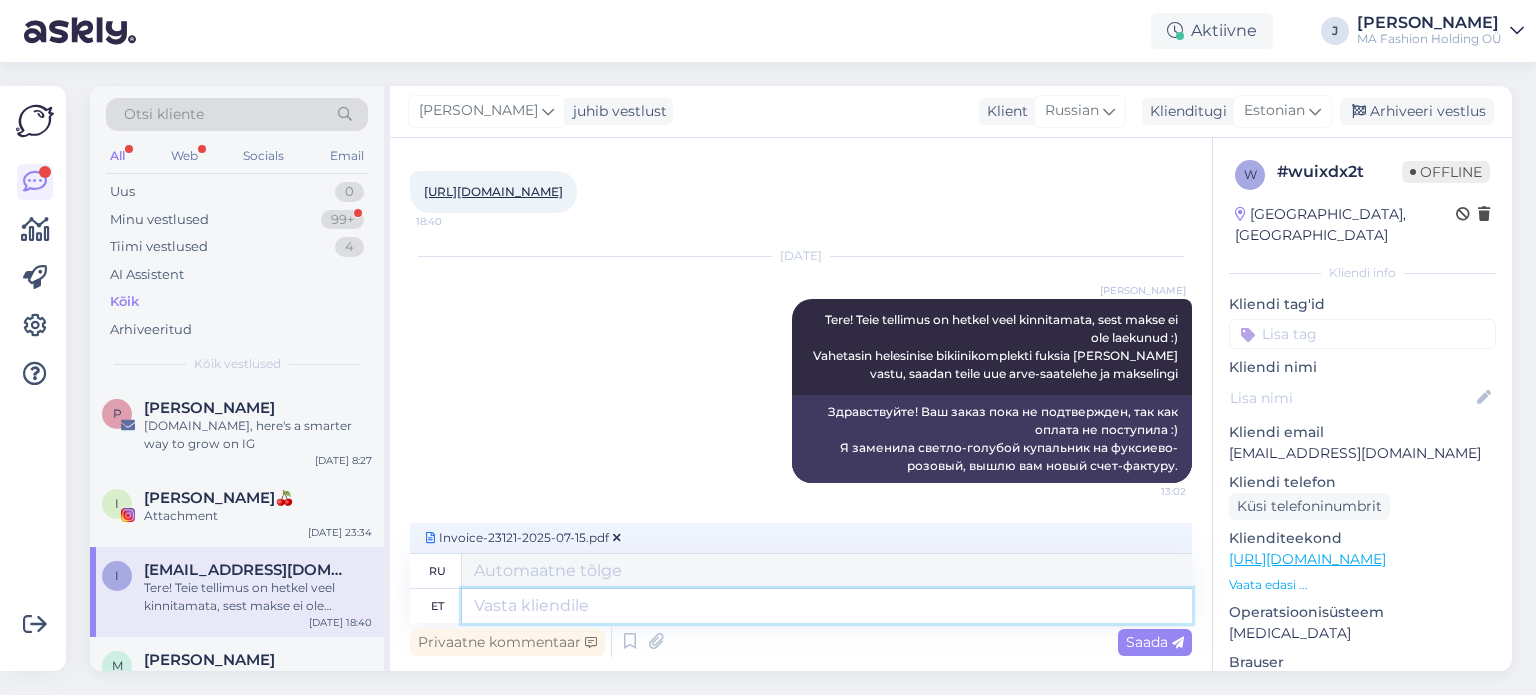 click at bounding box center (827, 606) 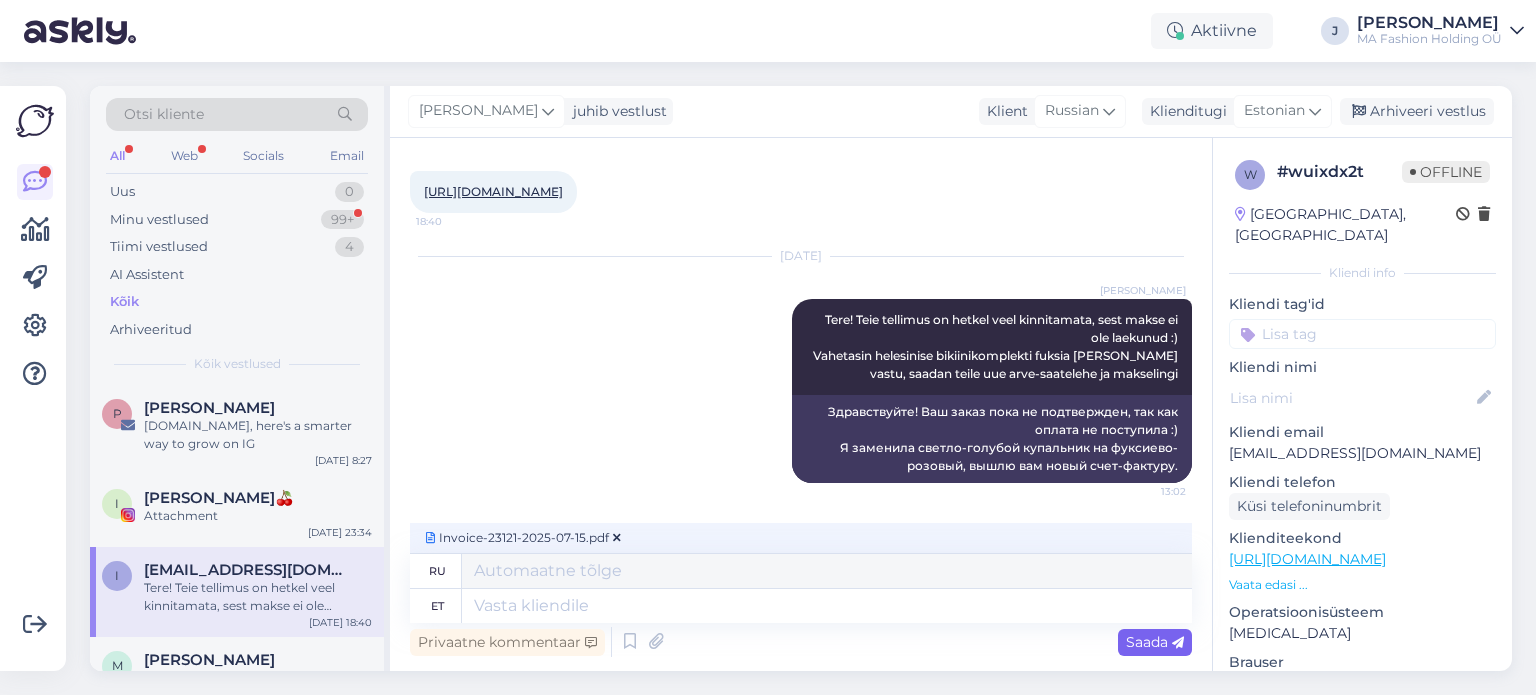 click on "Saada" at bounding box center (1155, 642) 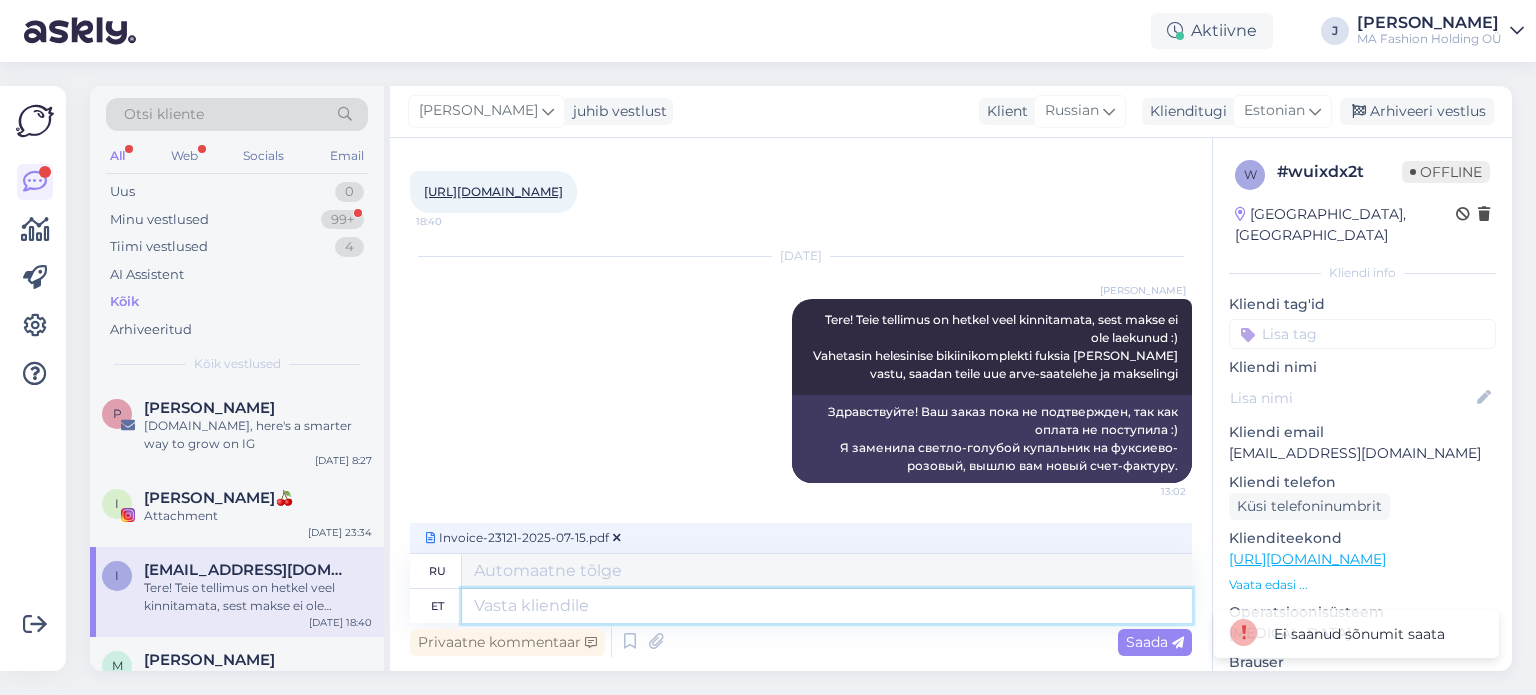click at bounding box center [827, 606] 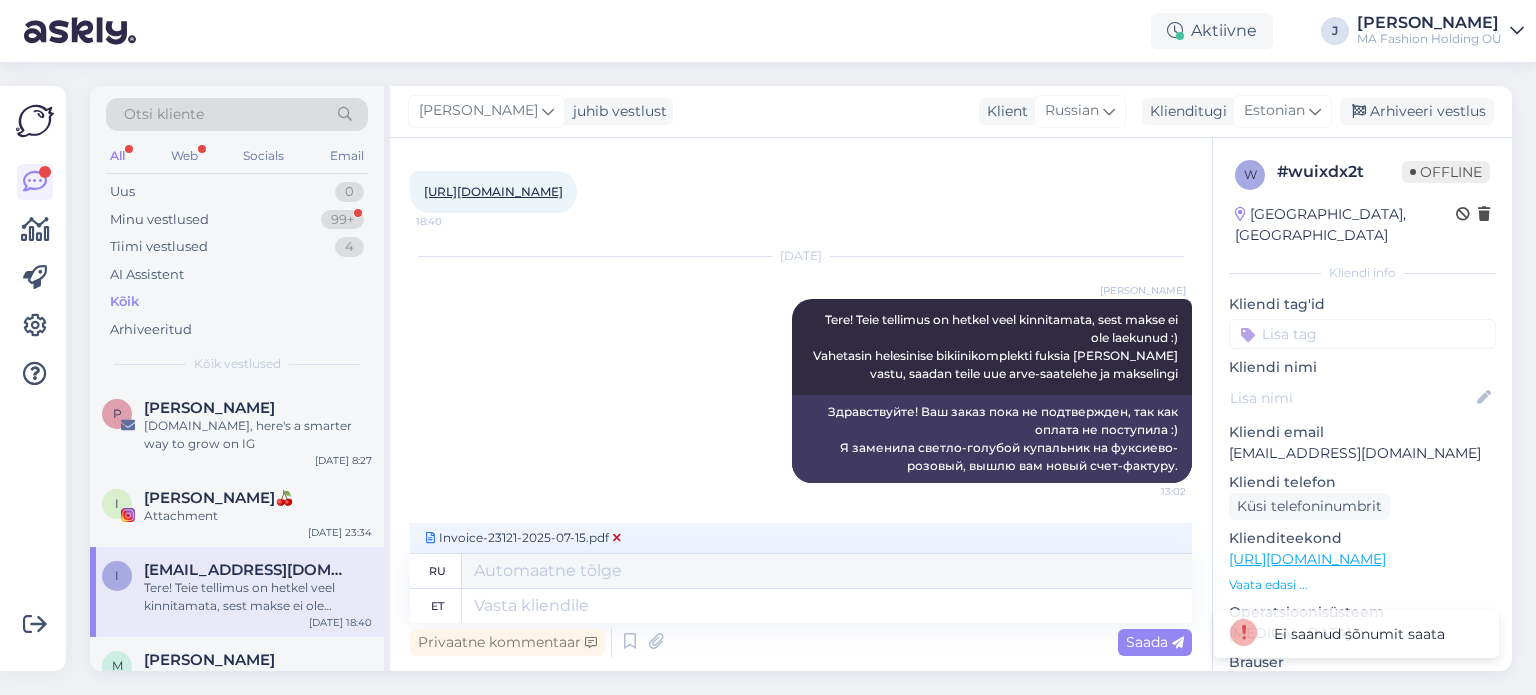 click at bounding box center (617, 538) 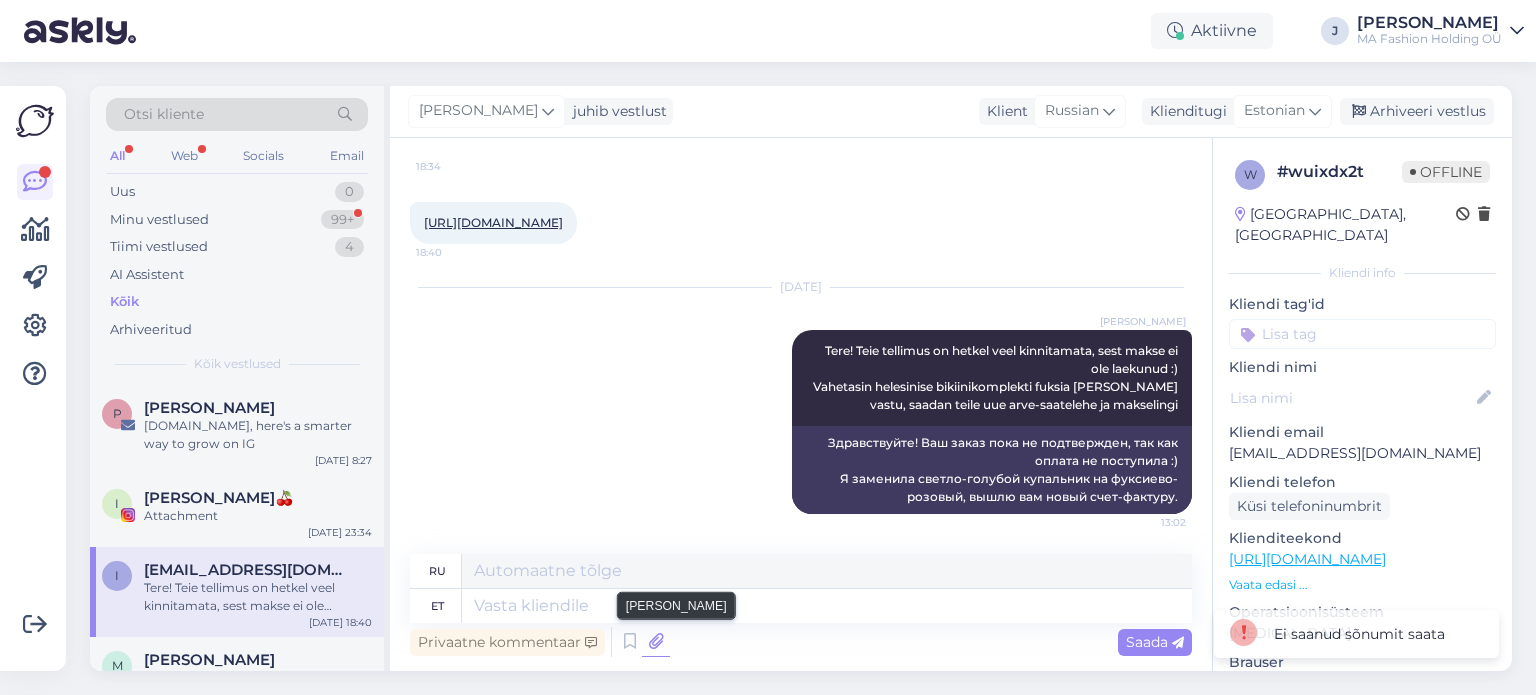 click at bounding box center (656, 642) 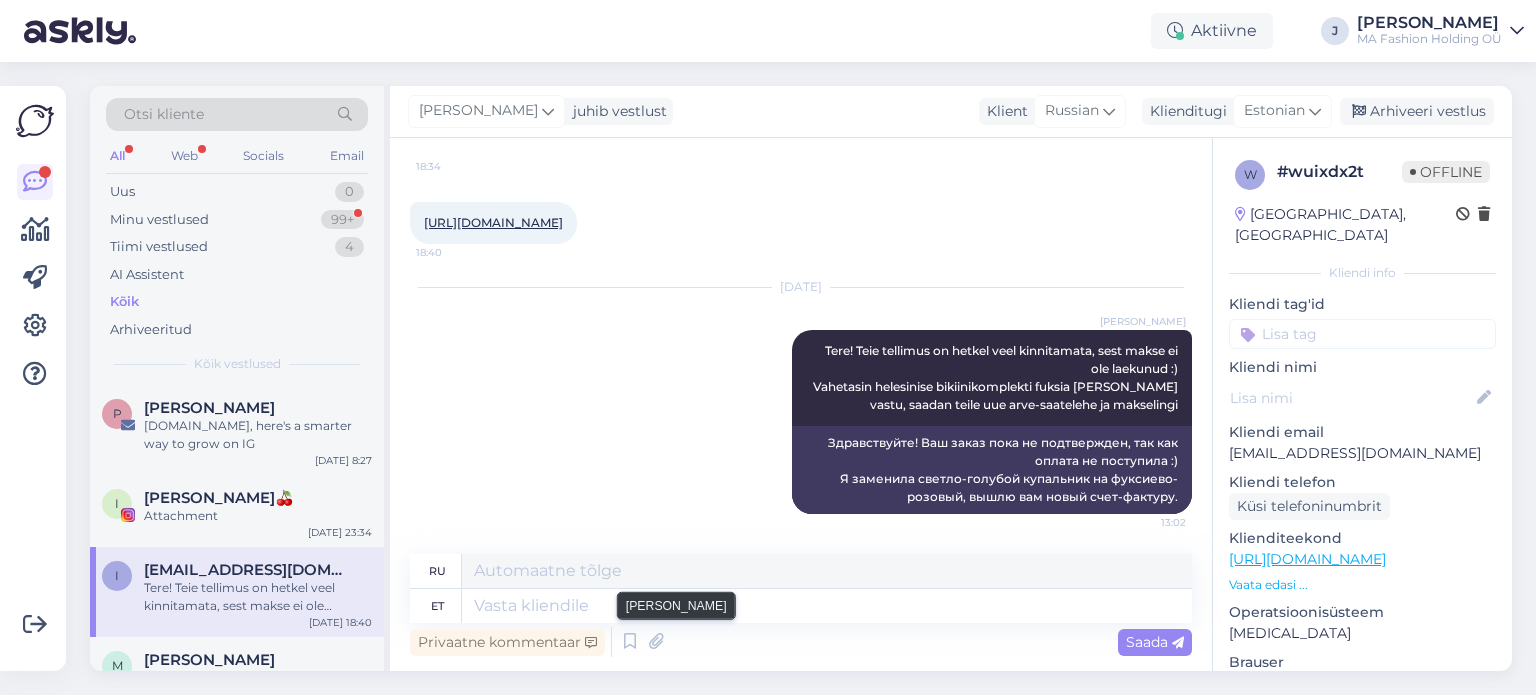 scroll, scrollTop: 5639, scrollLeft: 0, axis: vertical 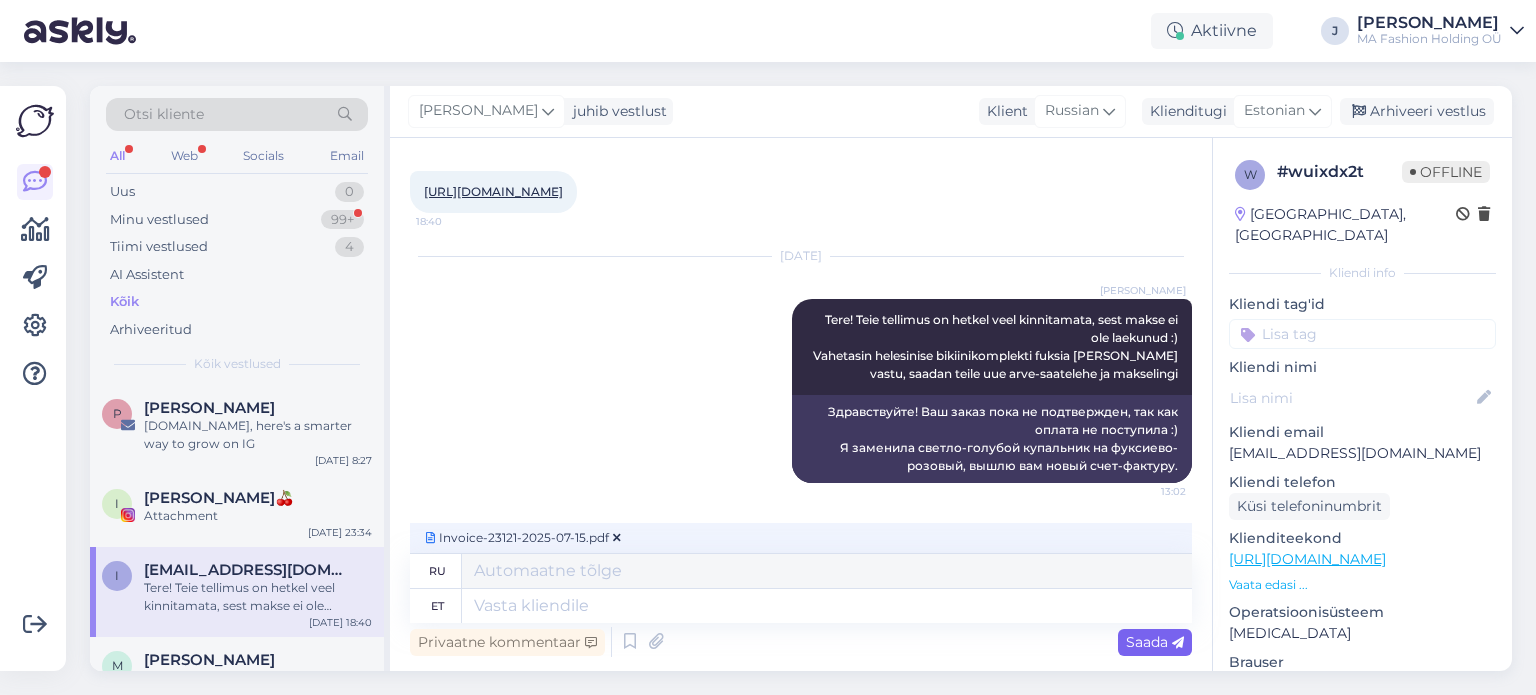 click on "Saada" at bounding box center [1155, 642] 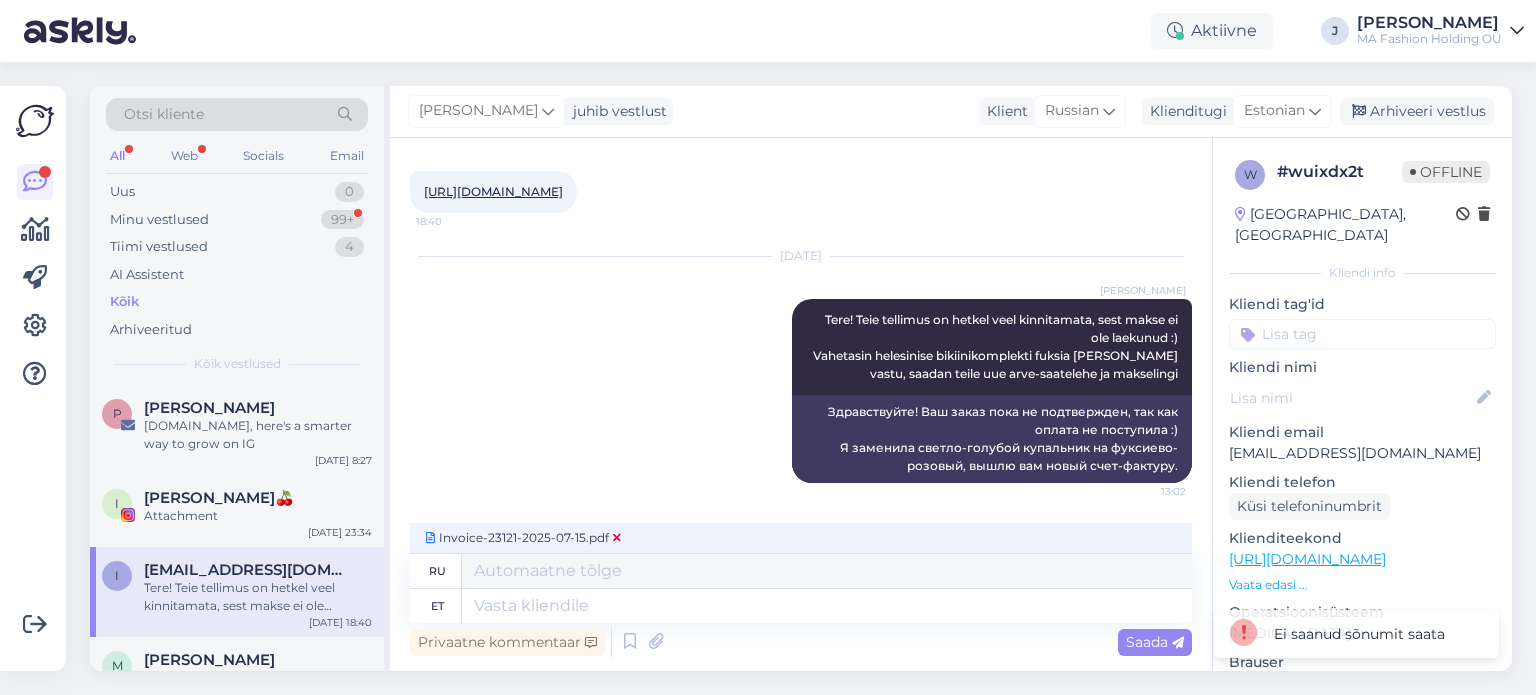 click at bounding box center [617, 538] 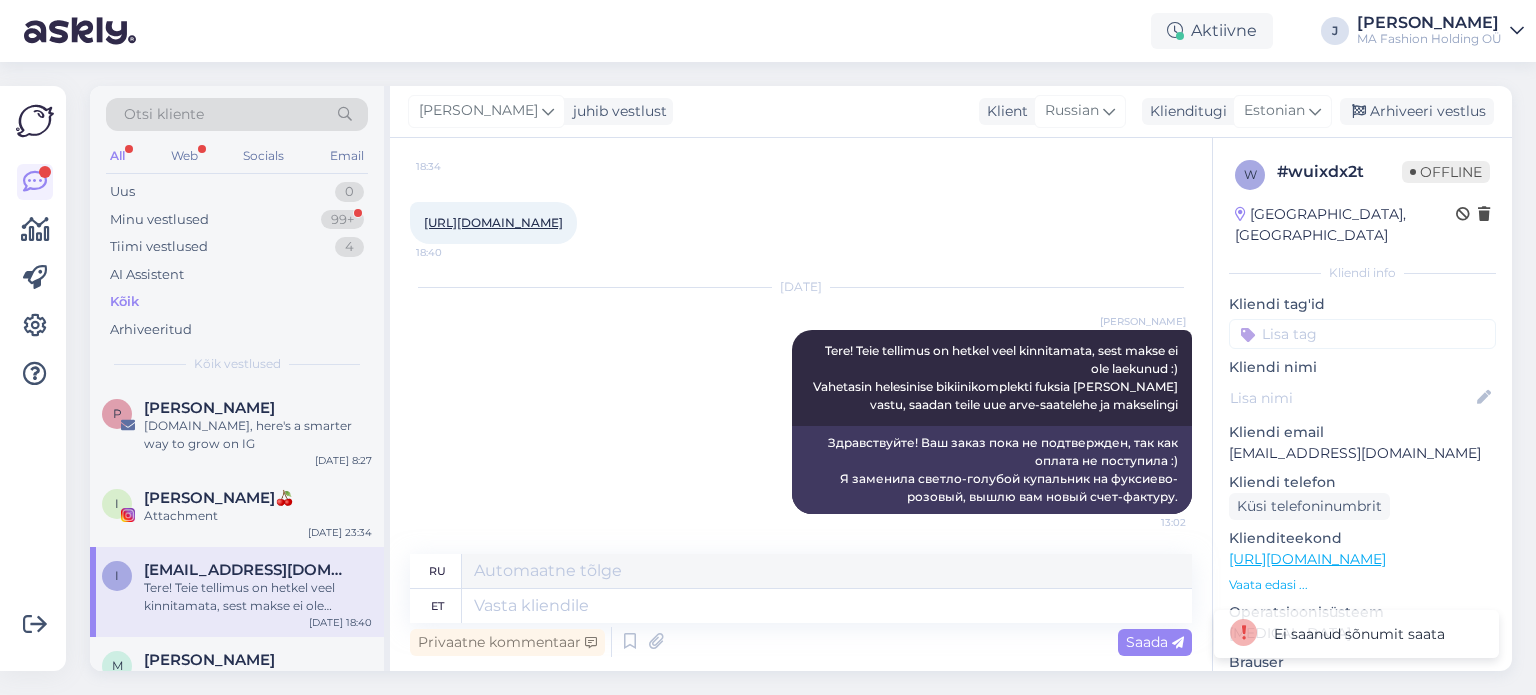 scroll, scrollTop: 5608, scrollLeft: 0, axis: vertical 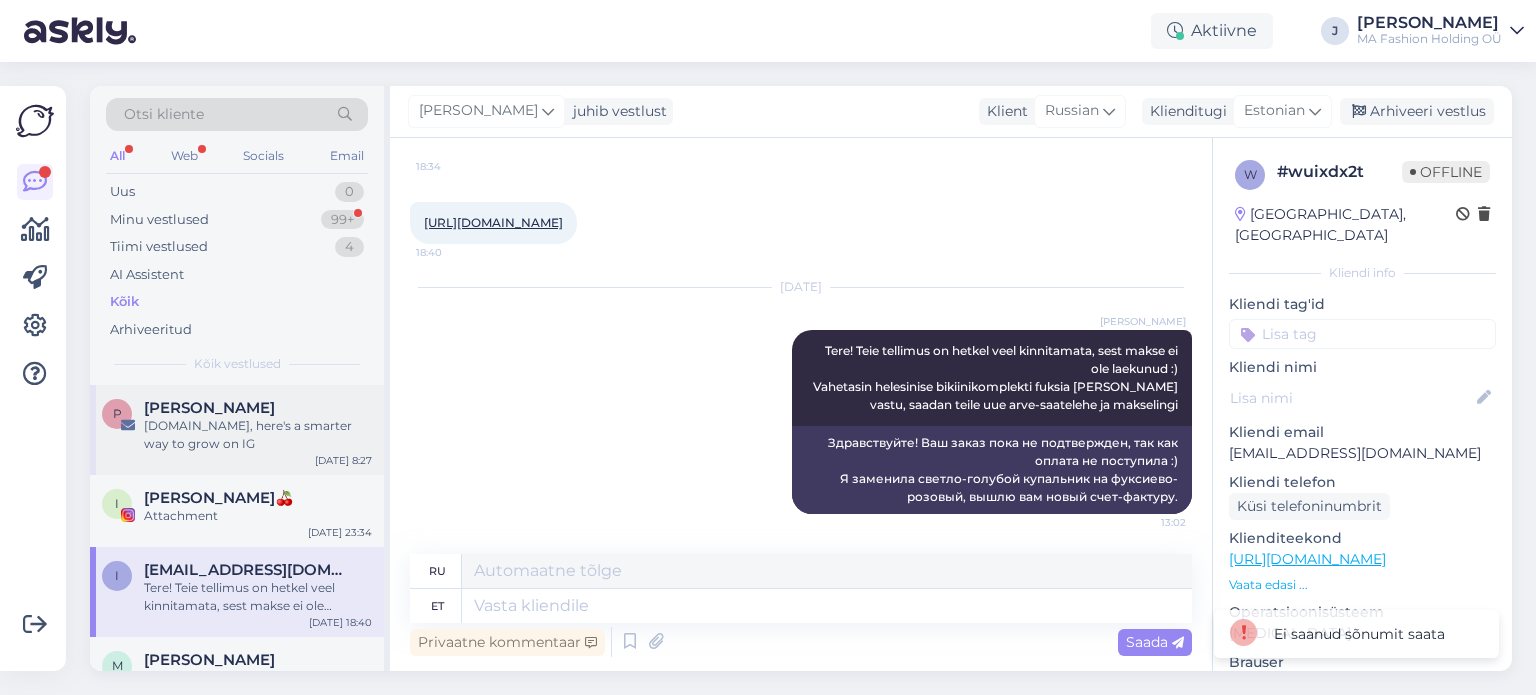 click on "[PERSON_NAME]" at bounding box center [209, 408] 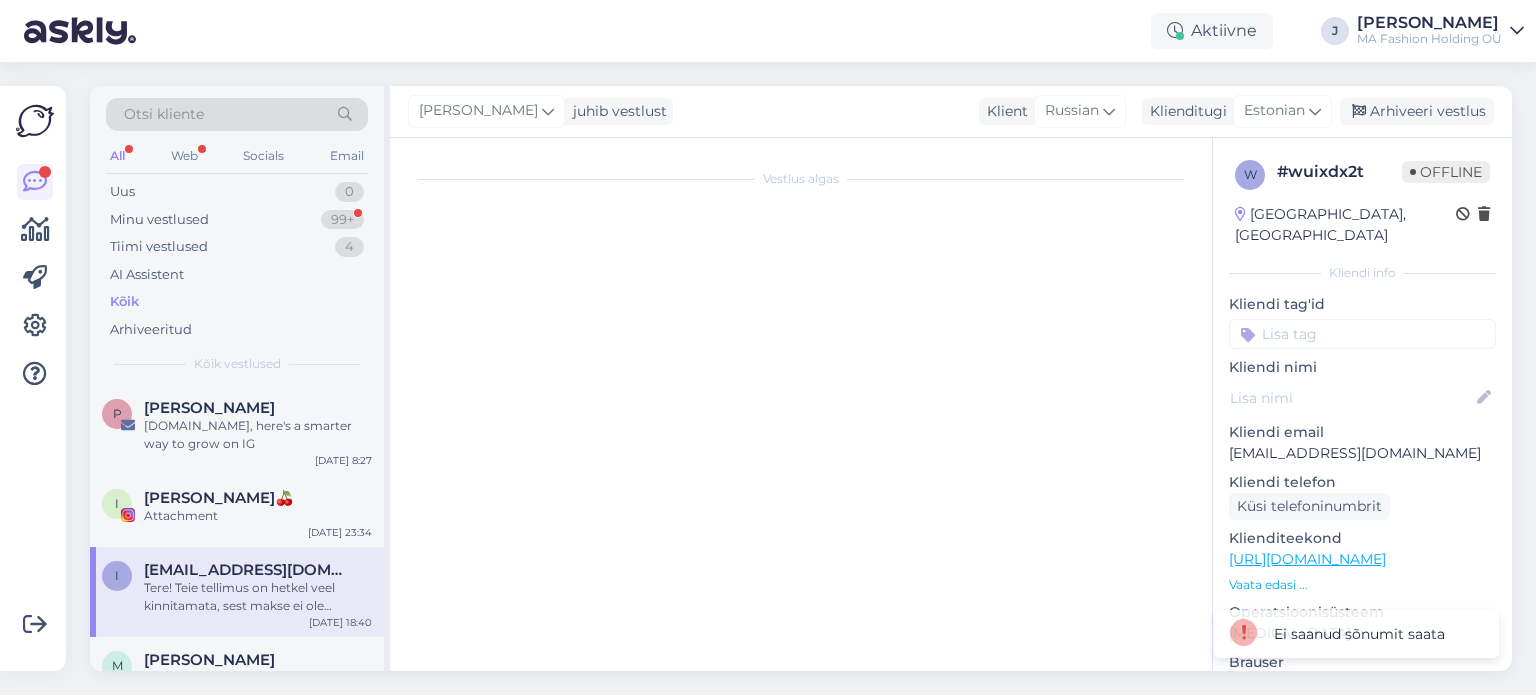 scroll, scrollTop: 0, scrollLeft: 0, axis: both 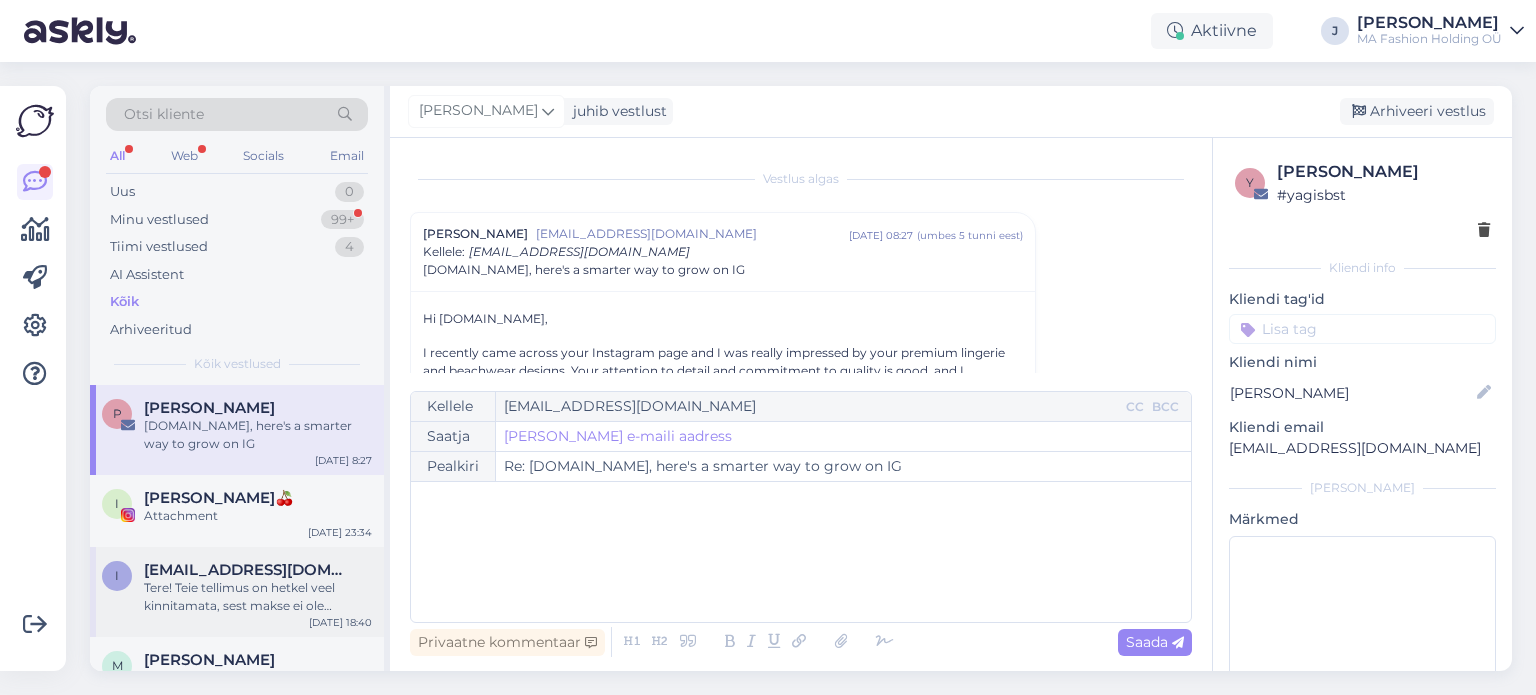 click on "Tere! Teie tellimus on hetkel veel kinnitamata, sest makse ei ole laekunud :)
Vahetasin helesinise bikiinikomplekti fuksia [PERSON_NAME] vastu, saadan teile uue arve-saatelehe ja makselingi" at bounding box center [258, 597] 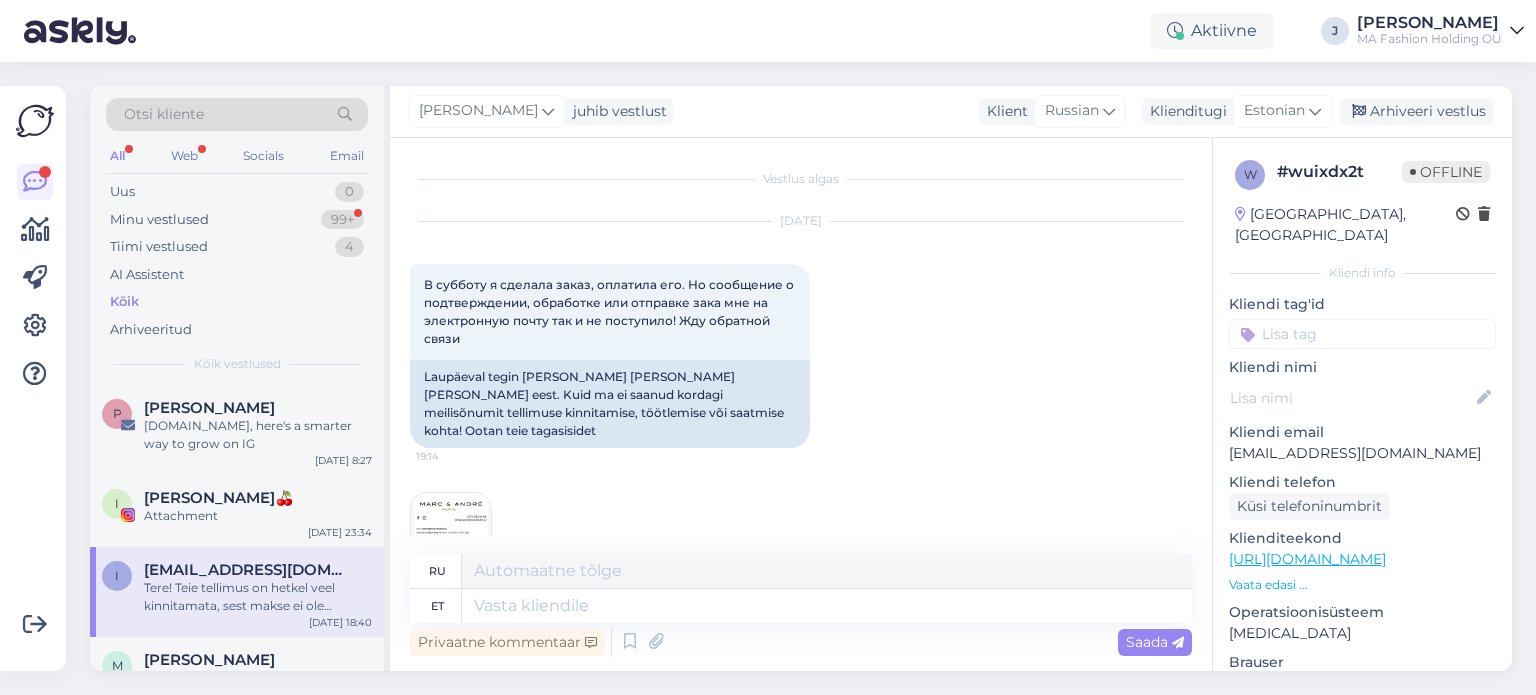 scroll, scrollTop: 5608, scrollLeft: 0, axis: vertical 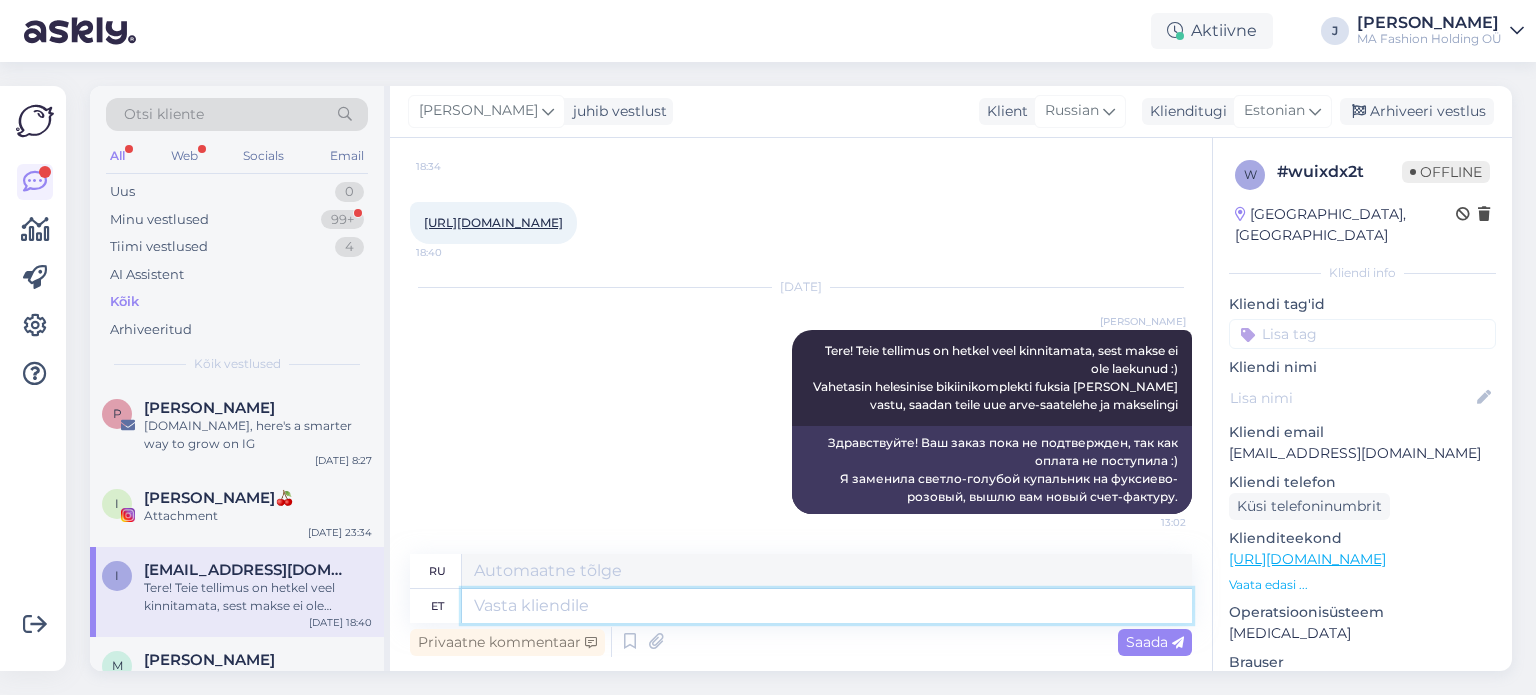 click at bounding box center [827, 606] 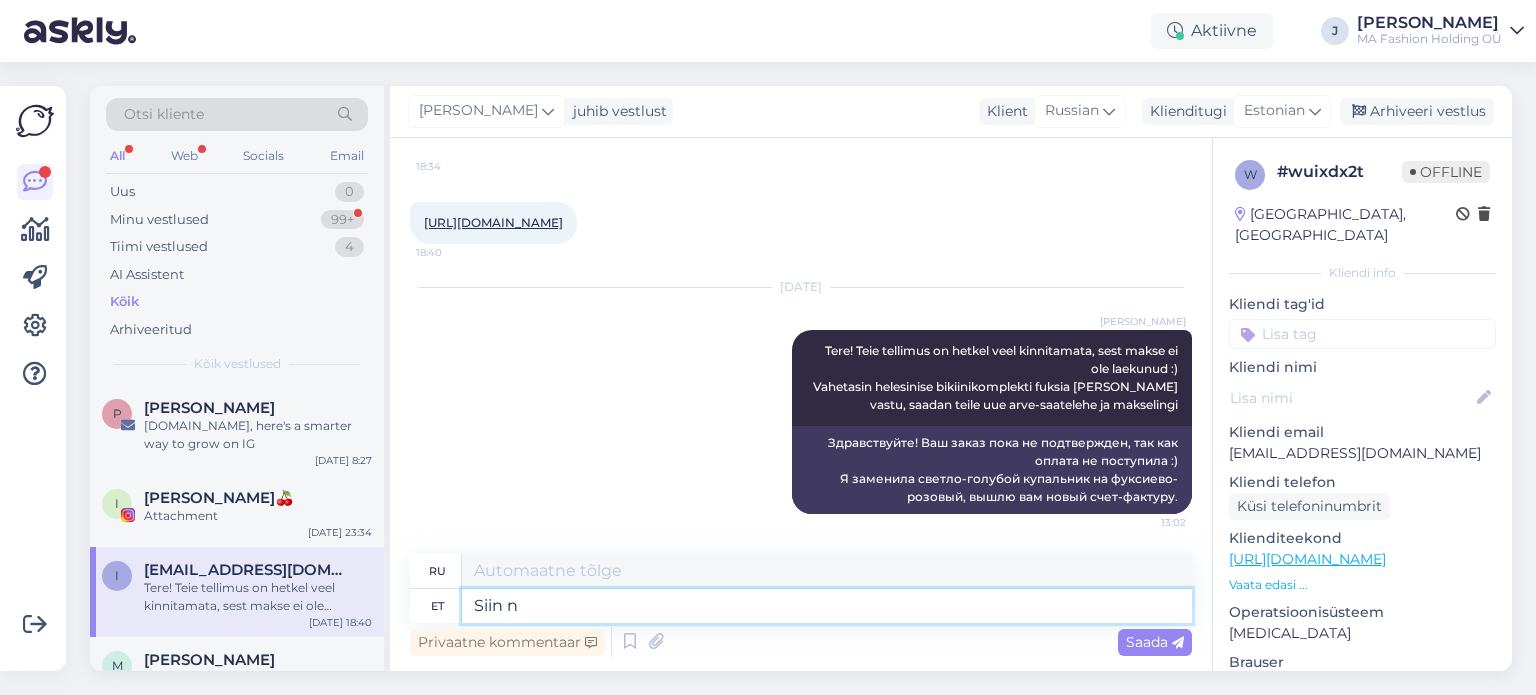 type on "Siin" 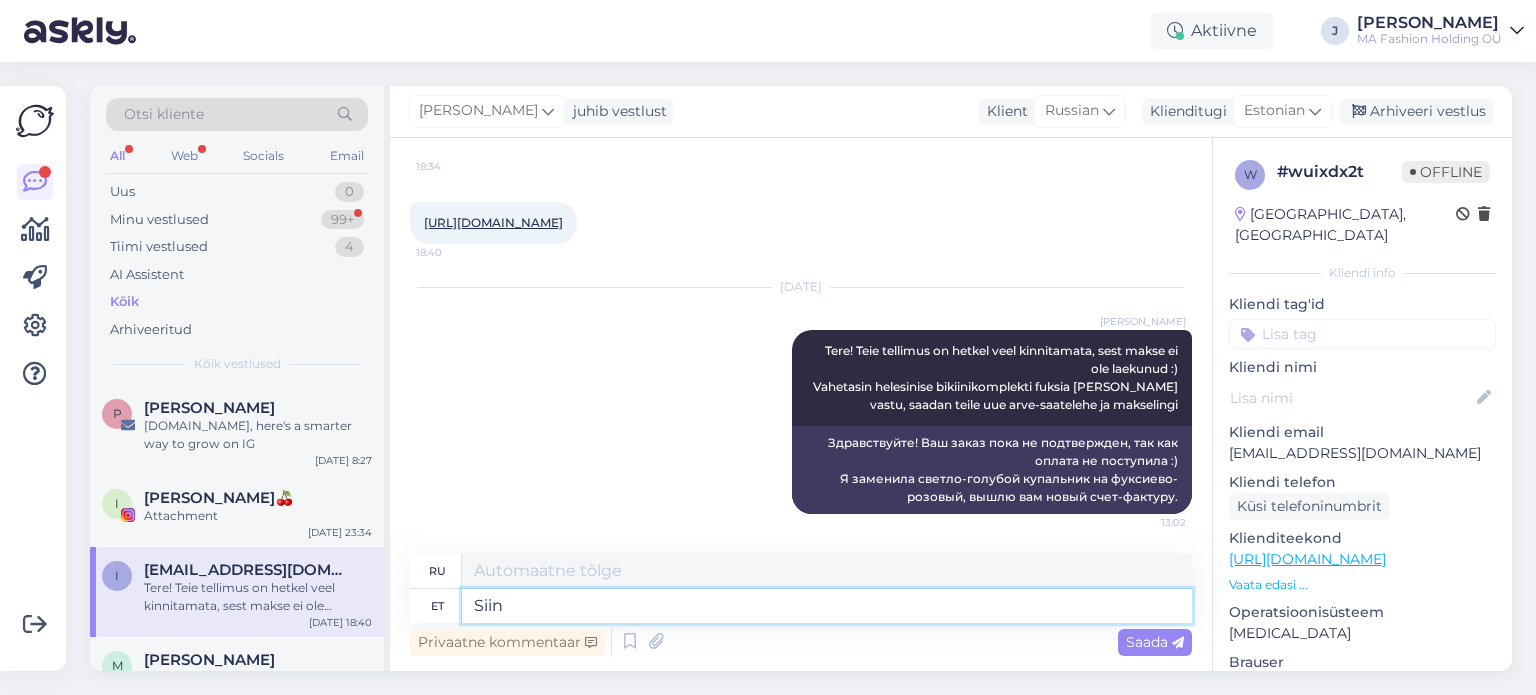 type on "Здесь." 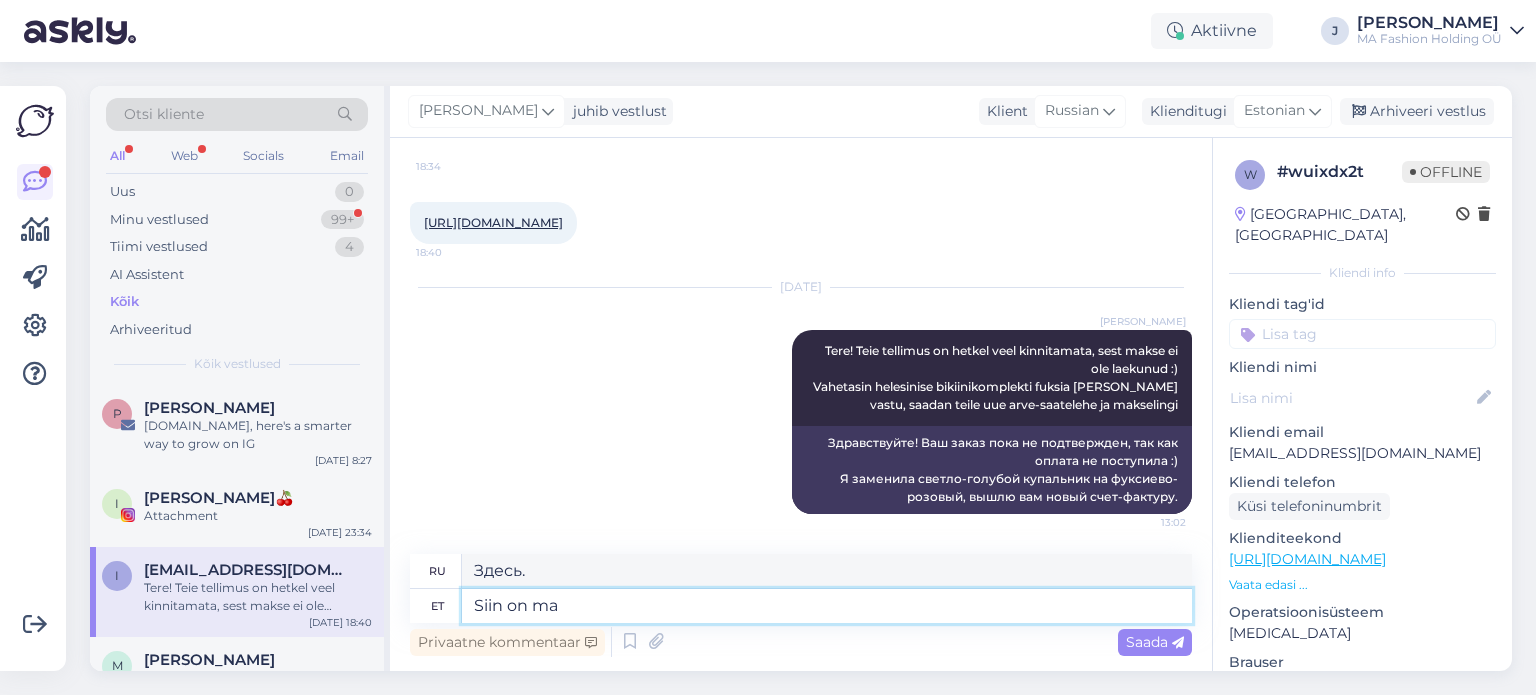 type on "Siin on mak" 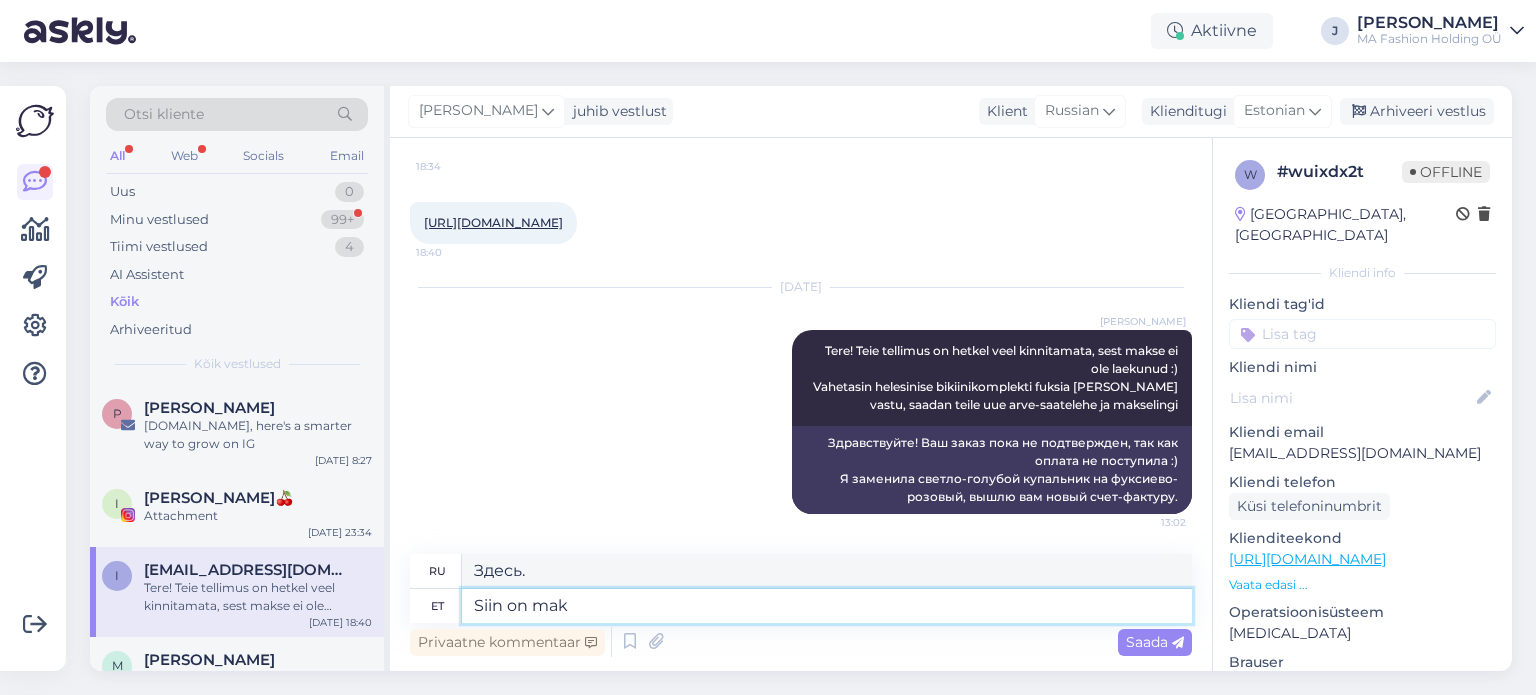 type on "Вот." 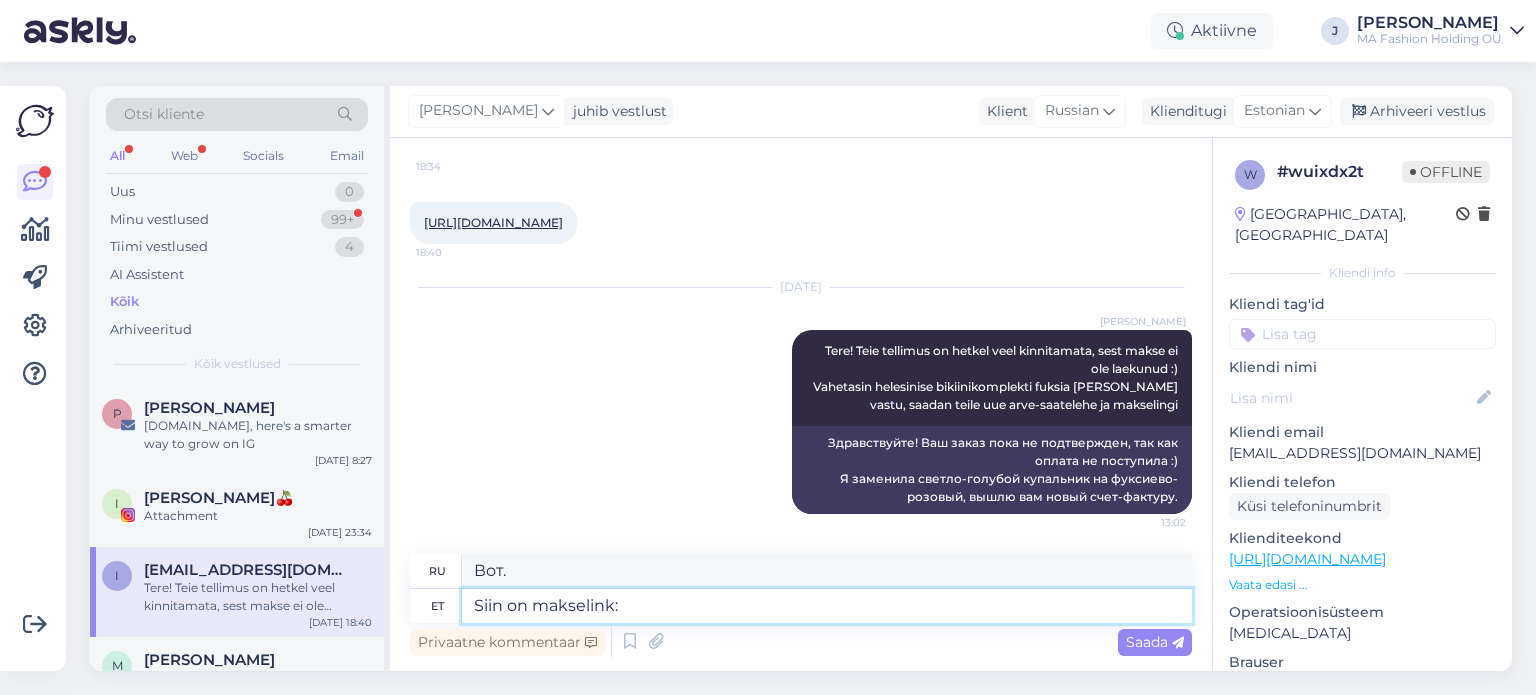 paste on "[URL][DOMAIN_NAME]" 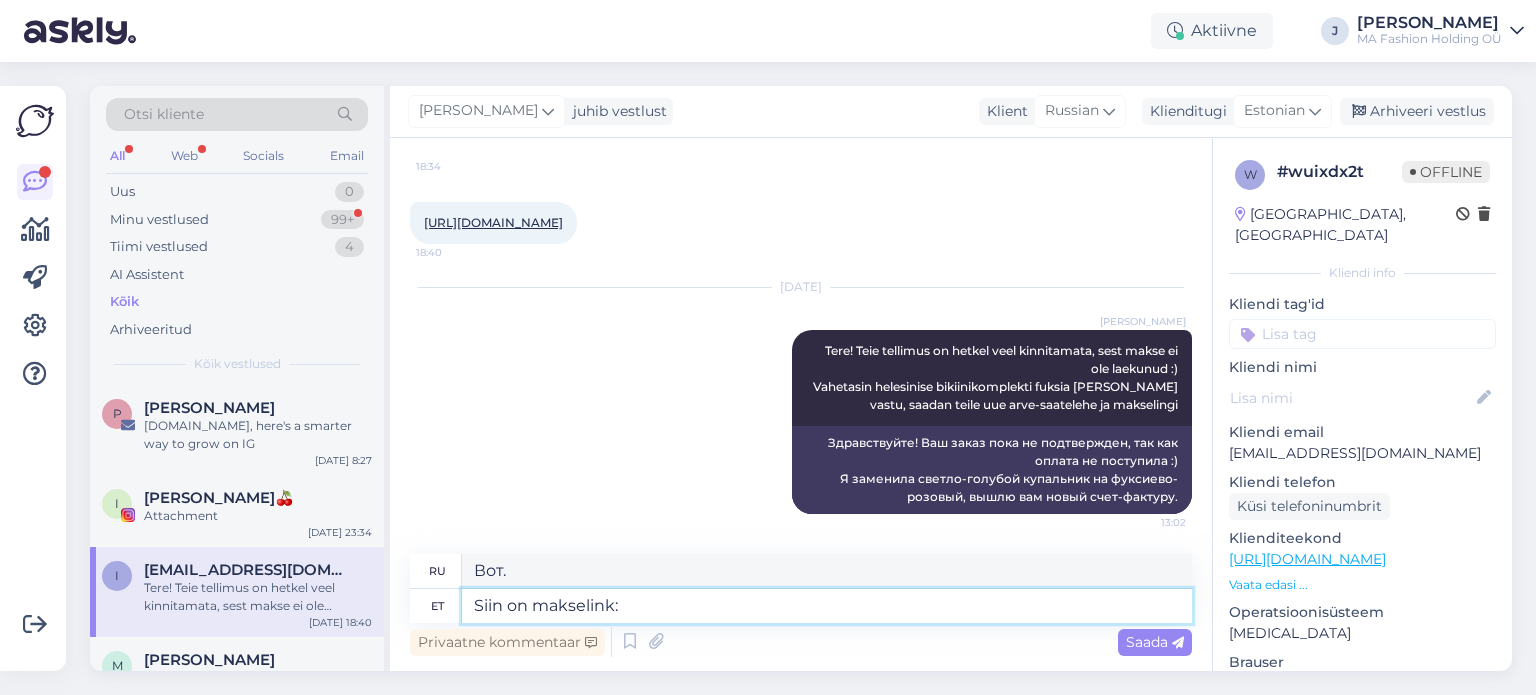 type on "Siin on makselink: [URL][DOMAIN_NAME]" 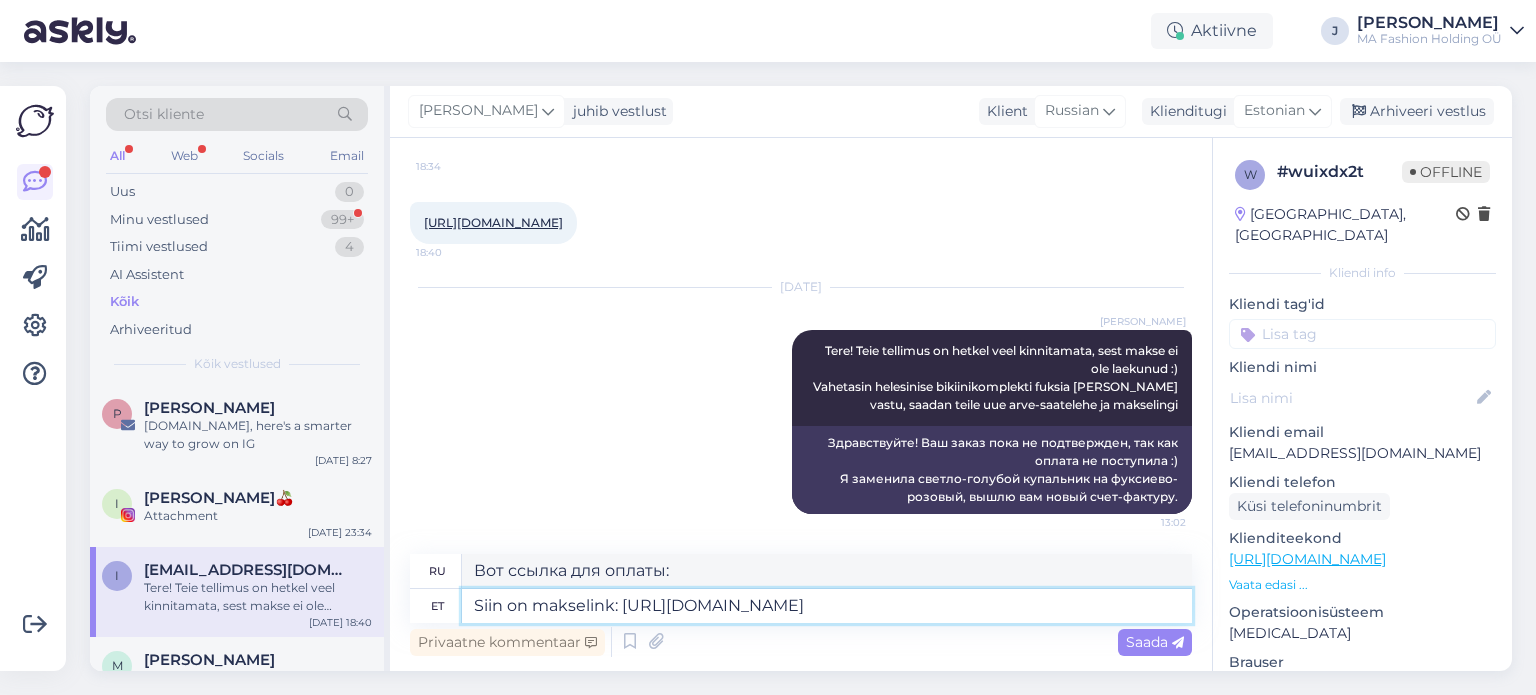 type on "Вот ссылка для оплаты: [URL][DOMAIN_NAME]" 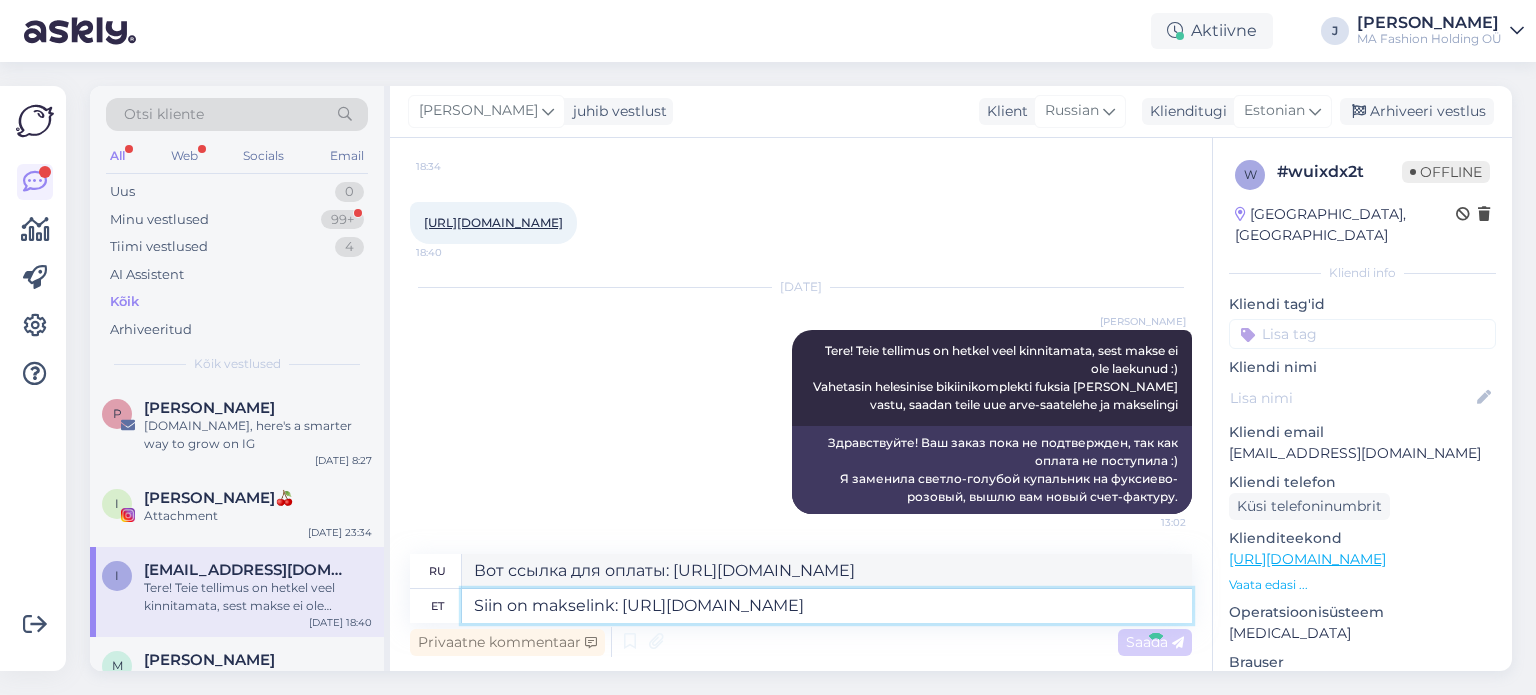 type 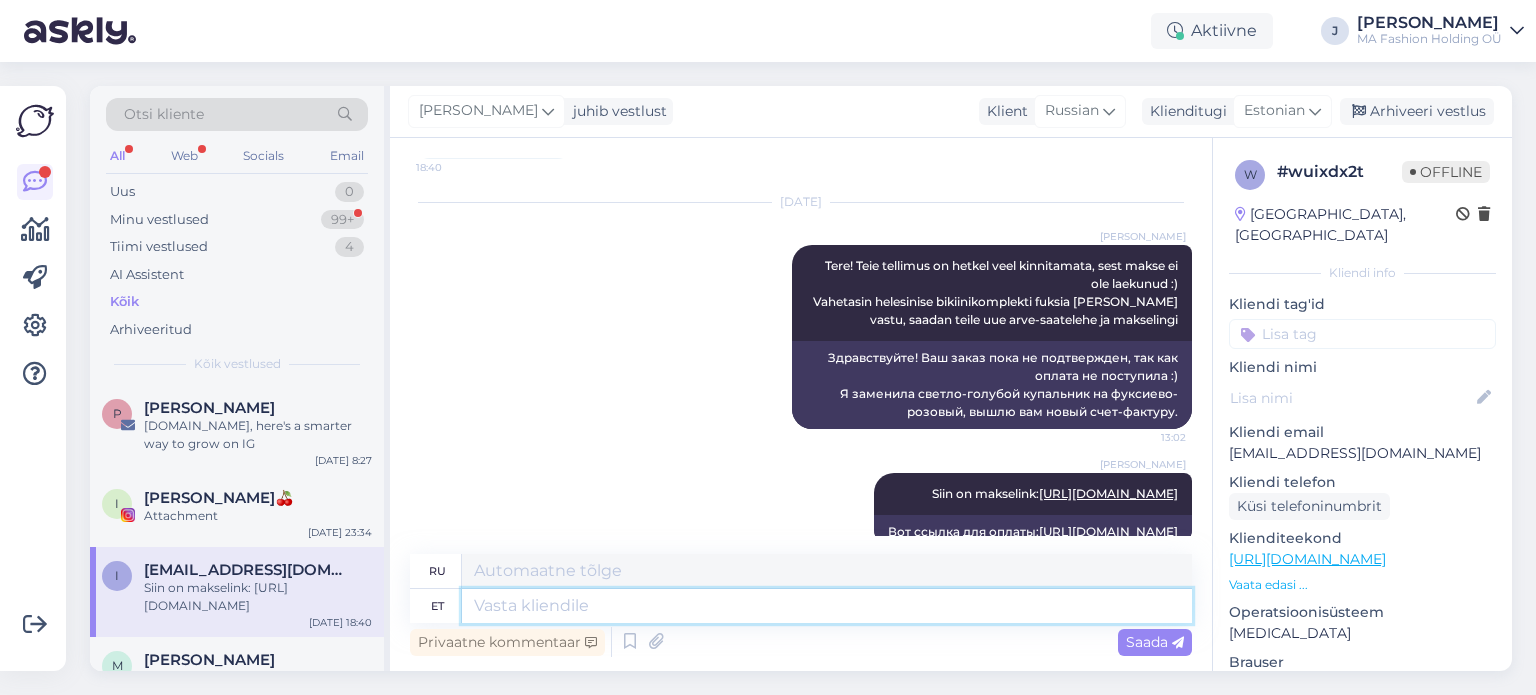 scroll, scrollTop: 5728, scrollLeft: 0, axis: vertical 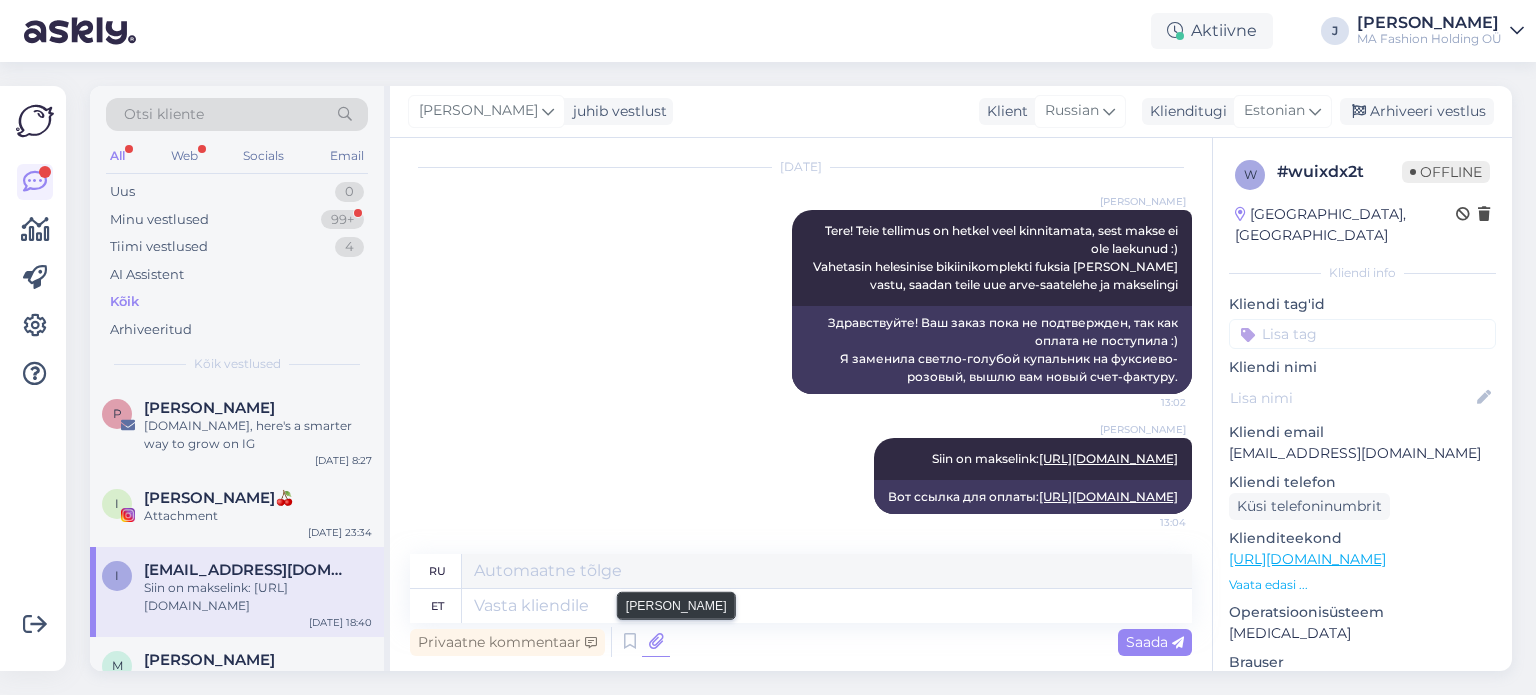 click at bounding box center [656, 642] 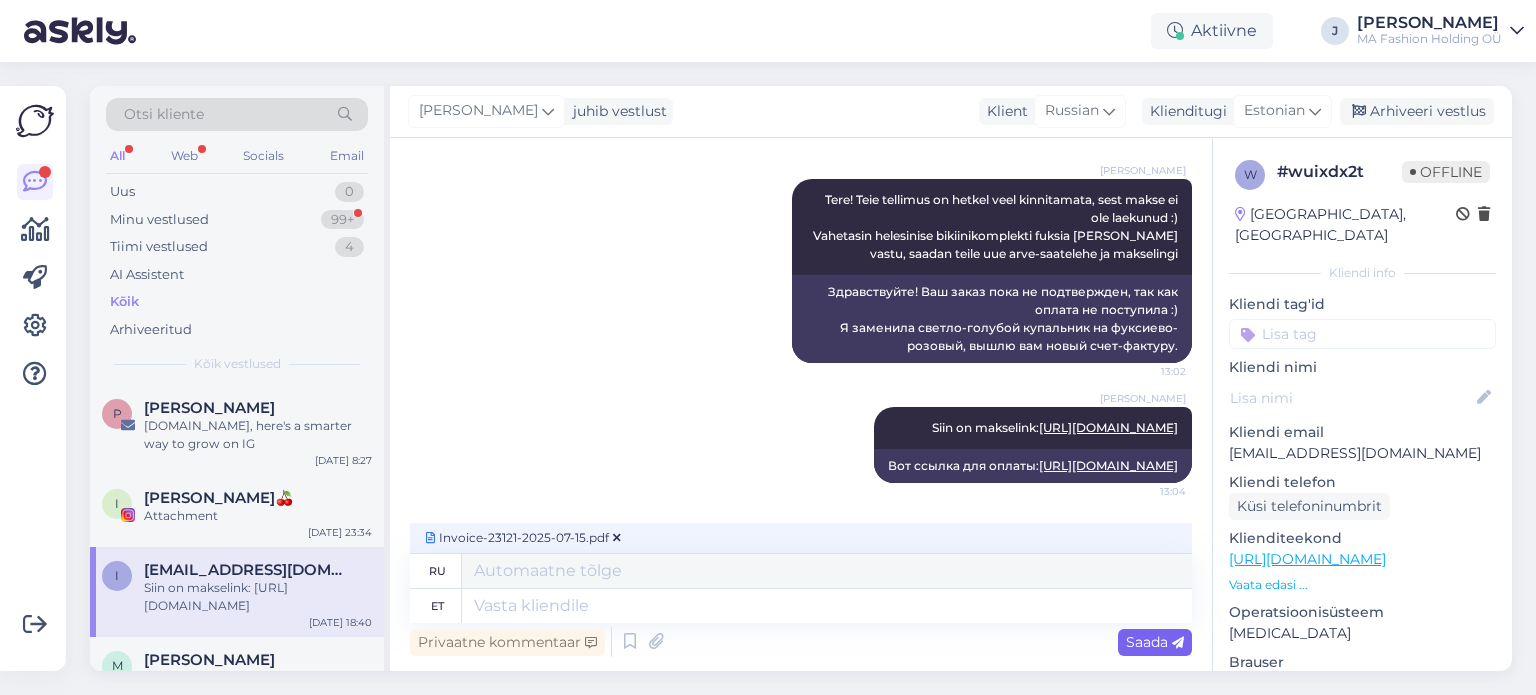 click on "Saada" at bounding box center (1155, 642) 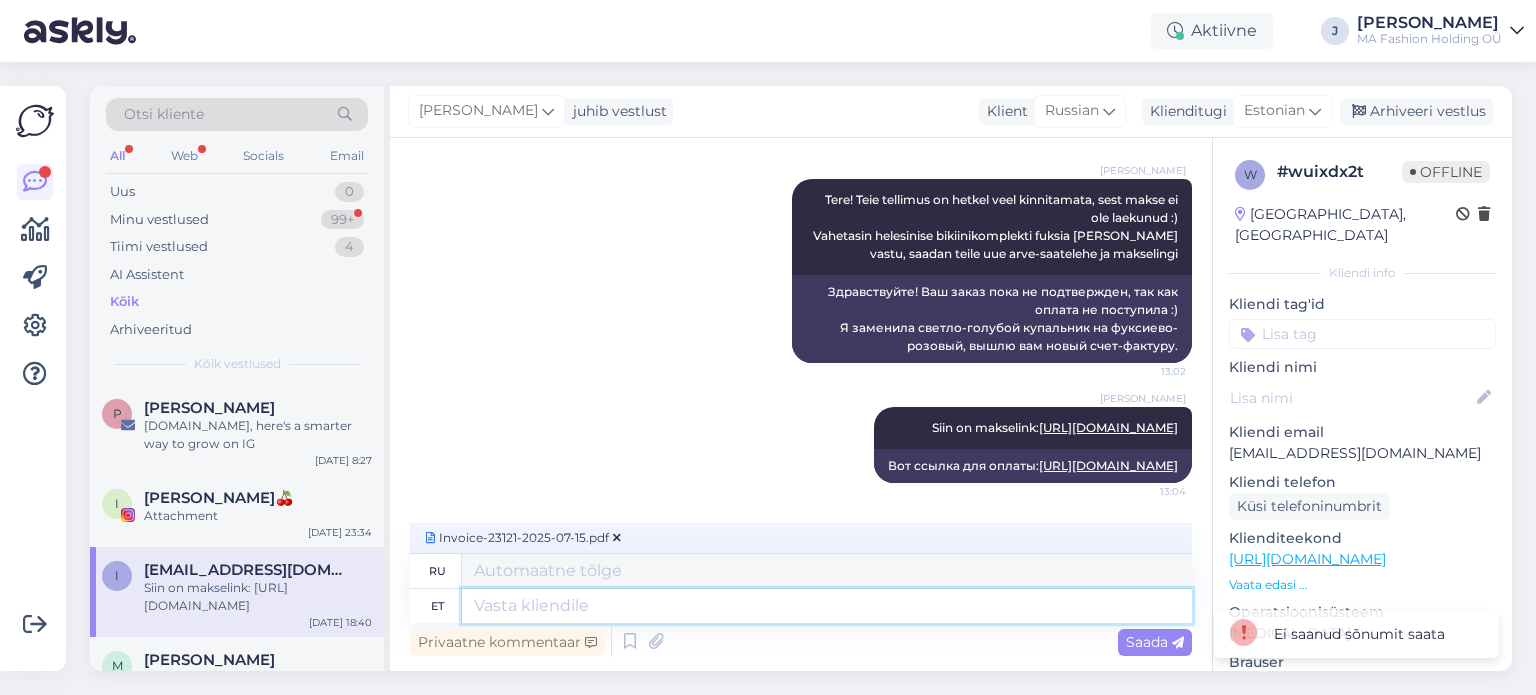 click at bounding box center (827, 606) 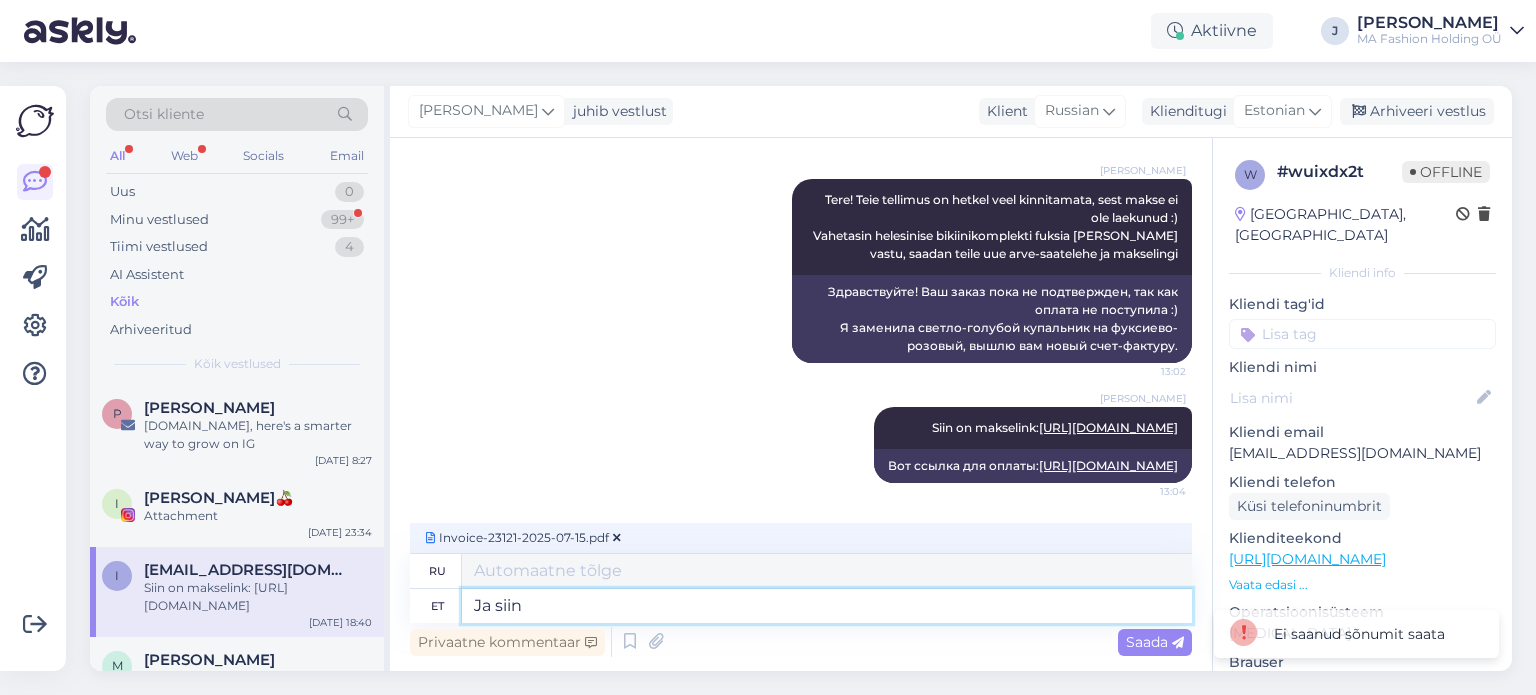 type on "Ja siin" 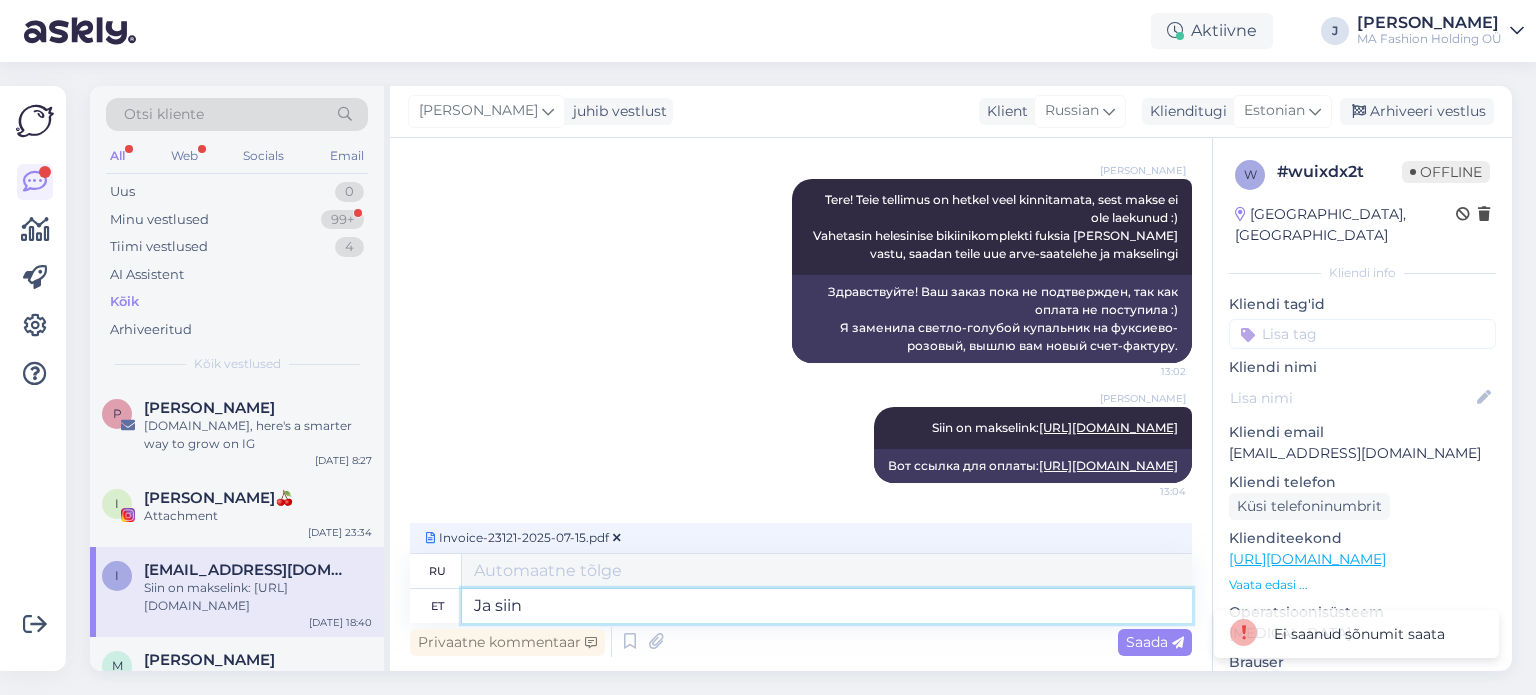 type on "Да." 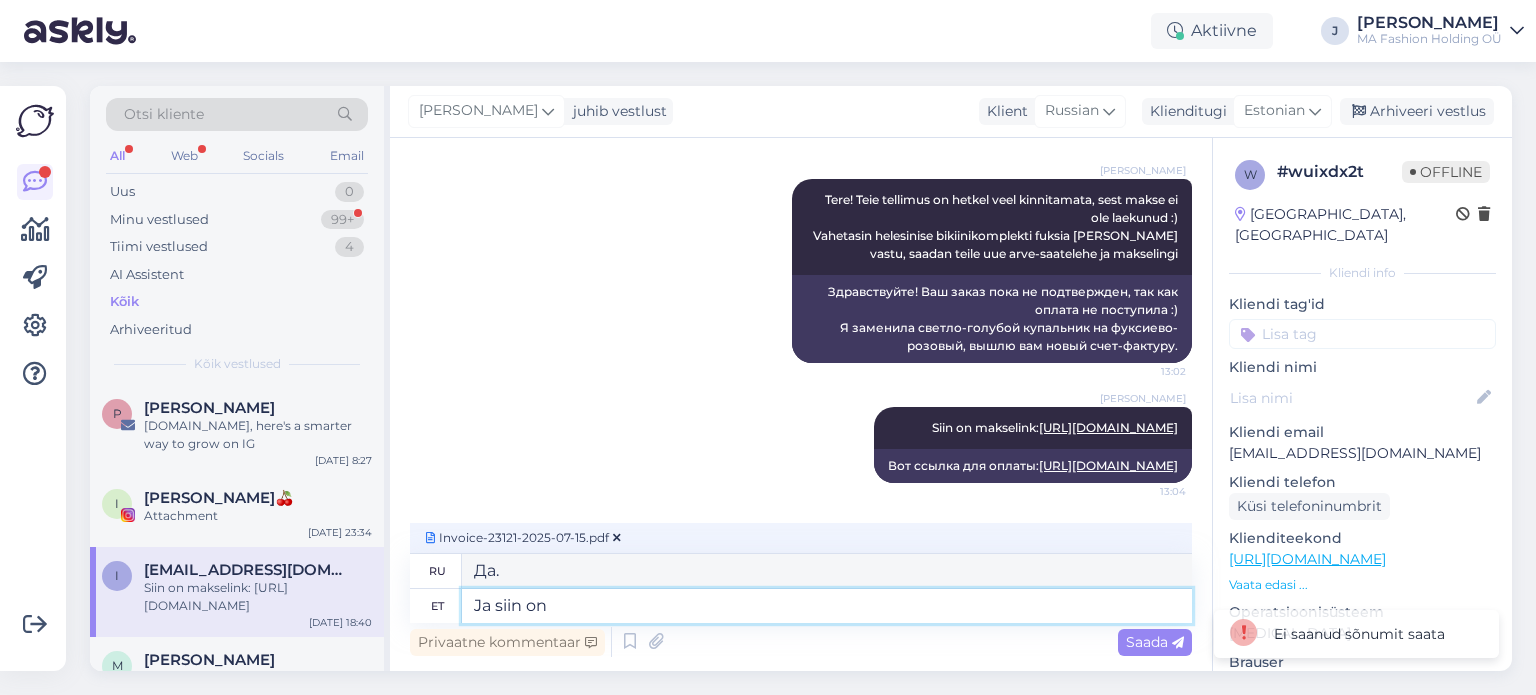 type on "Ja siin on" 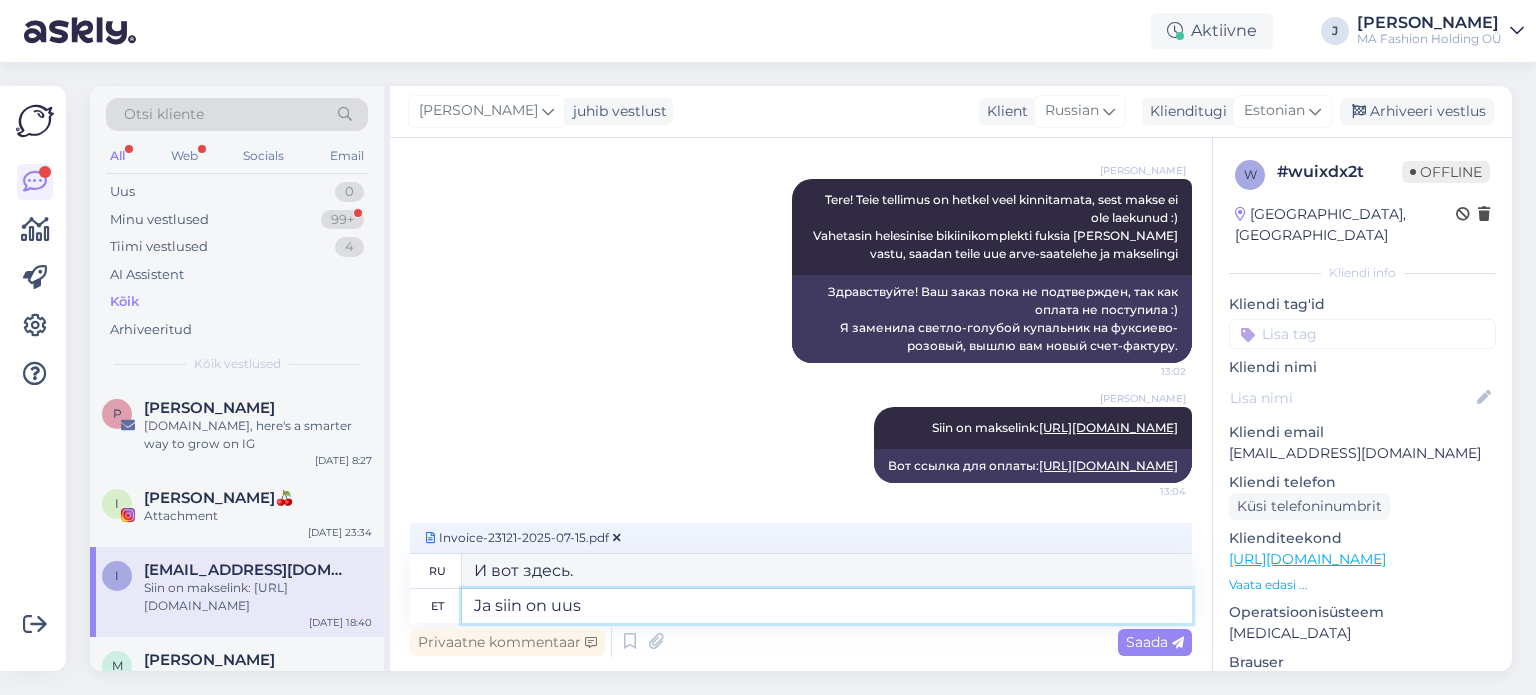 type on "Ja siin on uus" 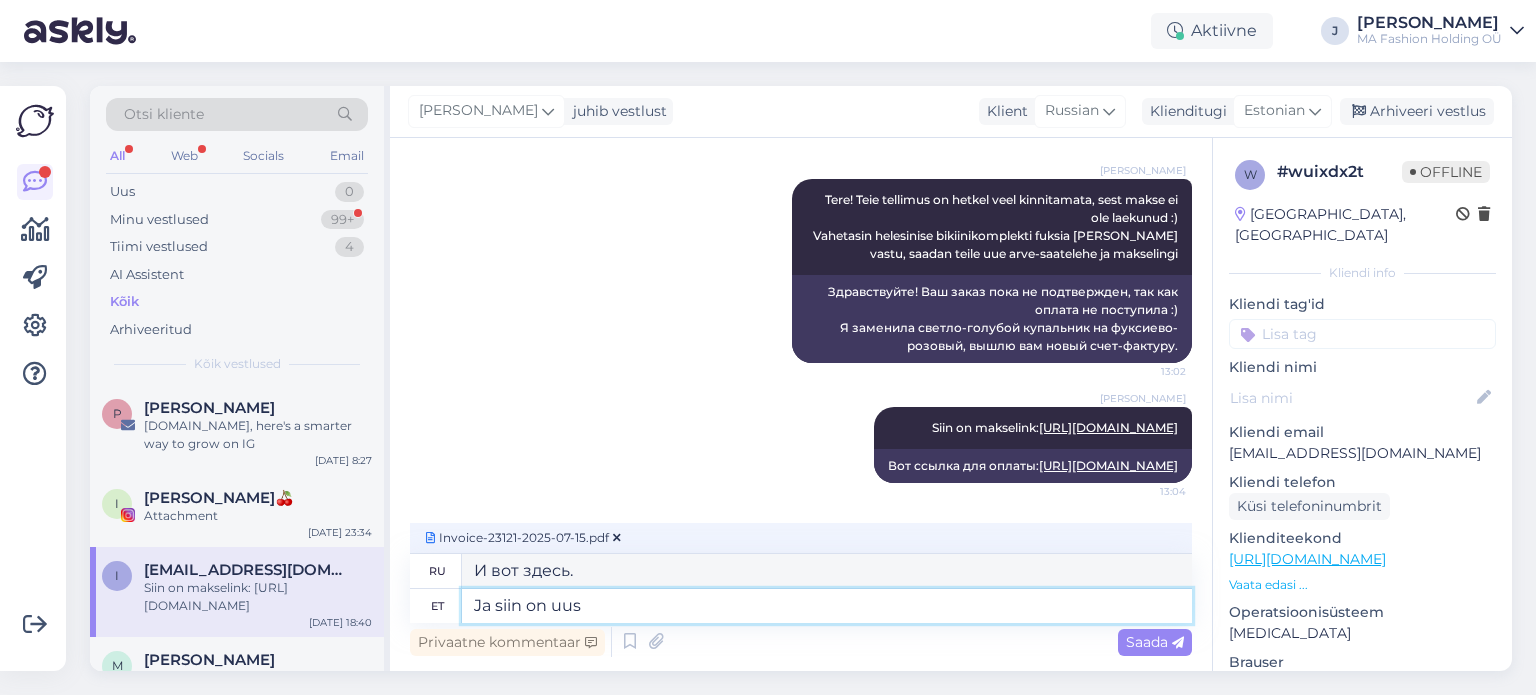 type on "И вот новый." 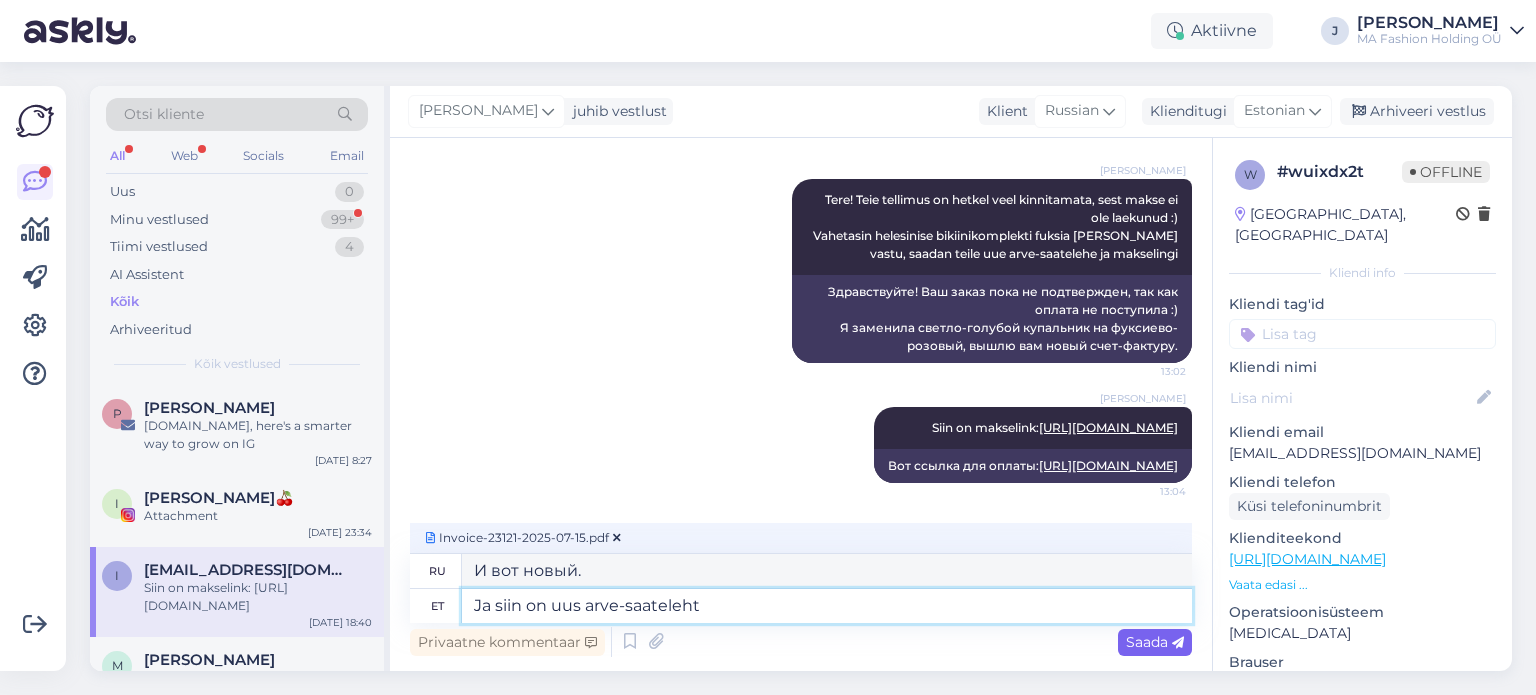 type on "Ja siin on uus arve-saateleht" 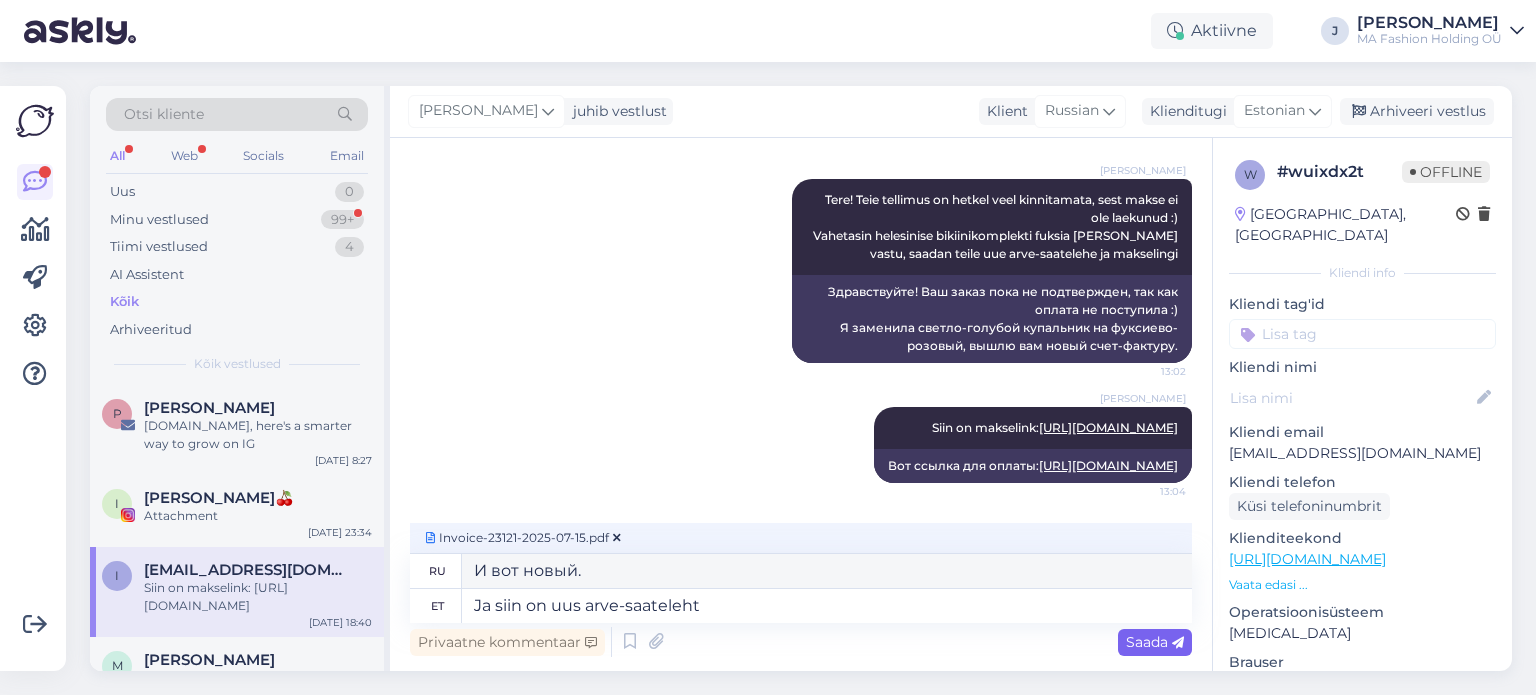 click on "Saada" at bounding box center [1155, 642] 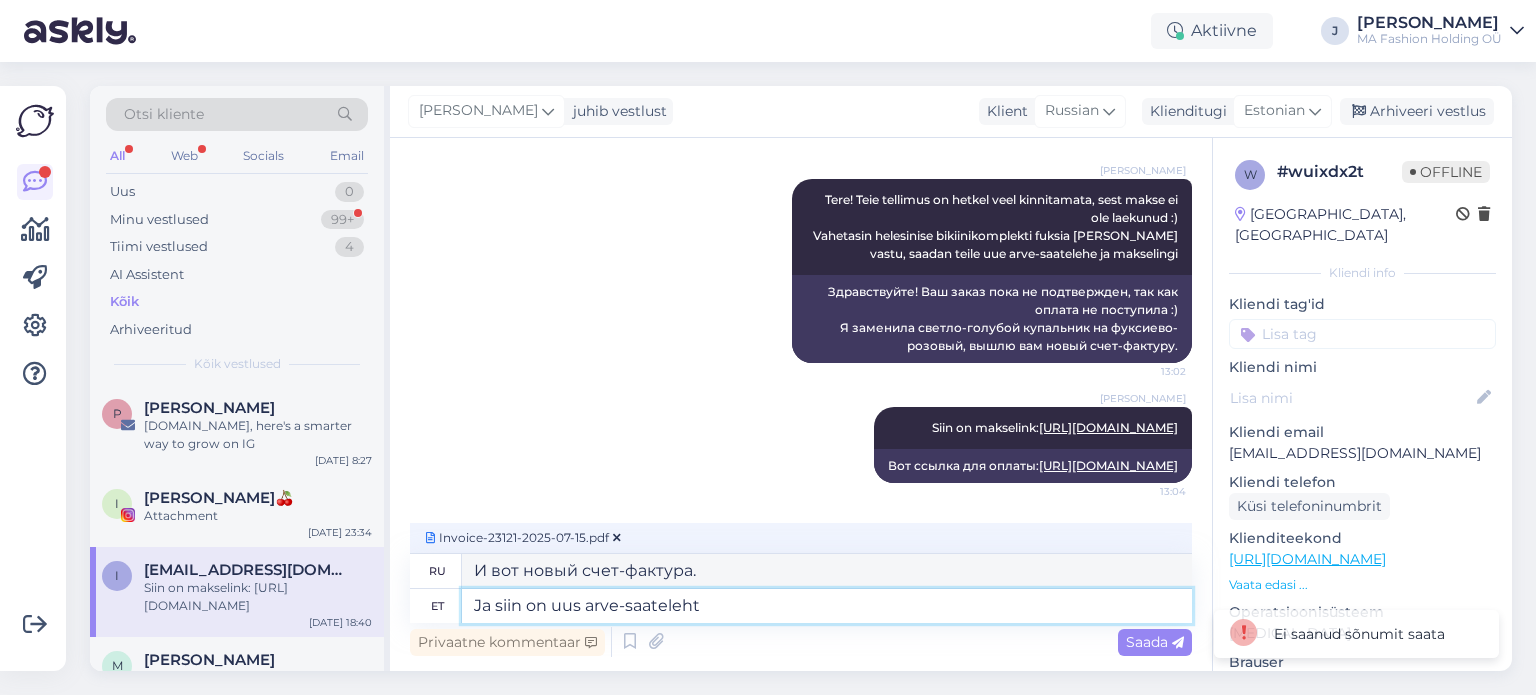 click on "Ja siin on uus arve-saateleht" at bounding box center [827, 606] 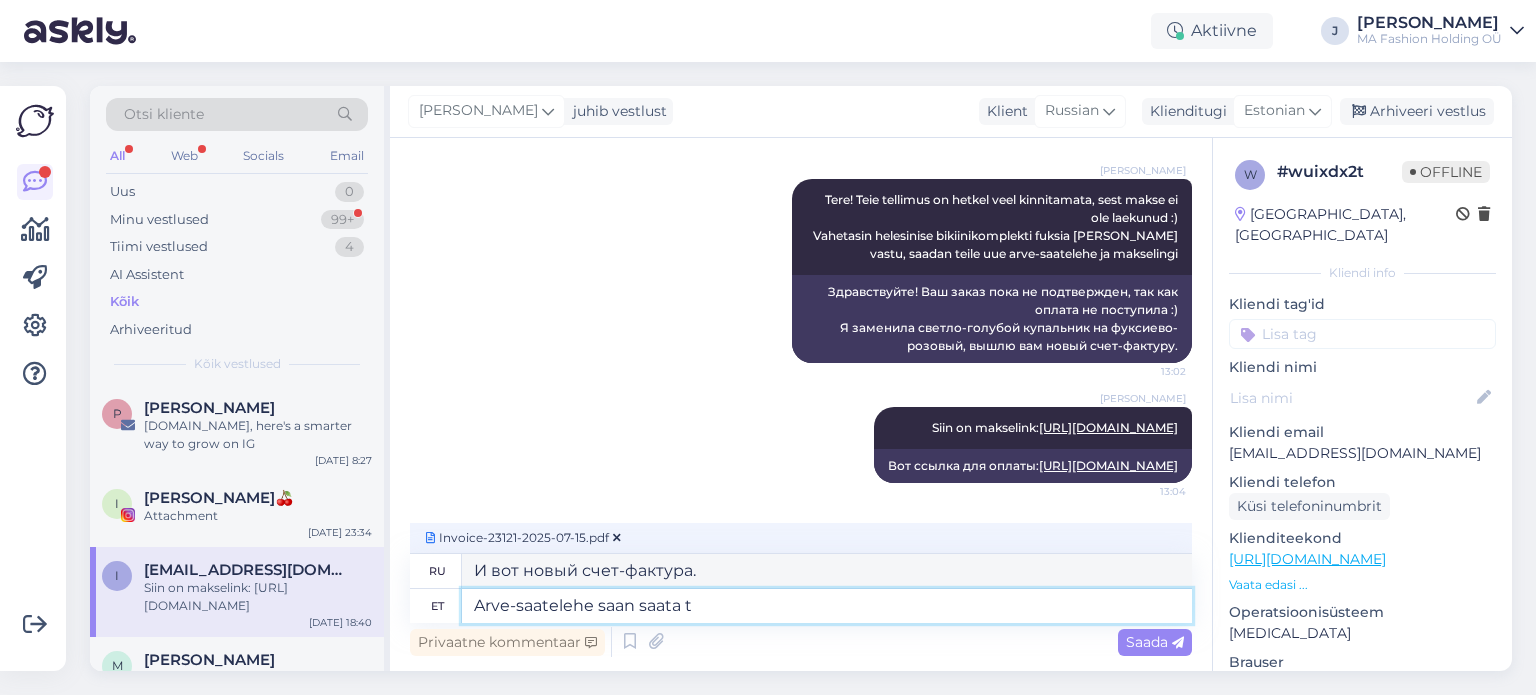 type on "Arve-saatelehe saan saata te" 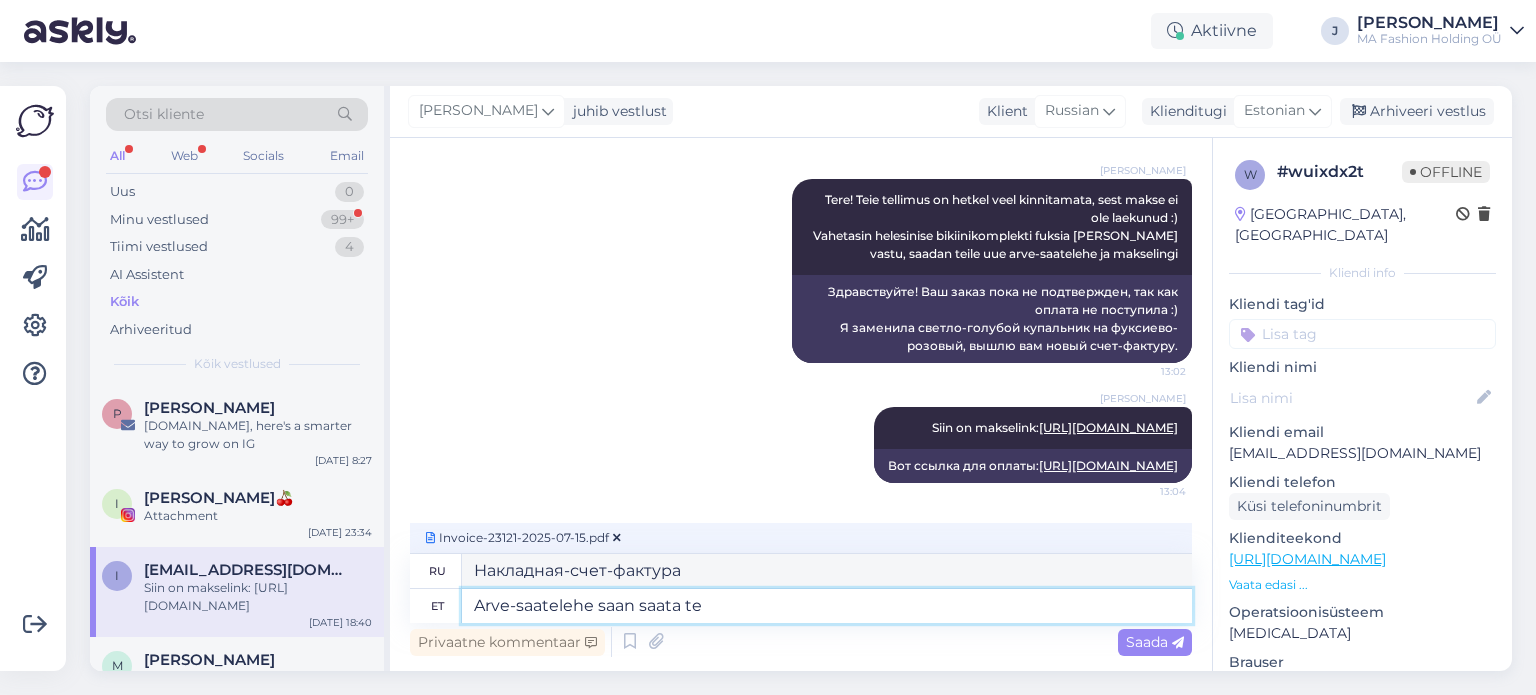 type on "Я получу счет-фактуру." 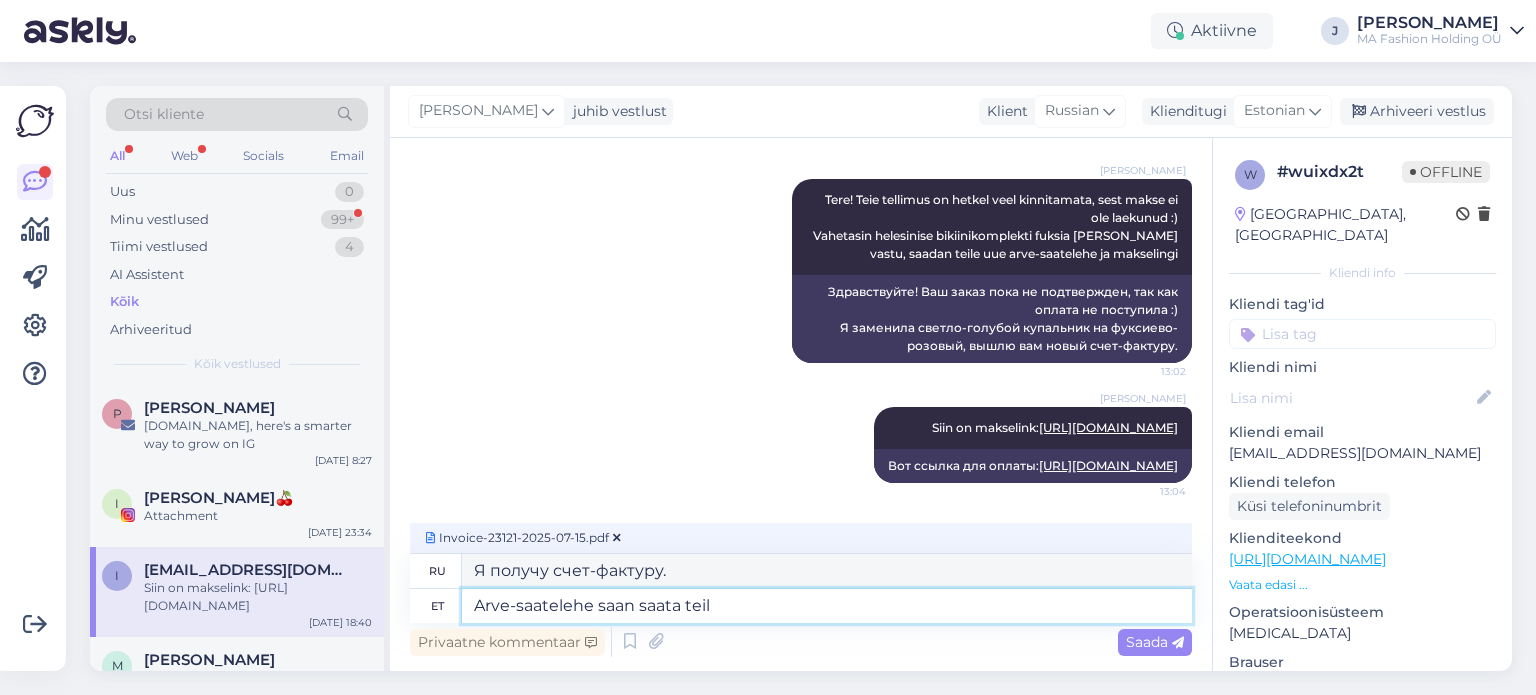 type on "Arve-saatelehe saan saata teile" 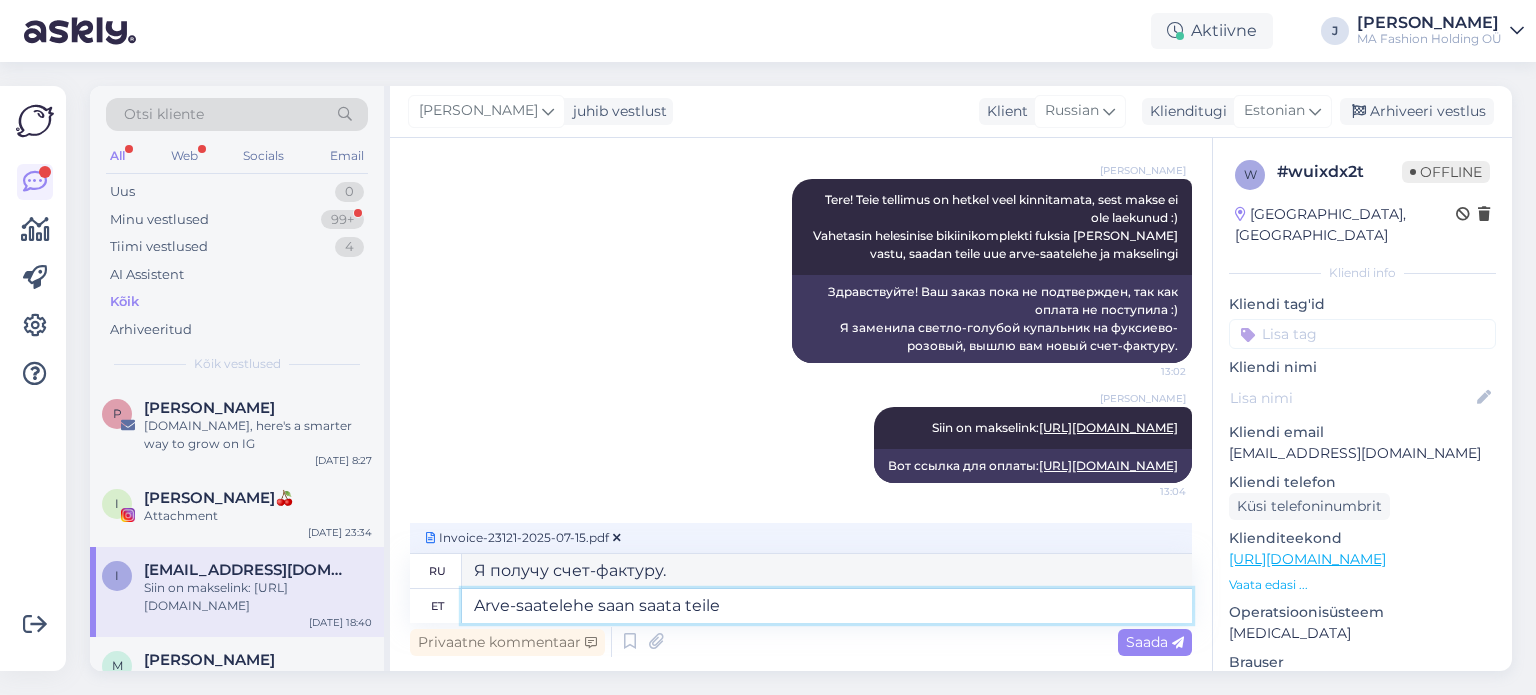 type on "Я могу отправить счет-фактуру." 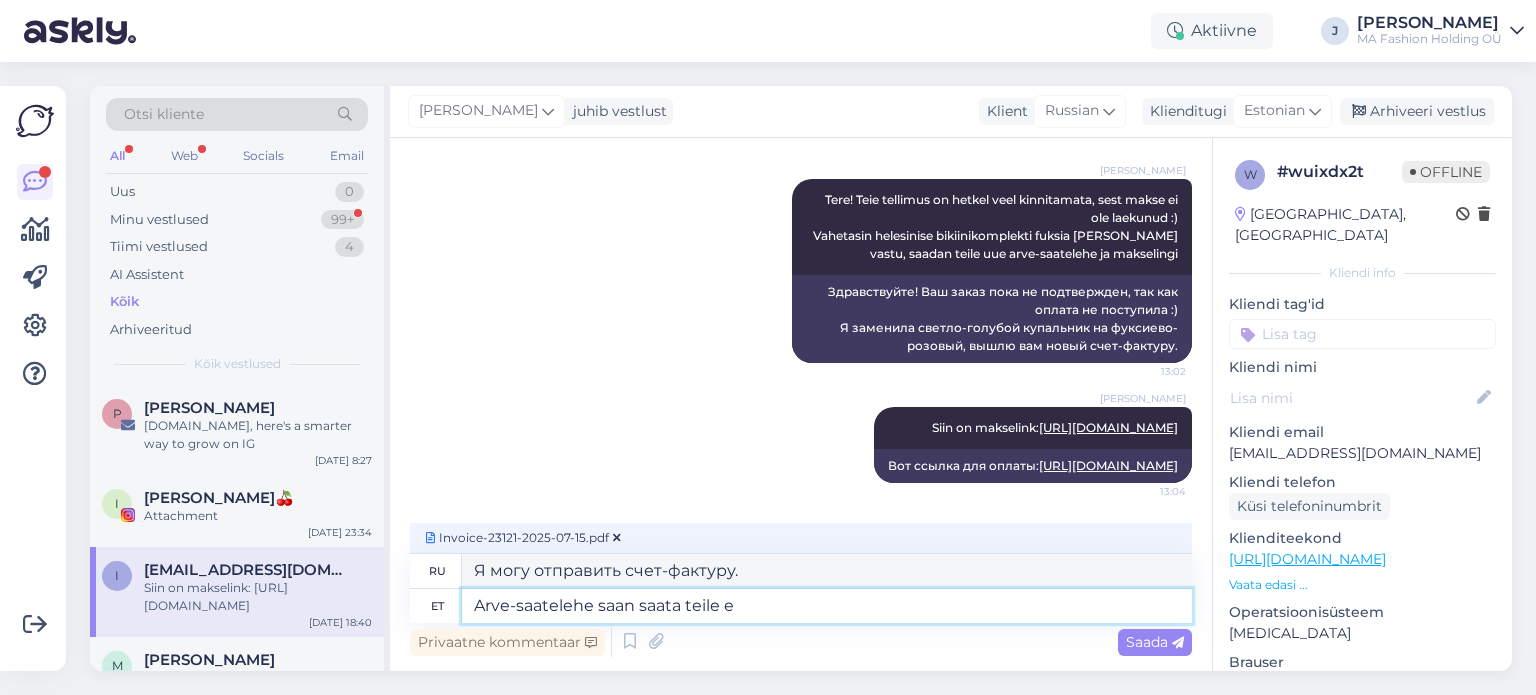 type on "Arve-saatelehe saan saata teile e-" 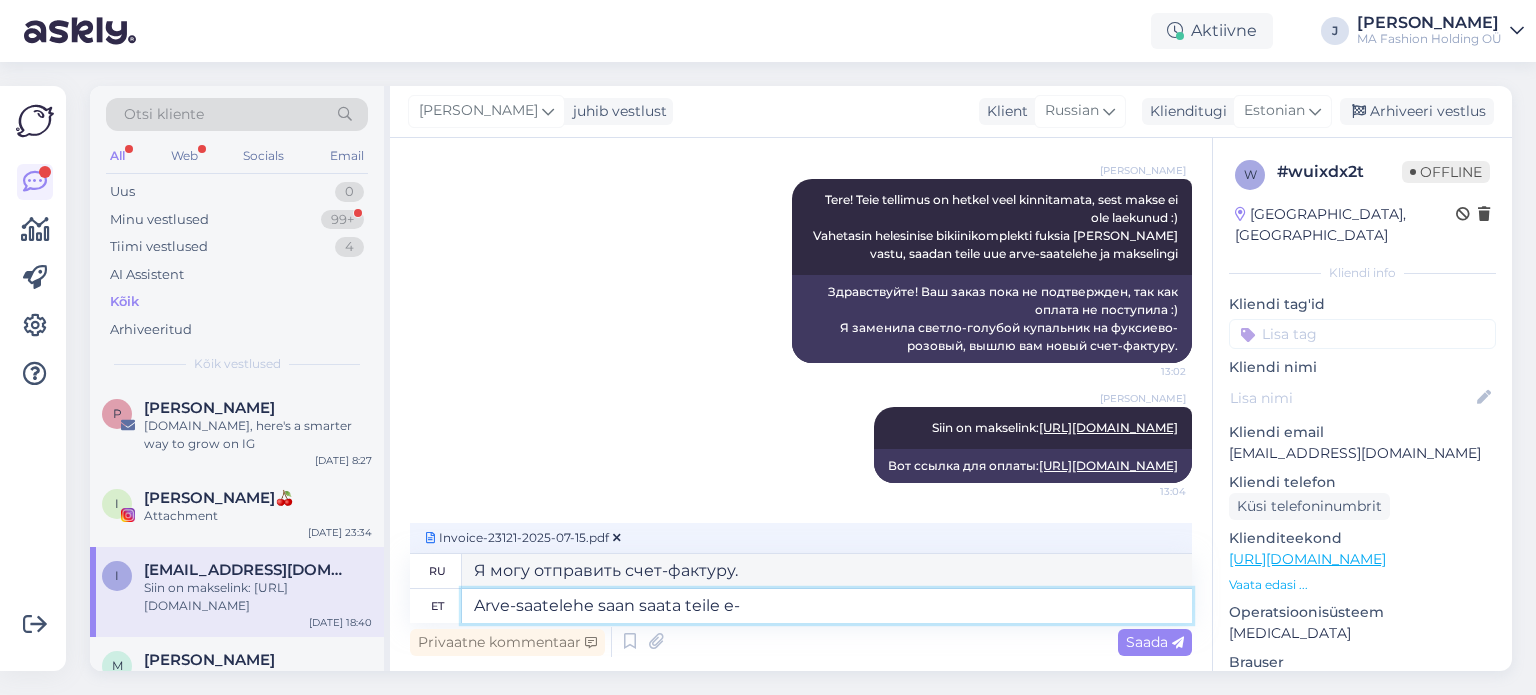 type on "Я могу отправить вам счет-фактуру." 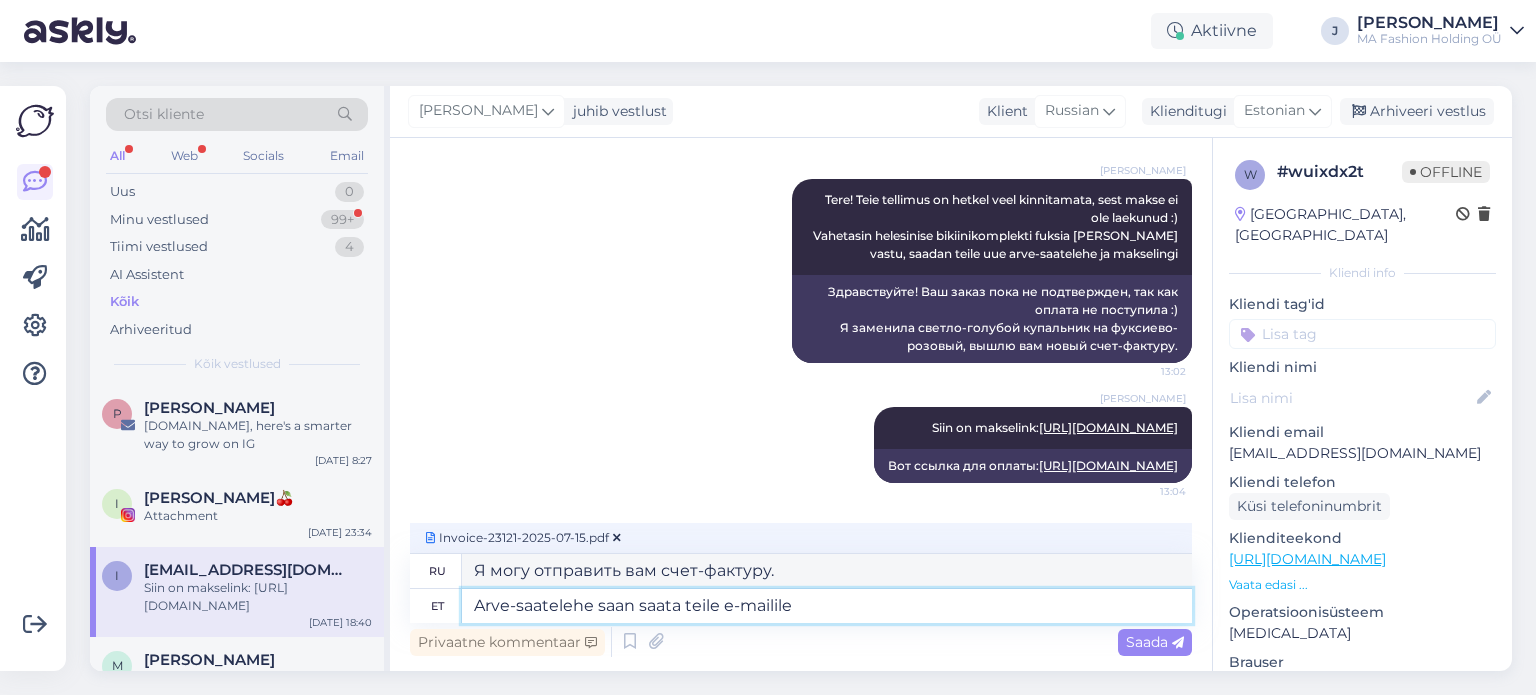 type on "Arve-saatelehe saan saata teile e-mailile." 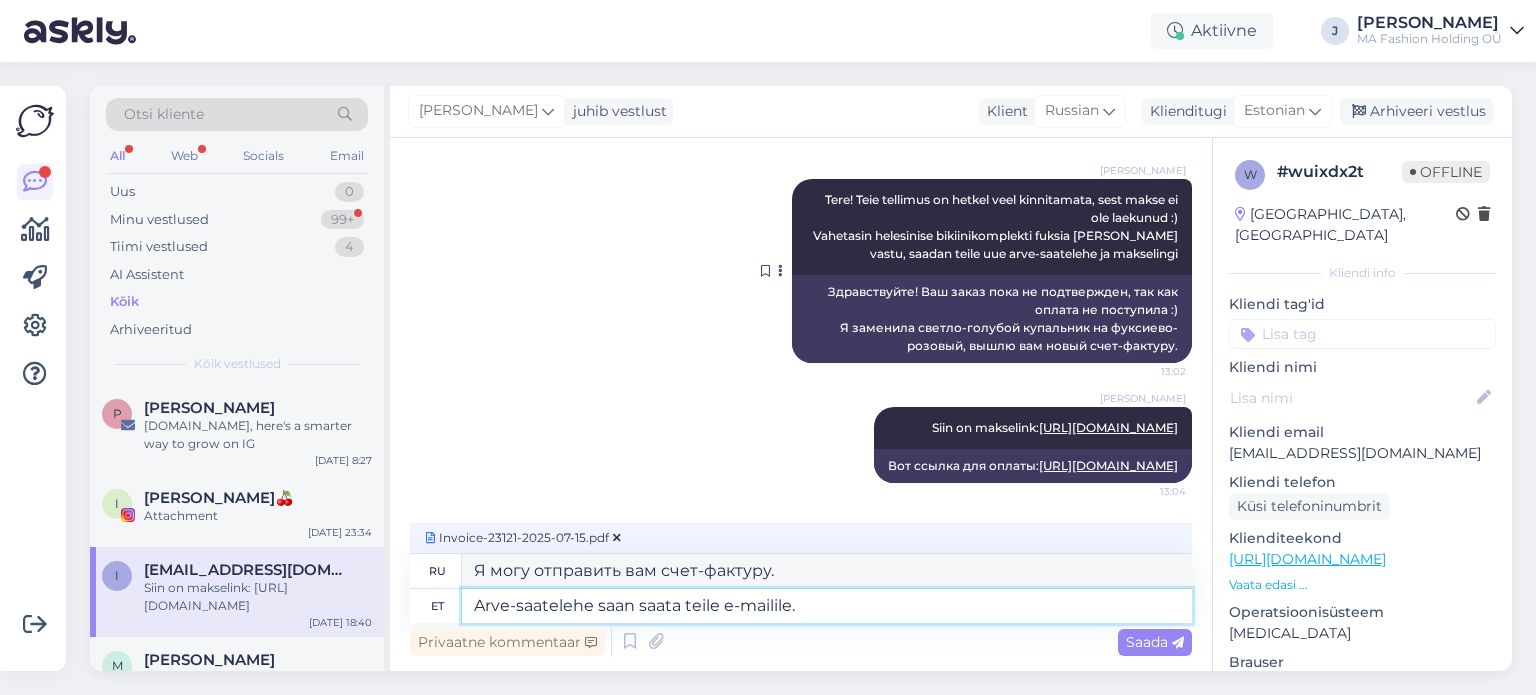 type on "Счет-фактуру я могу отправить вам по электронной почте." 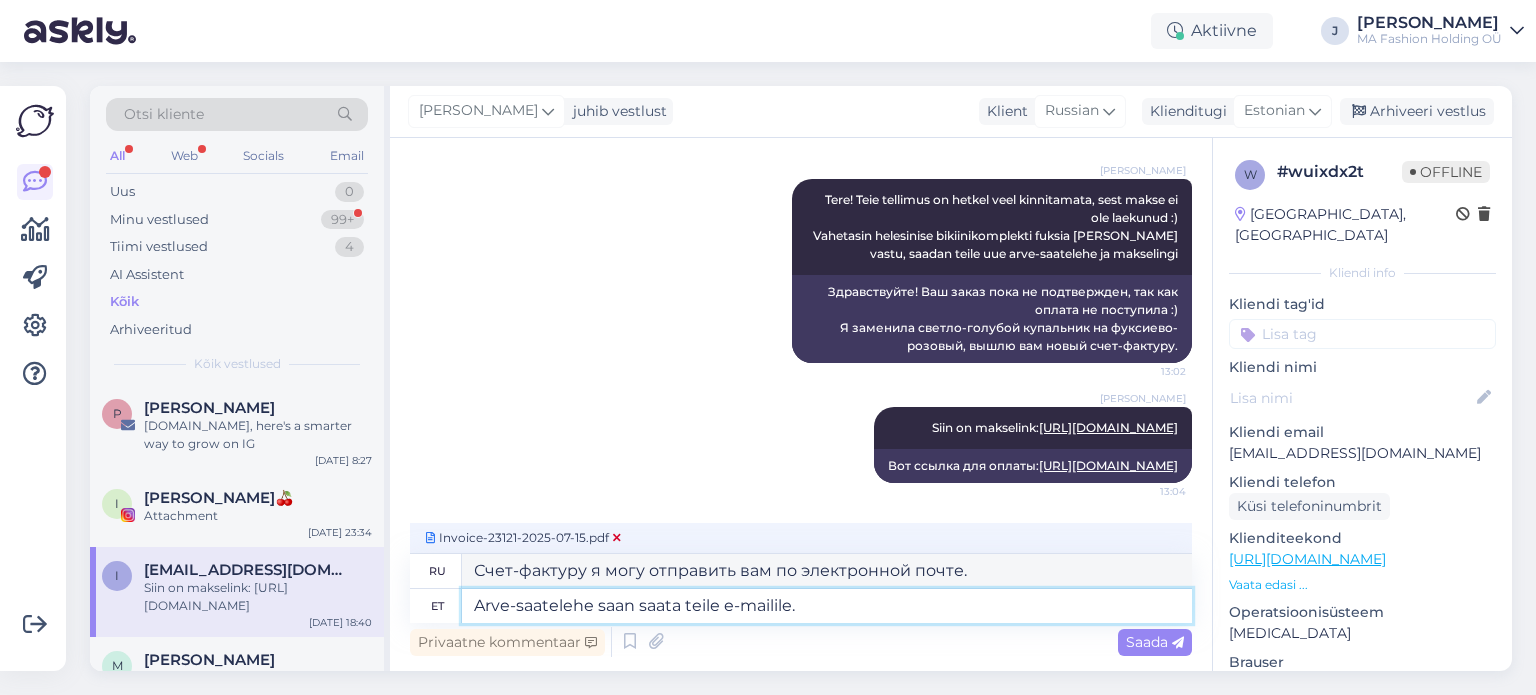 type on "Arve-saatelehe saan saata teile e-mailile." 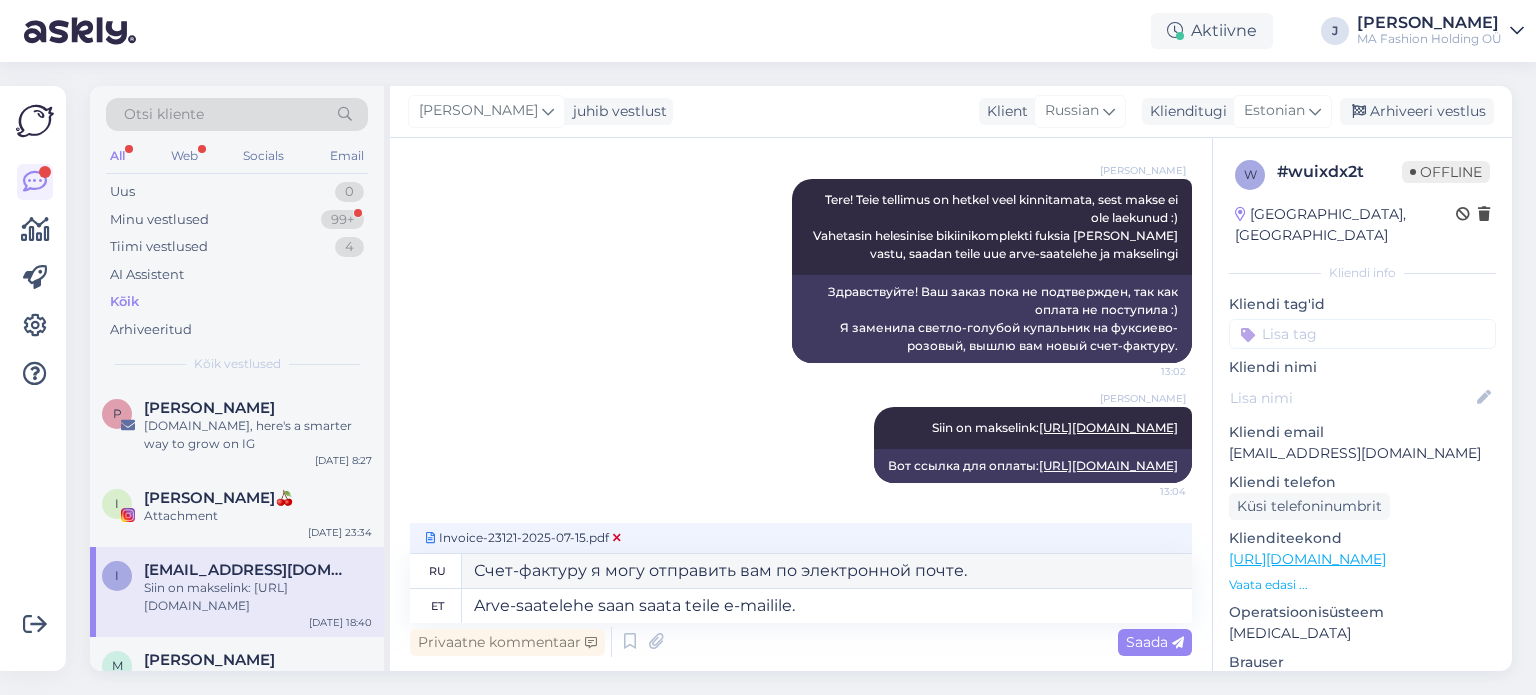 click at bounding box center (617, 538) 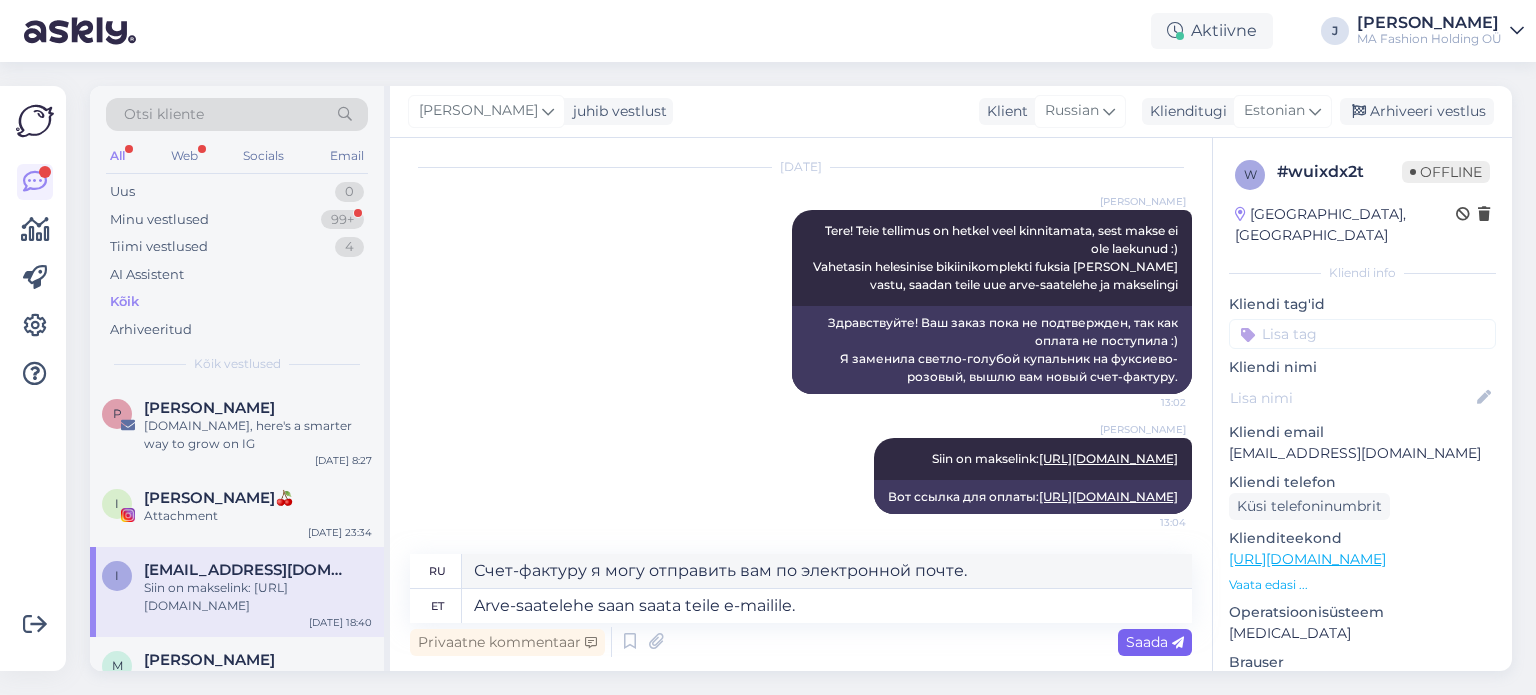 click on "Saada" at bounding box center (1155, 642) 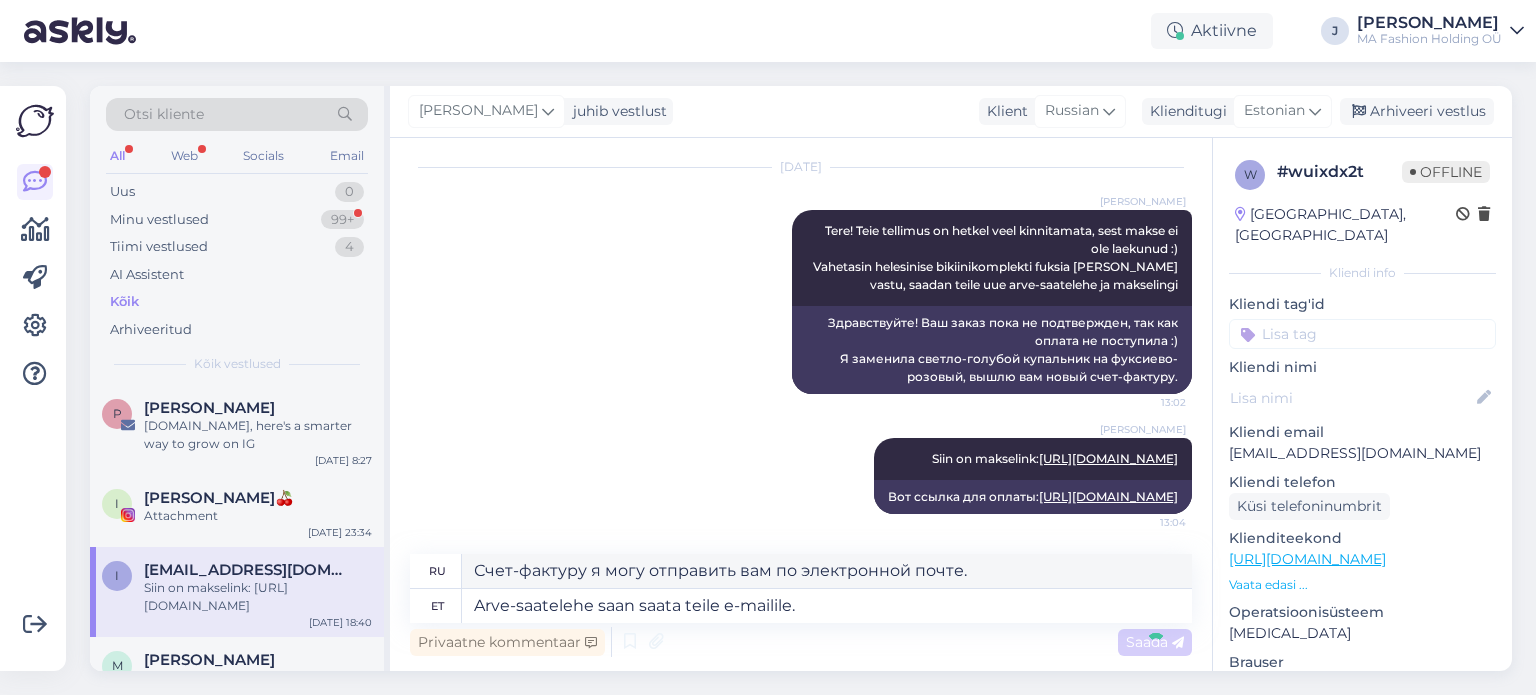 type 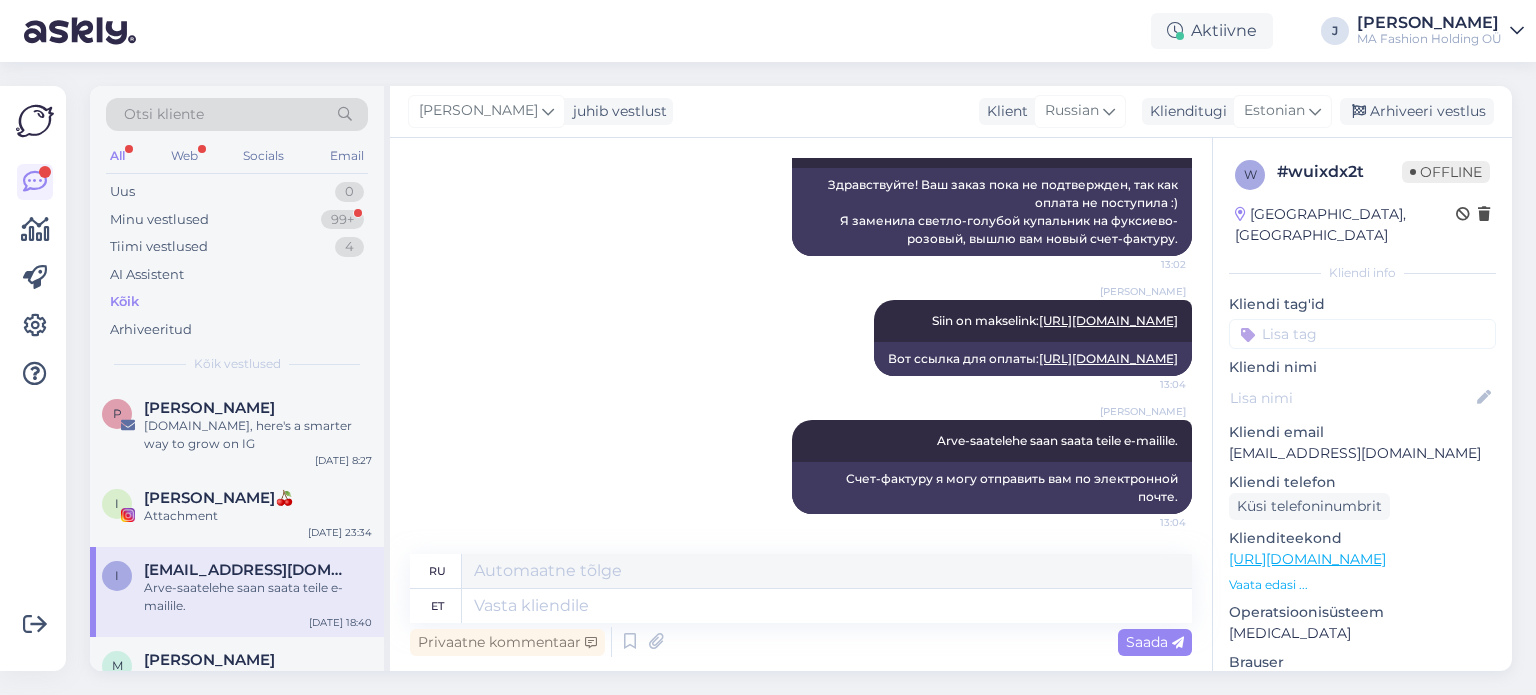 scroll, scrollTop: 5767, scrollLeft: 0, axis: vertical 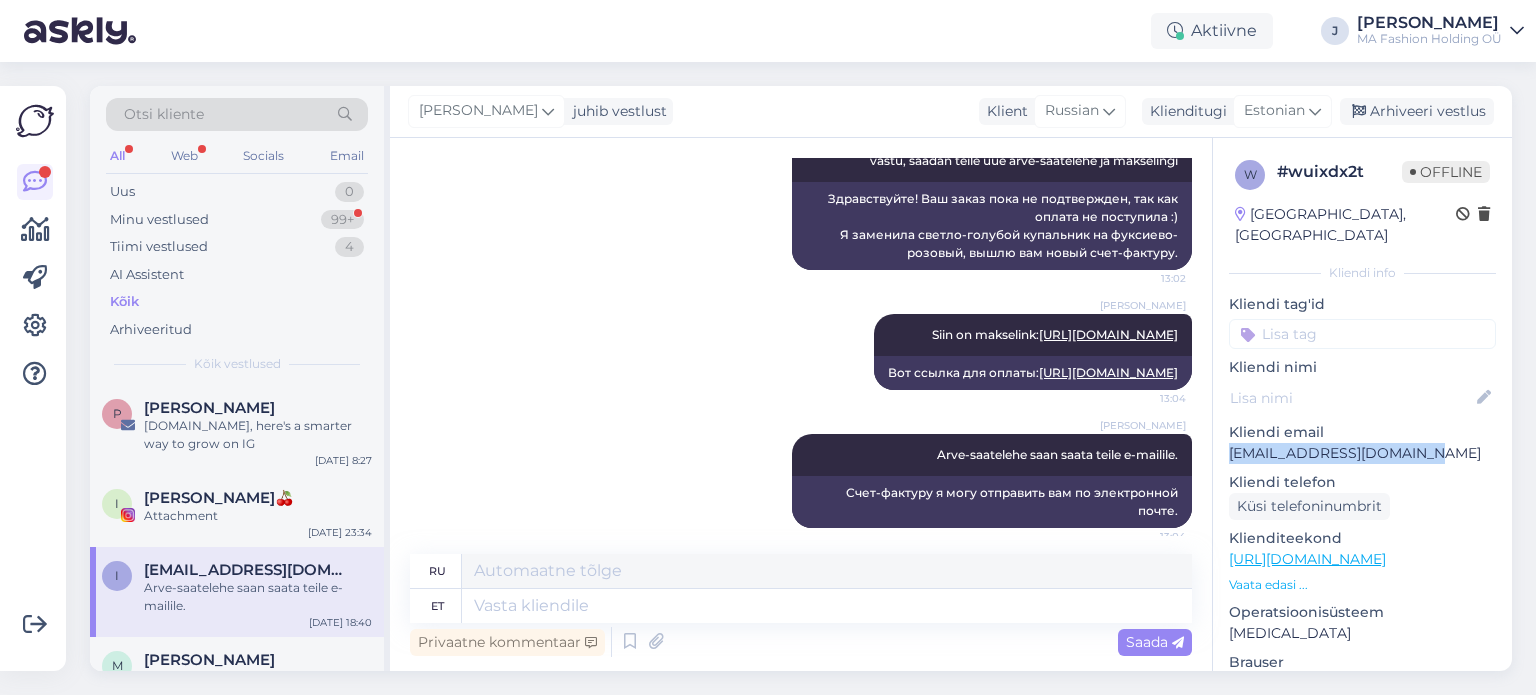 drag, startPoint x: 1228, startPoint y: 433, endPoint x: 1424, endPoint y: 439, distance: 196.09181 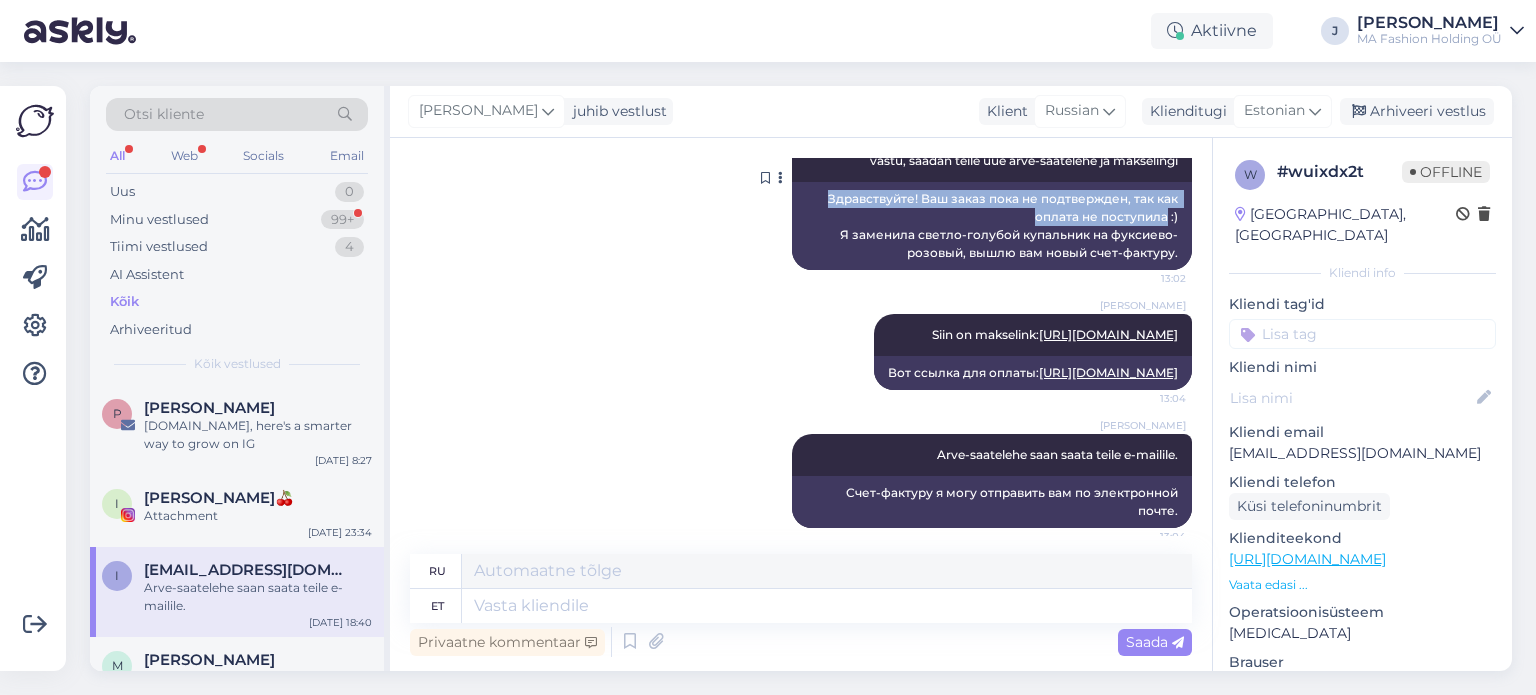 drag, startPoint x: 803, startPoint y: 283, endPoint x: 1153, endPoint y: 302, distance: 350.51532 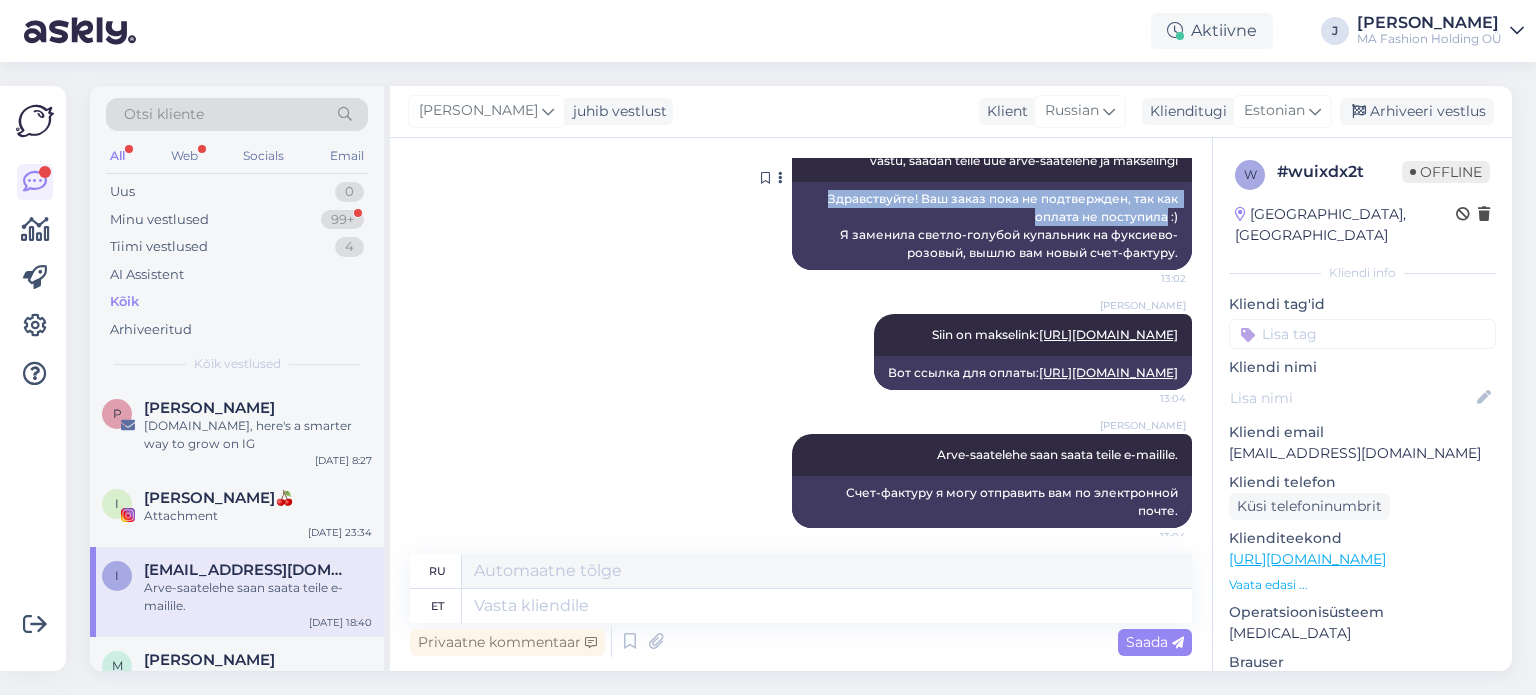 click on "Здравствуйте! Ваш заказ пока не подтвержден, так как оплата не поступила :)
Я заменила светло-голубой купальник на фуксиево-розовый, вышлю вам новый счет-фактуру." at bounding box center (992, 226) 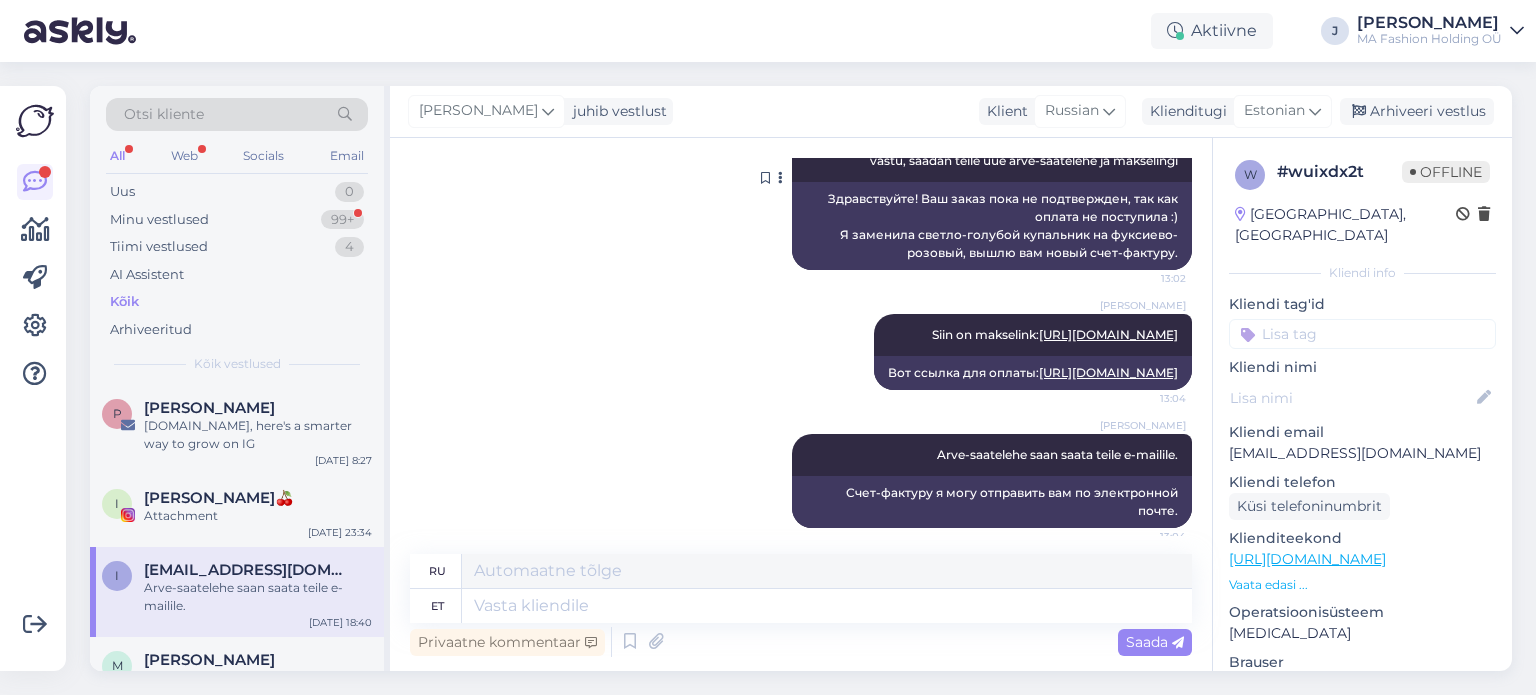 click on "Здравствуйте! Ваш заказ пока не подтвержден, так как оплата не поступила :)
Я заменила светло-голубой купальник на фуксиево-розовый, вышлю вам новый счет-фактуру." at bounding box center [992, 226] 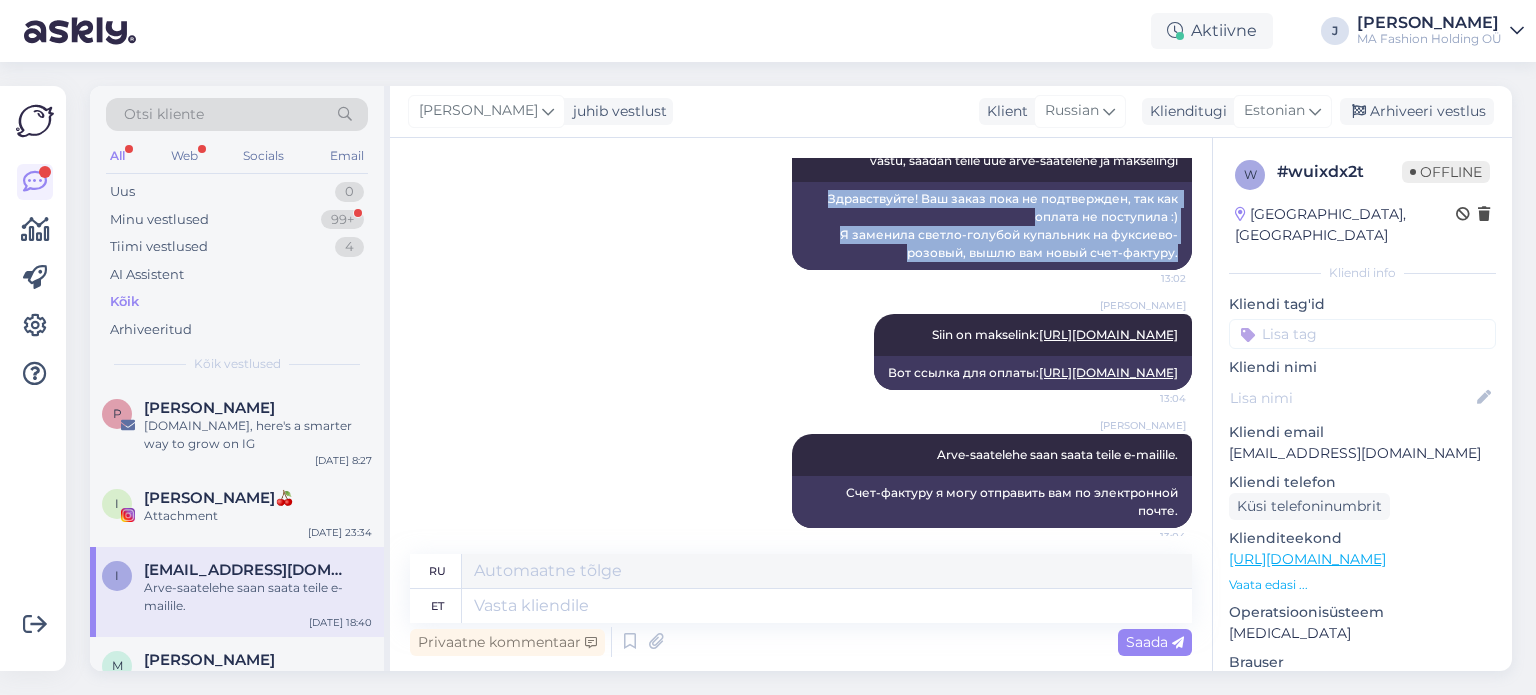 drag, startPoint x: 809, startPoint y: 282, endPoint x: 1176, endPoint y: 335, distance: 370.80722 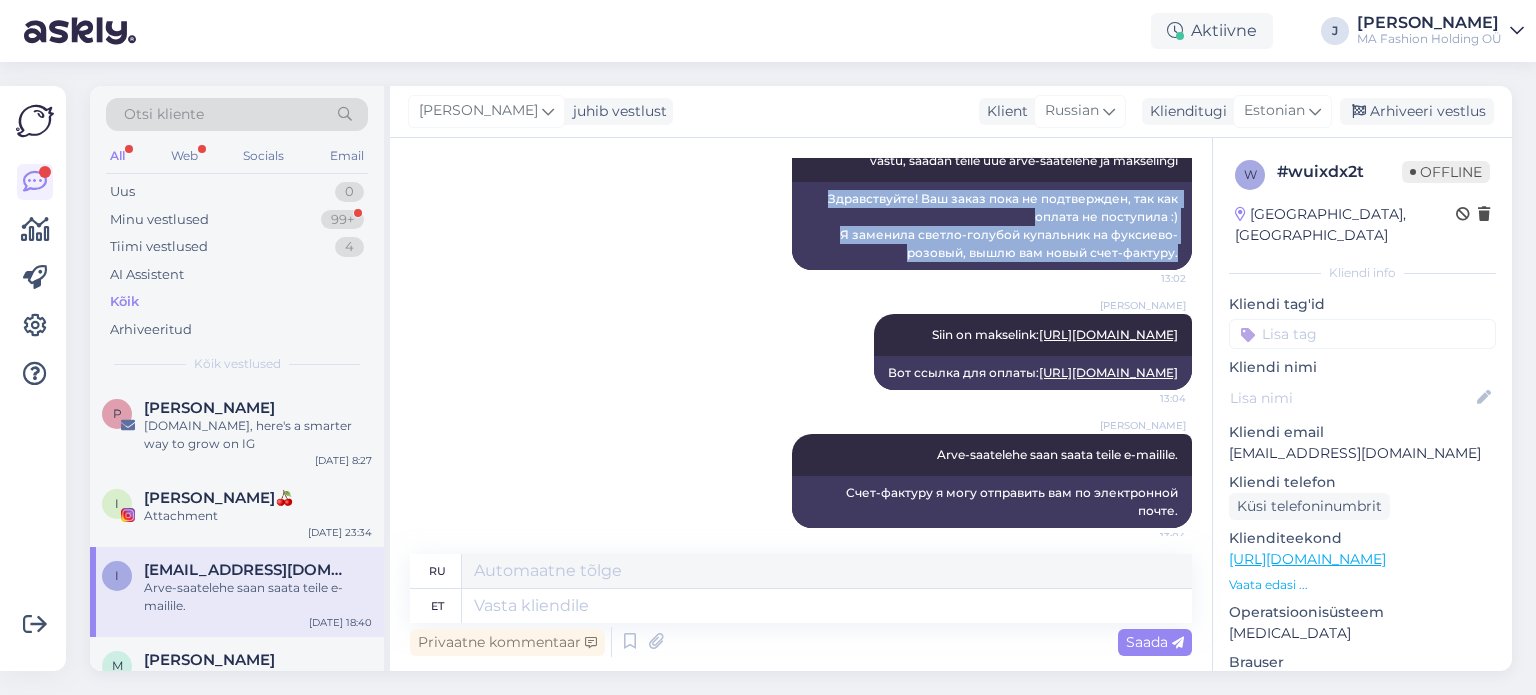 click on "Vestlus algas [DATE] В субботу я сделала заказ, оплатила его. Но сообщение о подтверждении, обработке или отправке зака мне на электронную почту так и не поступило! Жду обратной связи  19:14  Laupäeval tegin tellimuse [PERSON_NAME] [PERSON_NAME] eest. Kuid ma ei saanud kordagi meilisõnumit tellimuse kinnitamise, töötlemise või saatmise kohta! Ootan teie tagasisidet 19:14  19:14  [DATE] [PERSON_NAME]! Vabandust, et eile ei jõudnud teile vastata. Kohe uurin, kus maal teie tellimus on!
Nähtud ✓ 8:27  Здравствуйте! Мне жаль, что я не смог ответить [PERSON_NAME] вчера. Я сразу узнаю, в какой точке страны находится ваш заказ! [PERSON_NAME] [URL][DOMAIN_NAME]
Vabandame ebamugavuste pärast!
[GEOGRAPHIC_DATA]
Nähtud ✓ 8:35  [URL][DOMAIN_NAME] [PERSON_NAME] 8:54  8:55" at bounding box center [810, 347] 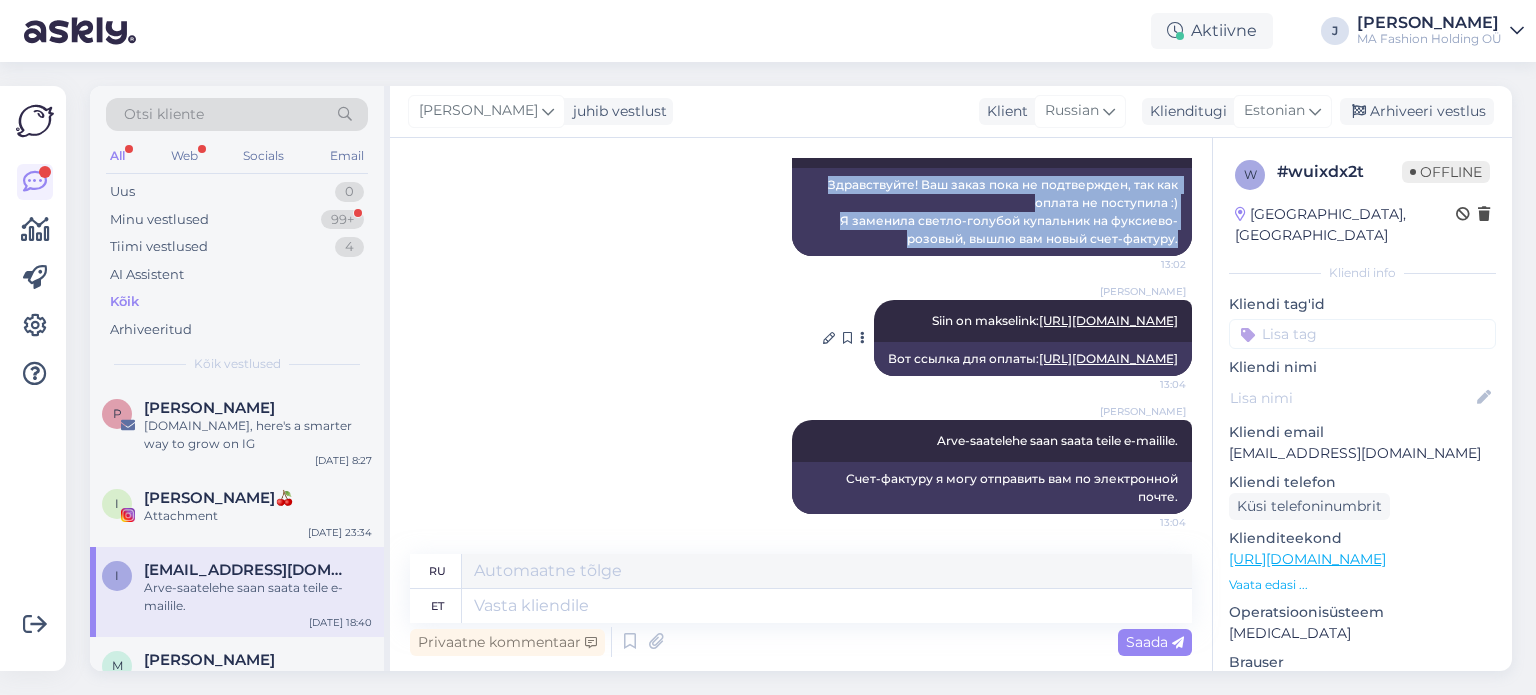 scroll, scrollTop: 5866, scrollLeft: 0, axis: vertical 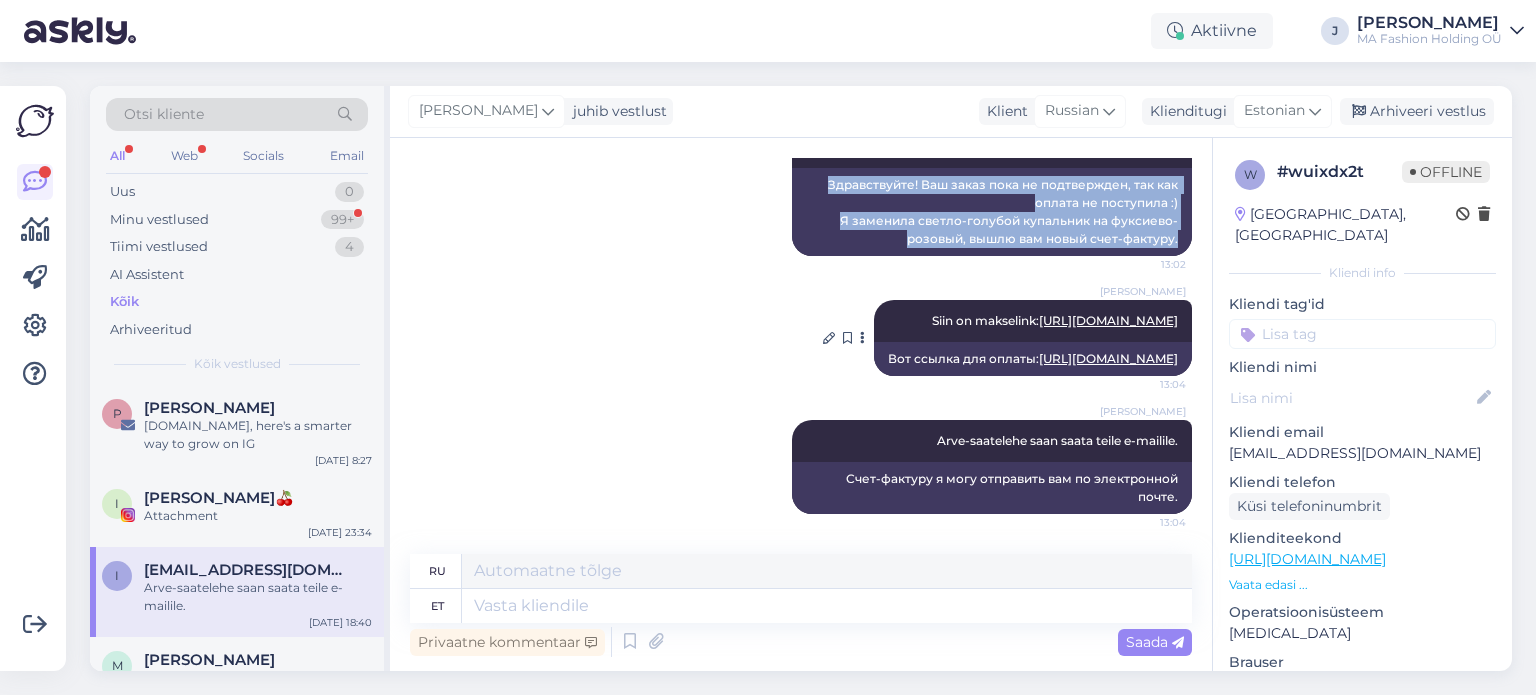 click on "Вот ссылка для оплаты:  [URL][DOMAIN_NAME]" at bounding box center [1033, 359] 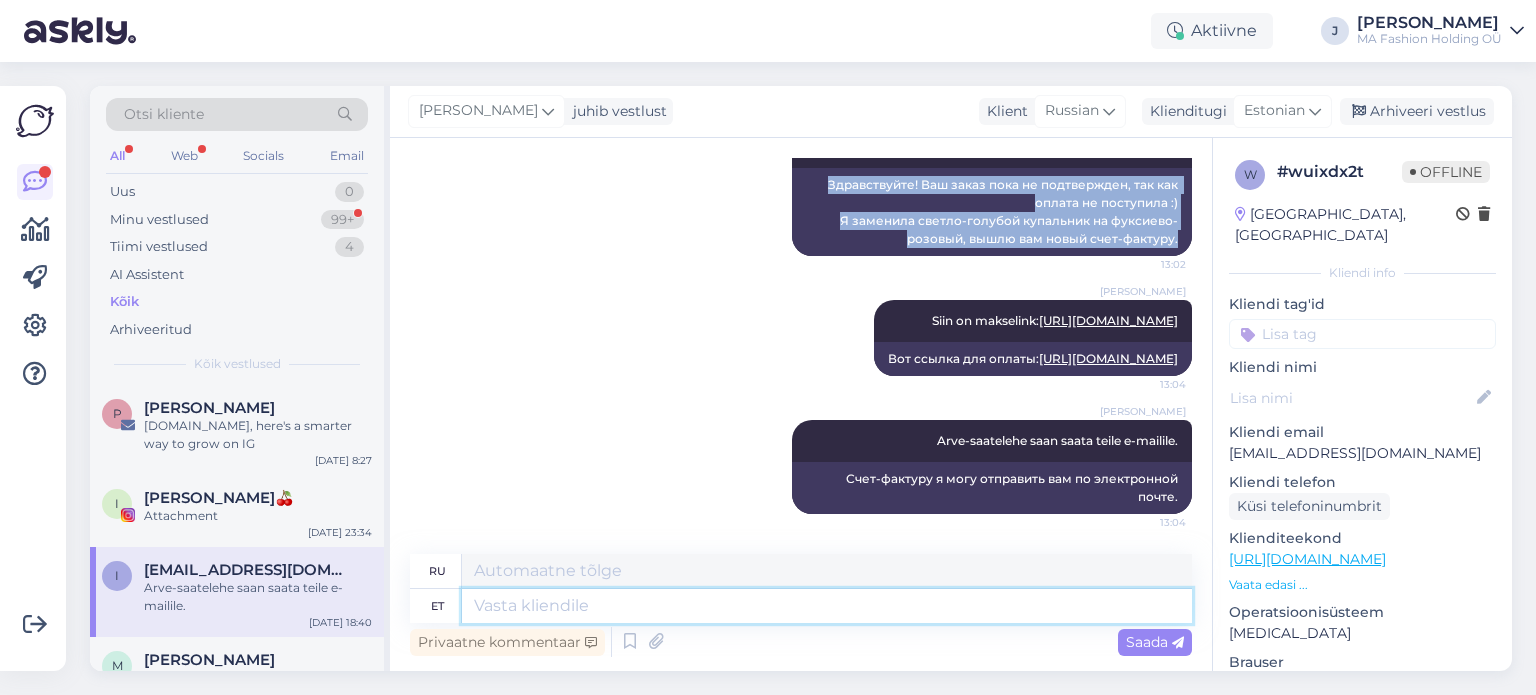 click at bounding box center [827, 606] 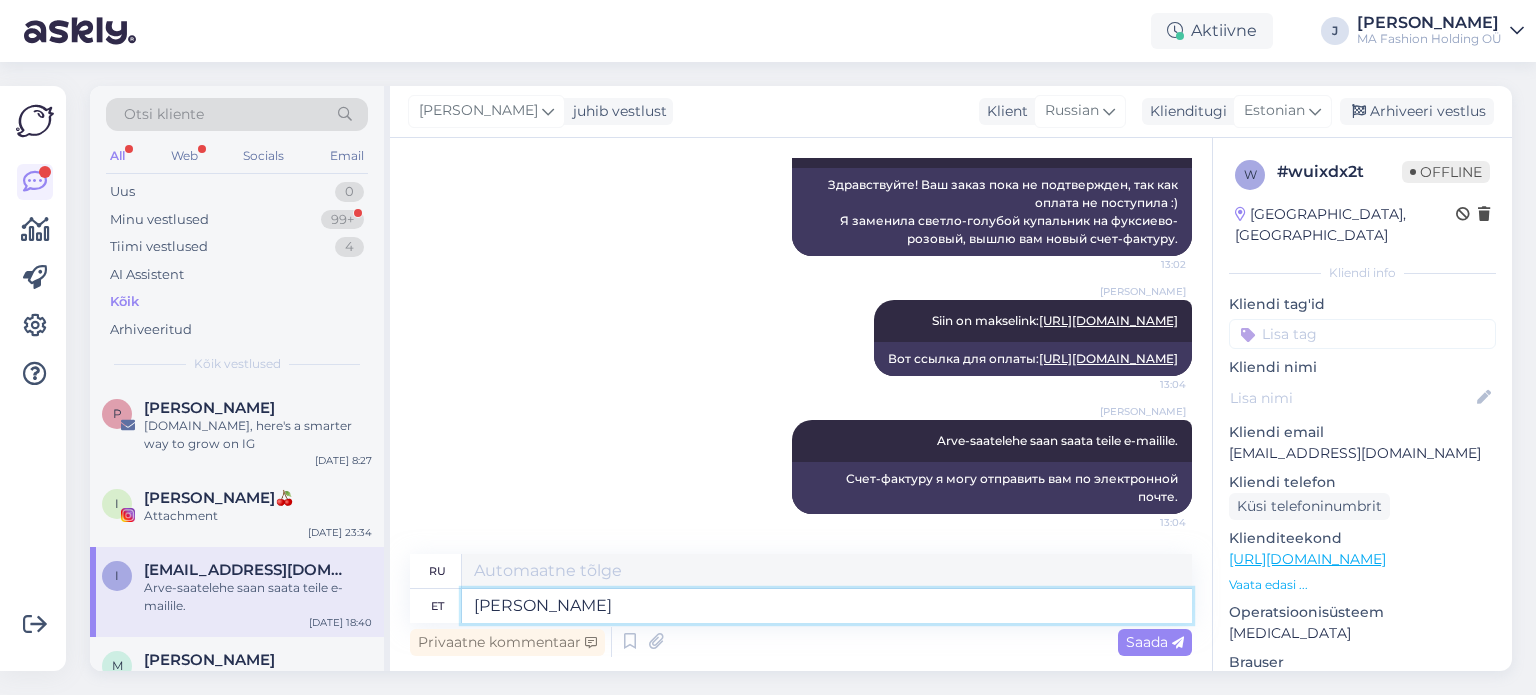 type on "Ja uus a" 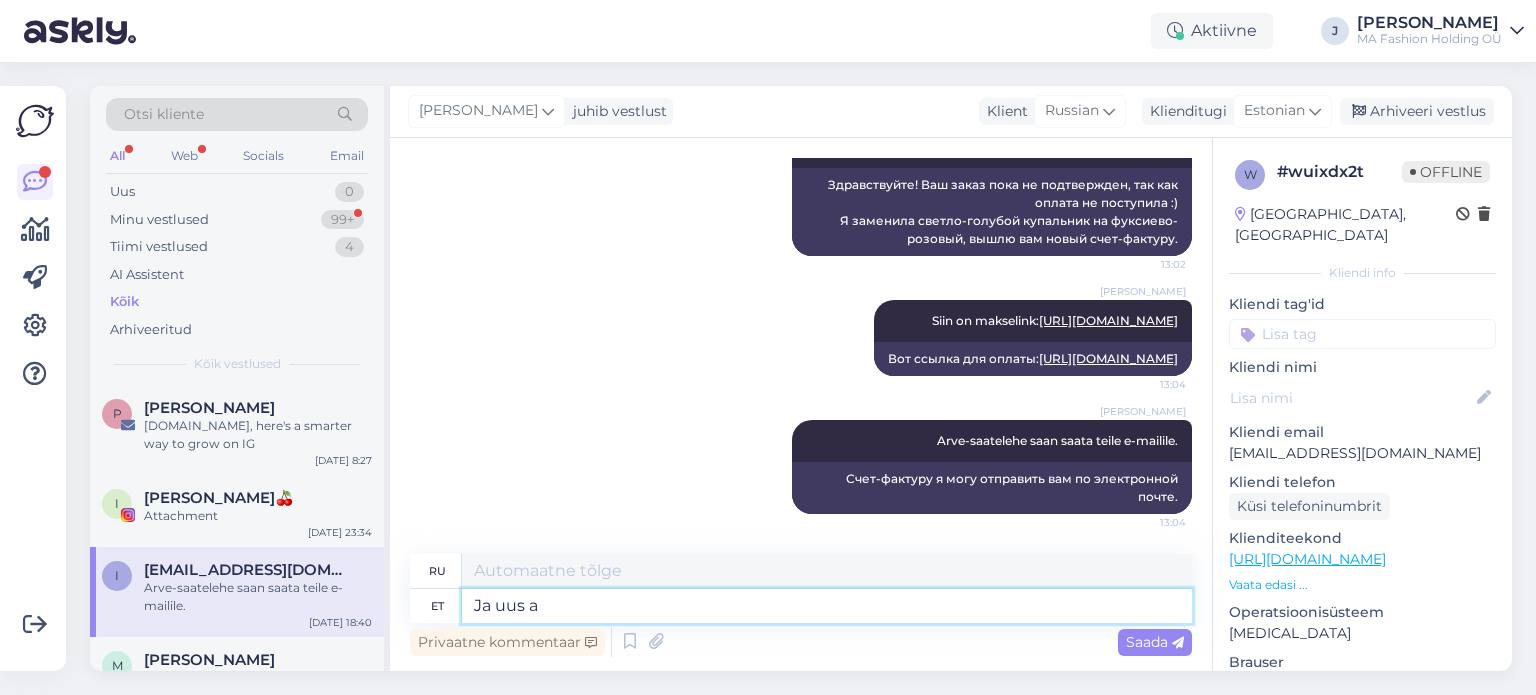 type on "Да." 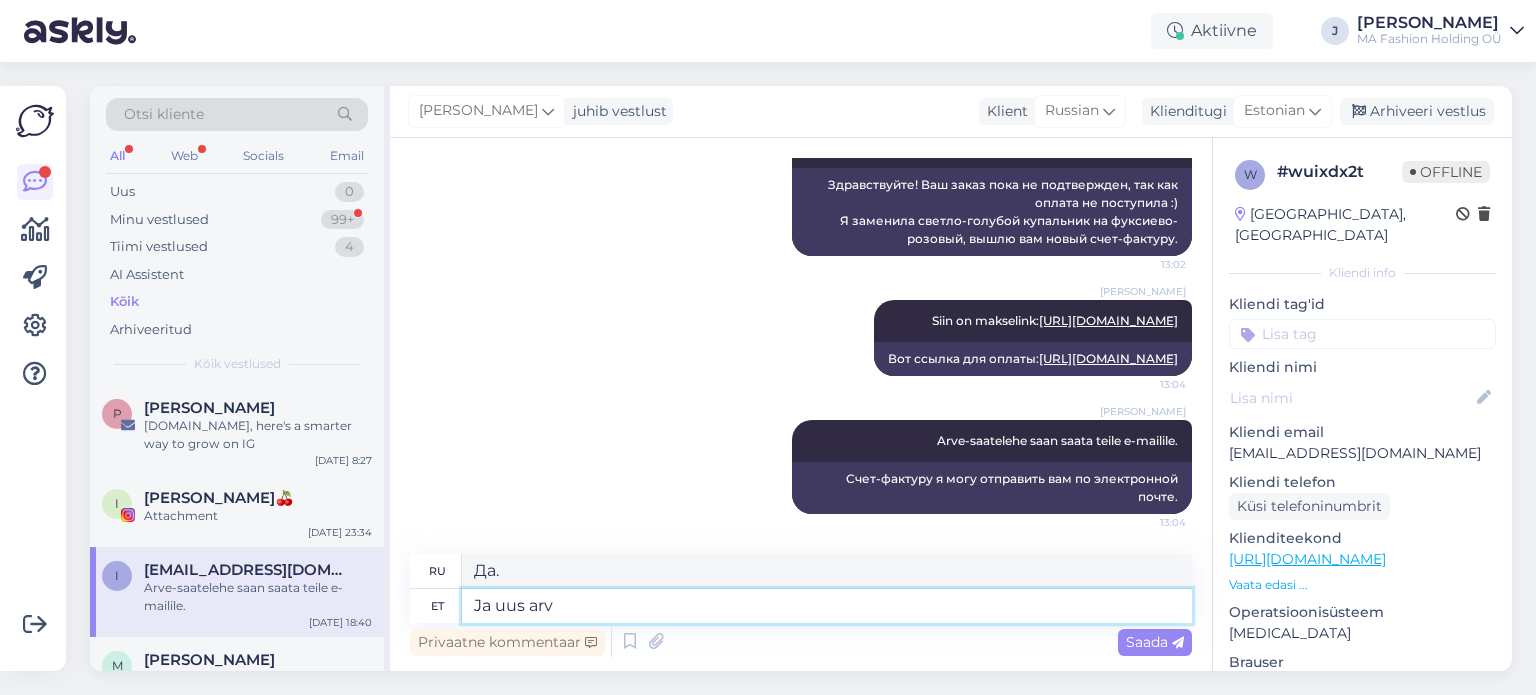 type on "Ja uus arve" 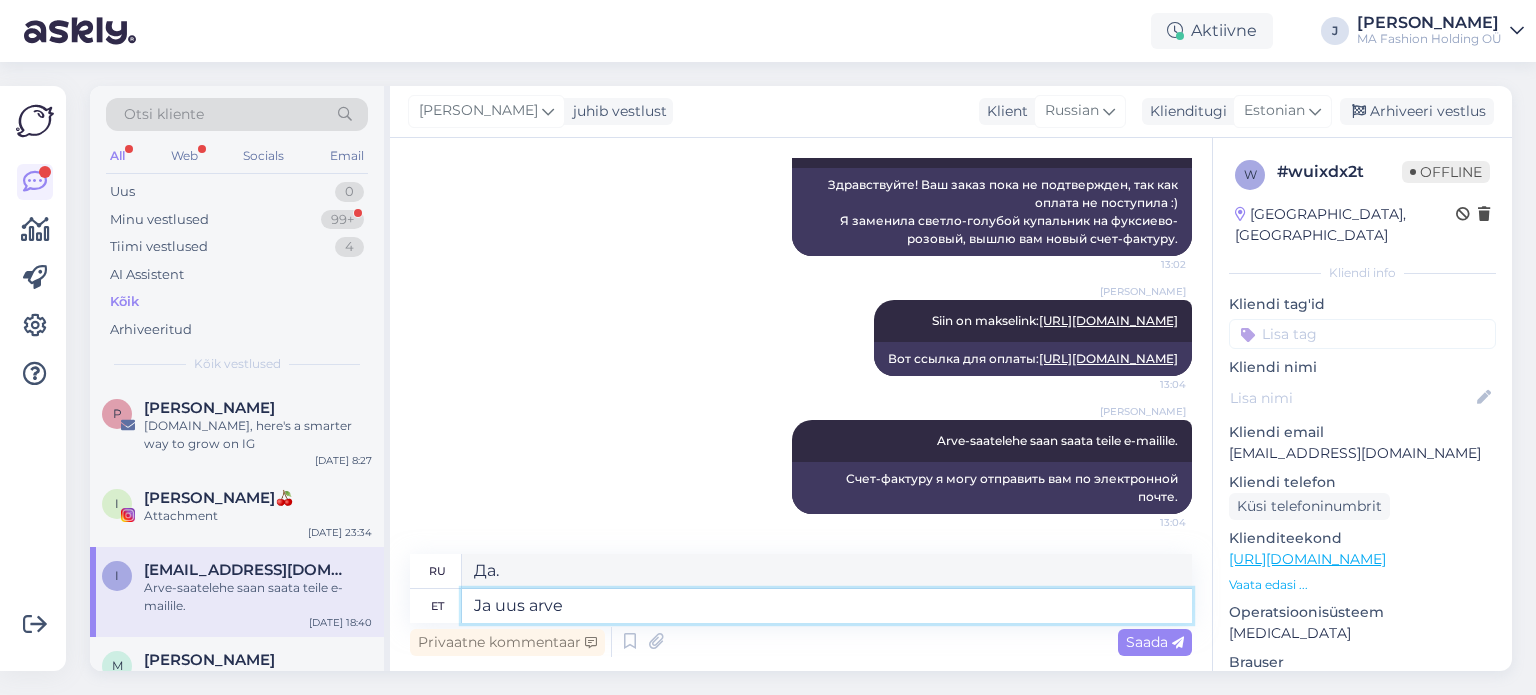type on "И новый" 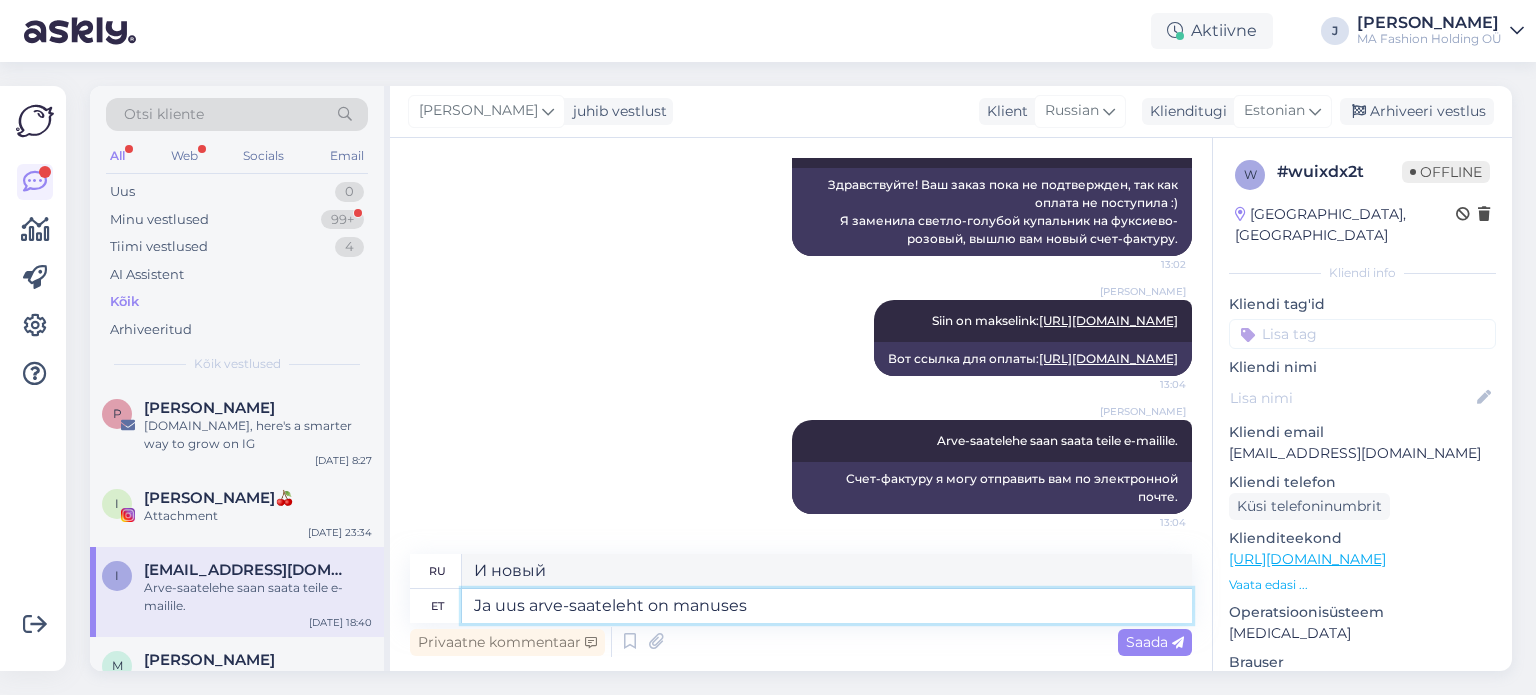 type on "Ja uus arve-saateleht on manuses." 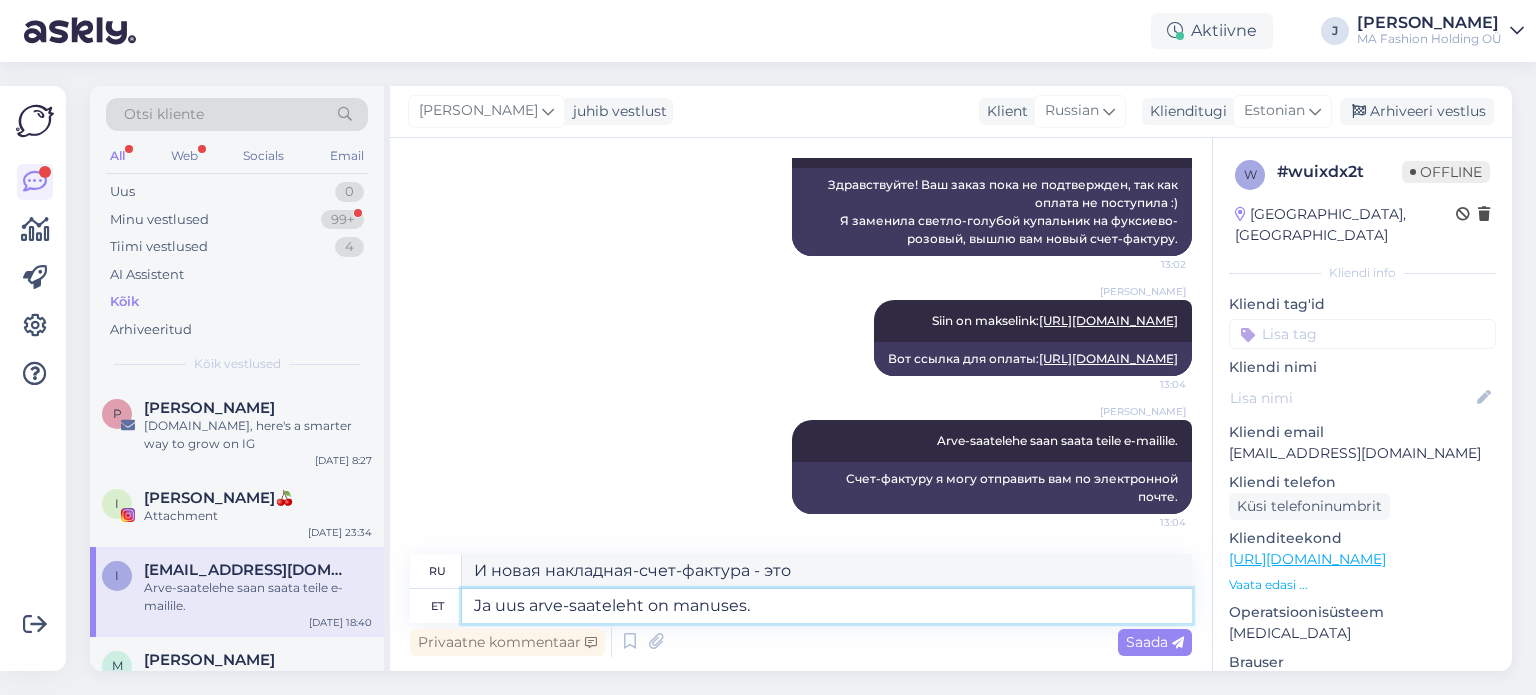 type on "И новый счет-фактура во вложении." 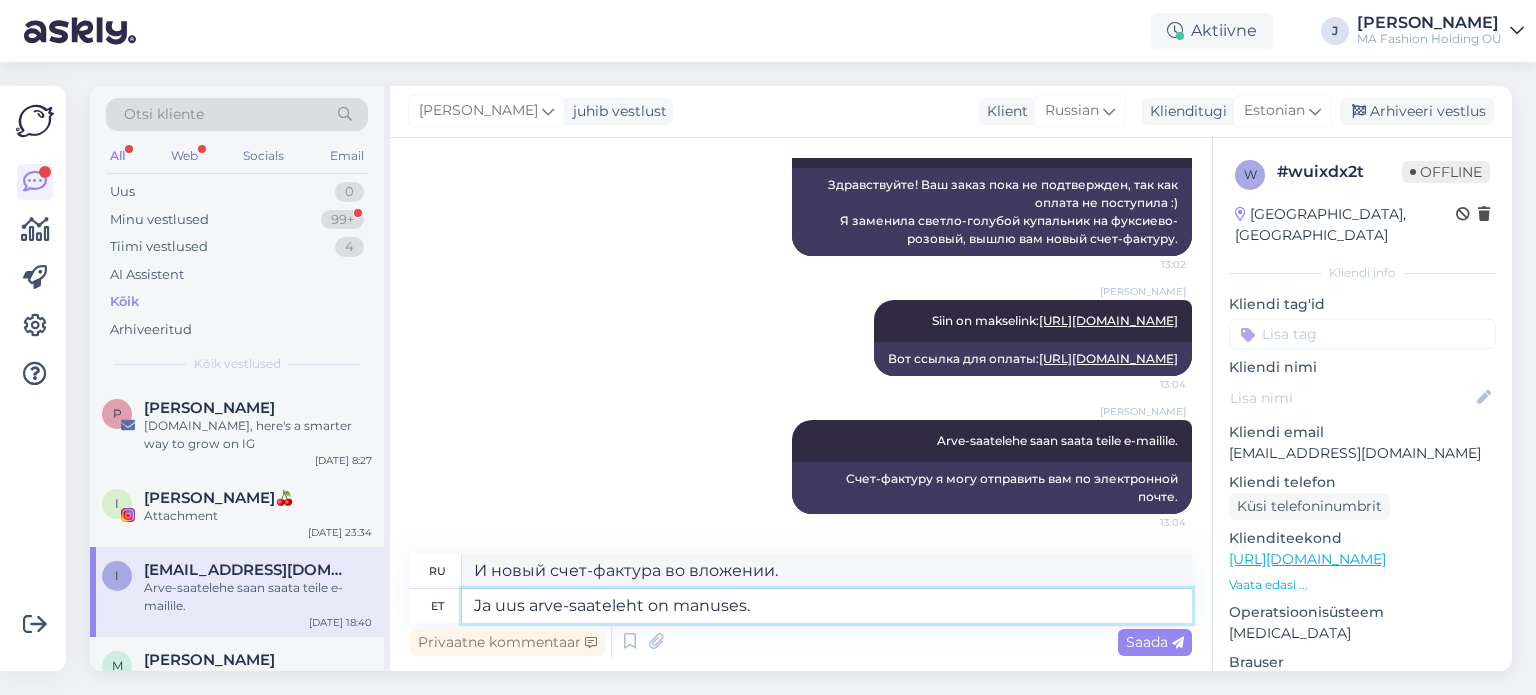 type on "Ja uus arve-saateleht on manuses." 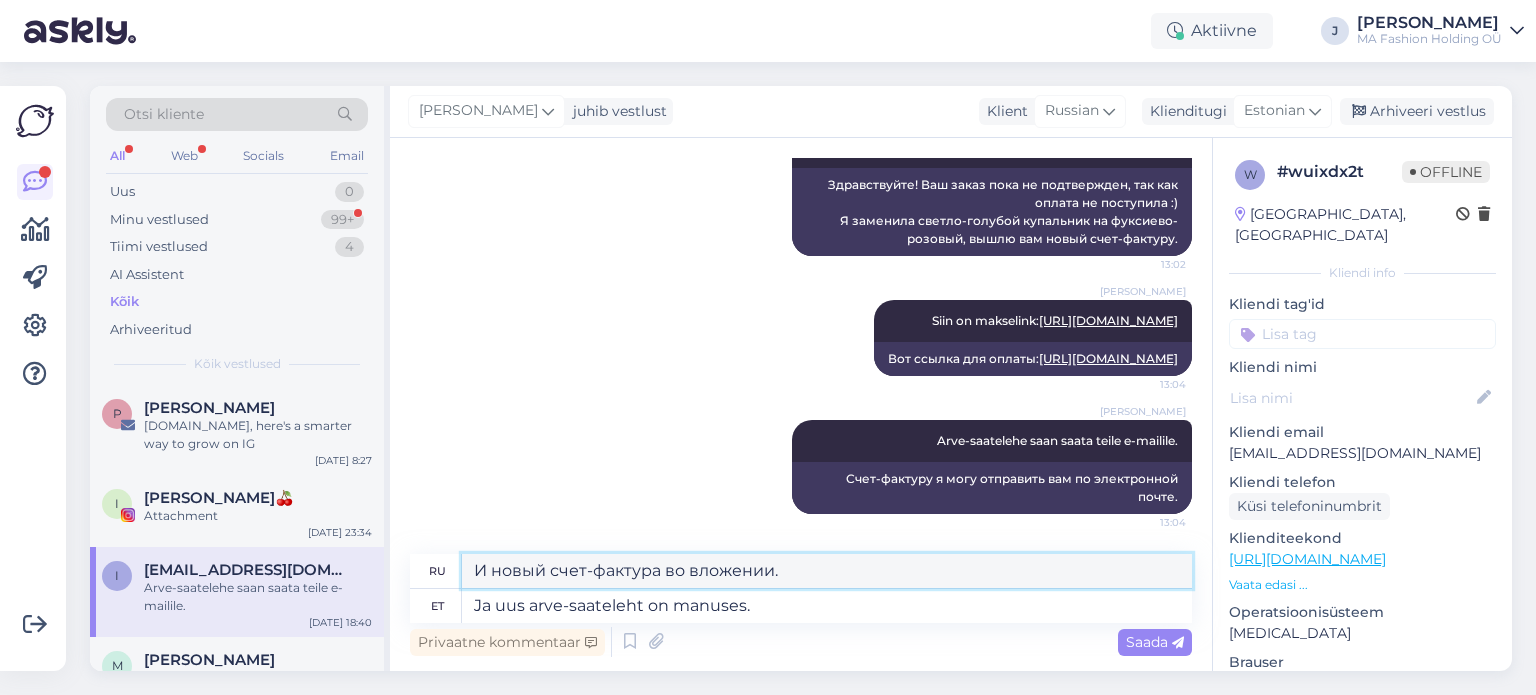 drag, startPoint x: 814, startPoint y: 566, endPoint x: 672, endPoint y: 571, distance: 142.088 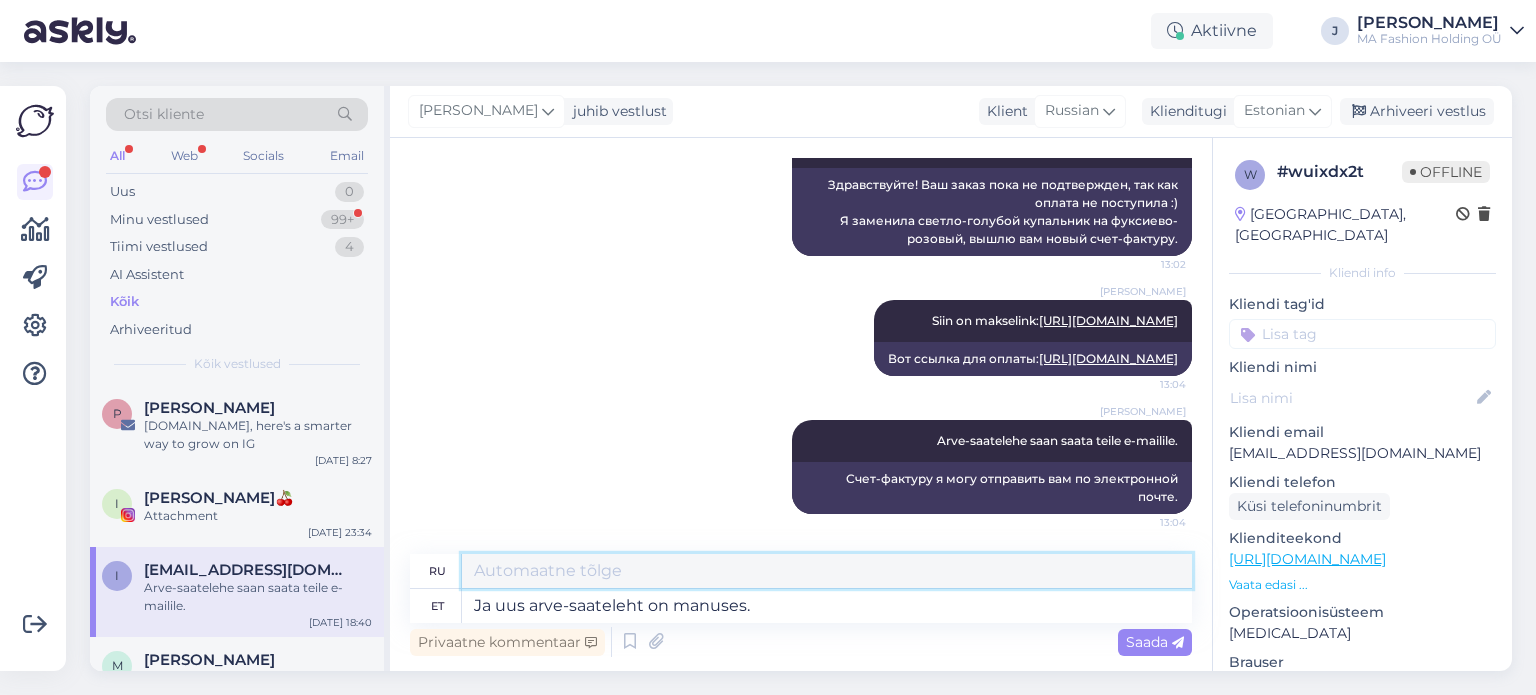 type 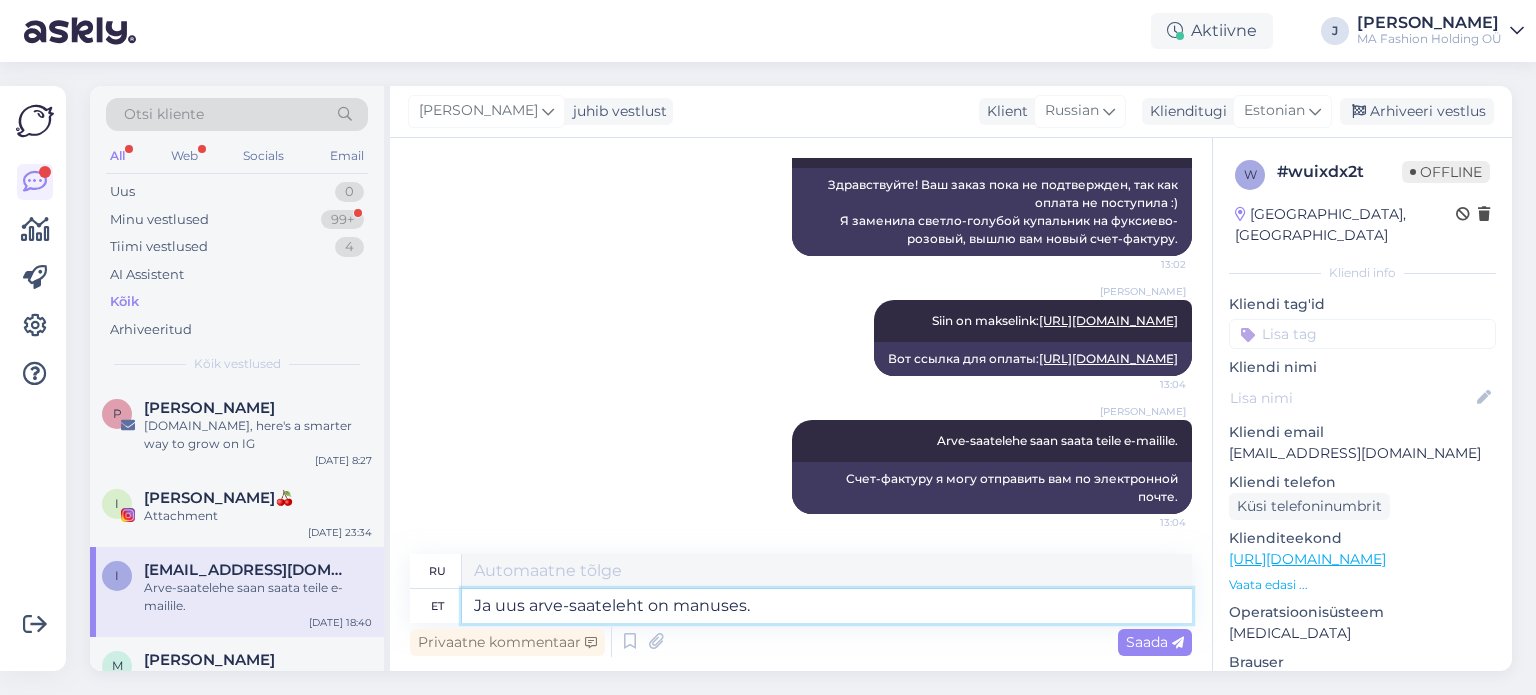 click on "Ja uus arve-saateleht on manuses." at bounding box center (827, 606) 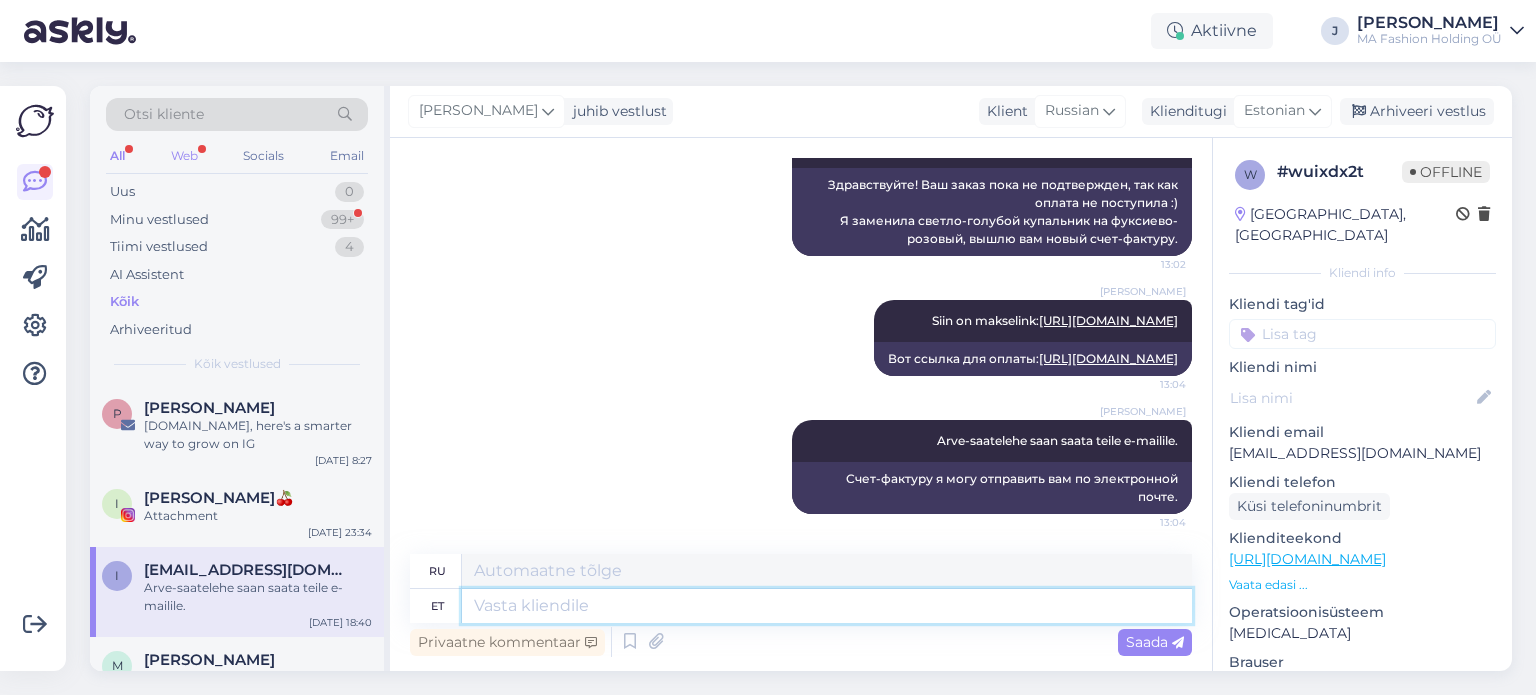 type 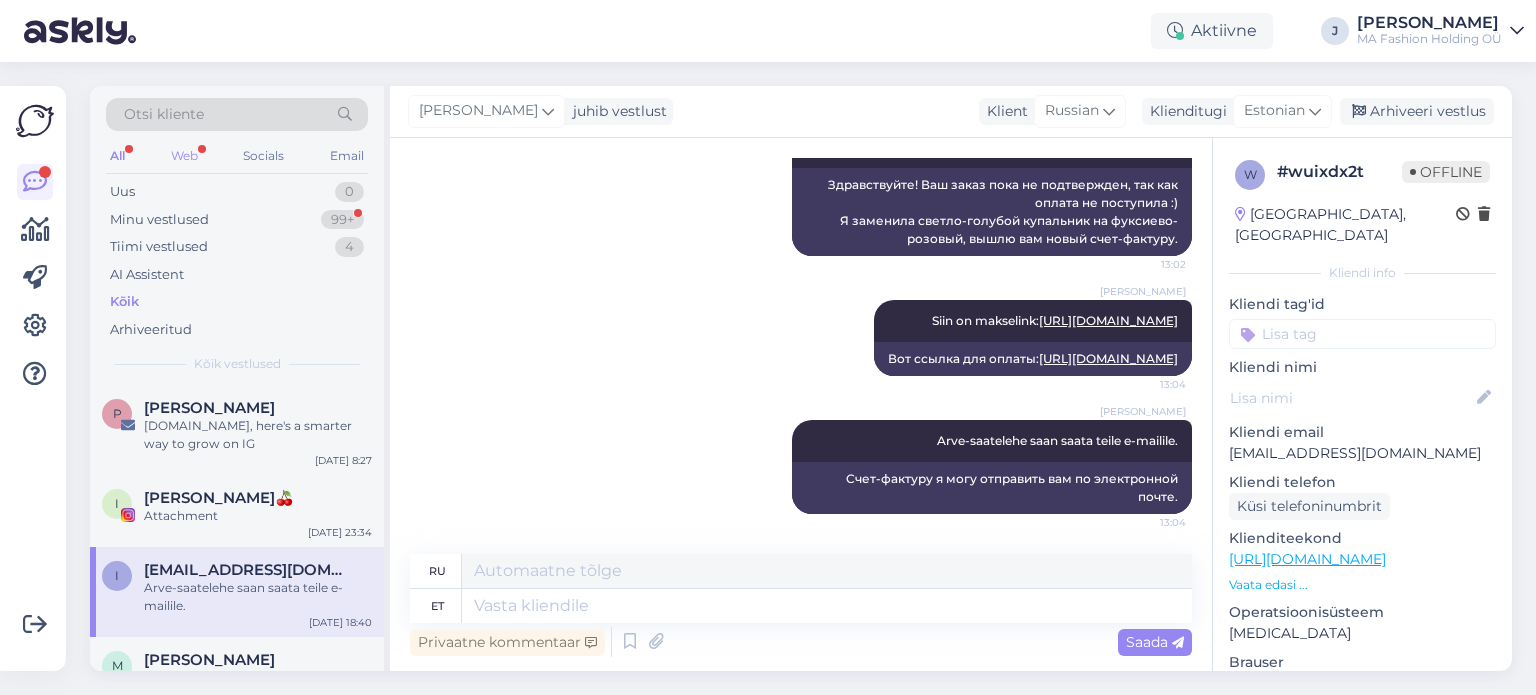 click on "Web" at bounding box center [184, 156] 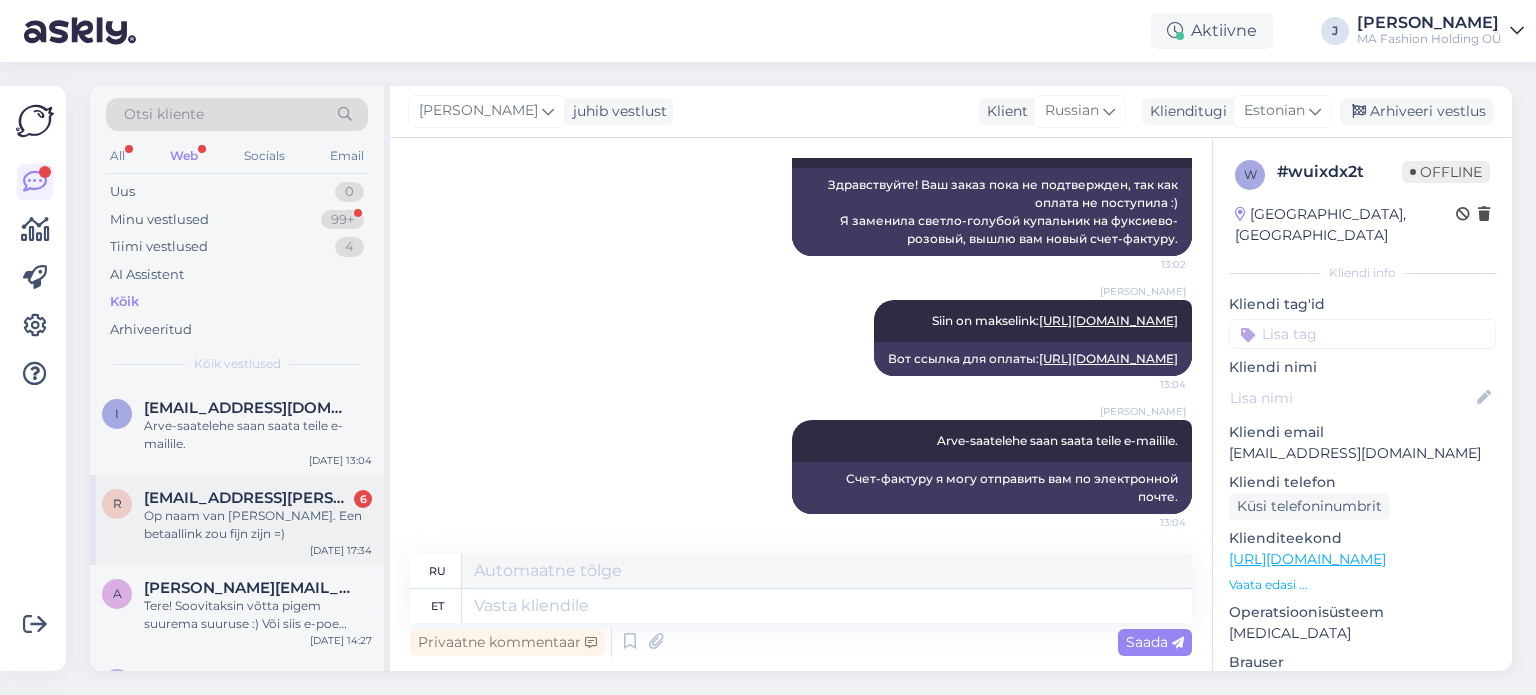 click on "Op naam van [PERSON_NAME]. Een betaallink zou fijn zijn =)" at bounding box center [258, 525] 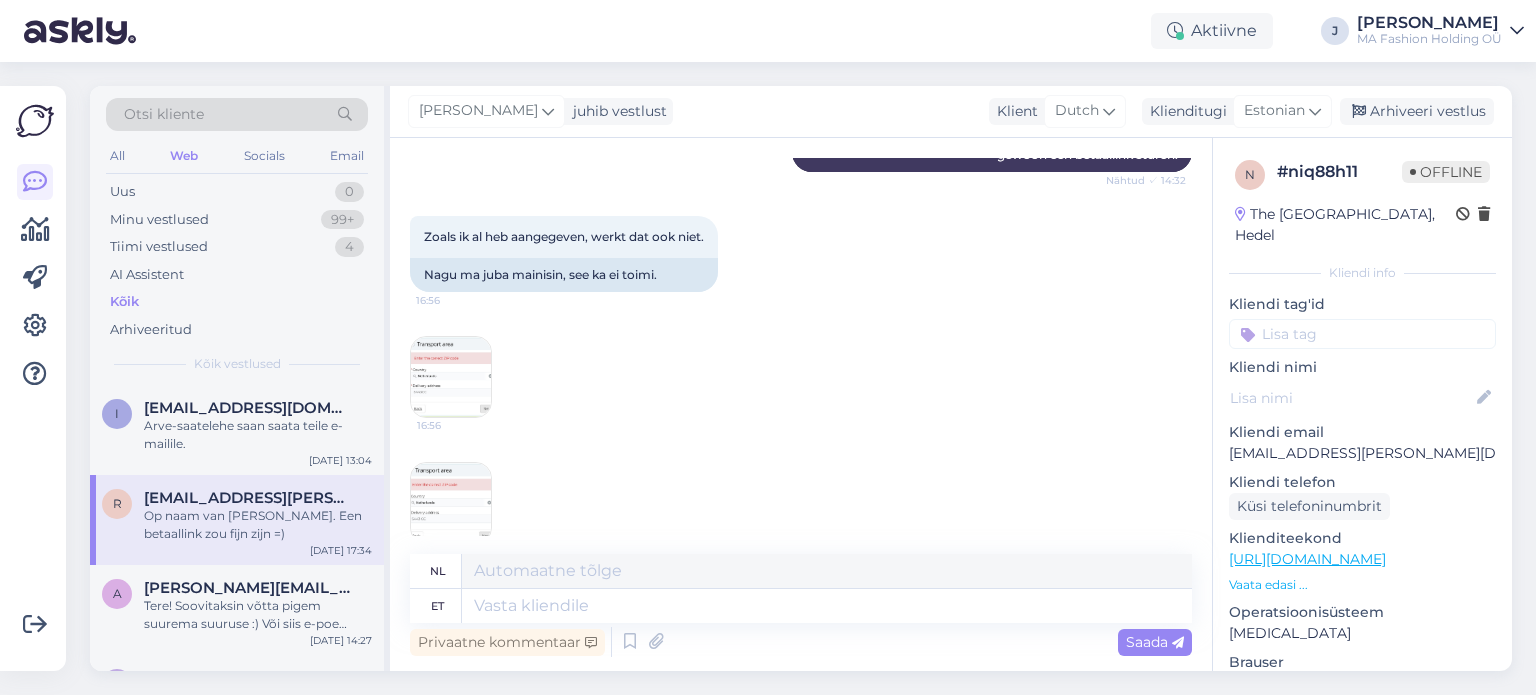 scroll, scrollTop: 416, scrollLeft: 0, axis: vertical 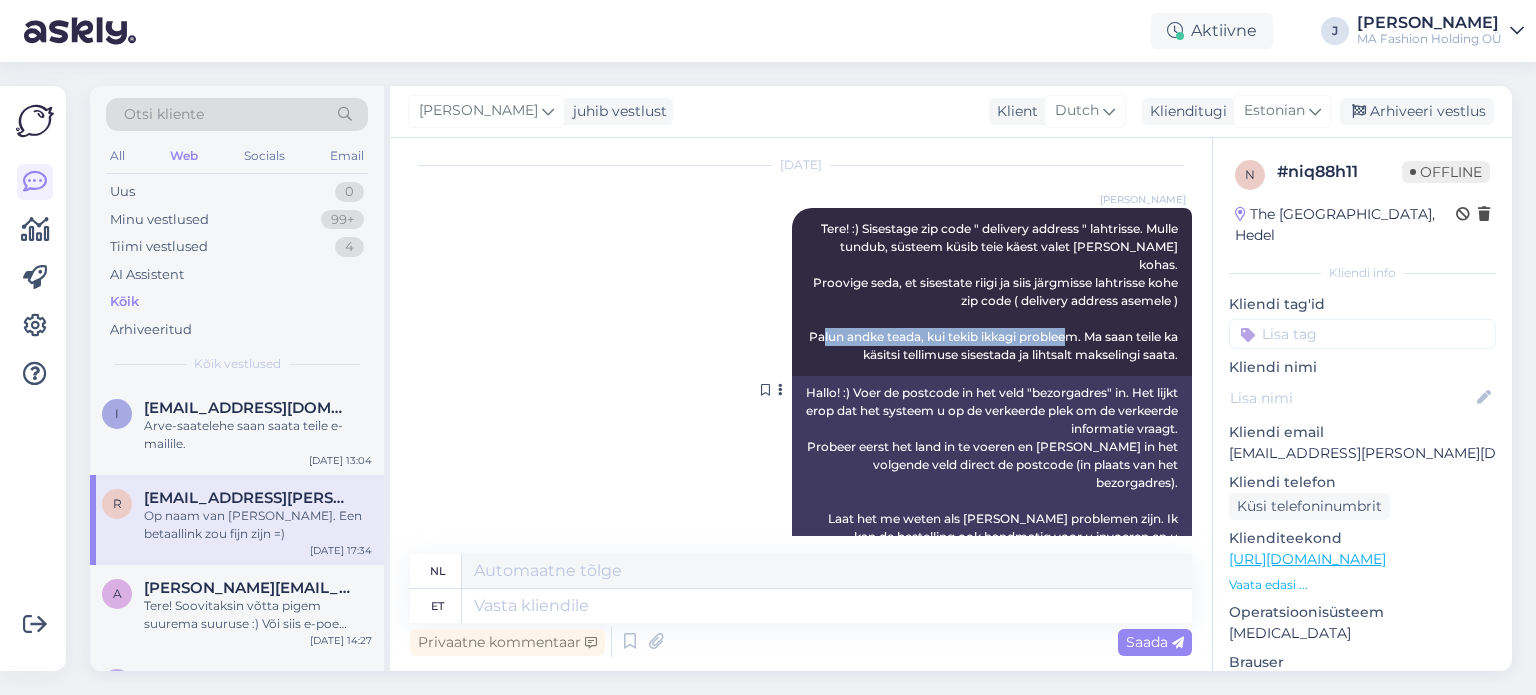 drag, startPoint x: 833, startPoint y: 323, endPoint x: 1089, endPoint y: 323, distance: 256 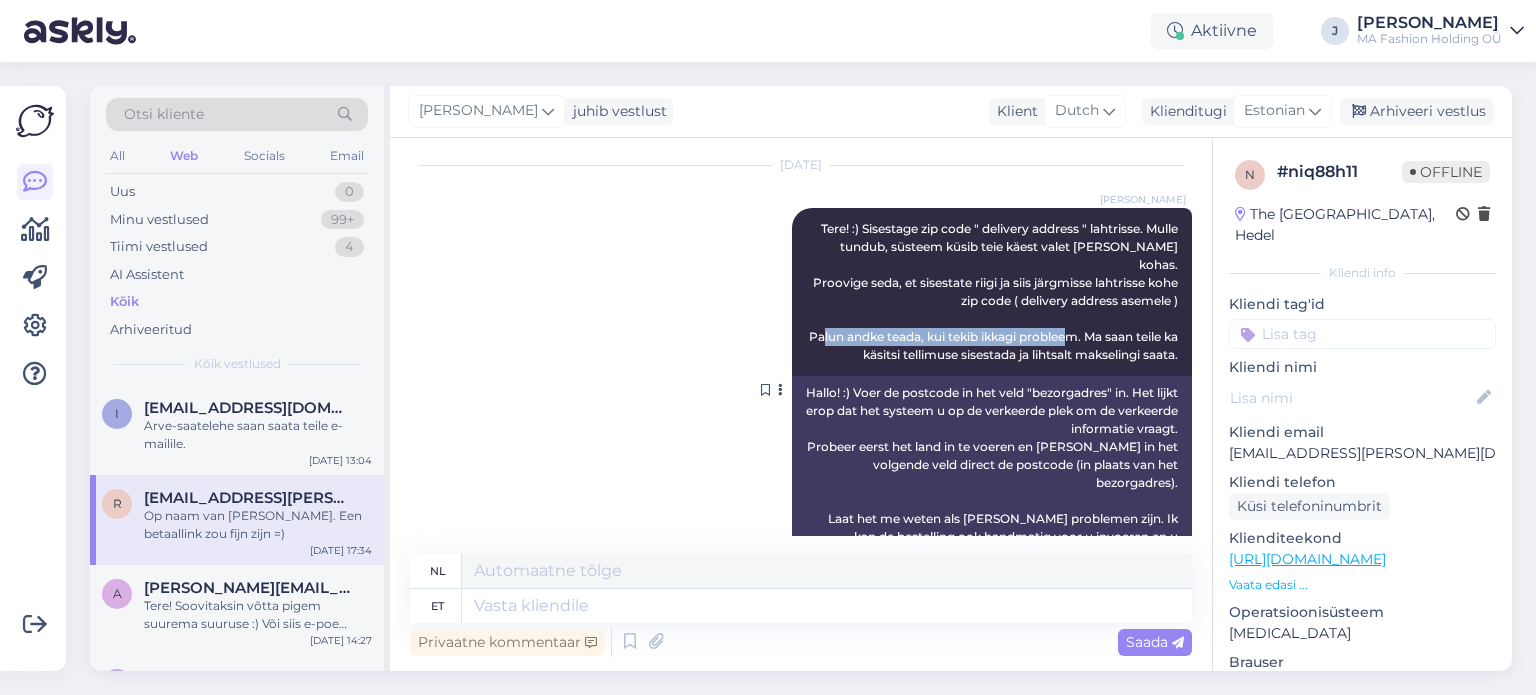 click on "Tere! :) Sisestage zip code " delivery address " lahtrisse. Mulle tundub, süsteem küsib teie käest valet [PERSON_NAME] kohas.
Proovige seda, et sisestate riigi ja siis järgmisse lahtrisse kohe zip code ( delivery address asemele )
Palun andke teada, kui tekib ikkagi probleem. Ma saan teile ka käsitsi tellimuse sisestada ja lihtsalt makselingi saata." at bounding box center (995, 291) 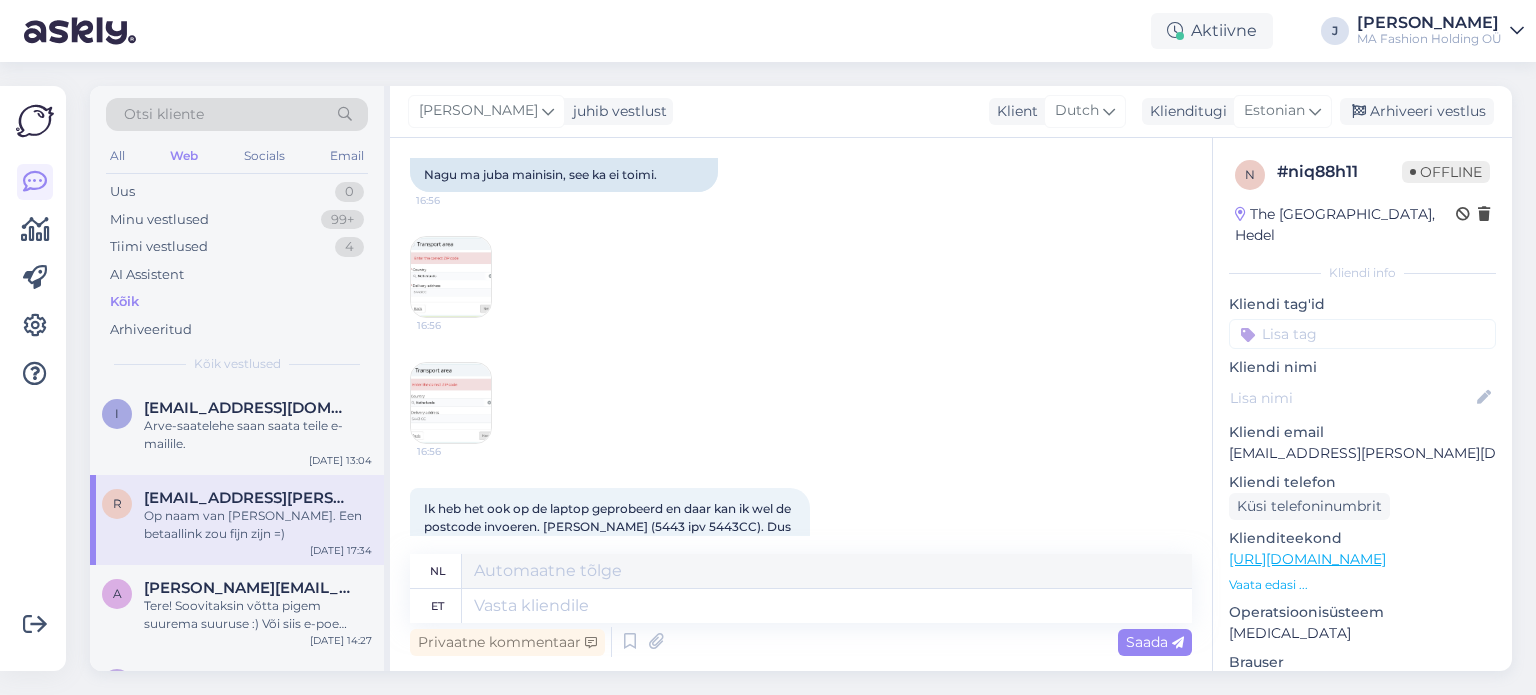 scroll, scrollTop: 816, scrollLeft: 0, axis: vertical 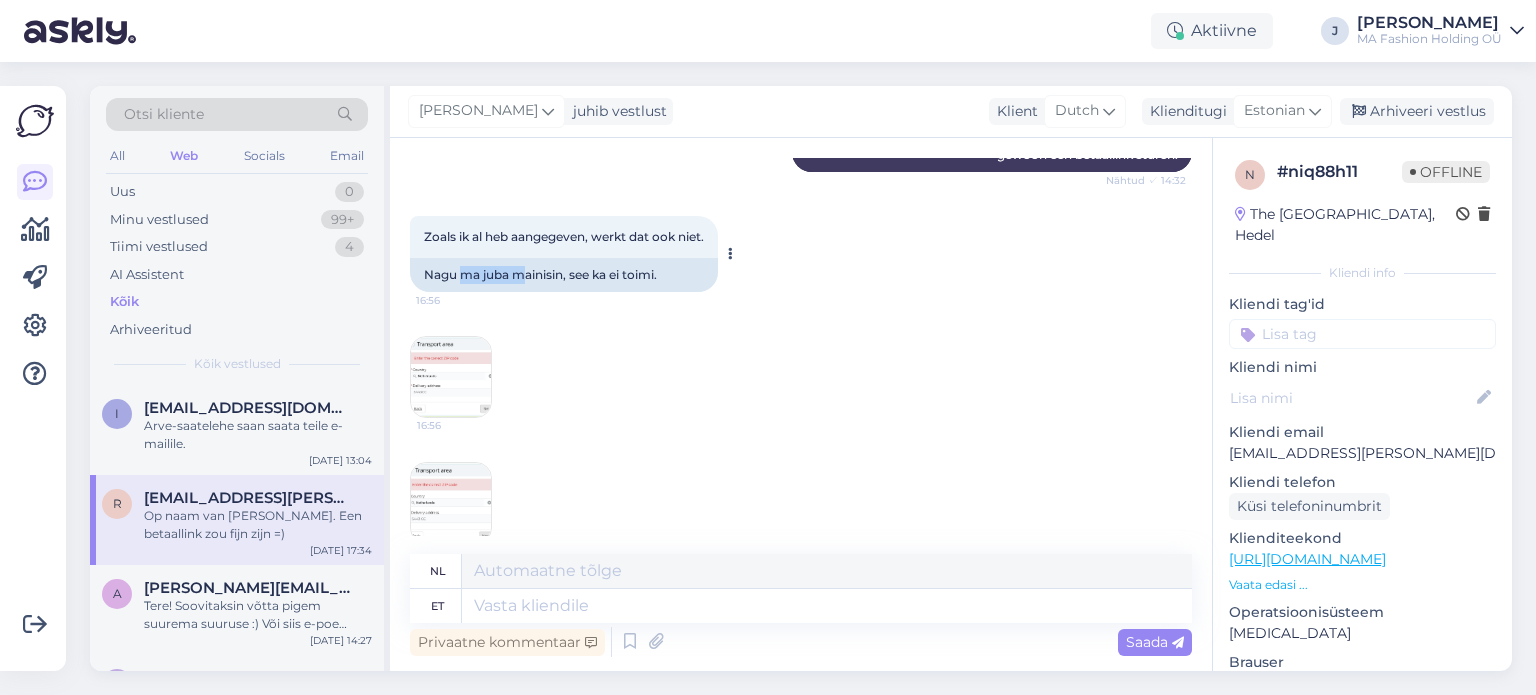 drag, startPoint x: 460, startPoint y: 233, endPoint x: 569, endPoint y: 240, distance: 109.22454 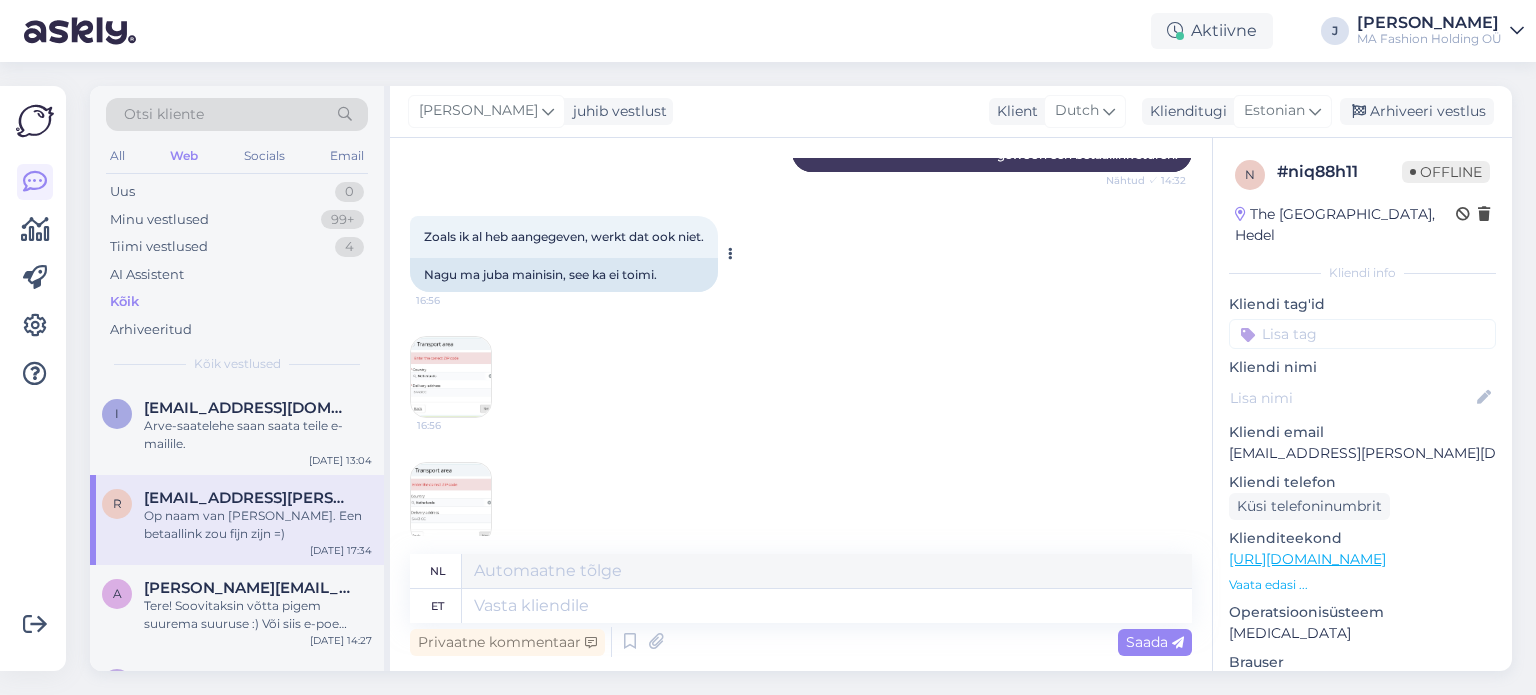 click on "Nagu ma juba mainisin, see ka ei toimi." at bounding box center [564, 275] 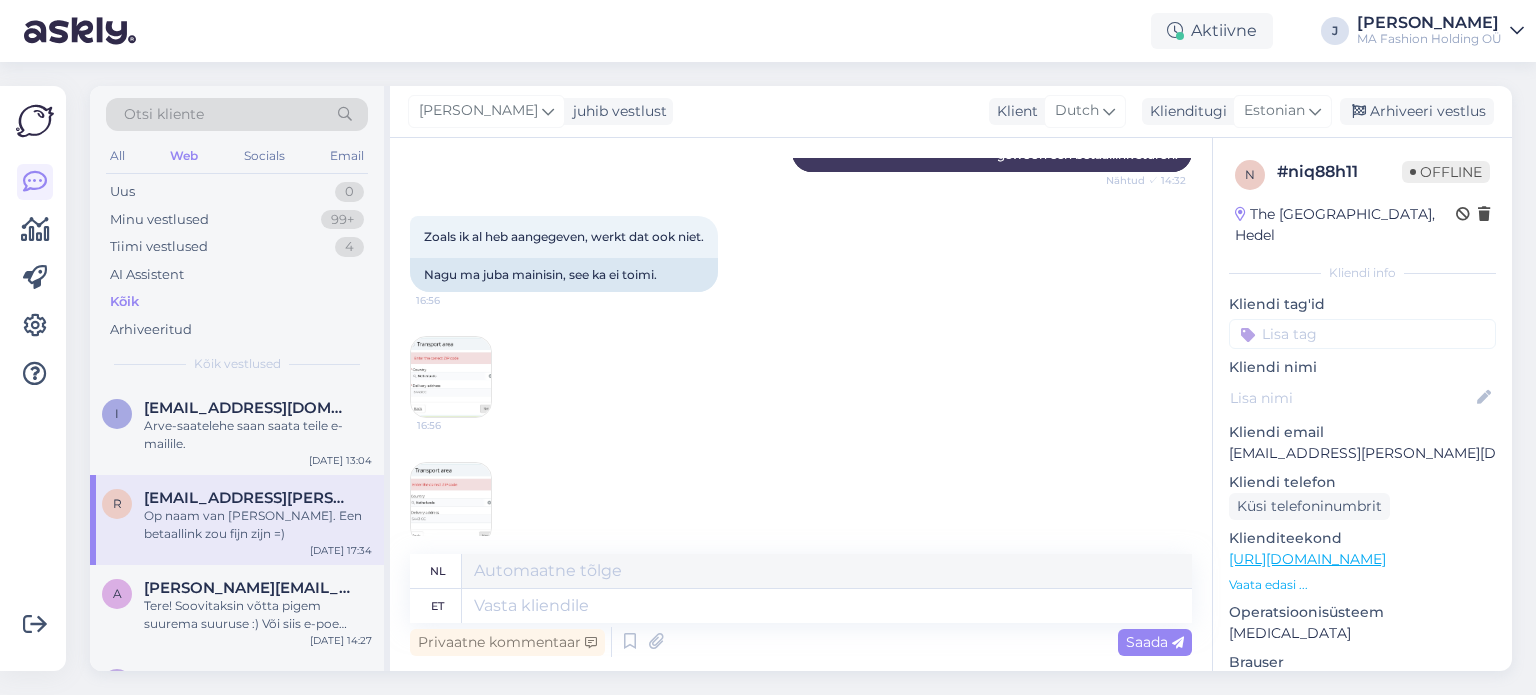 click at bounding box center [451, 377] 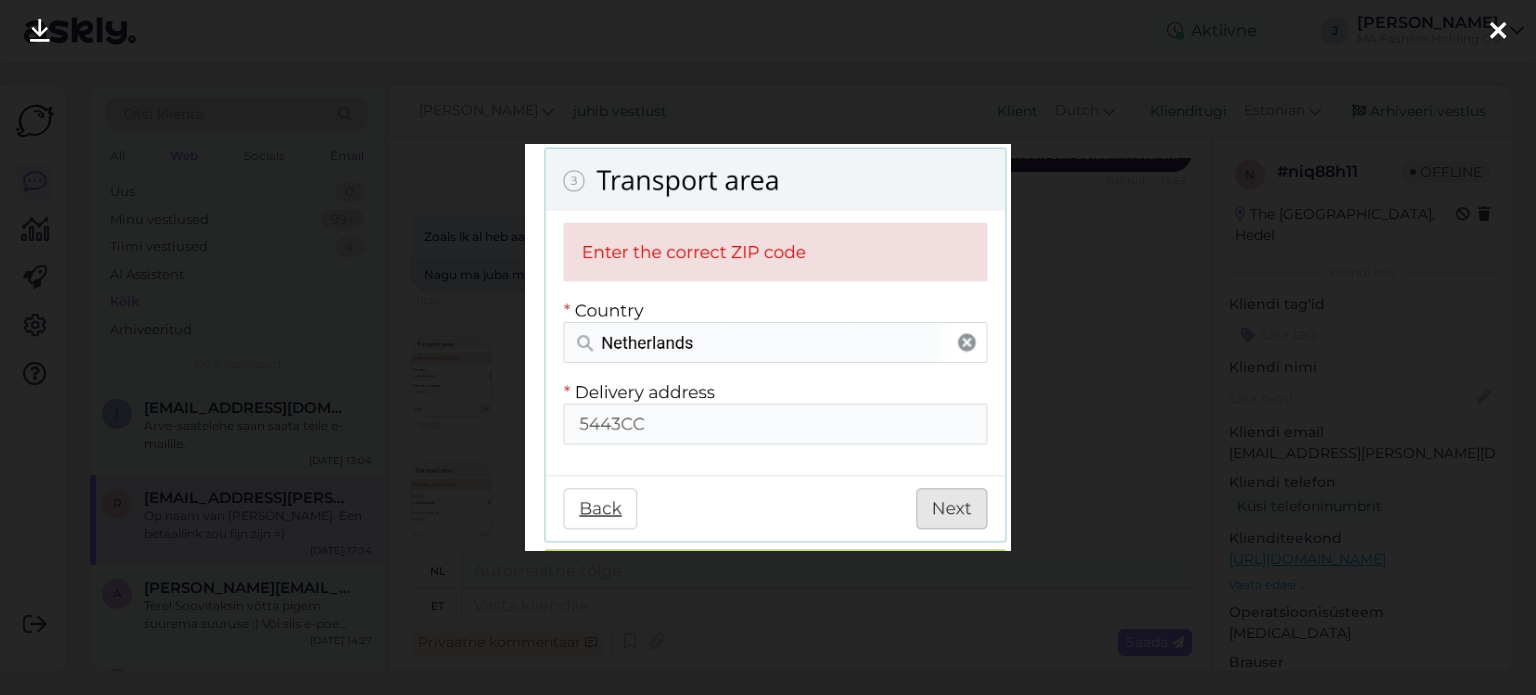 click at bounding box center (1498, 32) 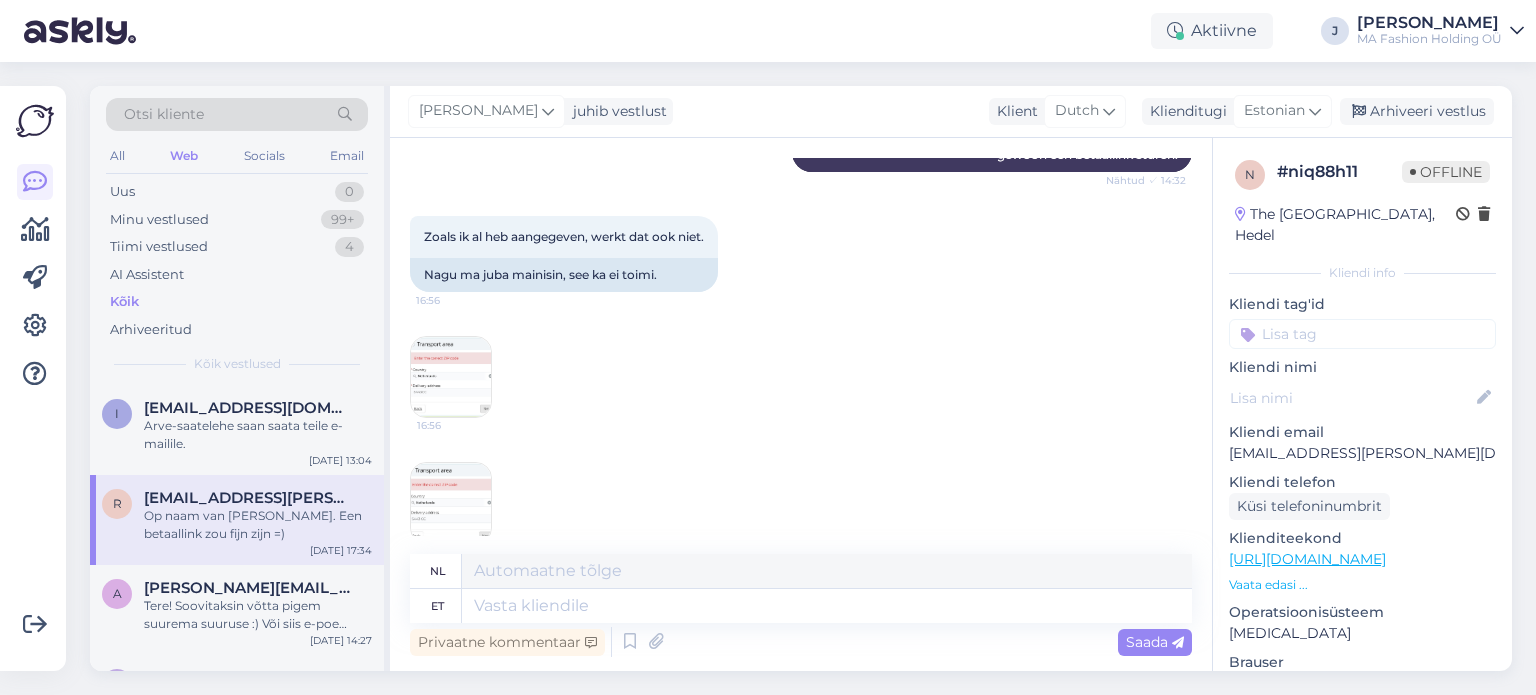 click at bounding box center [451, 503] 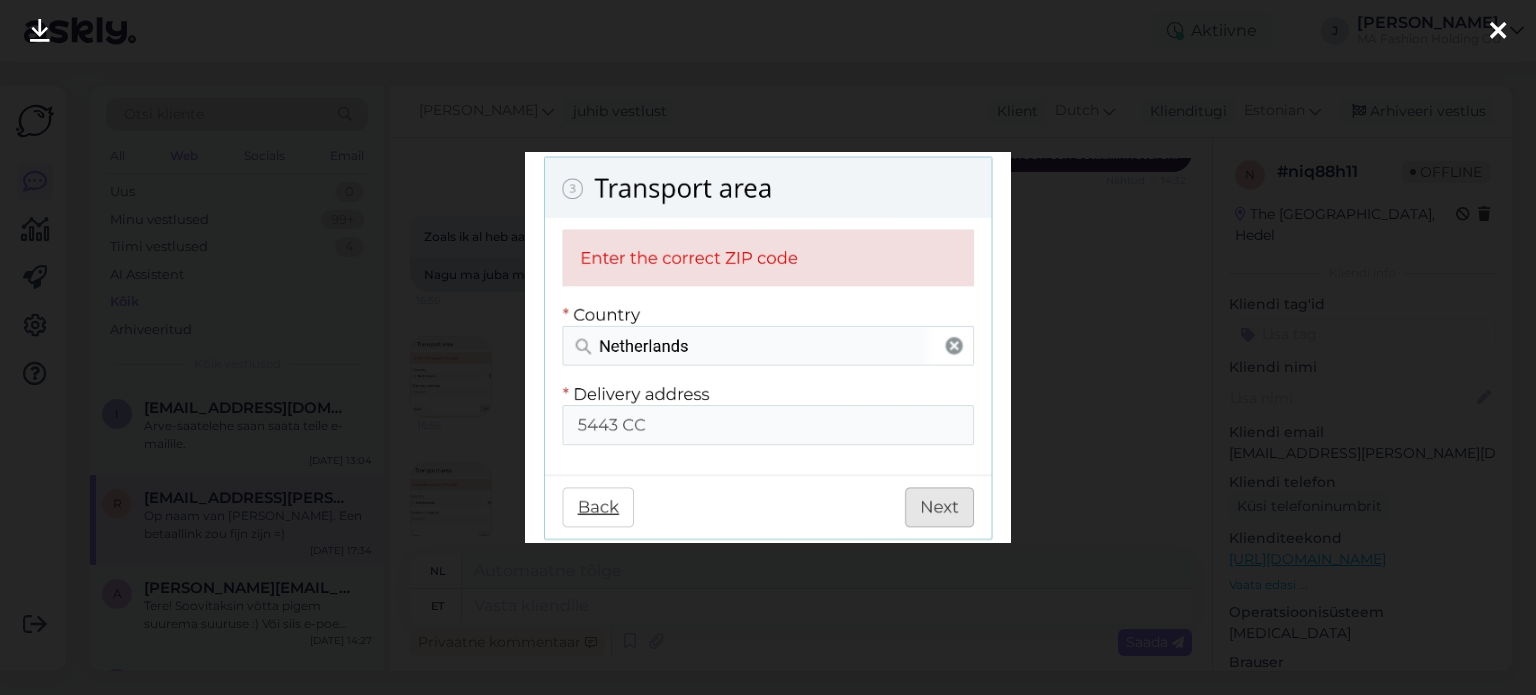 click at bounding box center [1498, 32] 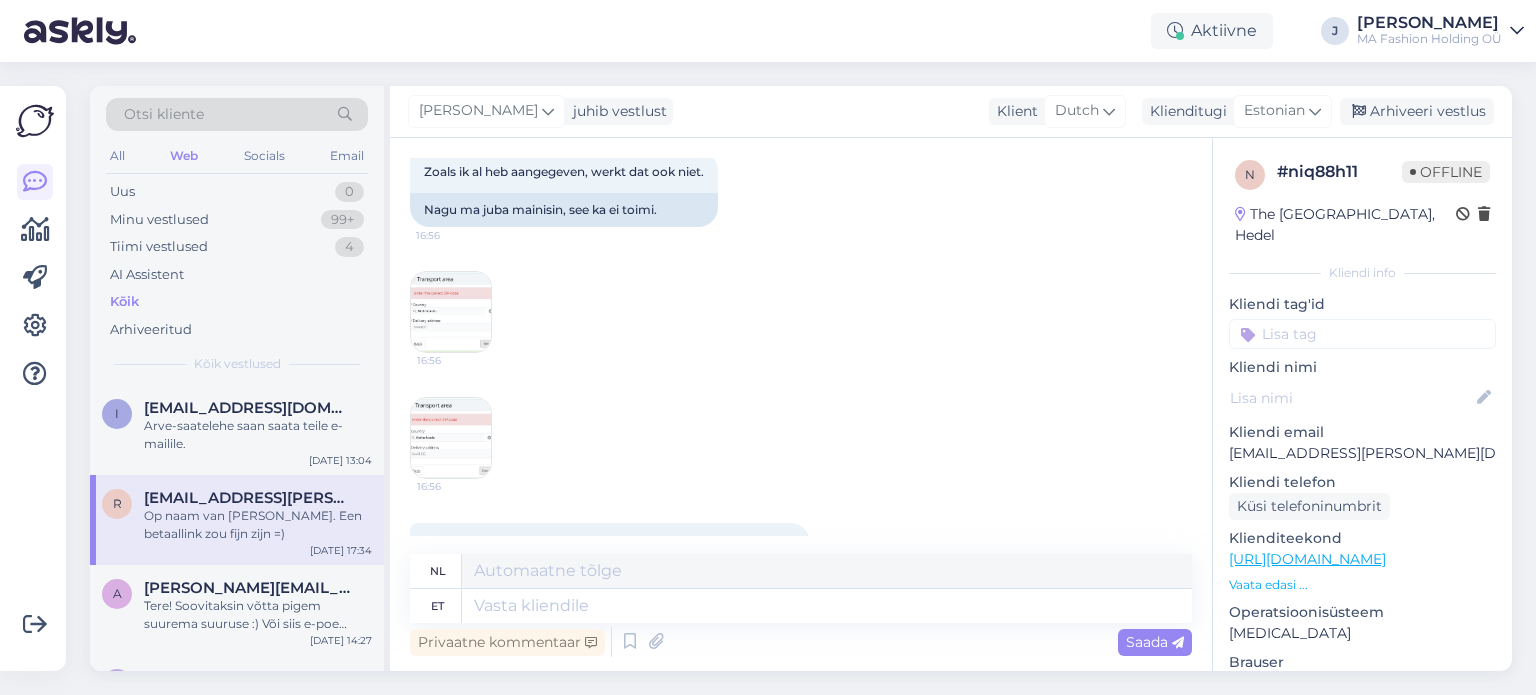 scroll, scrollTop: 1016, scrollLeft: 0, axis: vertical 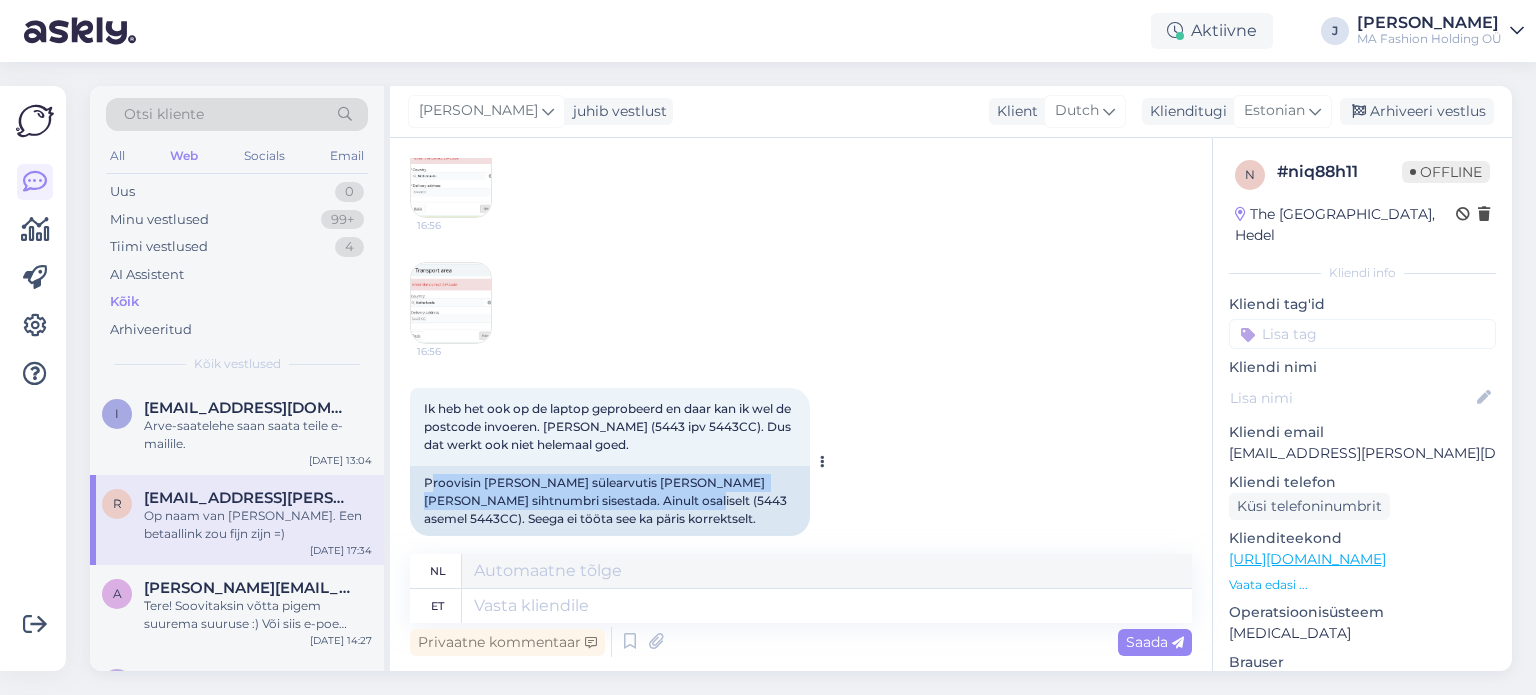 drag, startPoint x: 432, startPoint y: 443, endPoint x: 652, endPoint y: 474, distance: 222.17336 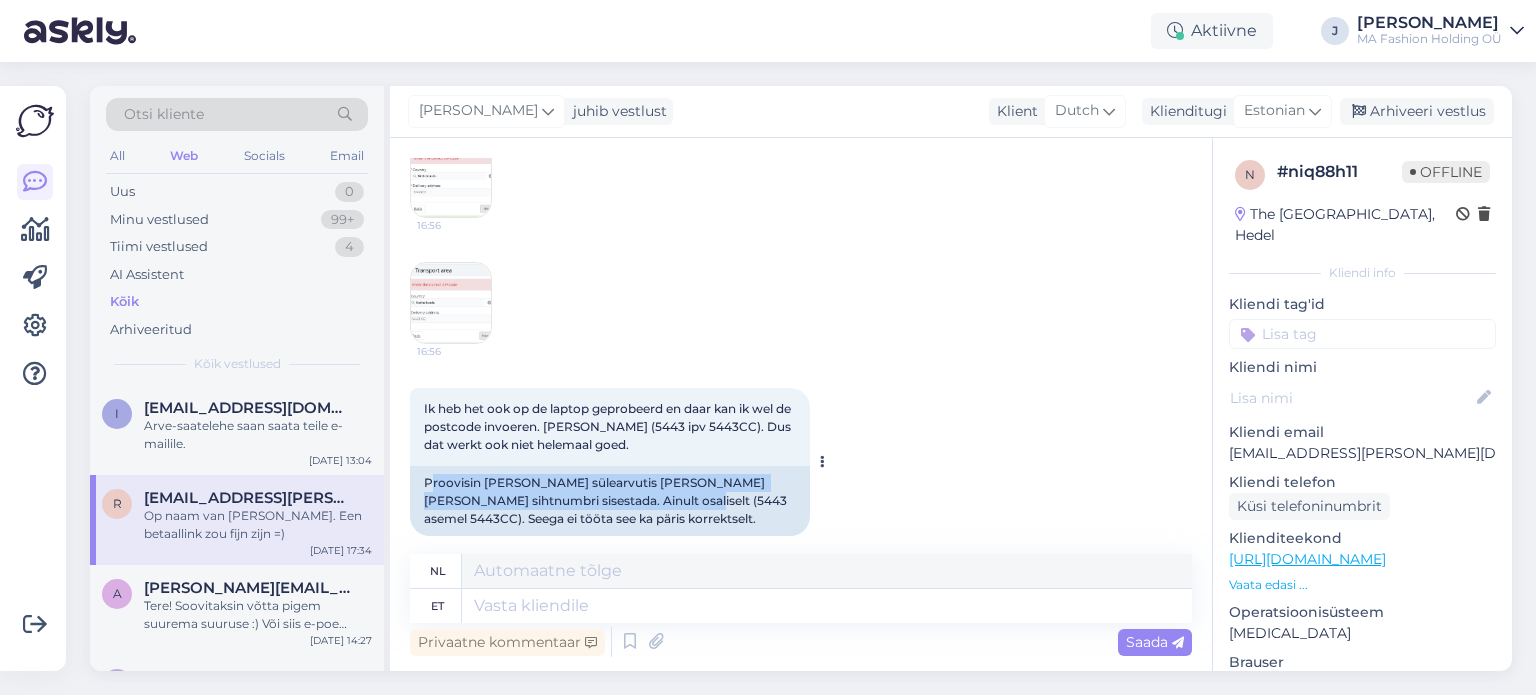 click on "Proovisin [PERSON_NAME] sülearvutis [PERSON_NAME] [PERSON_NAME] sihtnumbri sisestada. Ainult osaliselt (5443 asemel 5443CC). Seega ei tööta see ka päris korrektselt." at bounding box center [610, 501] 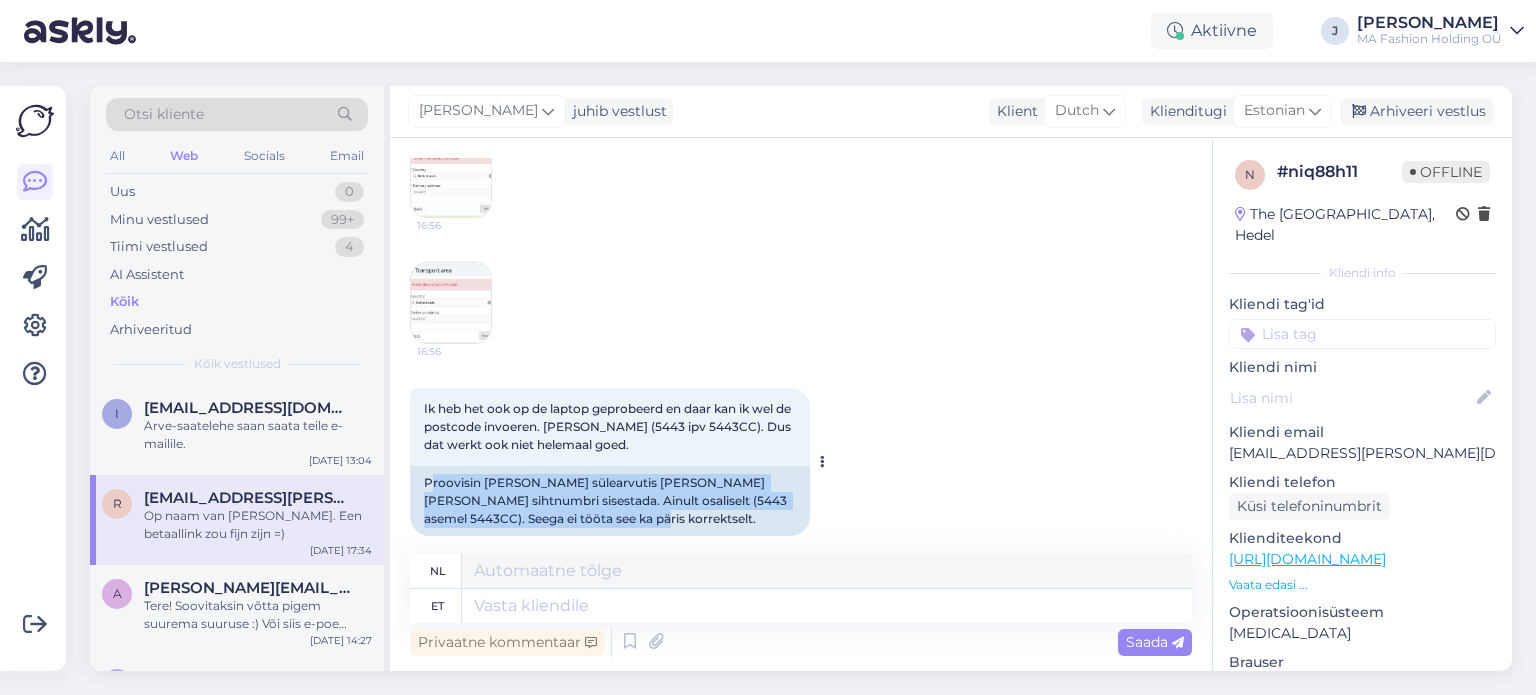 click on "Proovisin [PERSON_NAME] sülearvutis [PERSON_NAME] [PERSON_NAME] sihtnumbri sisestada. Ainult osaliselt (5443 asemel 5443CC). Seega ei tööta see ka päris korrektselt." at bounding box center [610, 501] 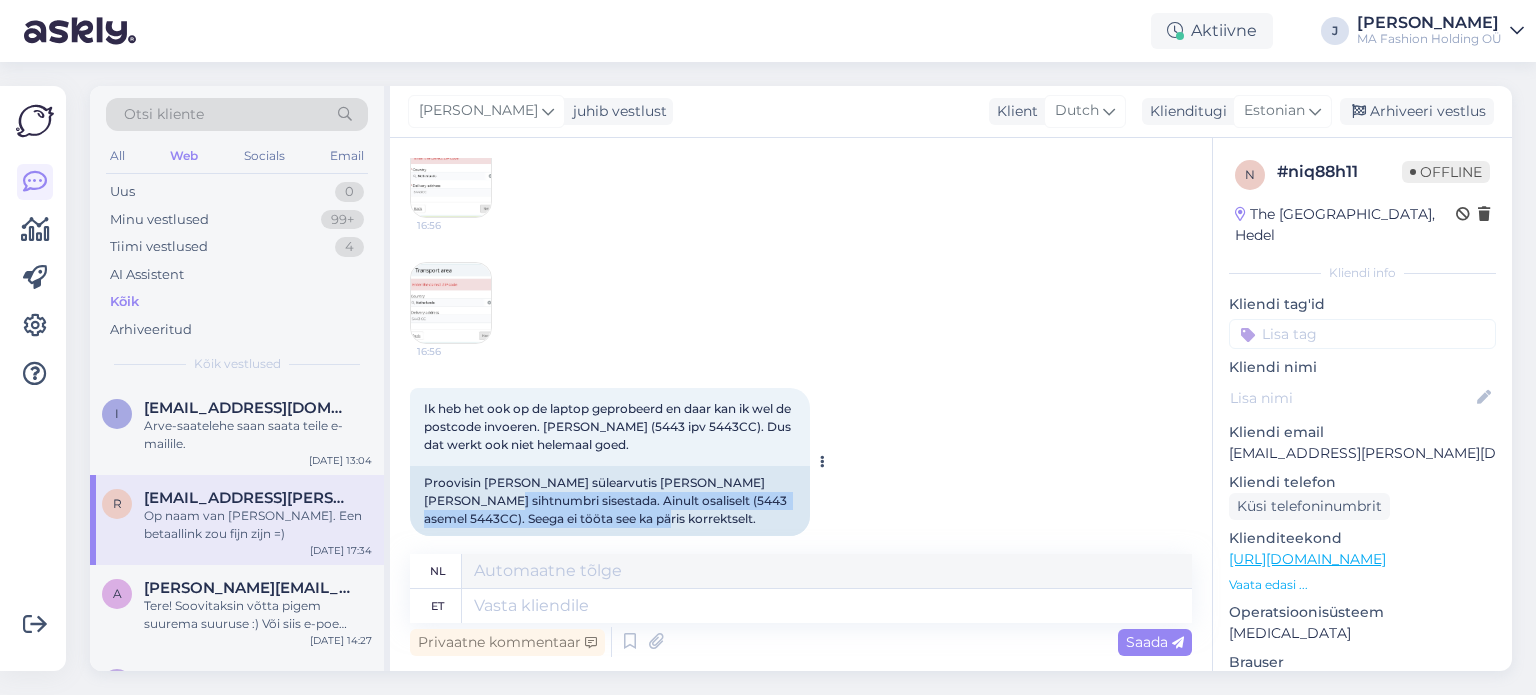 drag, startPoint x: 436, startPoint y: 462, endPoint x: 606, endPoint y: 480, distance: 170.95029 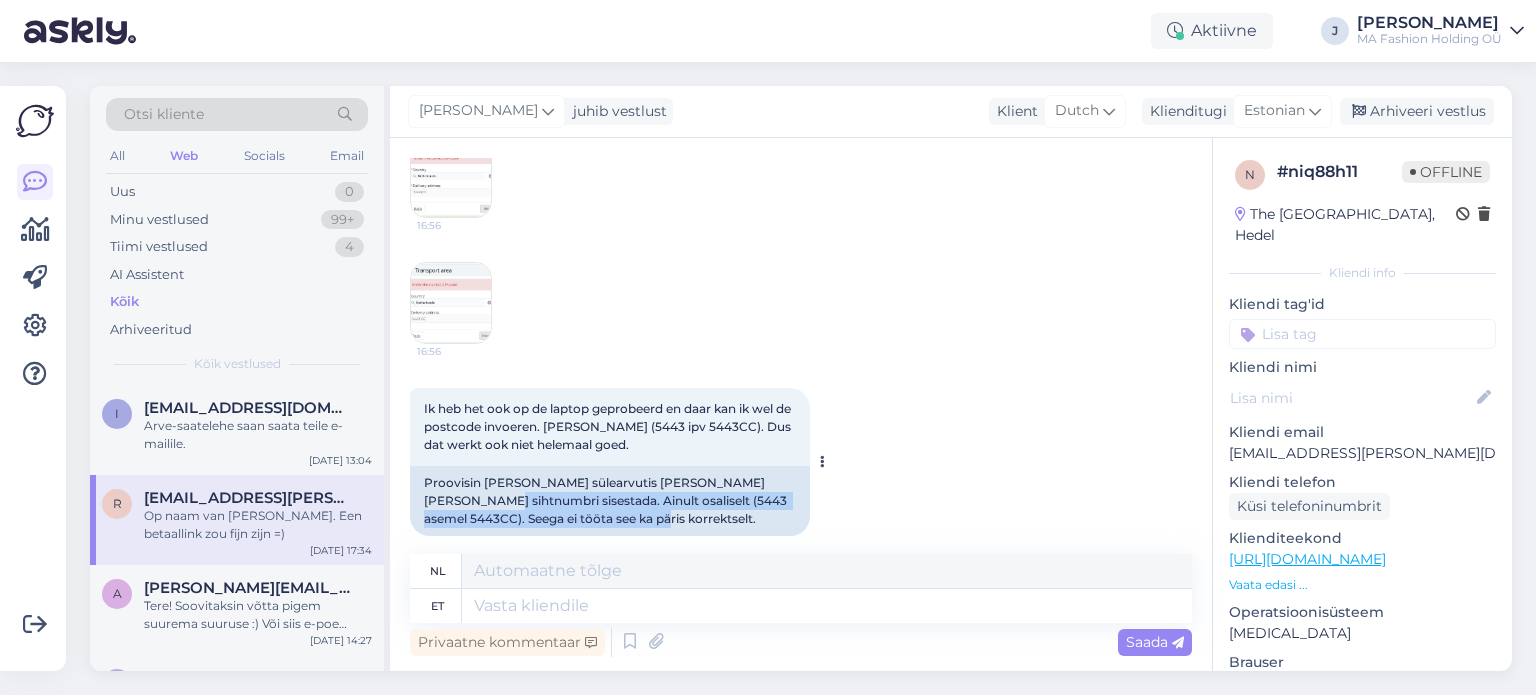 click on "Proovisin [PERSON_NAME] sülearvutis [PERSON_NAME] [PERSON_NAME] sihtnumbri sisestada. Ainult osaliselt (5443 asemel 5443CC). Seega ei tööta see ka päris korrektselt." at bounding box center (610, 501) 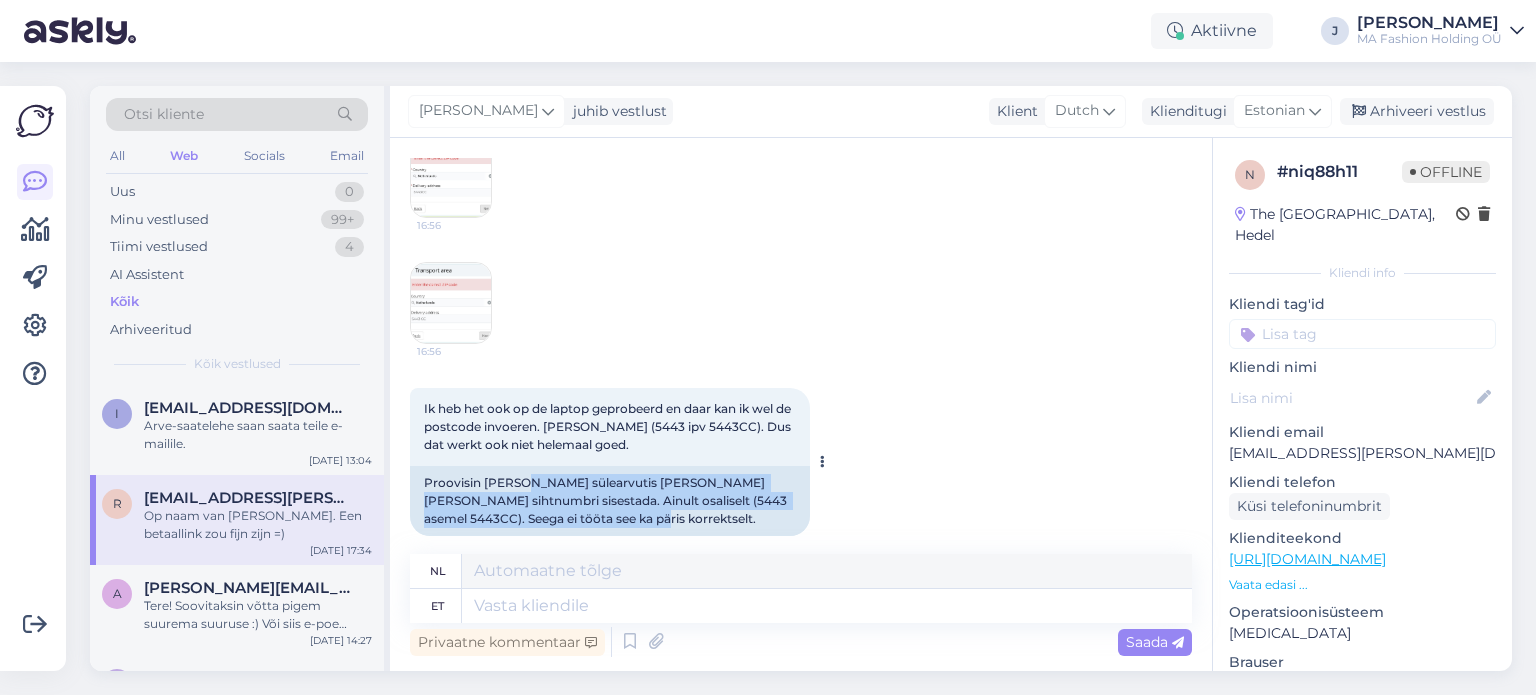 drag, startPoint x: 649, startPoint y: 477, endPoint x: 509, endPoint y: 439, distance: 145.0655 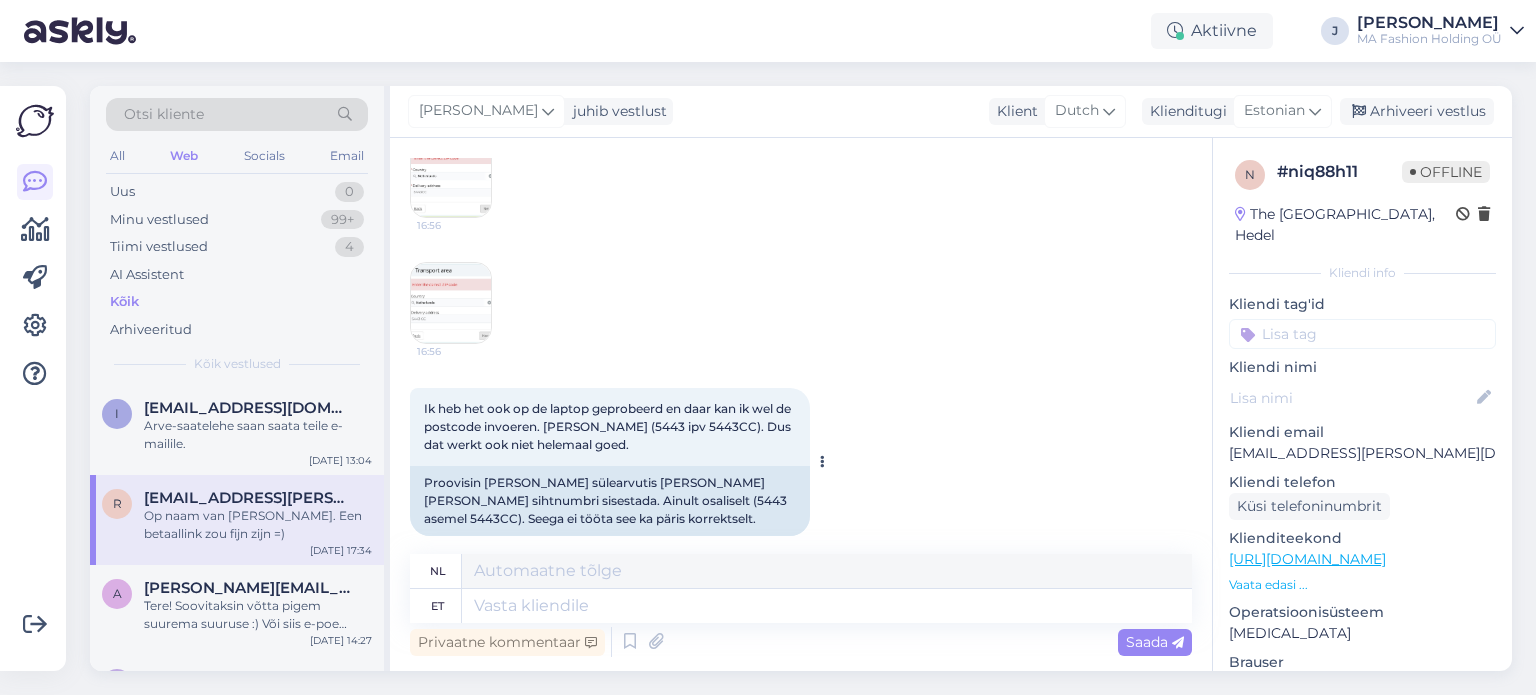drag, startPoint x: 509, startPoint y: 439, endPoint x: 480, endPoint y: 468, distance: 41.01219 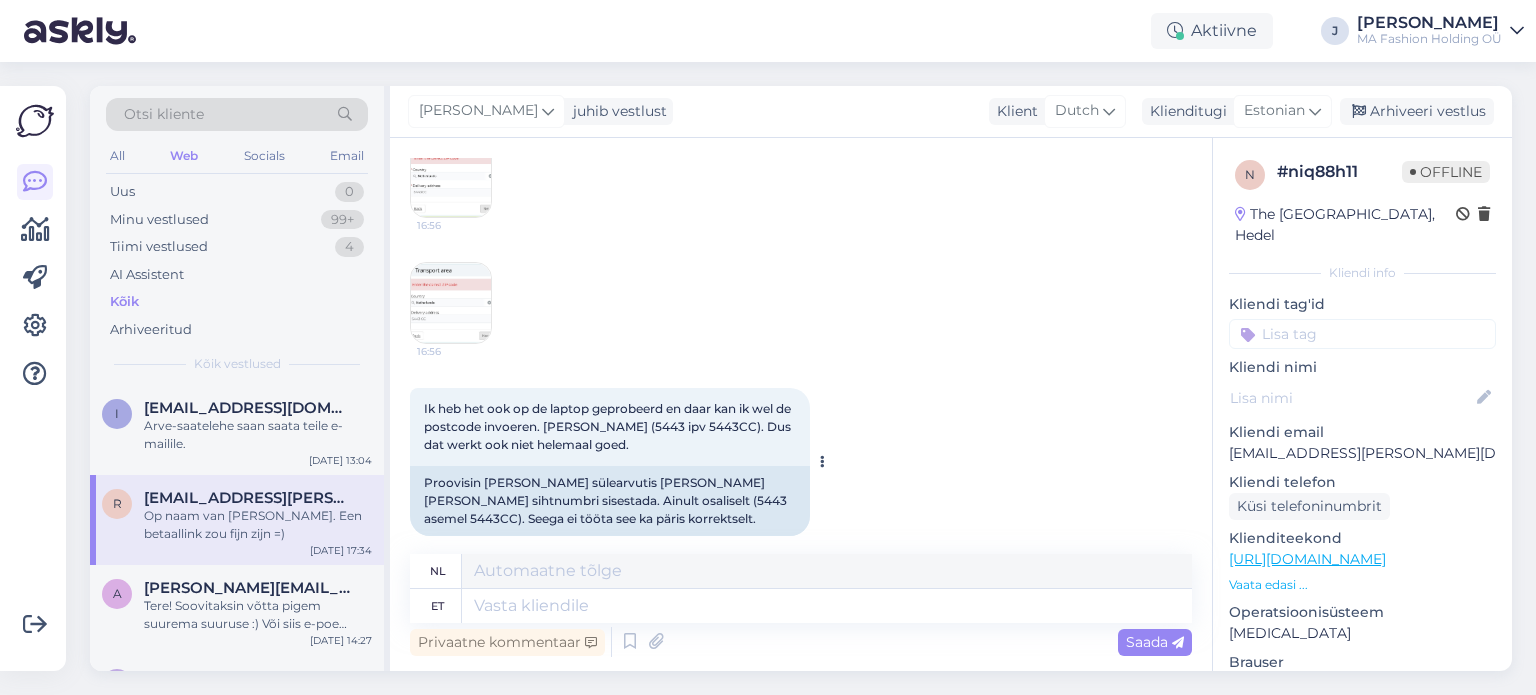 click on "Proovisin [PERSON_NAME] sülearvutis [PERSON_NAME] [PERSON_NAME] sihtnumbri sisestada. Ainult osaliselt (5443 asemel 5443CC). Seega ei tööta see ka päris korrektselt." at bounding box center (610, 501) 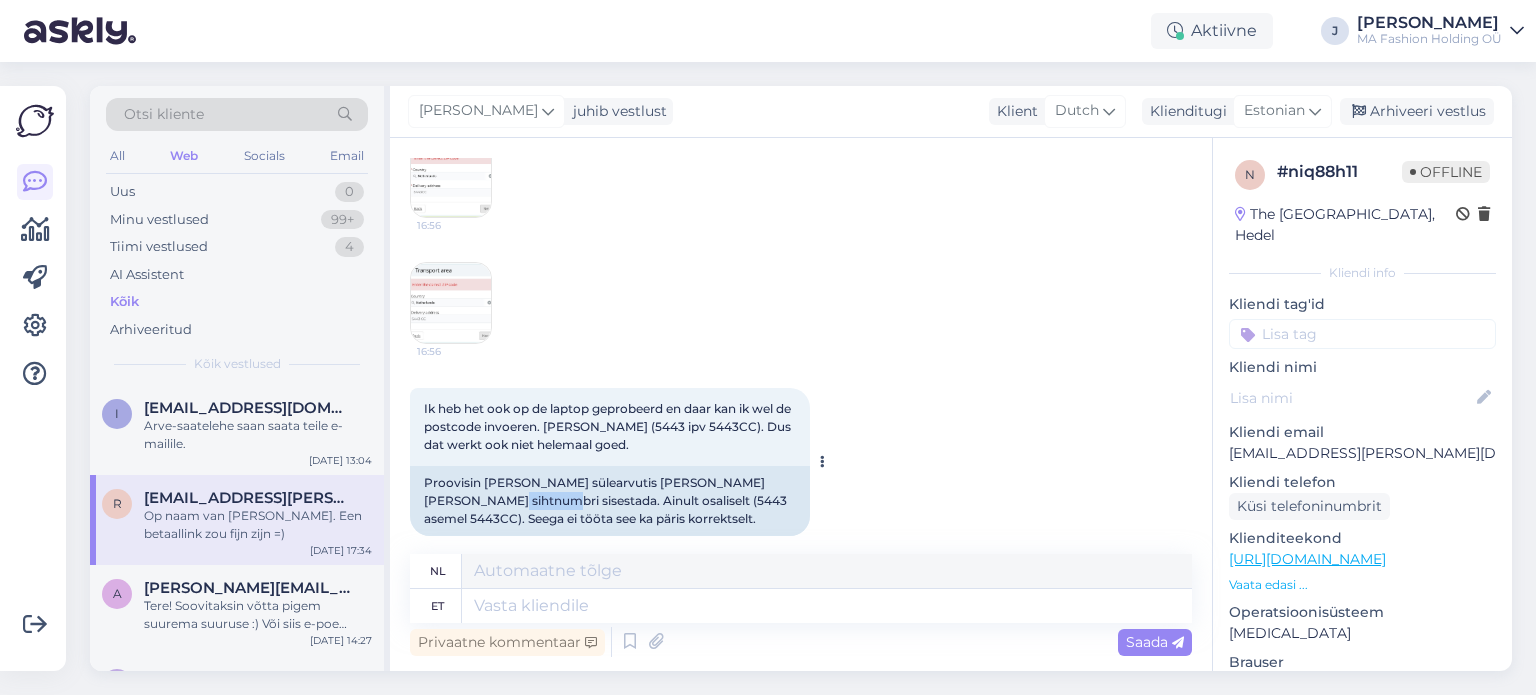 drag, startPoint x: 444, startPoint y: 467, endPoint x: 596, endPoint y: 472, distance: 152.08221 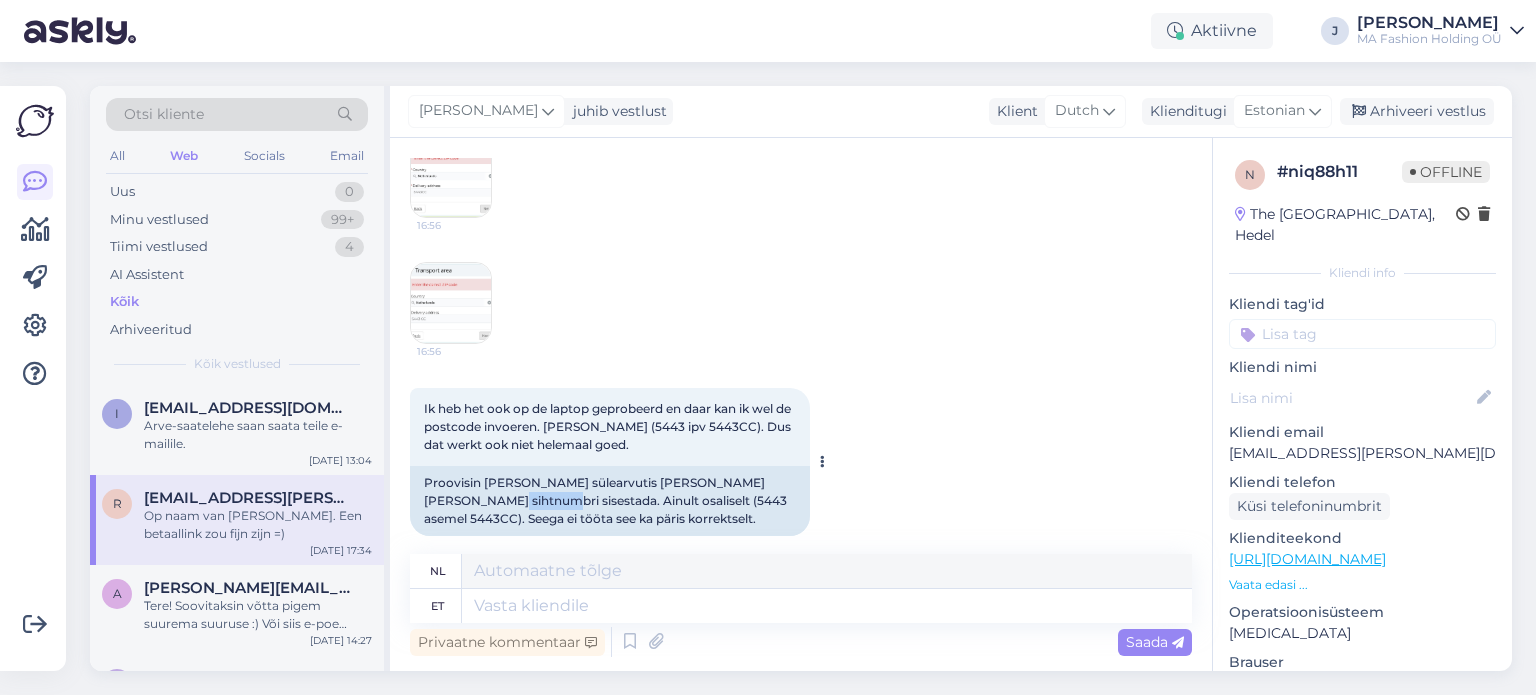 click on "Proovisin [PERSON_NAME] sülearvutis [PERSON_NAME] [PERSON_NAME] sihtnumbri sisestada. Ainult osaliselt (5443 asemel 5443CC). Seega ei tööta see ka päris korrektselt." at bounding box center (610, 501) 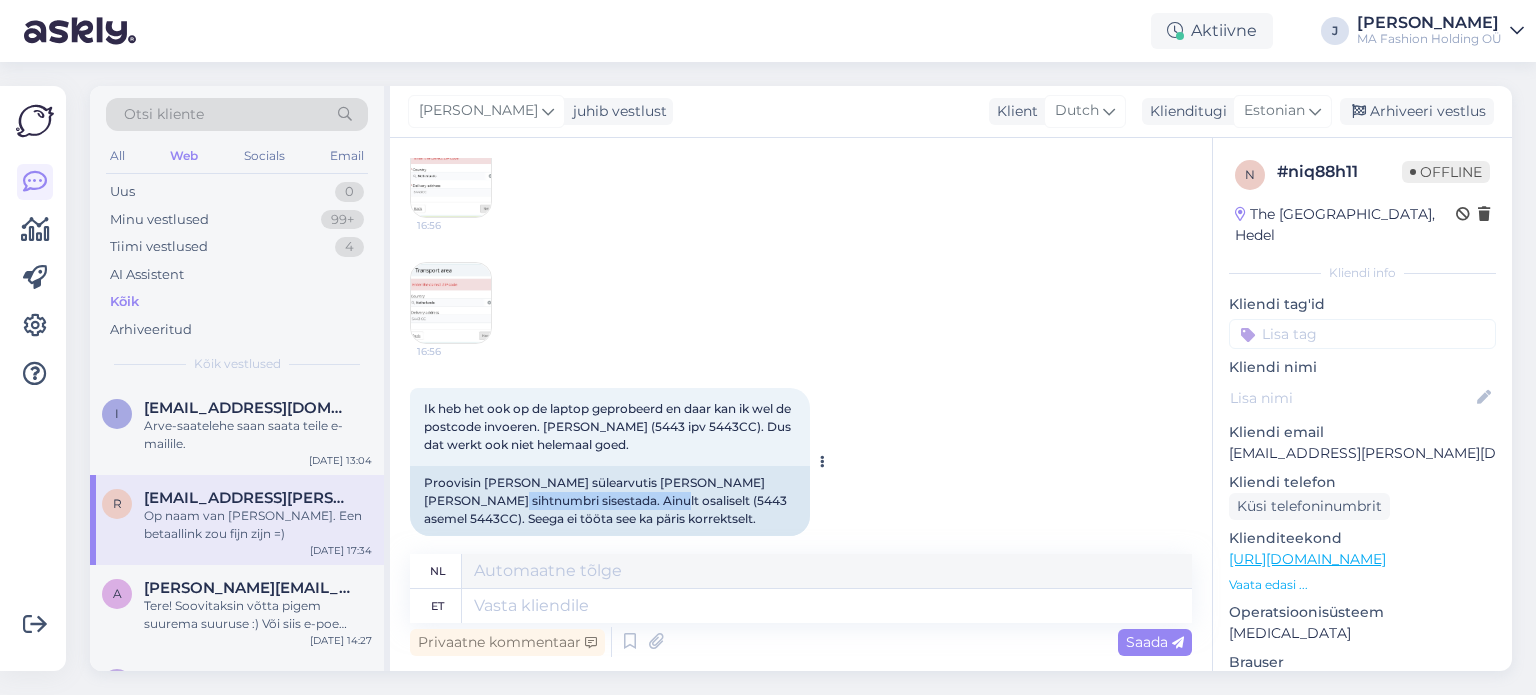 click on "Proovisin [PERSON_NAME] sülearvutis [PERSON_NAME] [PERSON_NAME] sihtnumbri sisestada. Ainult osaliselt (5443 asemel 5443CC). Seega ei tööta see ka päris korrektselt." at bounding box center (610, 501) 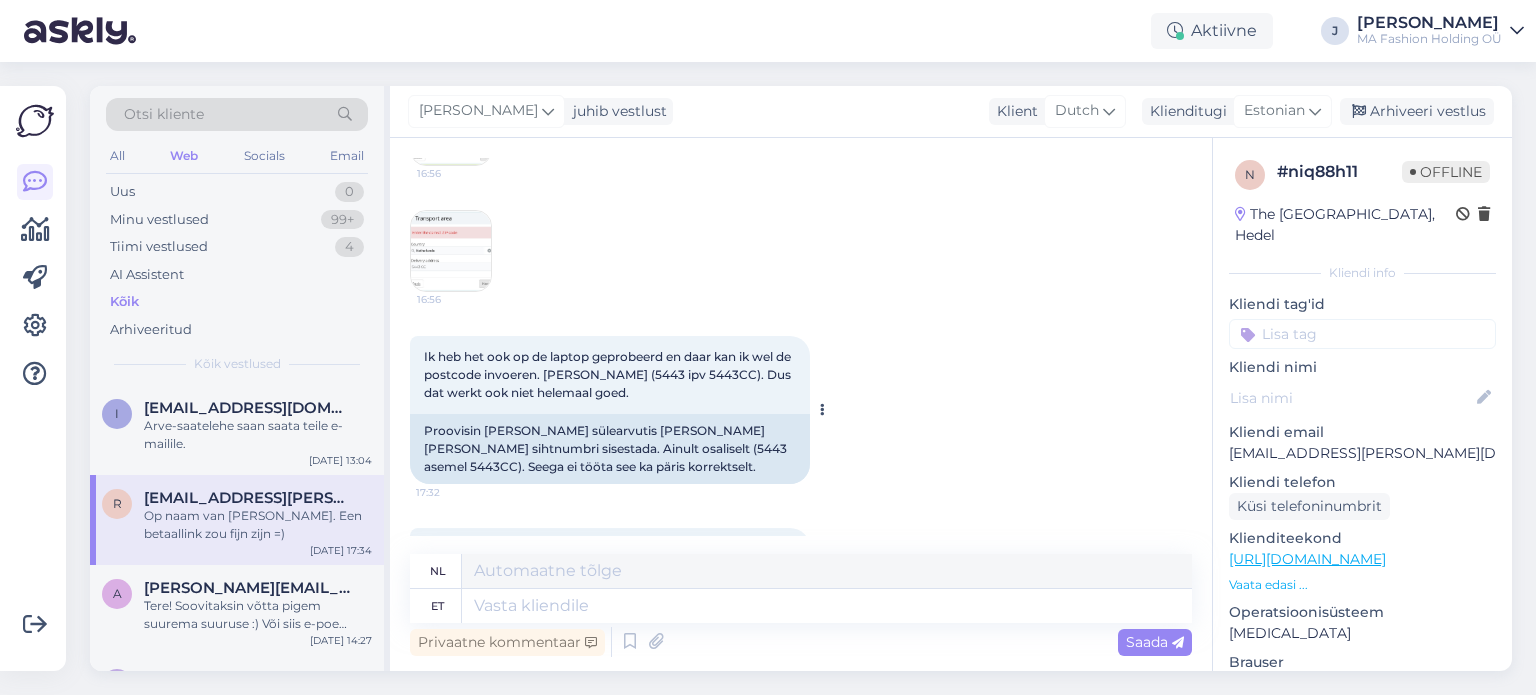 scroll, scrollTop: 1216, scrollLeft: 0, axis: vertical 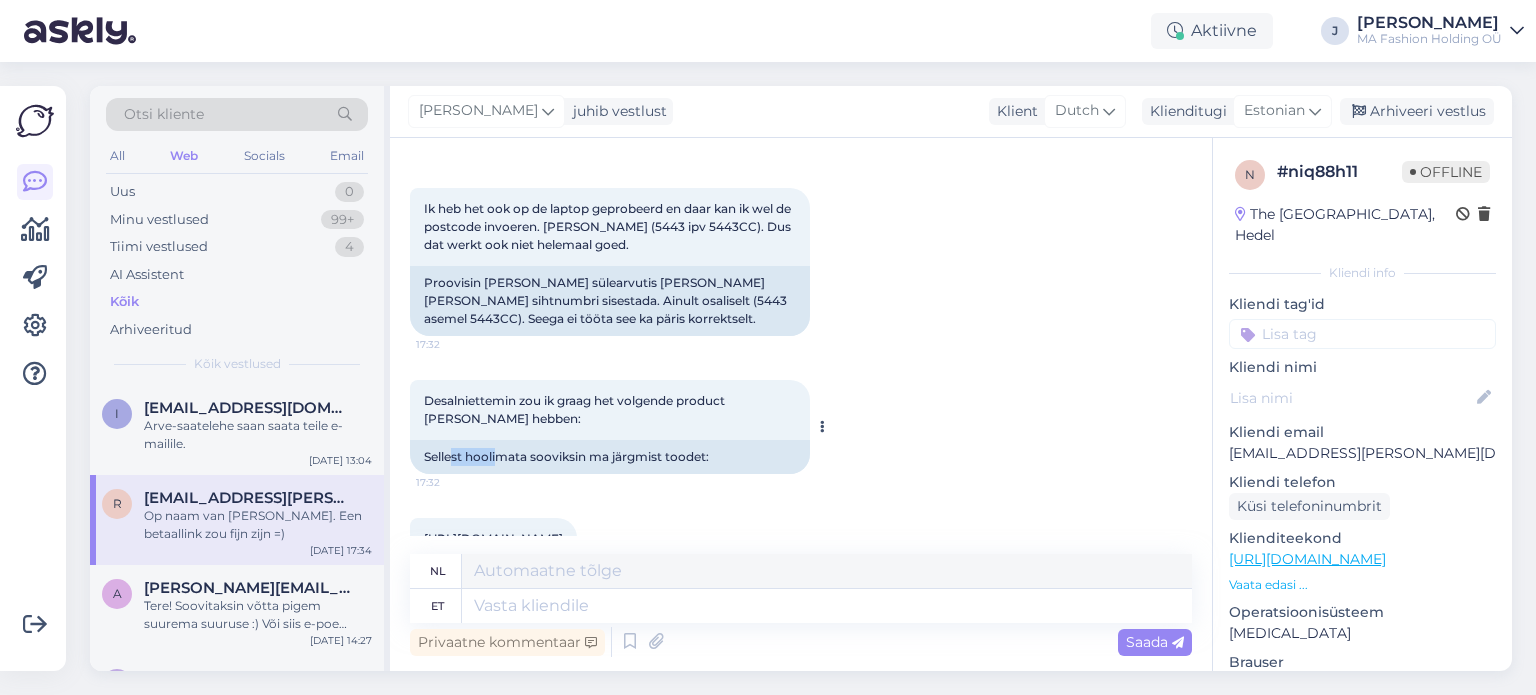 drag, startPoint x: 454, startPoint y: 419, endPoint x: 583, endPoint y: 419, distance: 129 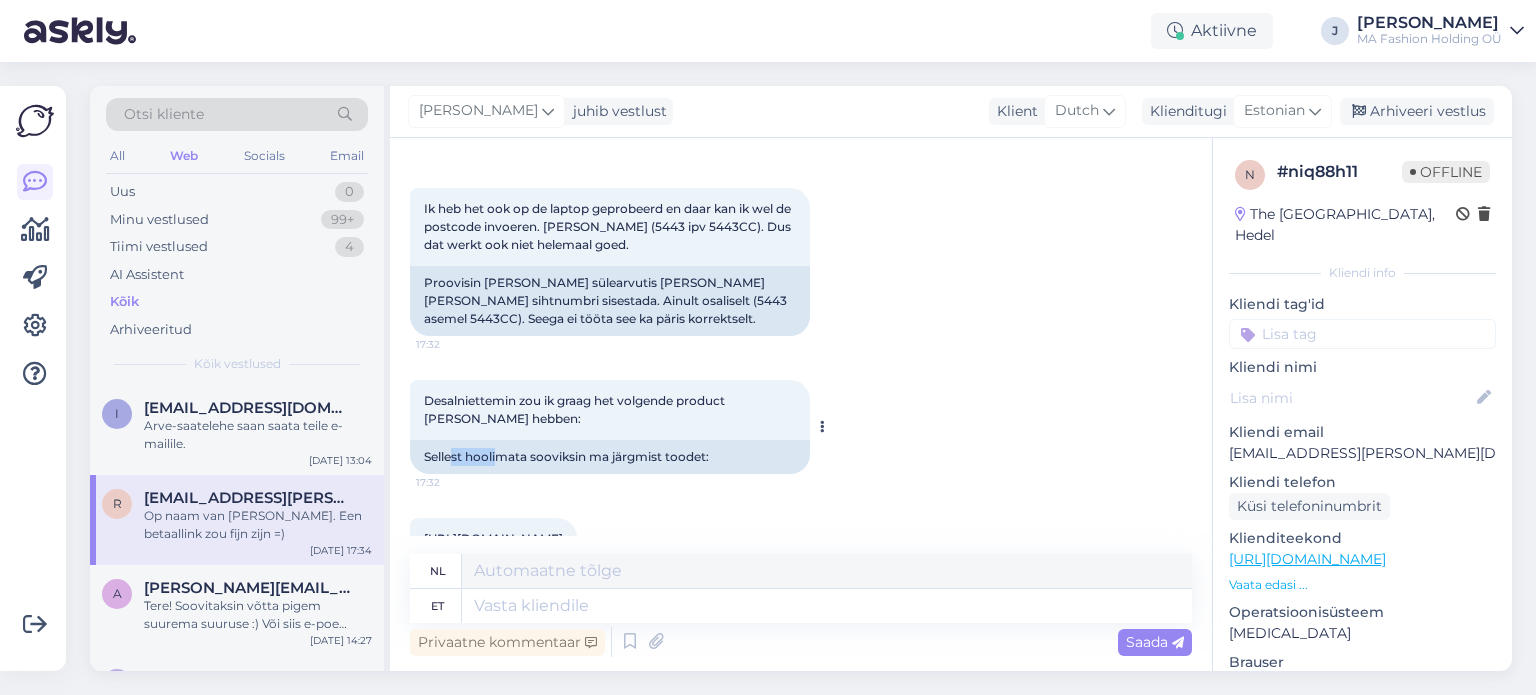click on "Sellest hoolimata sooviksin ma järgmist toodet:" at bounding box center (610, 457) 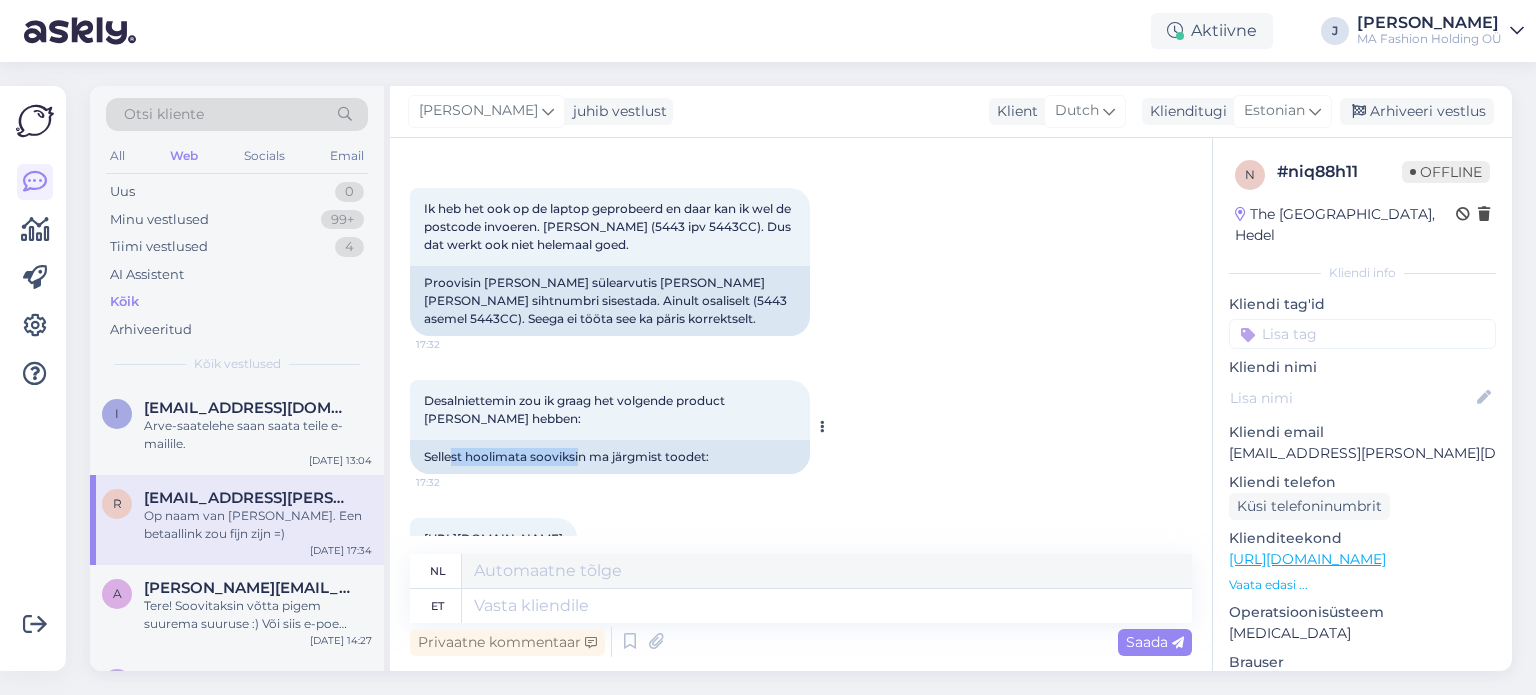 click on "Sellest hoolimata sooviksin ma järgmist toodet:" at bounding box center [610, 457] 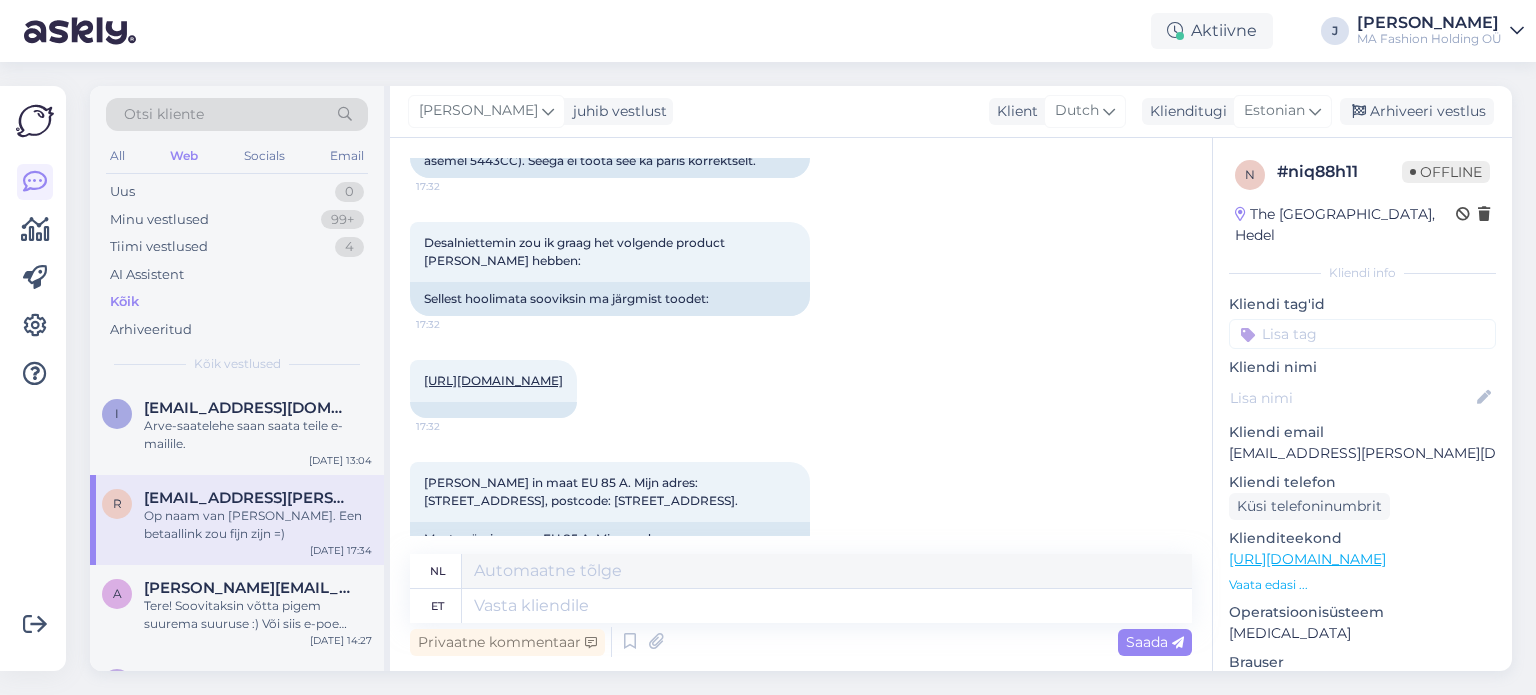 scroll, scrollTop: 1516, scrollLeft: 0, axis: vertical 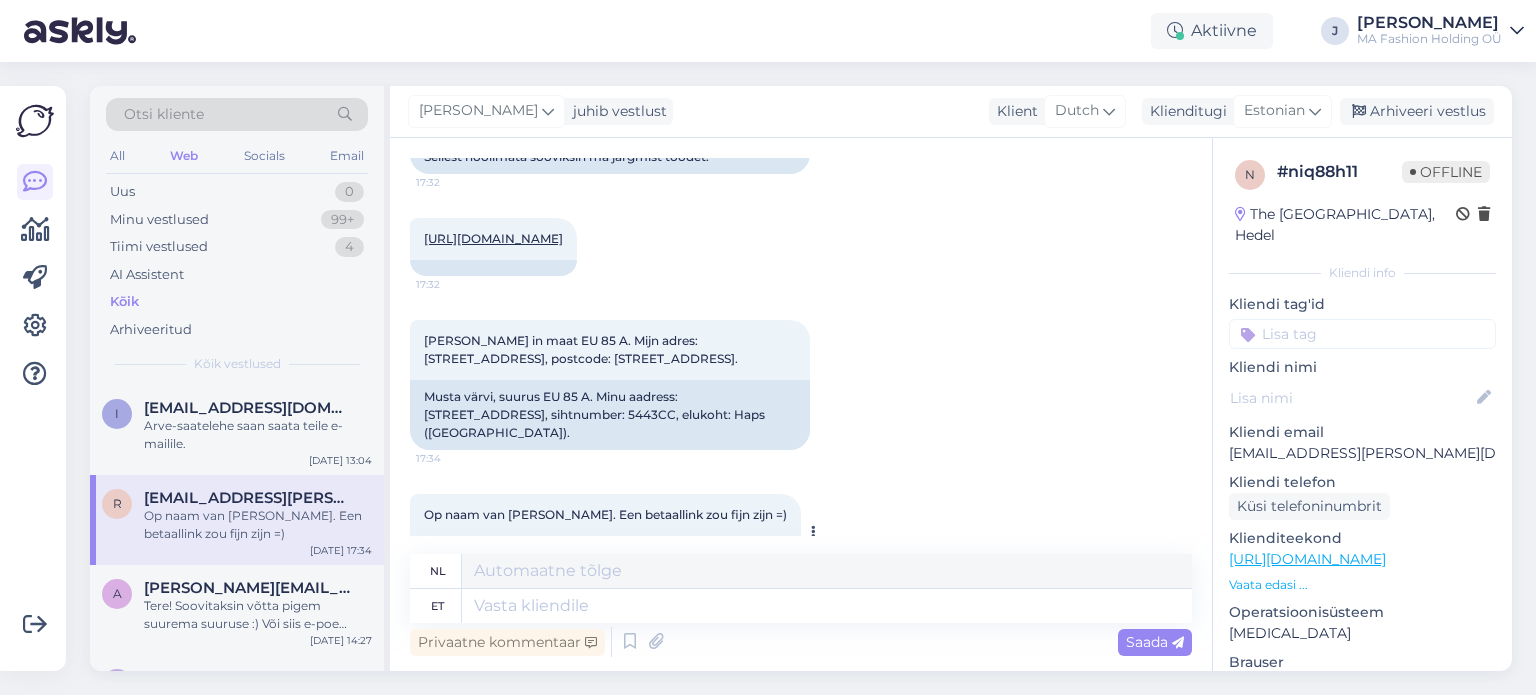 drag, startPoint x: 434, startPoint y: 491, endPoint x: 596, endPoint y: 491, distance: 162 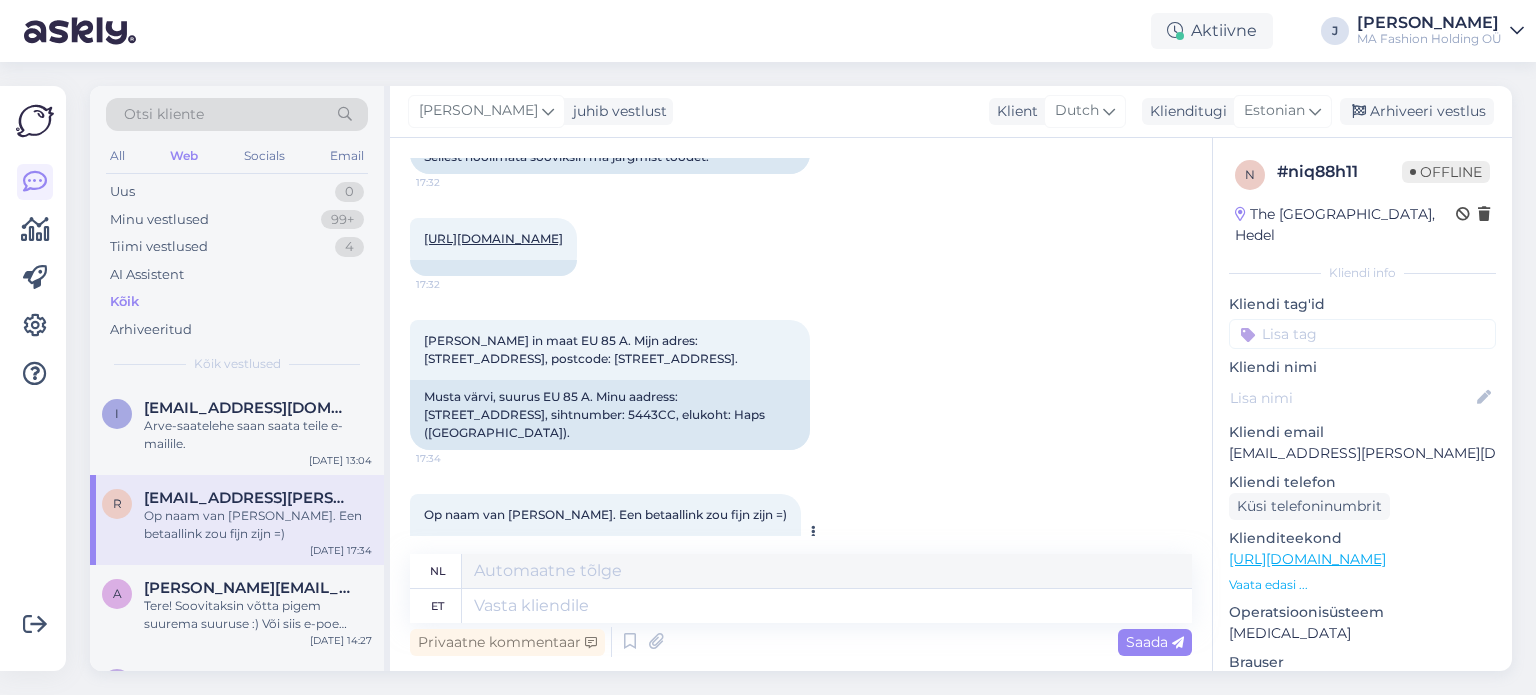 click on "[PERSON_NAME] nimel. Makselink oleks tore =)" at bounding box center (605, 553) 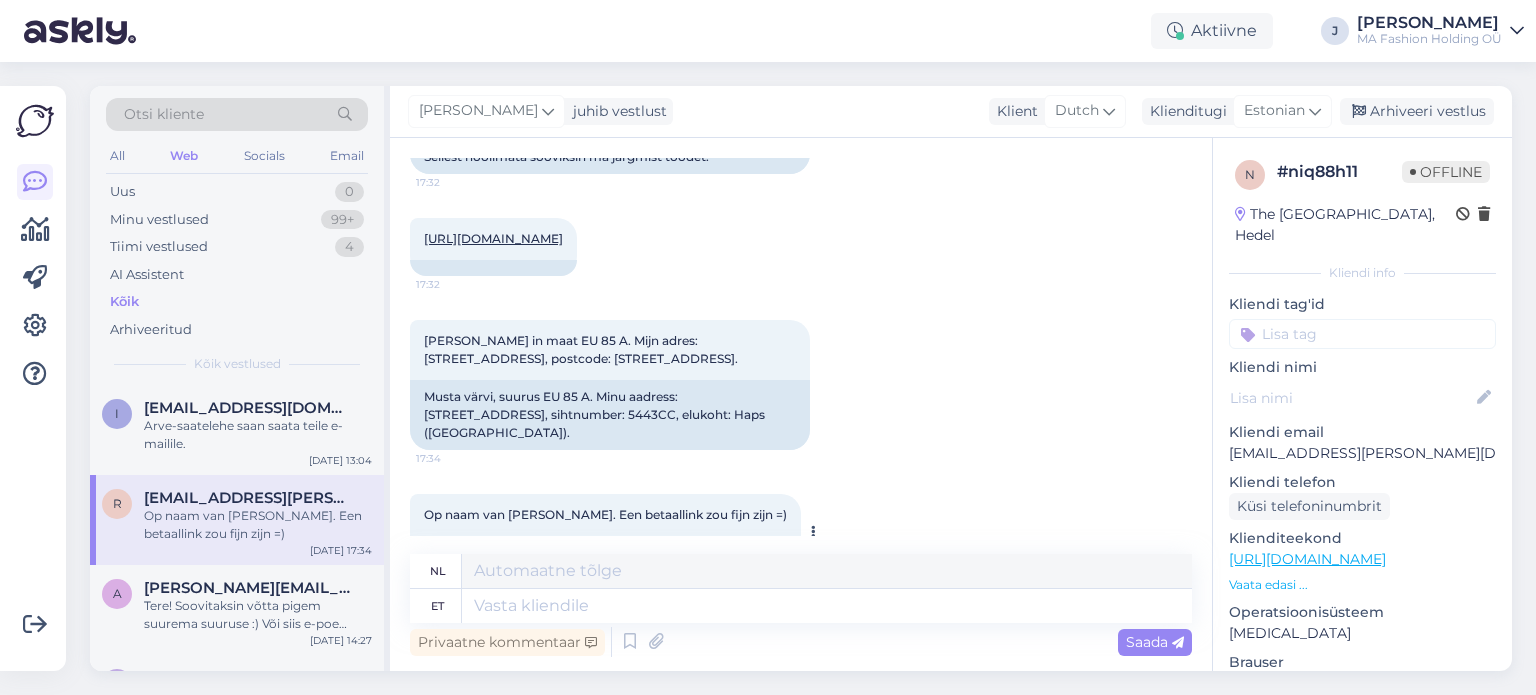 drag, startPoint x: 473, startPoint y: 495, endPoint x: 590, endPoint y: 495, distance: 117 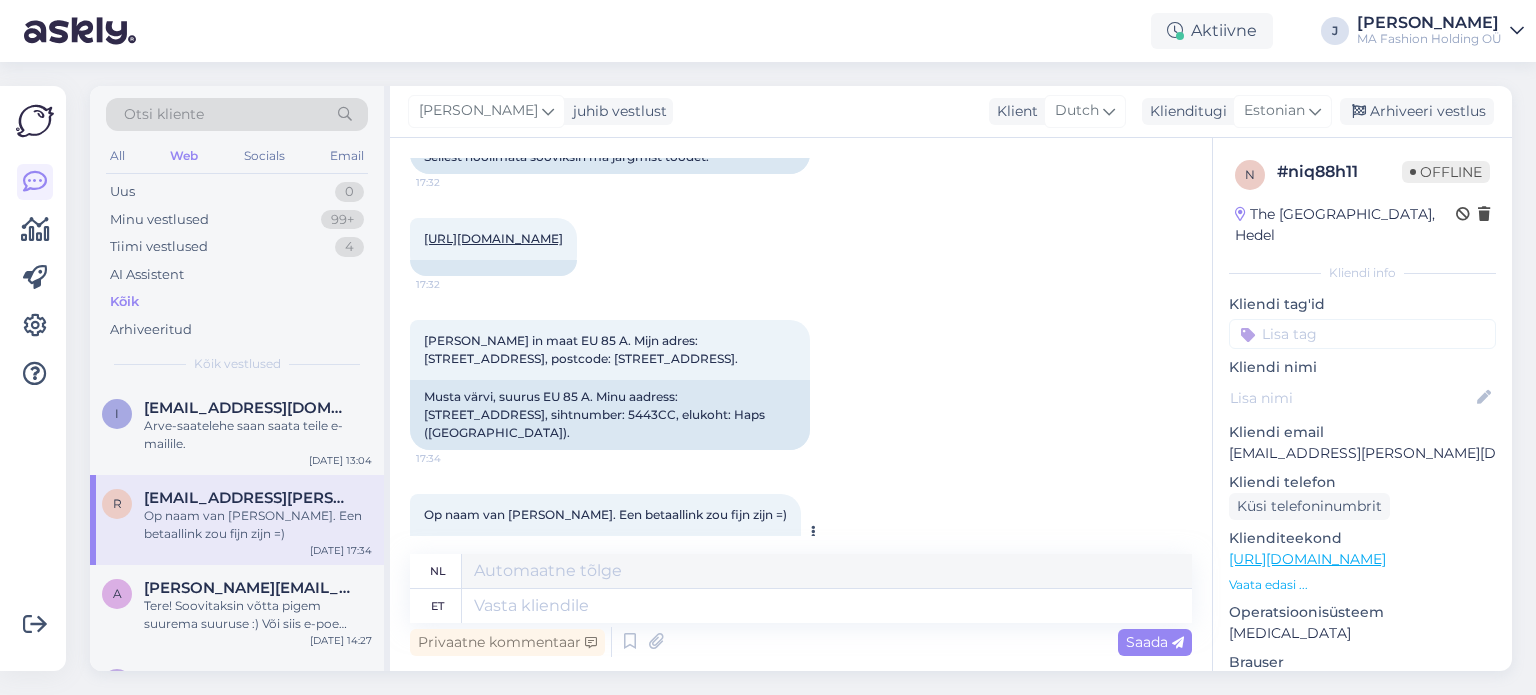 click on "[PERSON_NAME] nimel. Makselink oleks tore =)" at bounding box center [605, 553] 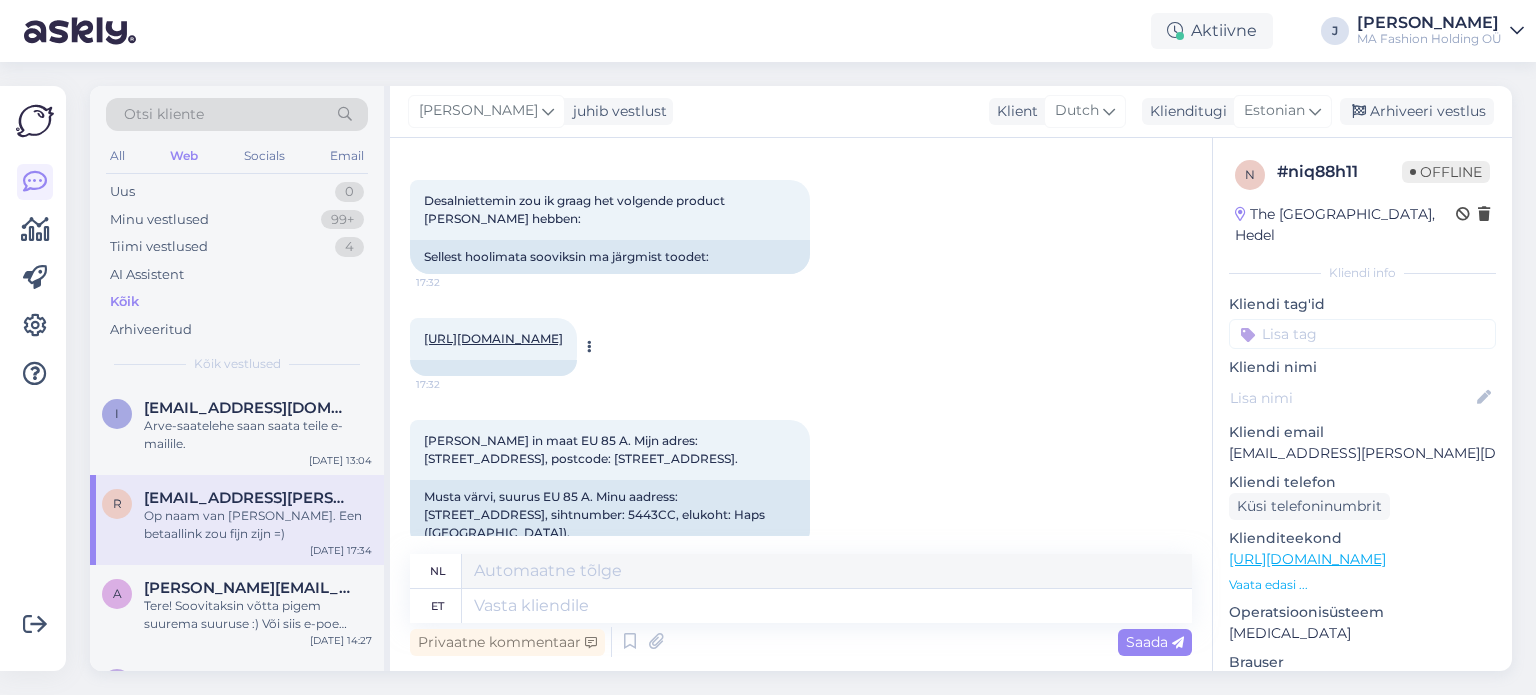 click on "[URL][DOMAIN_NAME]" at bounding box center [493, 338] 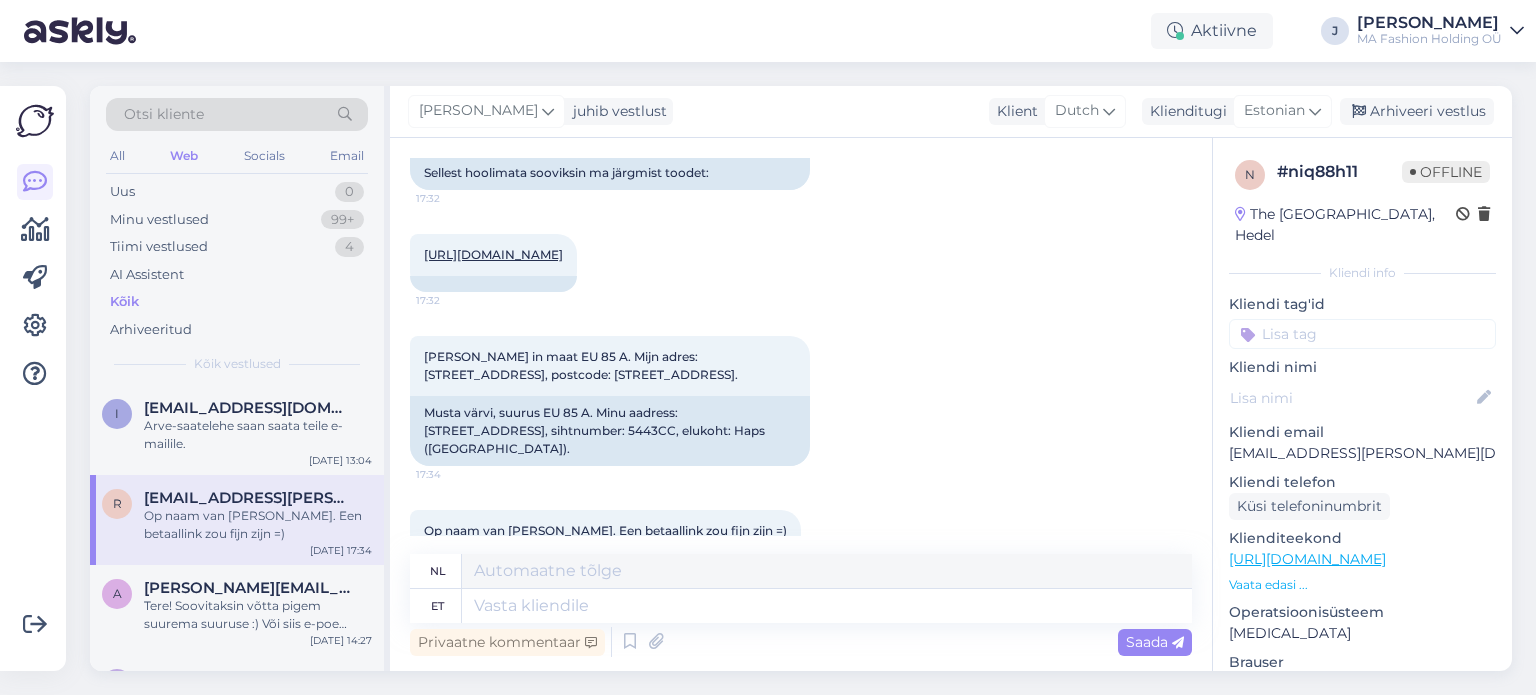 scroll, scrollTop: 1516, scrollLeft: 0, axis: vertical 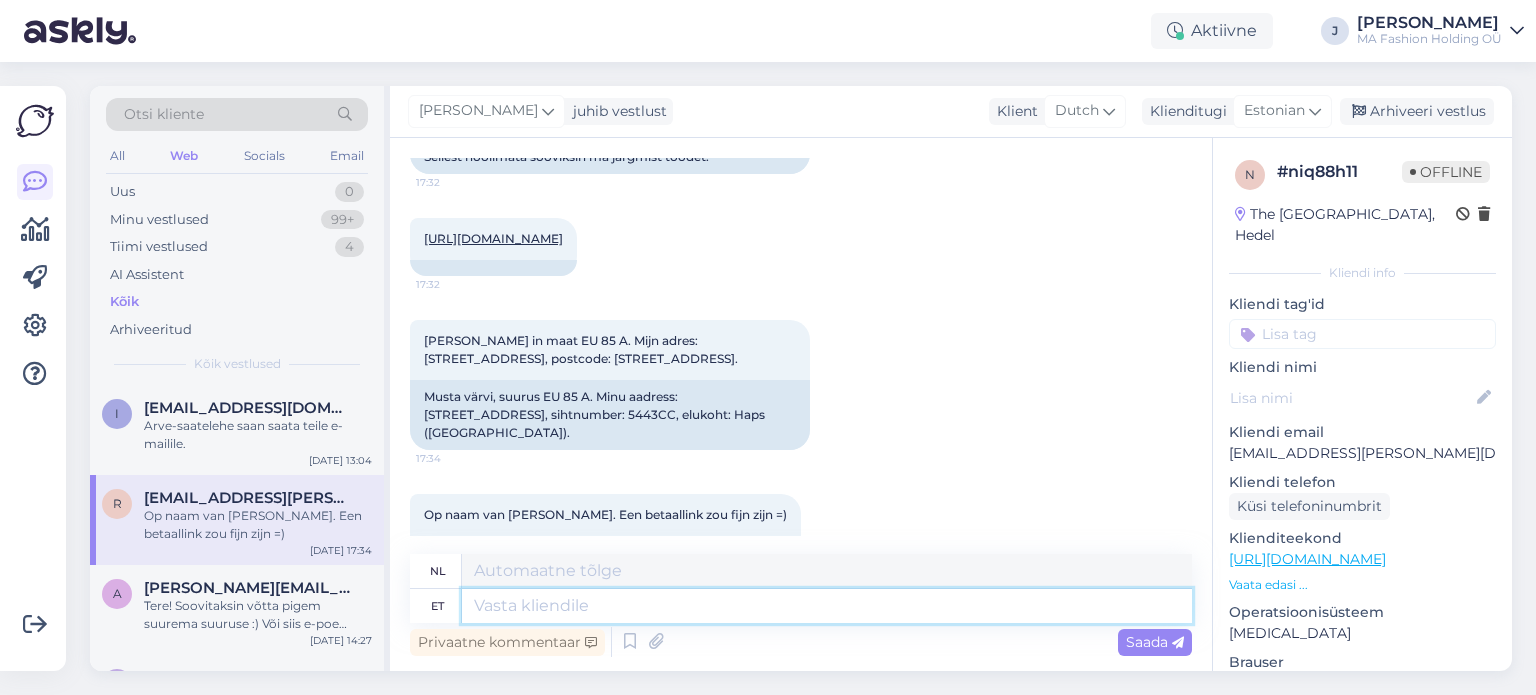 click at bounding box center (827, 606) 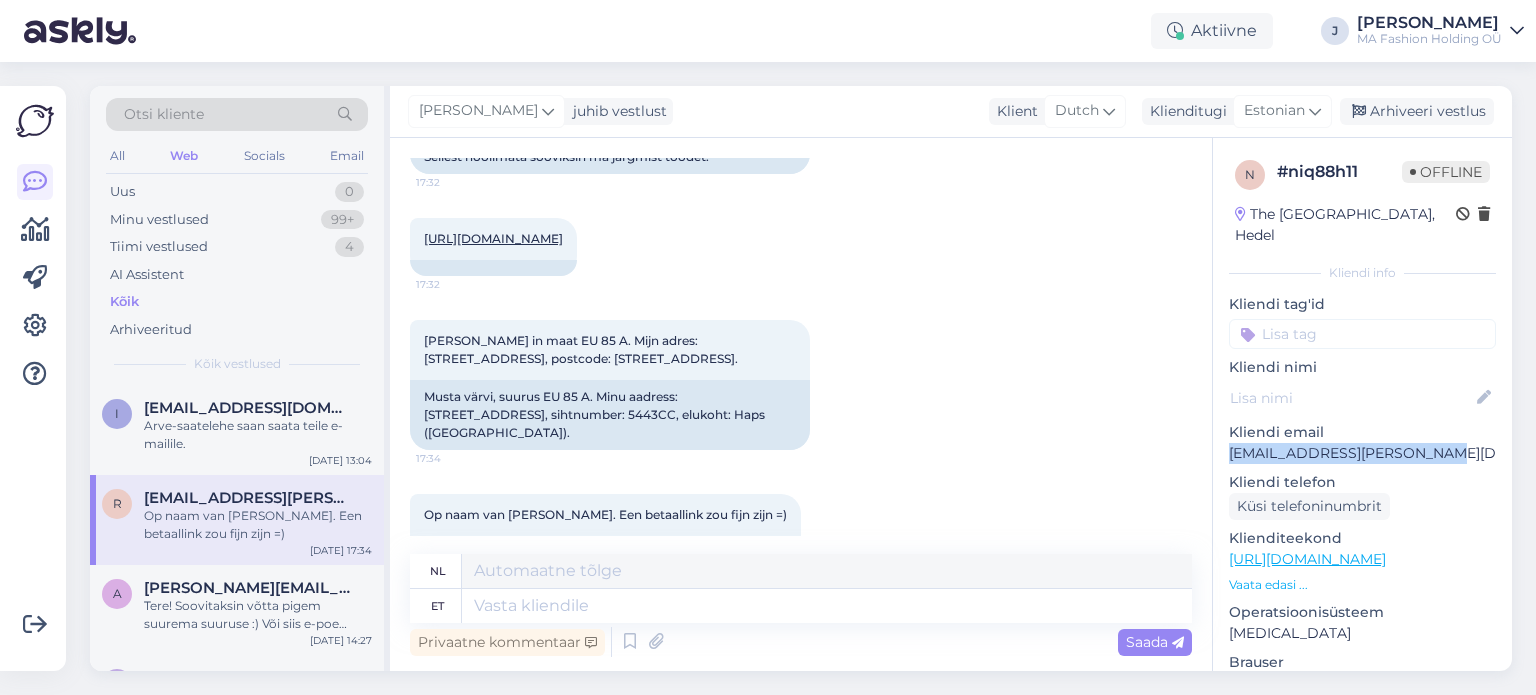 drag, startPoint x: 1229, startPoint y: 433, endPoint x: 1447, endPoint y: 426, distance: 218.11235 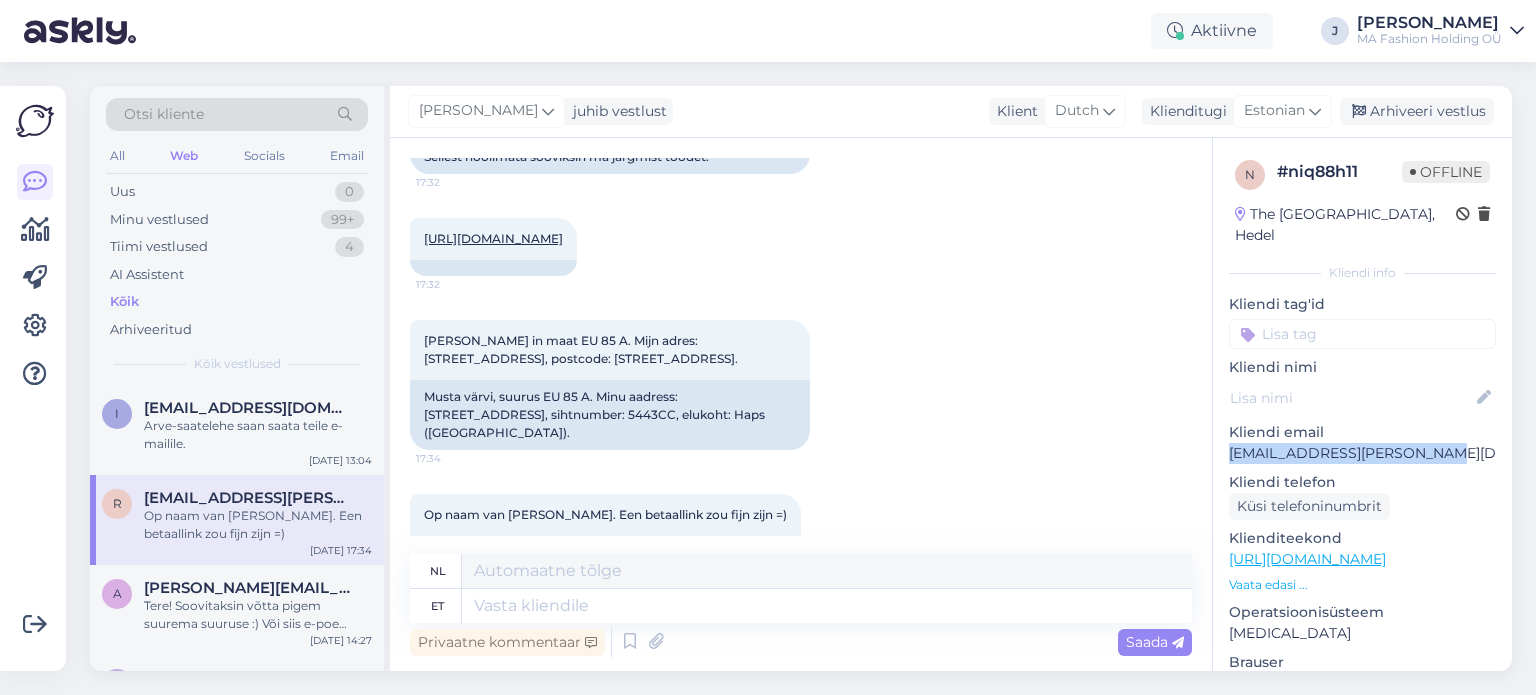 click on "[EMAIL_ADDRESS][PERSON_NAME][DOMAIN_NAME]" at bounding box center [1362, 453] 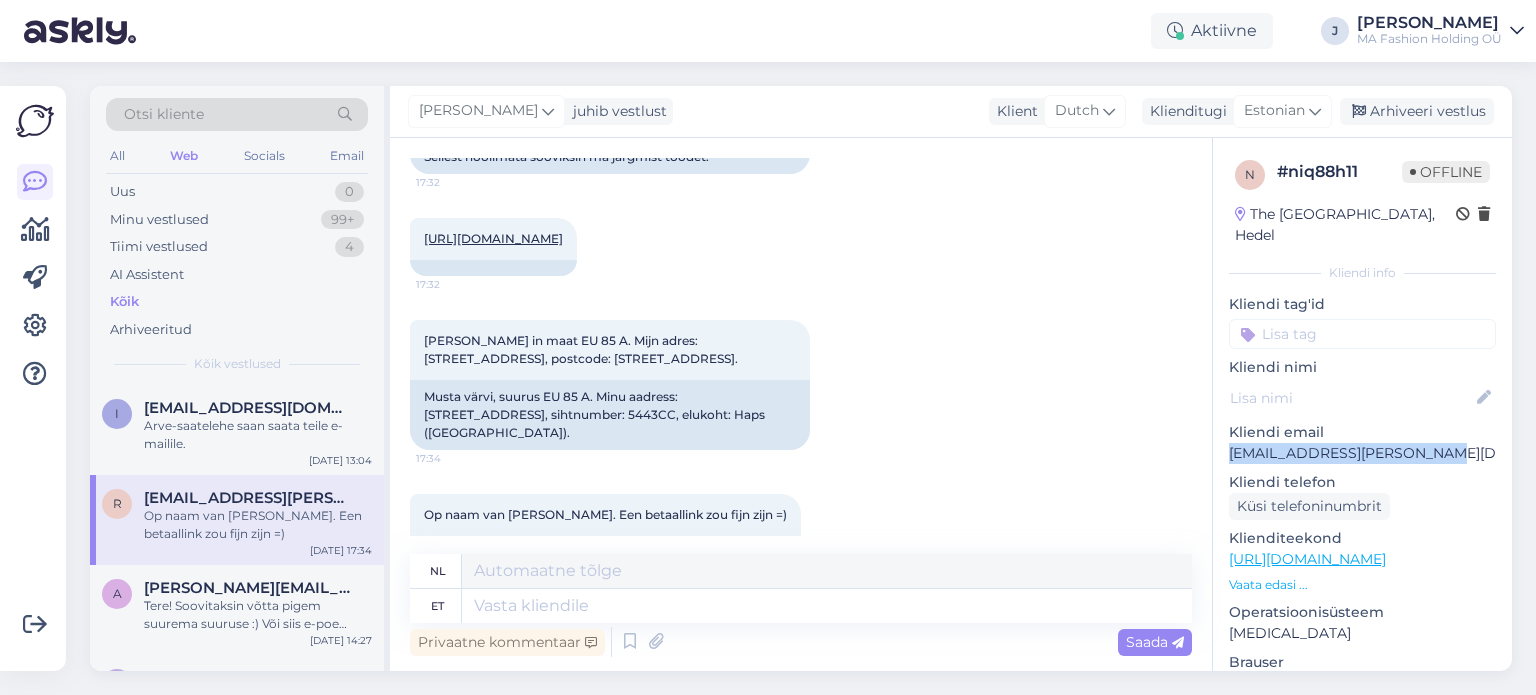 copy on "[EMAIL_ADDRESS][PERSON_NAME][DOMAIN_NAME]" 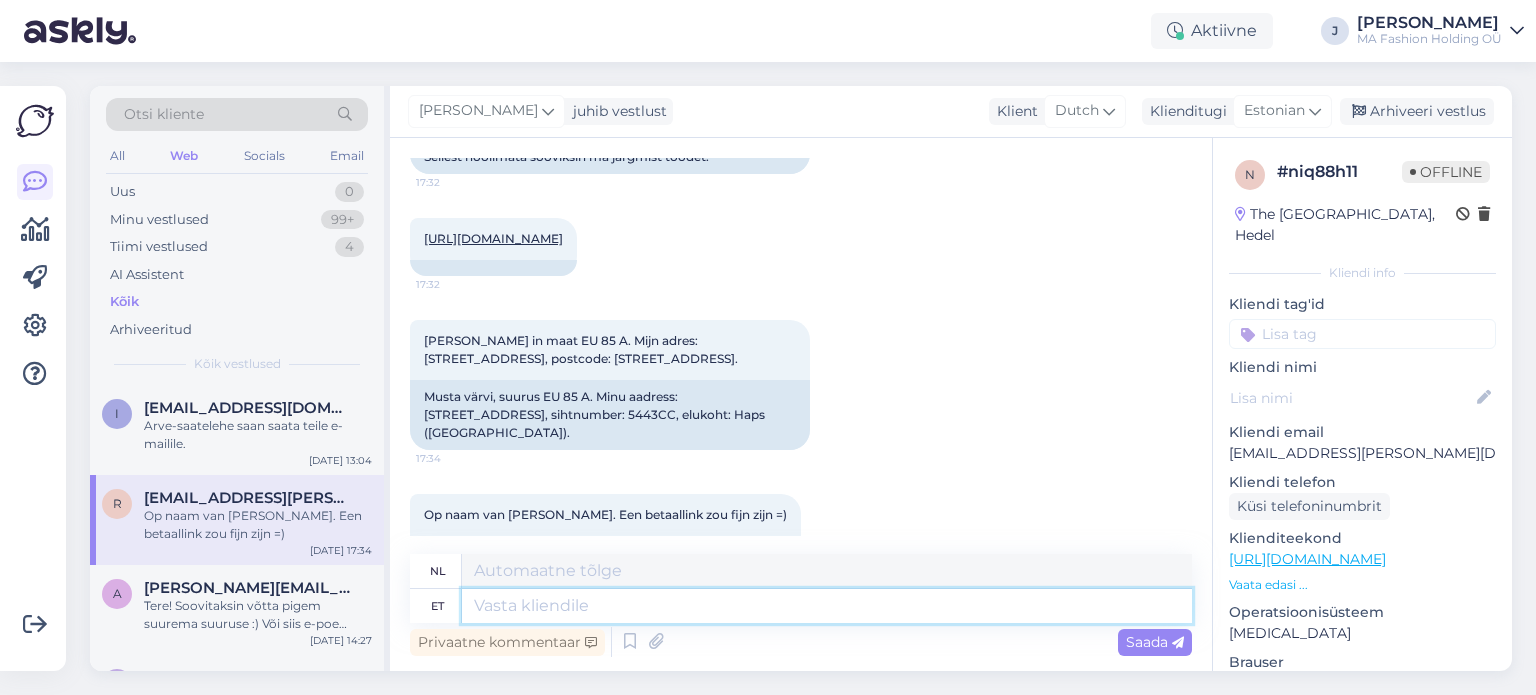 click at bounding box center (827, 606) 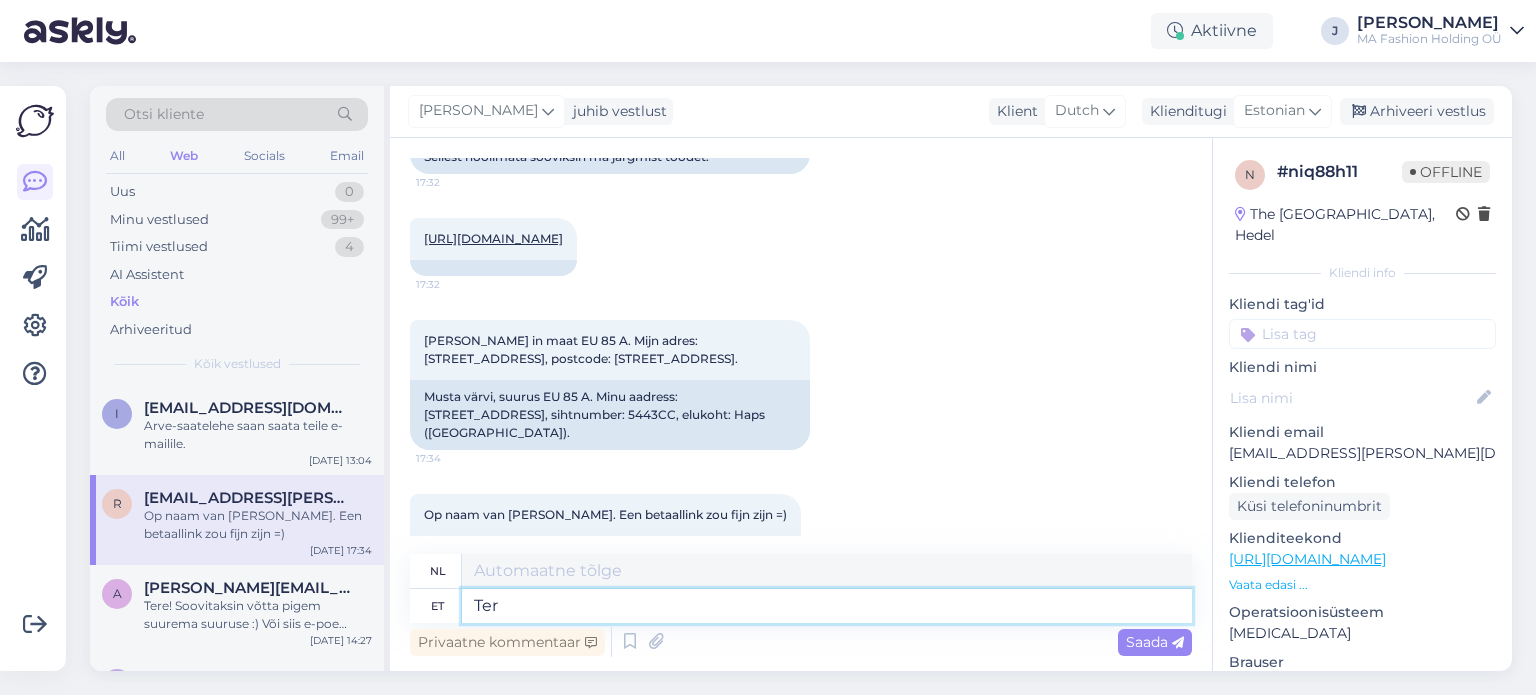 type on "Tere" 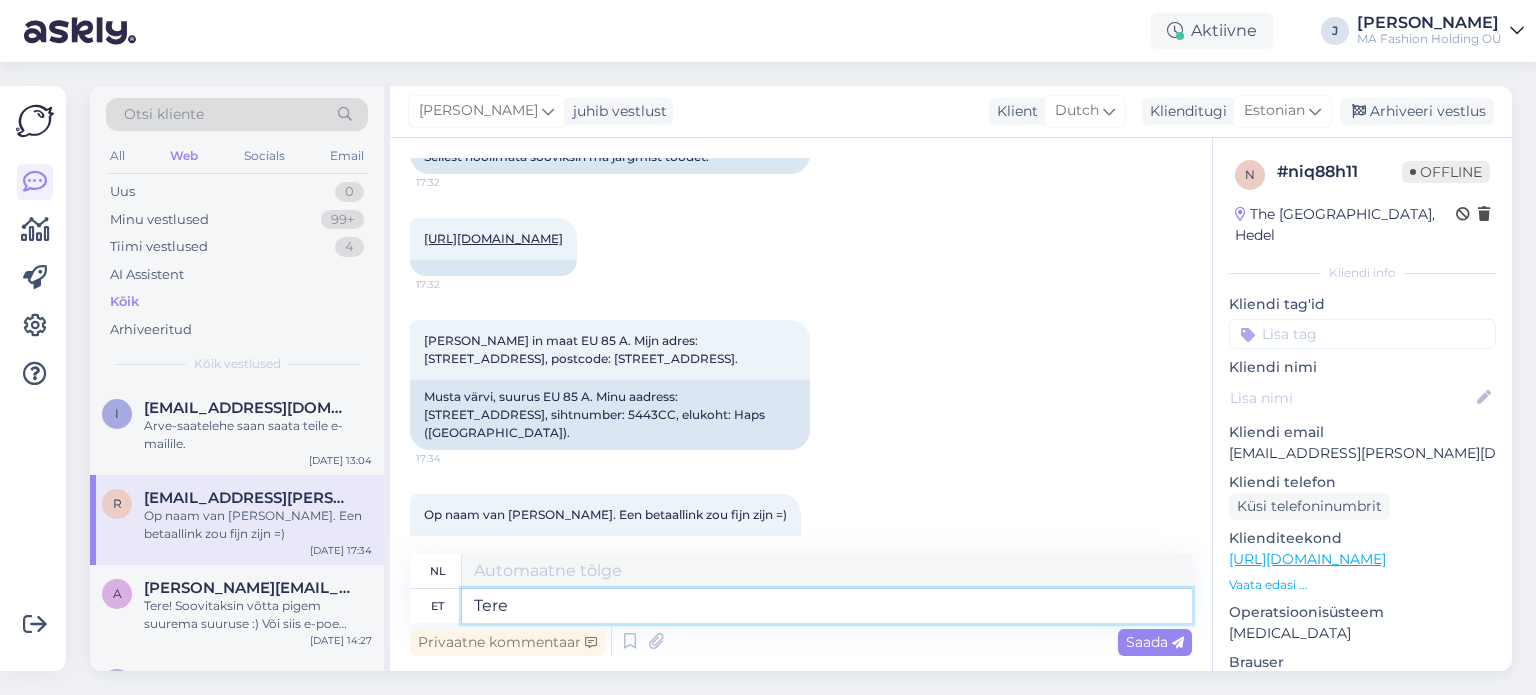 type on "Ter" 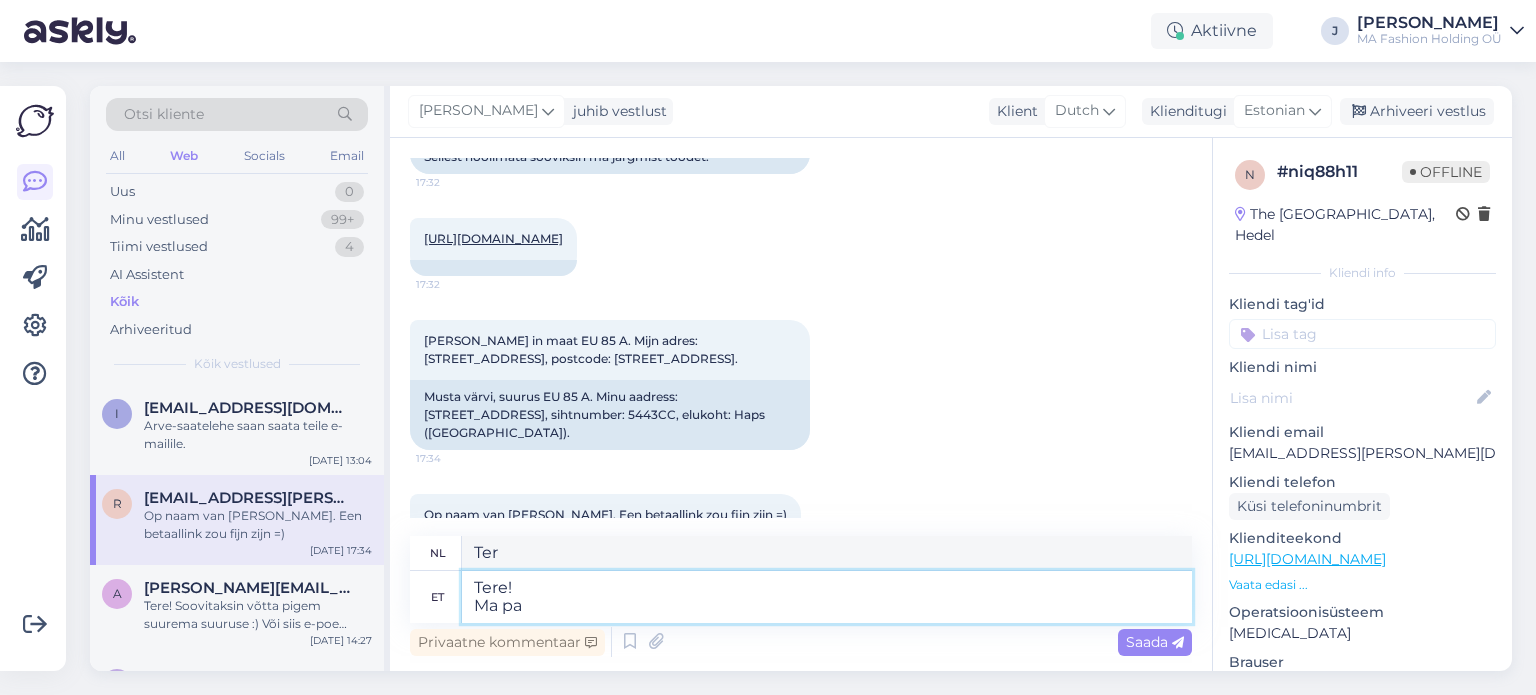 type on "Tere!
Ma pal" 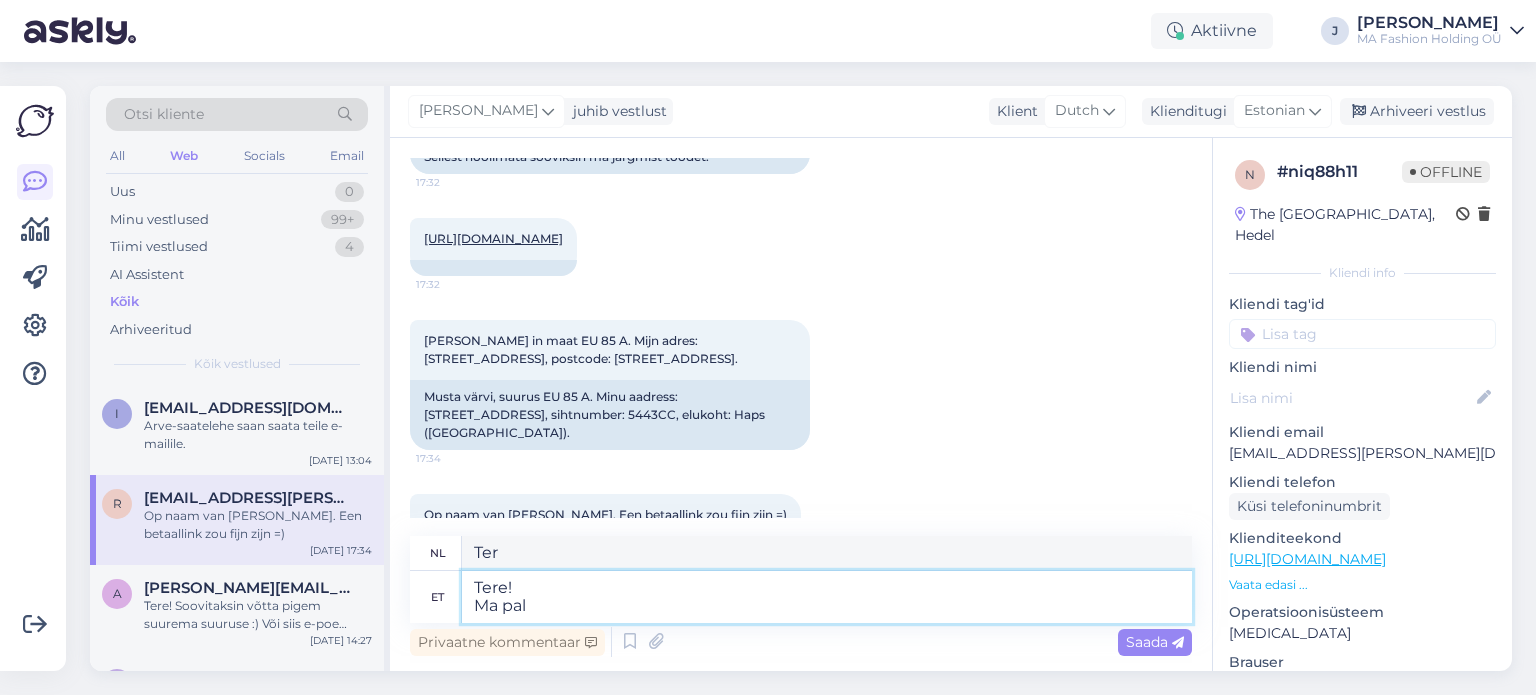 type on "Hallo!
Ma" 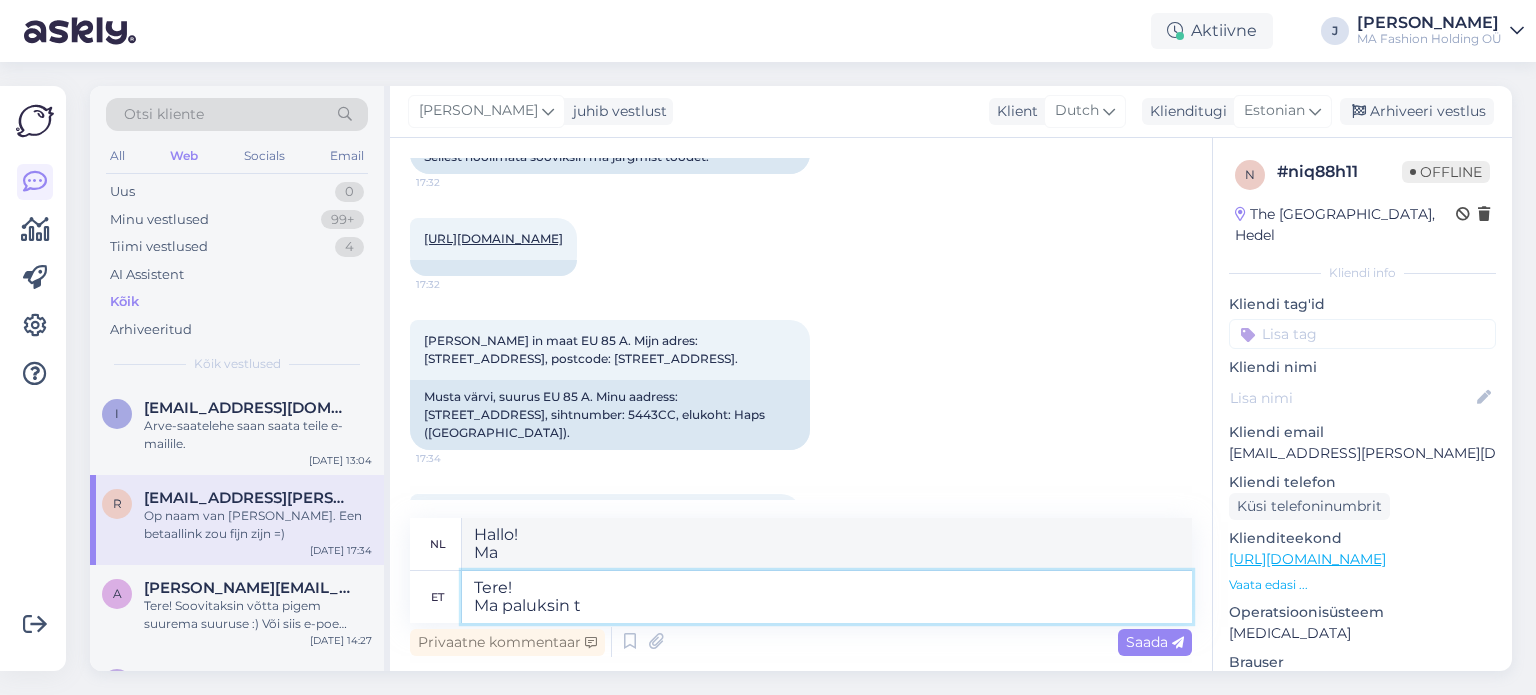 type on "Tere!
Ma paluksin tä" 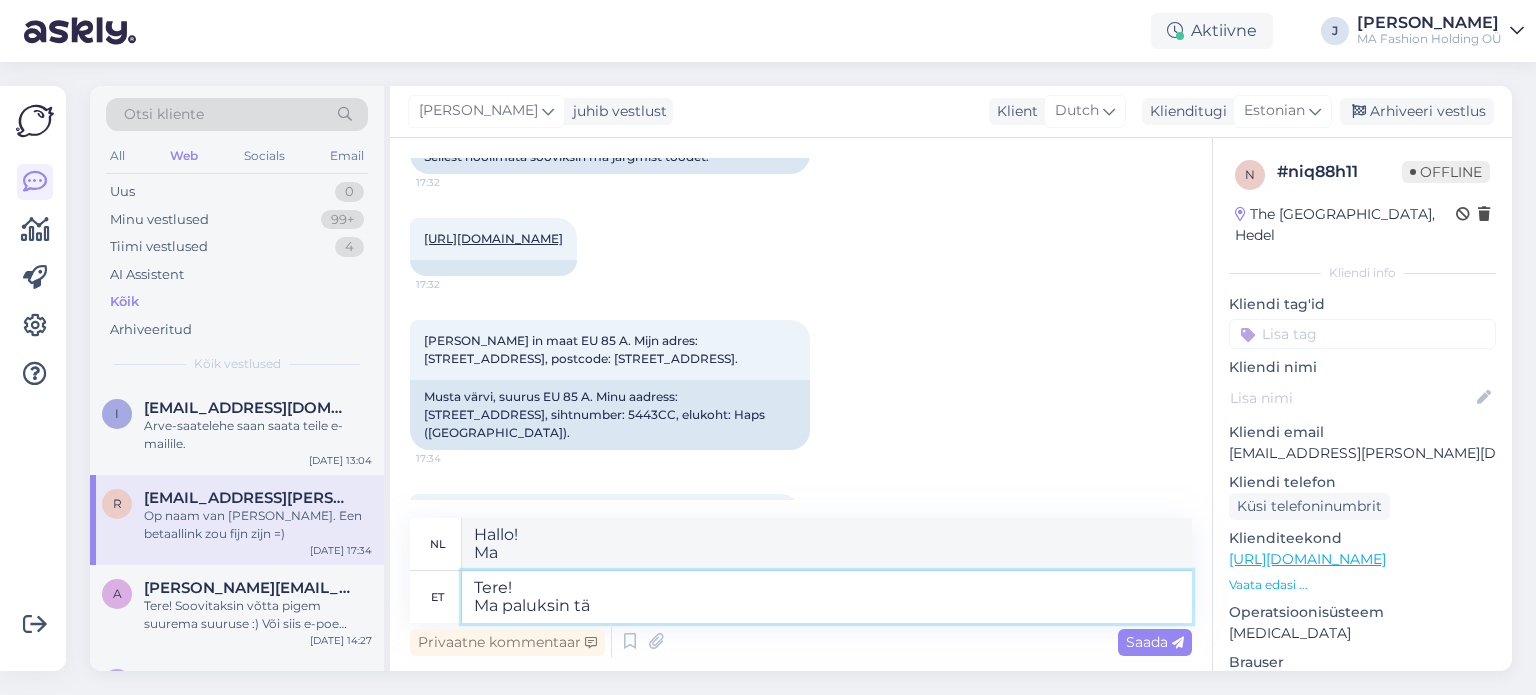 type on "Hallo!
[PERSON_NAME] graag [PERSON_NAME]..." 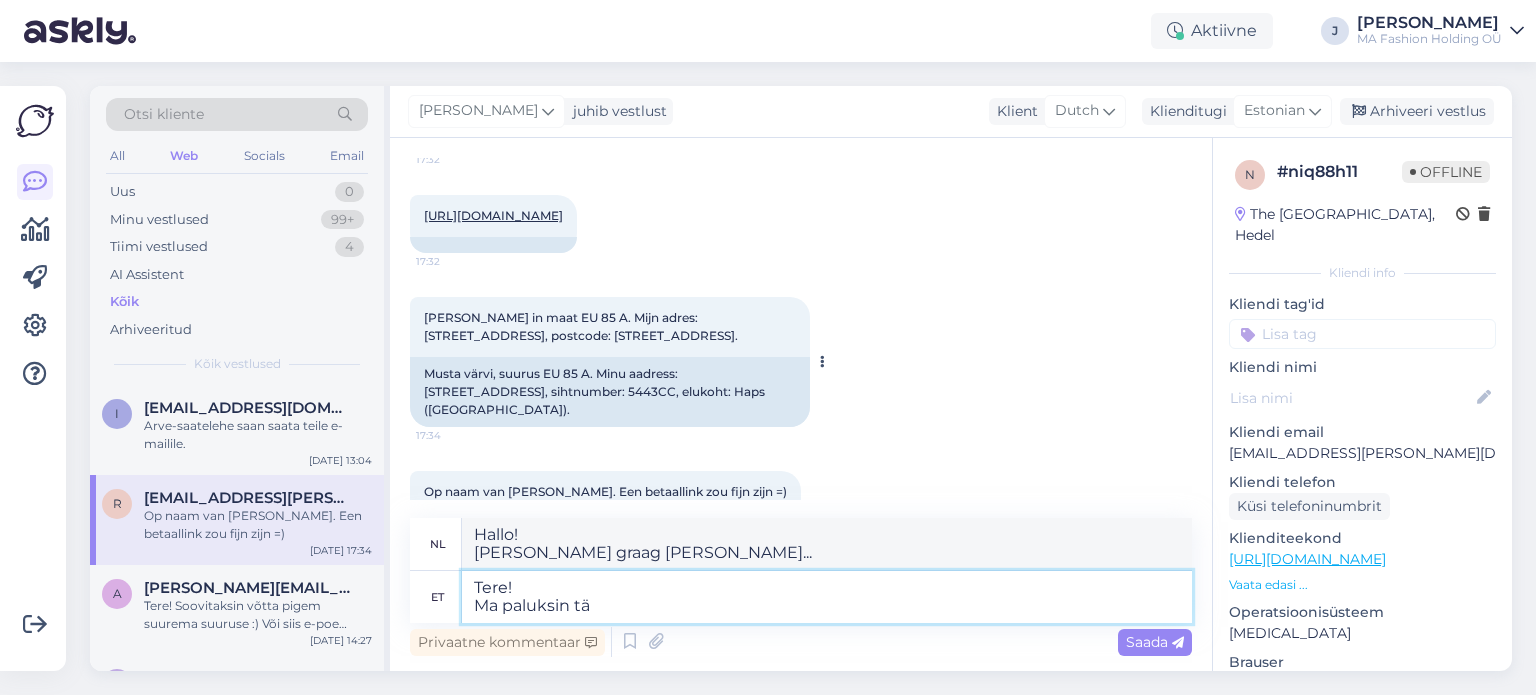 scroll, scrollTop: 1552, scrollLeft: 0, axis: vertical 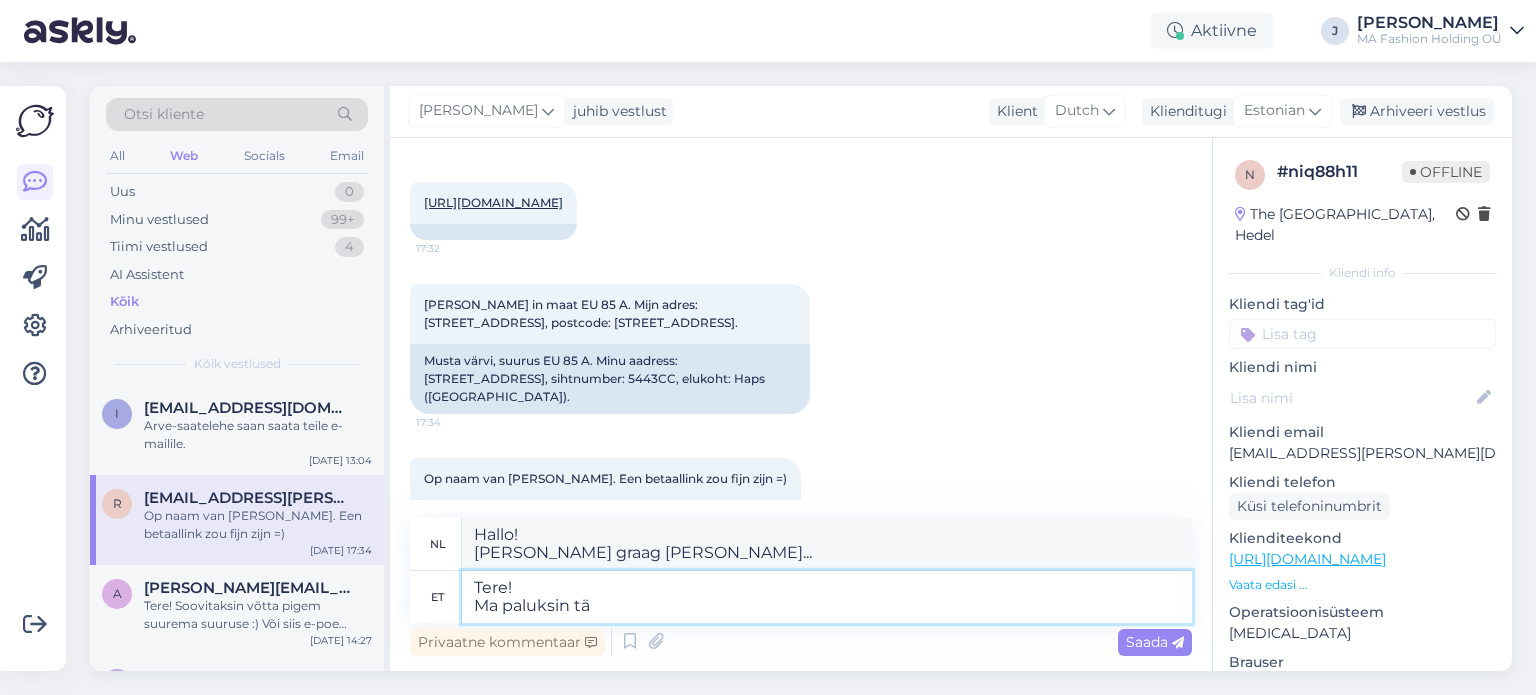 drag, startPoint x: 624, startPoint y: 603, endPoint x: 476, endPoint y: 602, distance: 148.00337 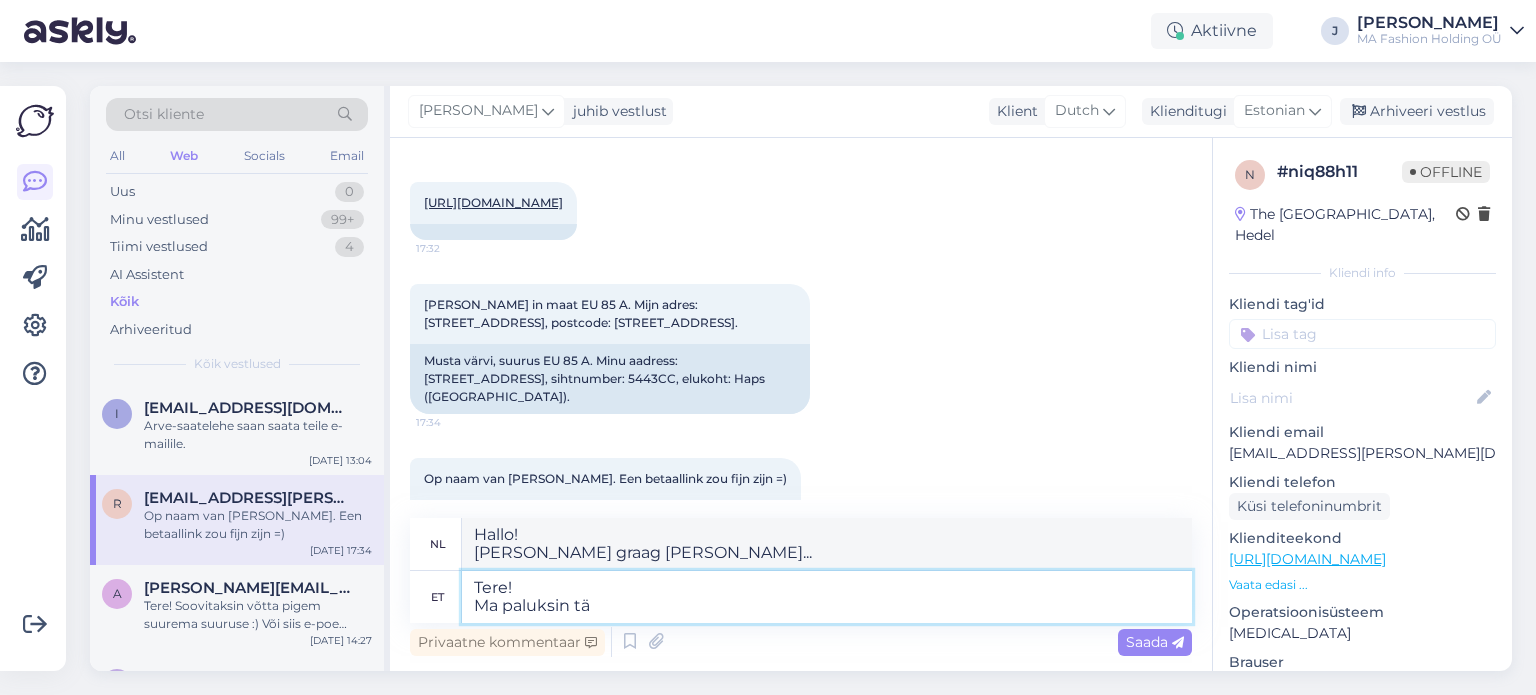 click on "Tere!
Ma paluksin tä" at bounding box center (827, 597) 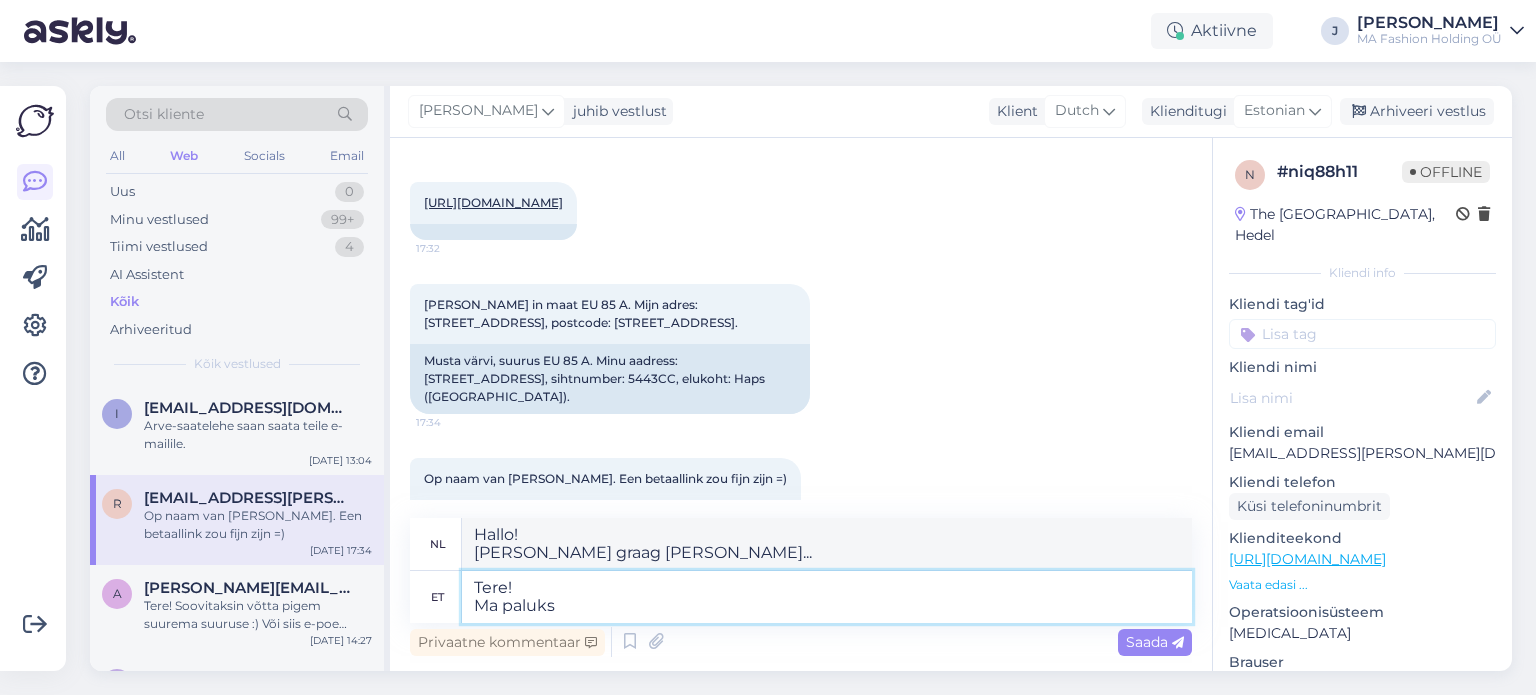 type on "Tere!
Ma paluksi" 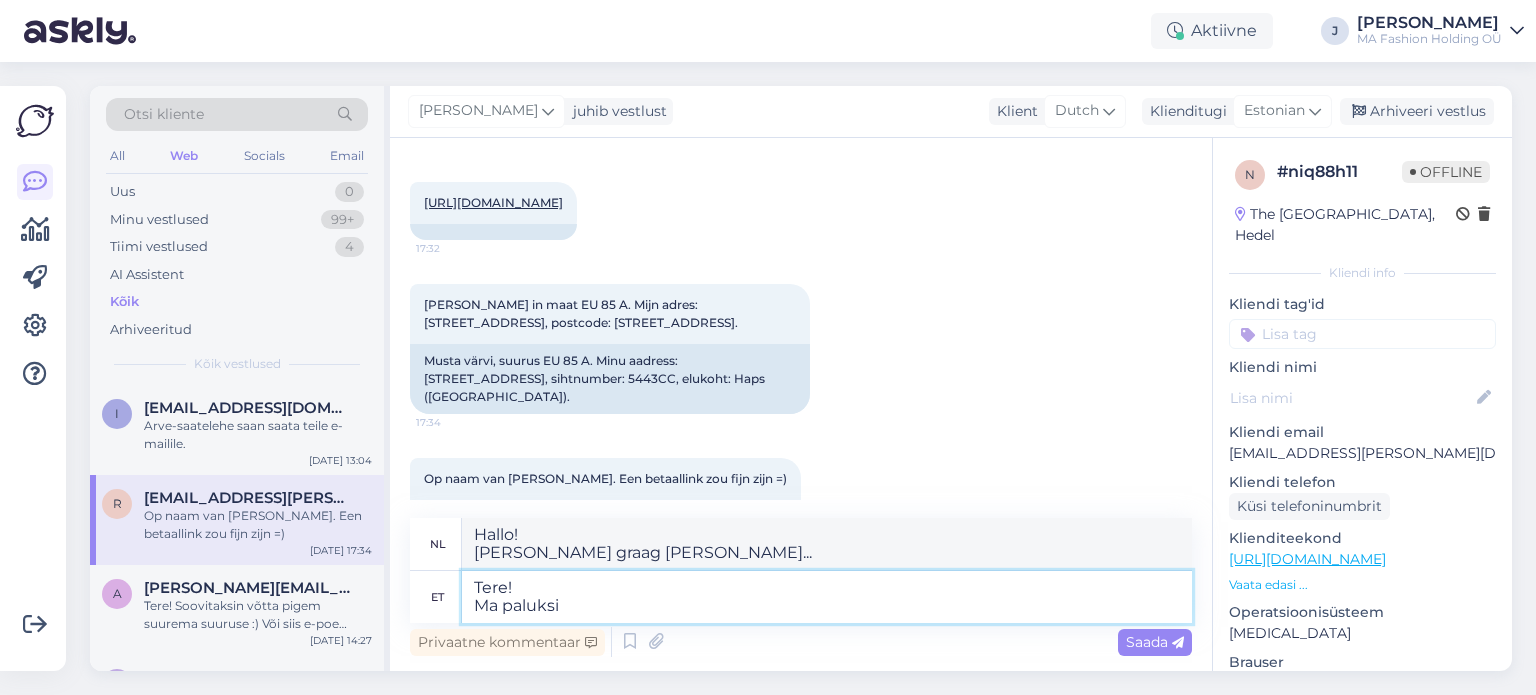 type on "Hallo!
Ma" 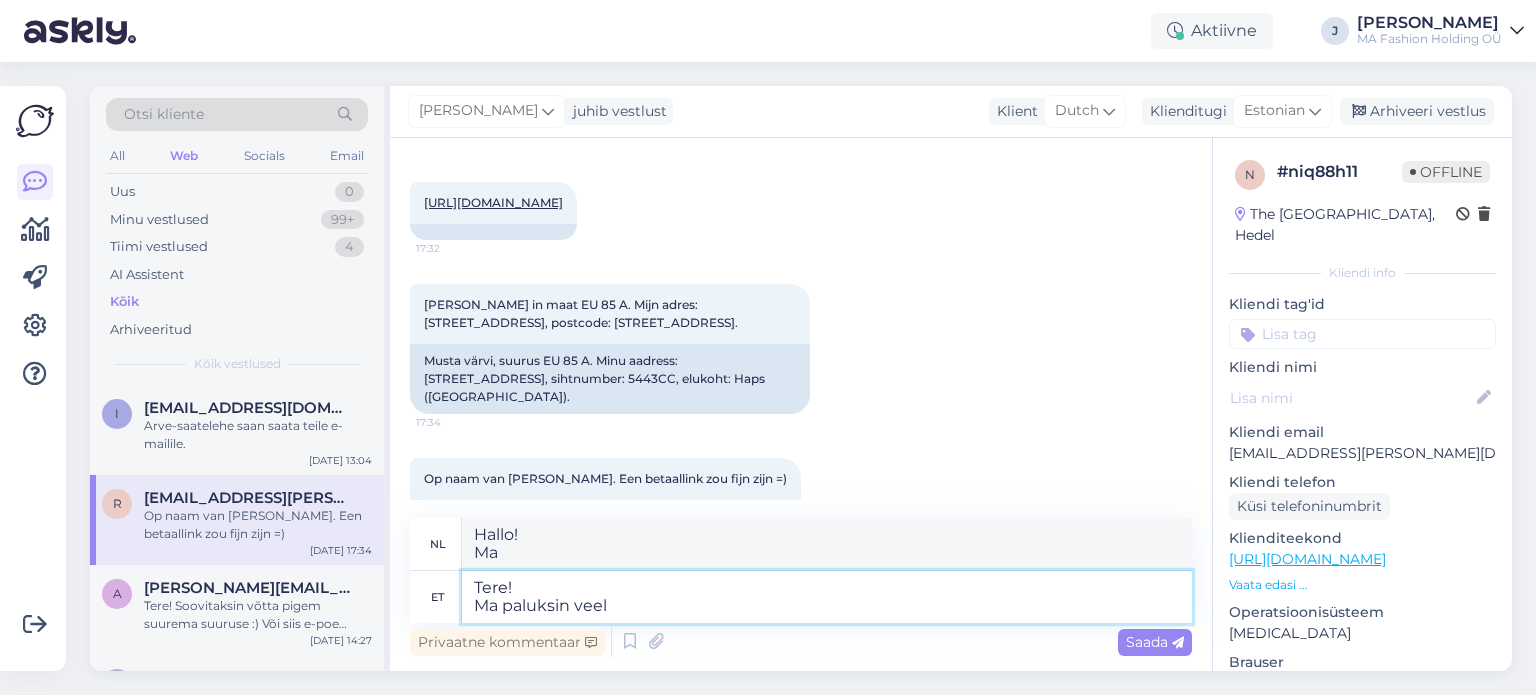 type on "Tere!
Ma paluksin veel" 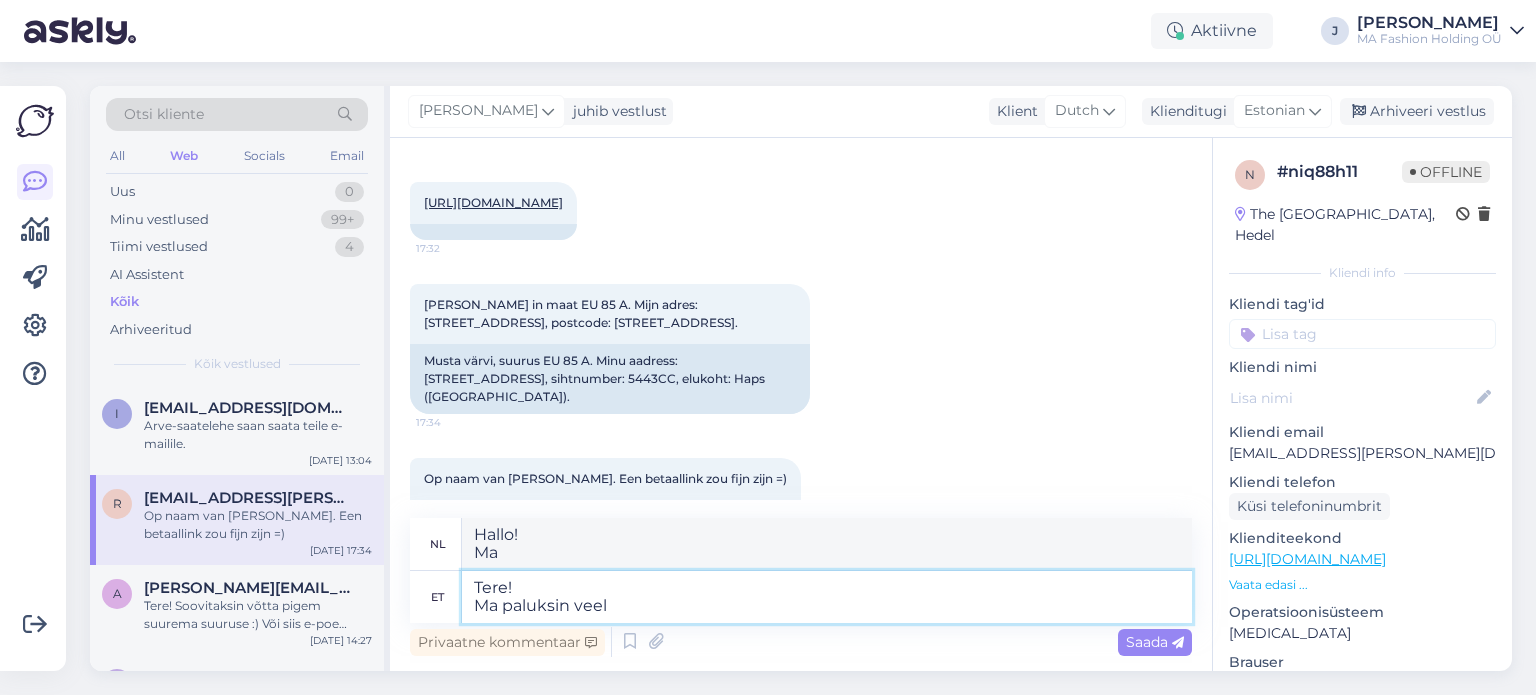 type on "Hallo!
[PERSON_NAME] graag [PERSON_NAME]..." 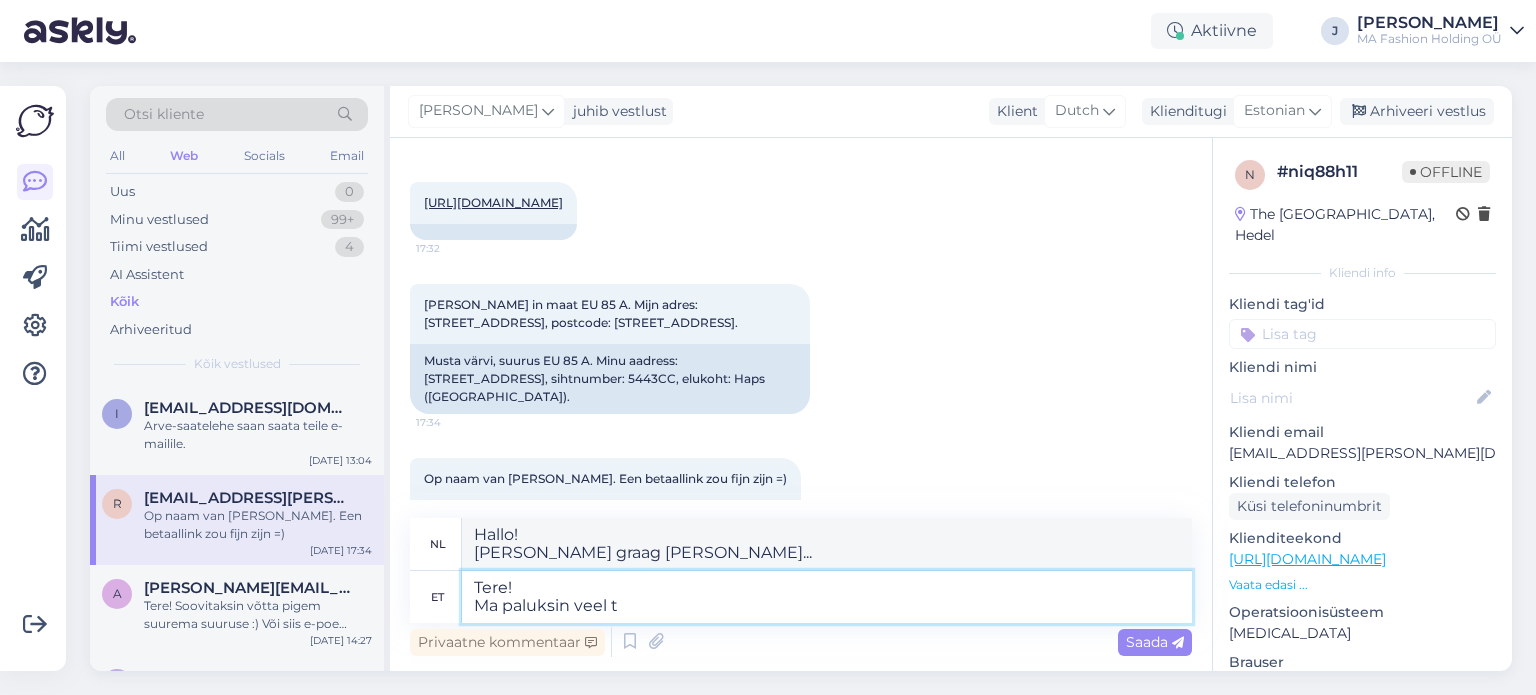 type on "Tere!
Ma paluksin veel te" 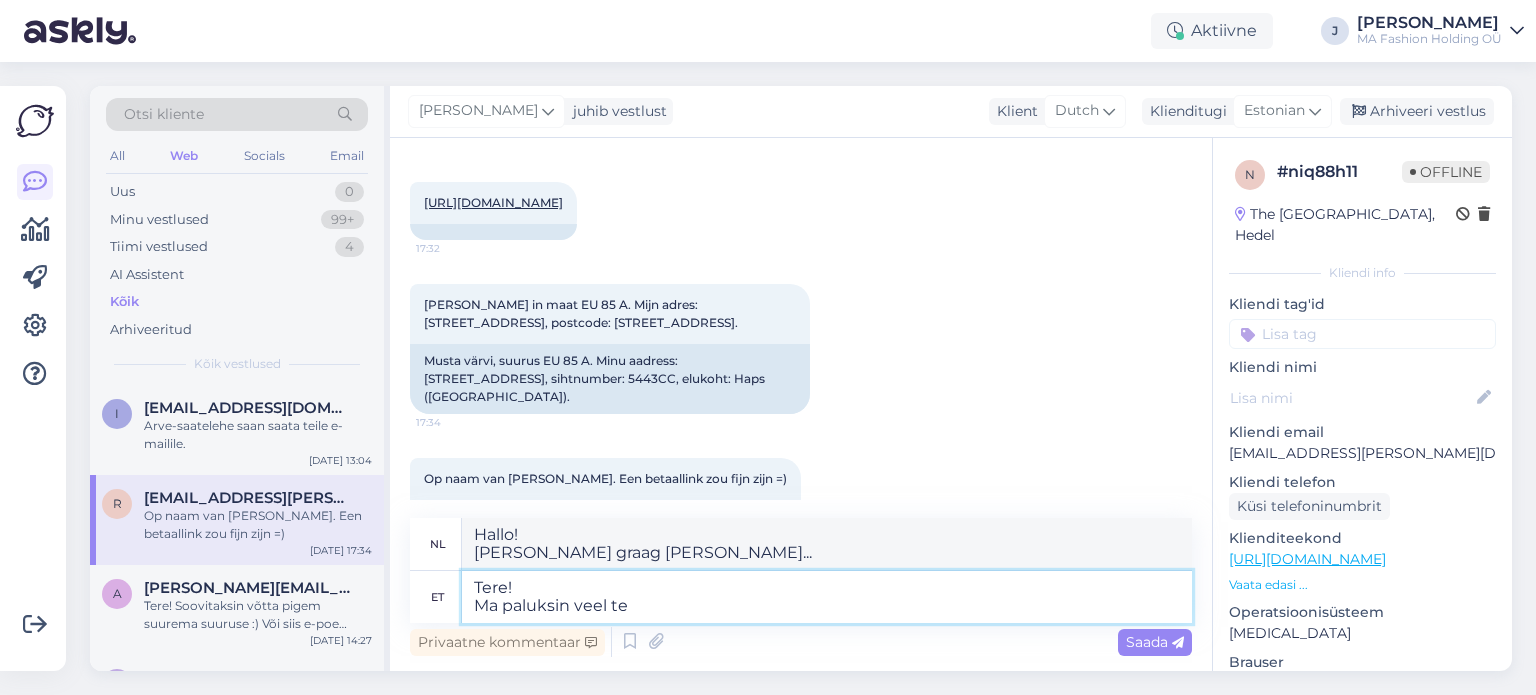 type on "Hallo!
[PERSON_NAME] nog [PERSON_NAME] vragen" 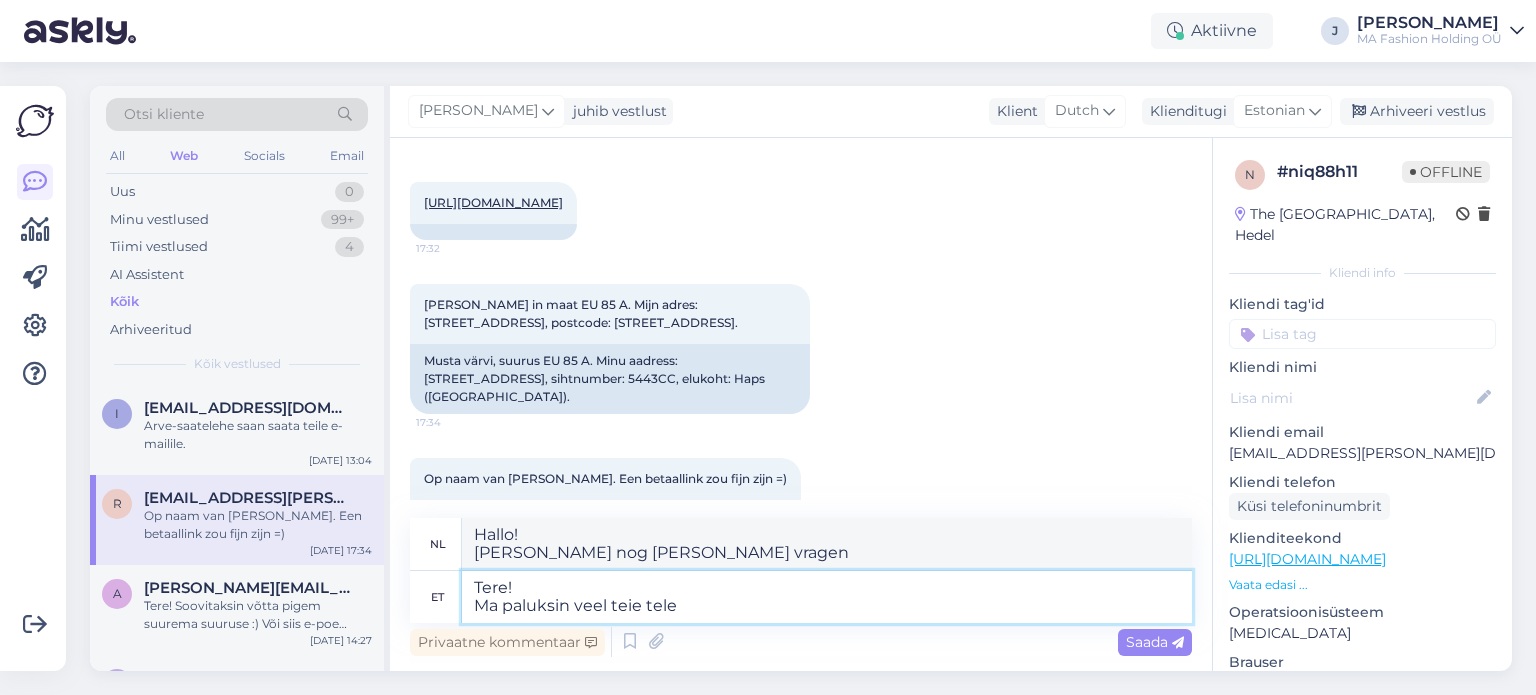 type on "Tere!
Ma paluksin veel teie telef" 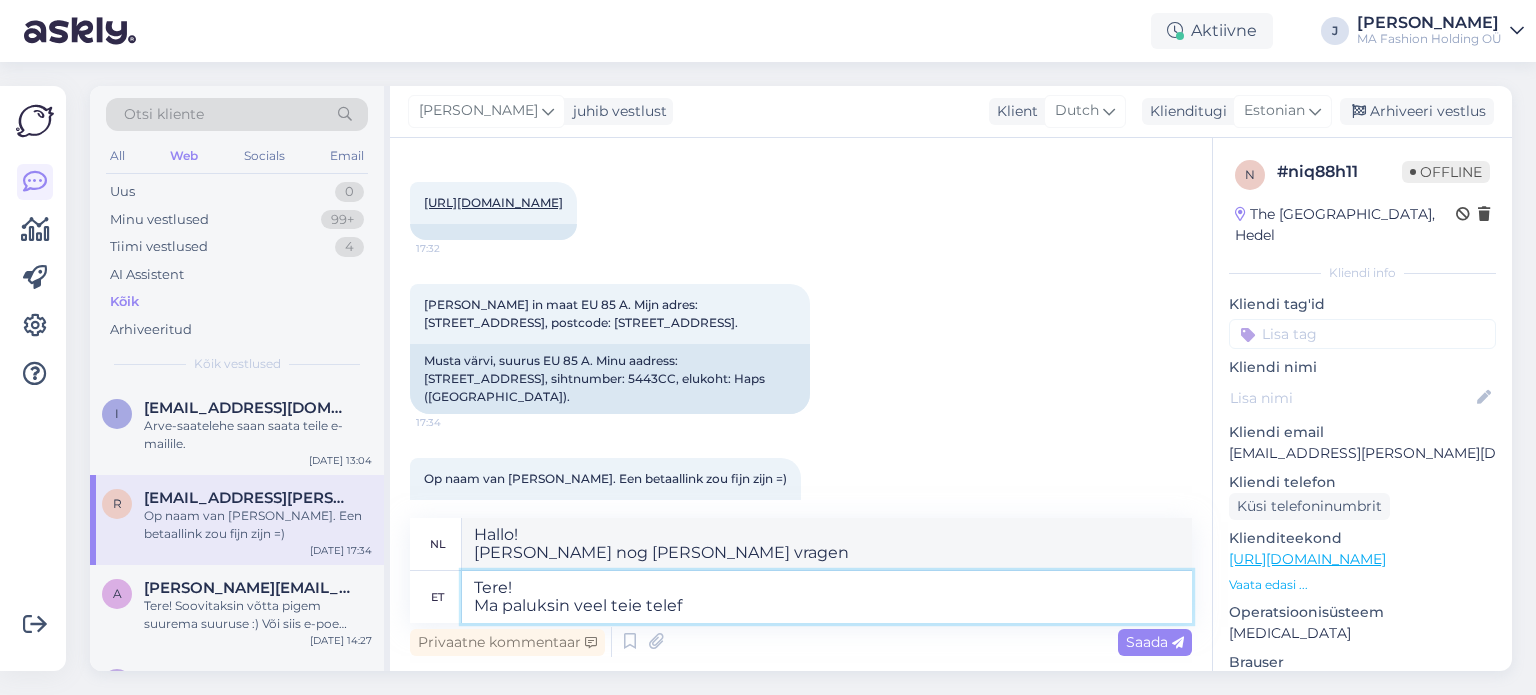 type on "Hallo!
[PERSON_NAME] u nog even [PERSON_NAME] vragen..." 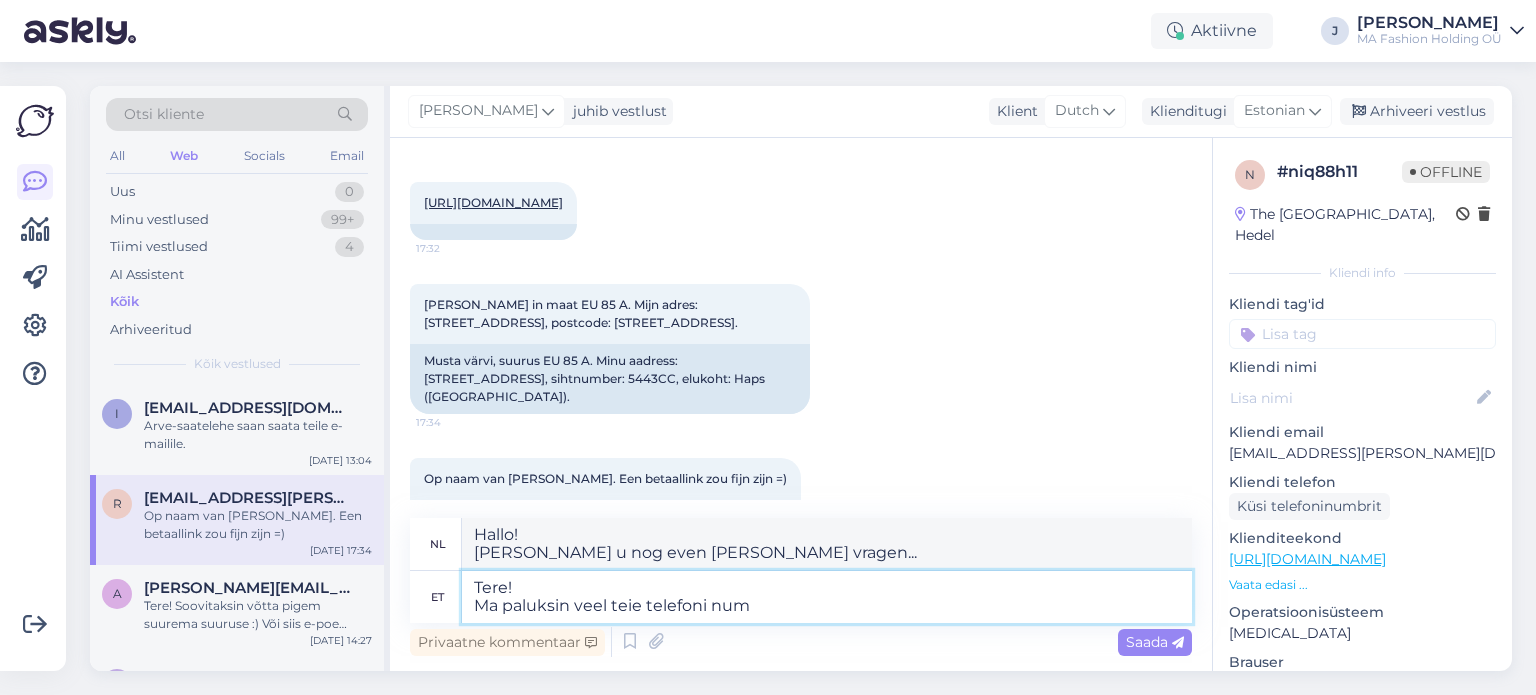 type on "Tere!
Ma paluksin veel teie telefoni numb" 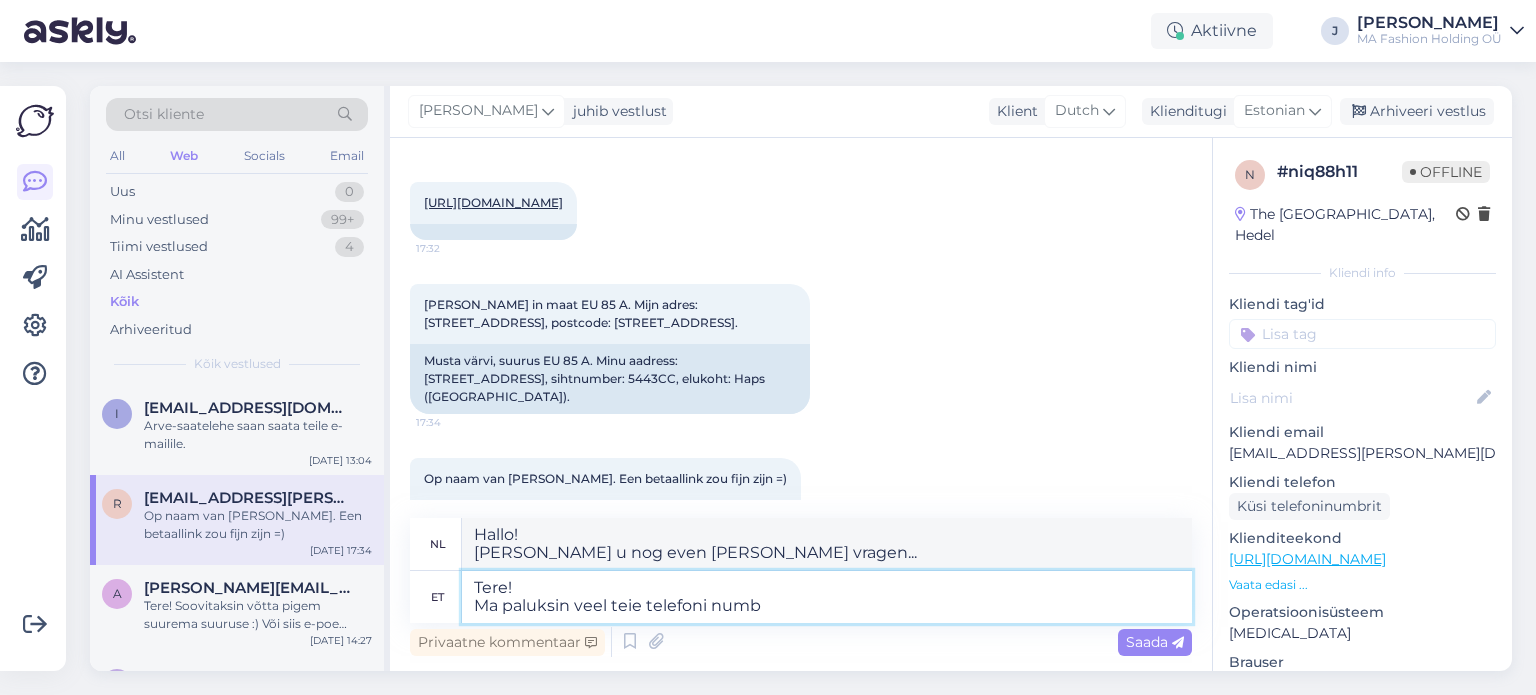 type on "Hallo!
[PERSON_NAME] graag nog even uw telefoonnummer [PERSON_NAME] hebben." 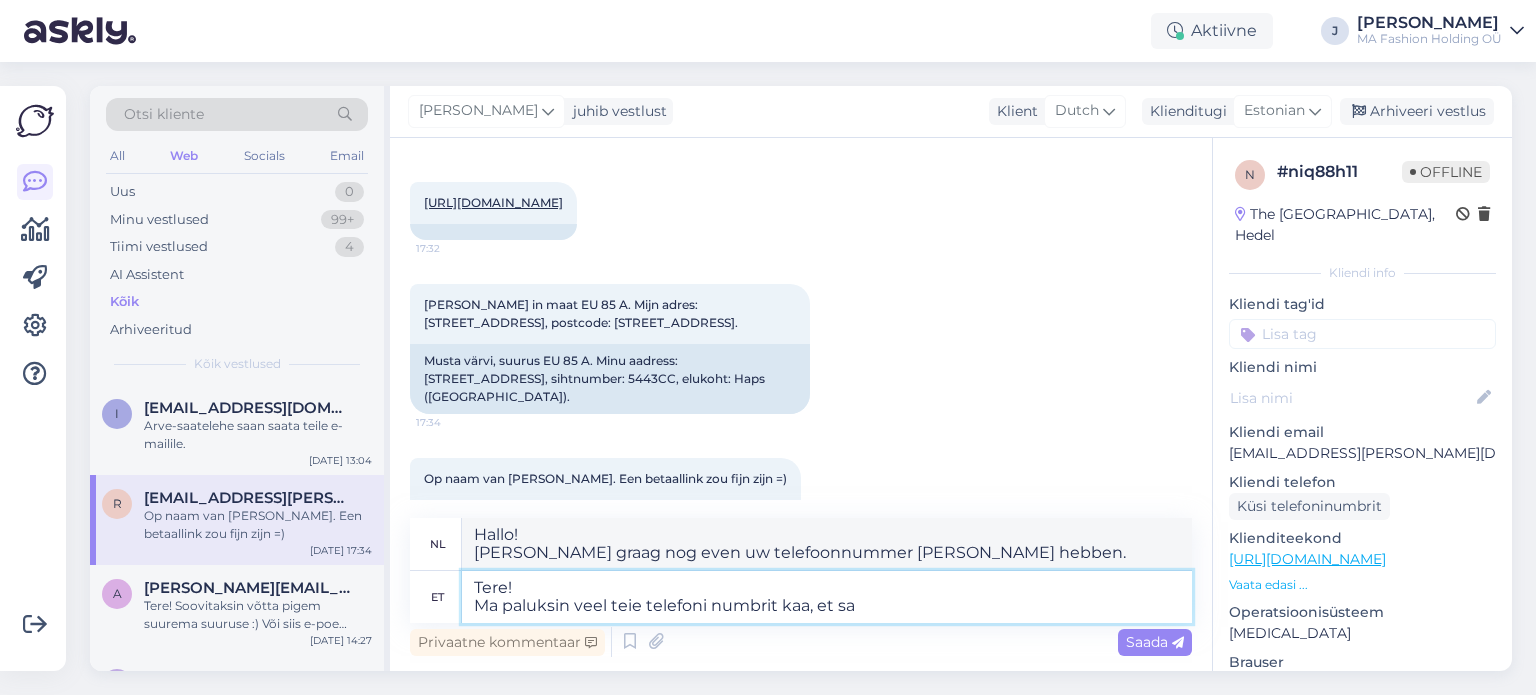 type on "Tere!
Ma paluksin veel teie telefoni numbrit kaa, et saa" 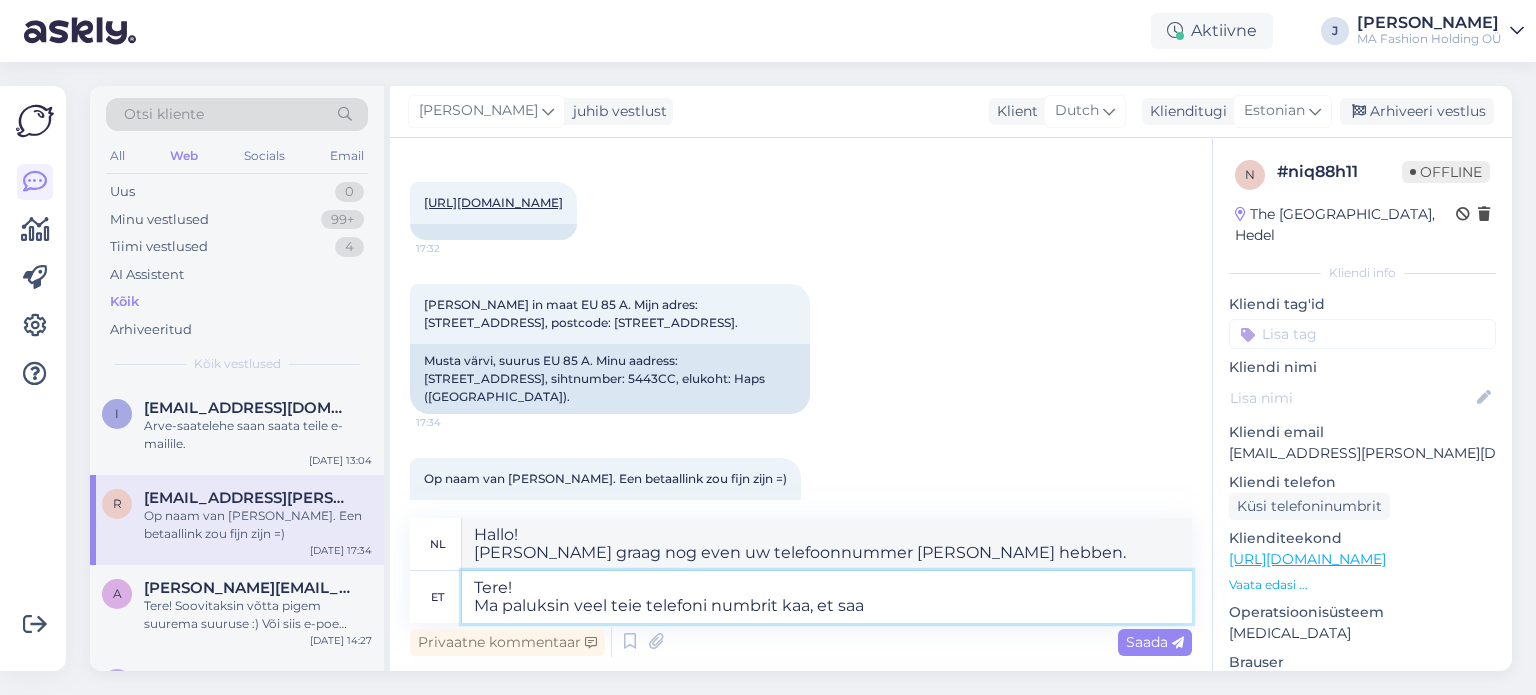 type on "Hallo!
[PERSON_NAME] ook graag uw telefoonnummer [PERSON_NAME] hebben." 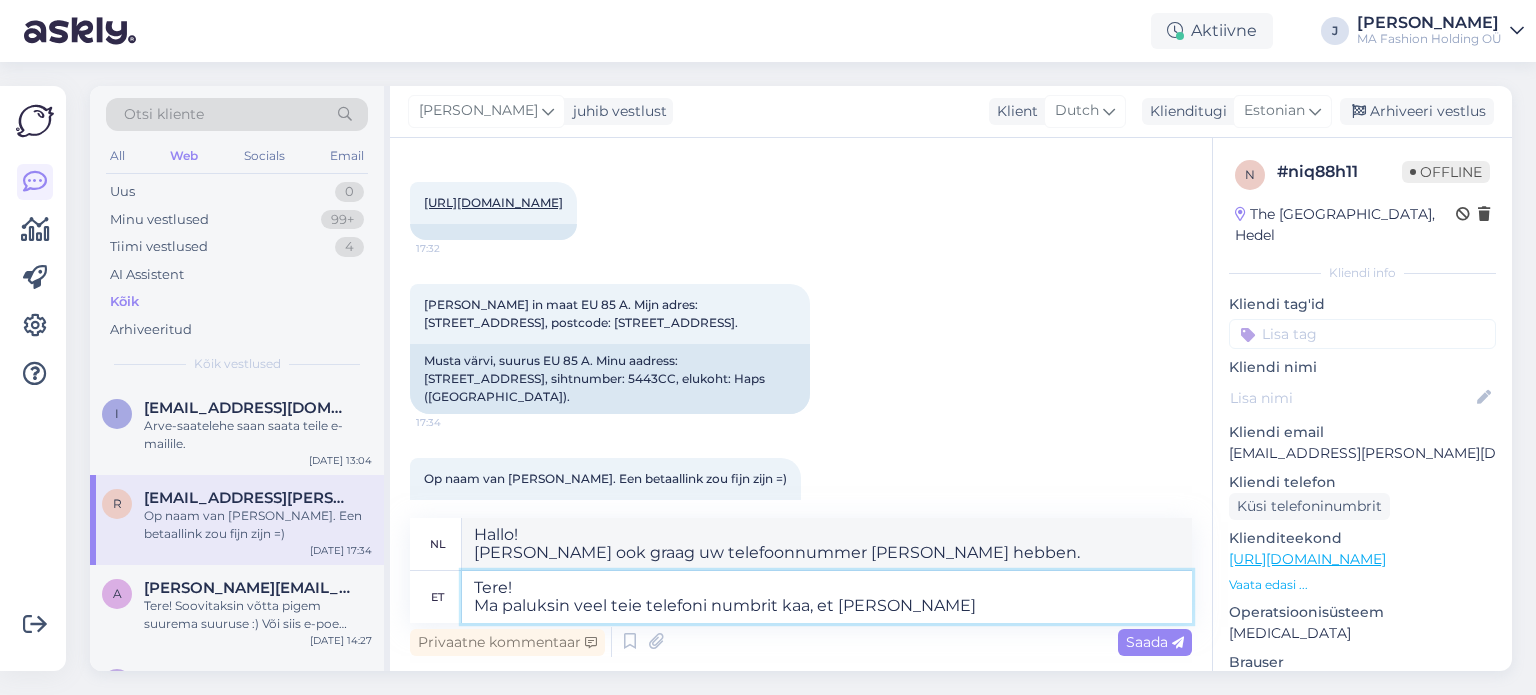 type on "Tere!
Ma paluksin veel teie telefoni numbrit kaa, et saaks" 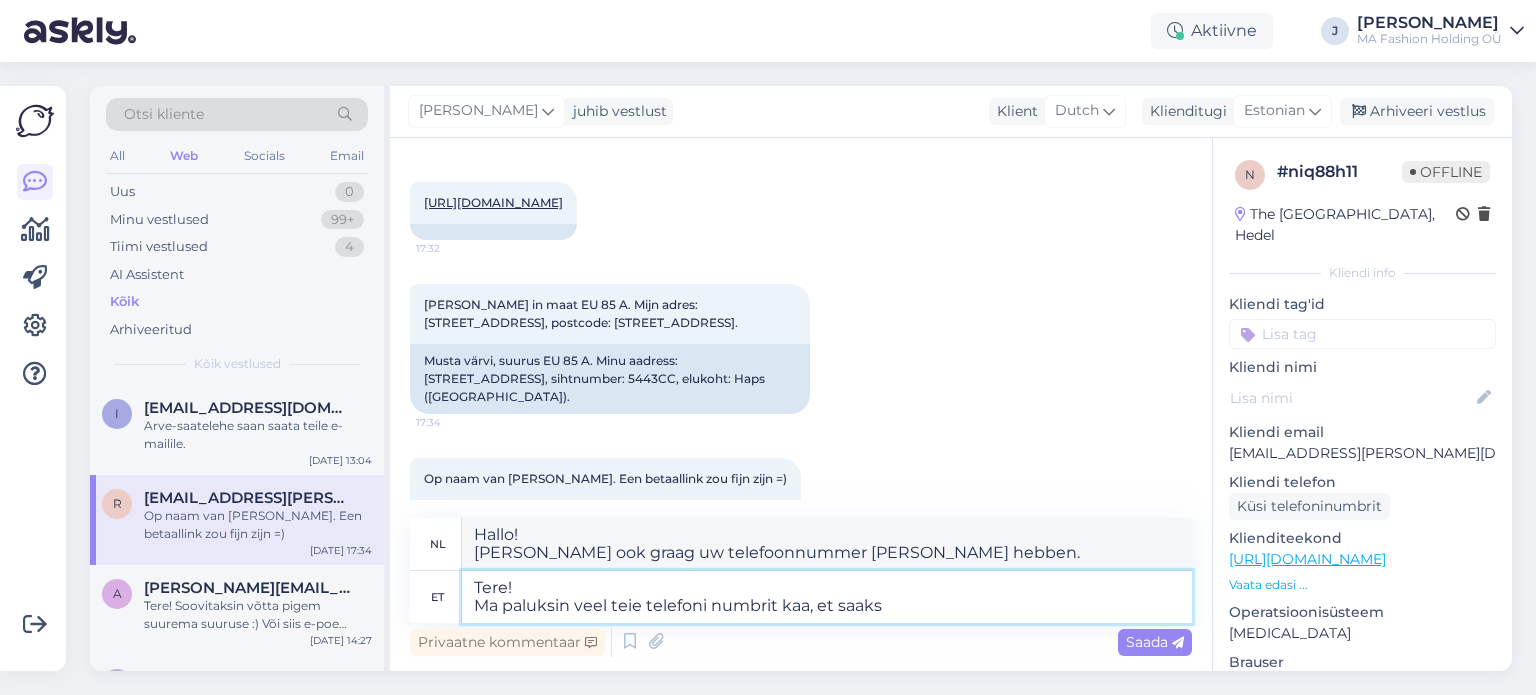 type on "Hallo!
[PERSON_NAME] graag ook uw telefoonnummer [PERSON_NAME] hebben, zodat" 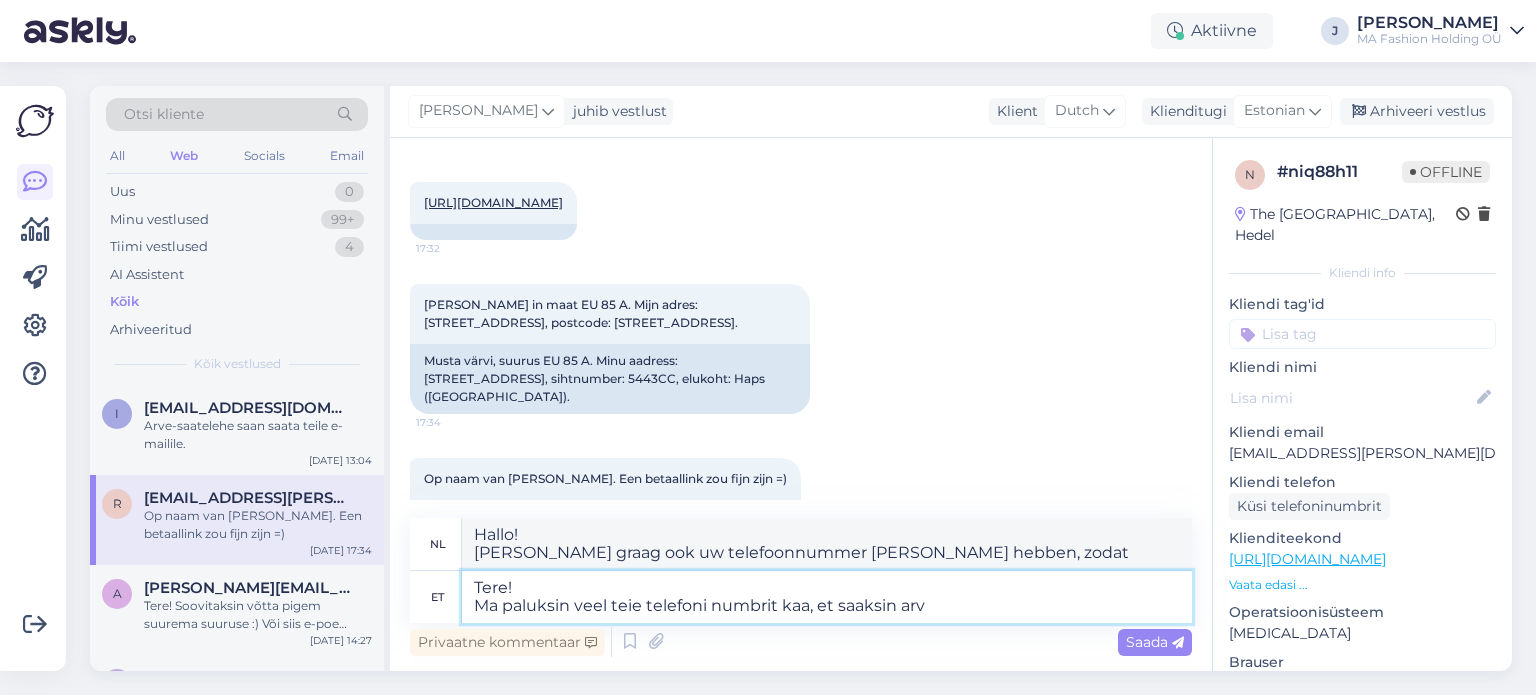 type on "Tere!
Ma paluksin veel teie telefoni numbrit kaa, et saaksin arve" 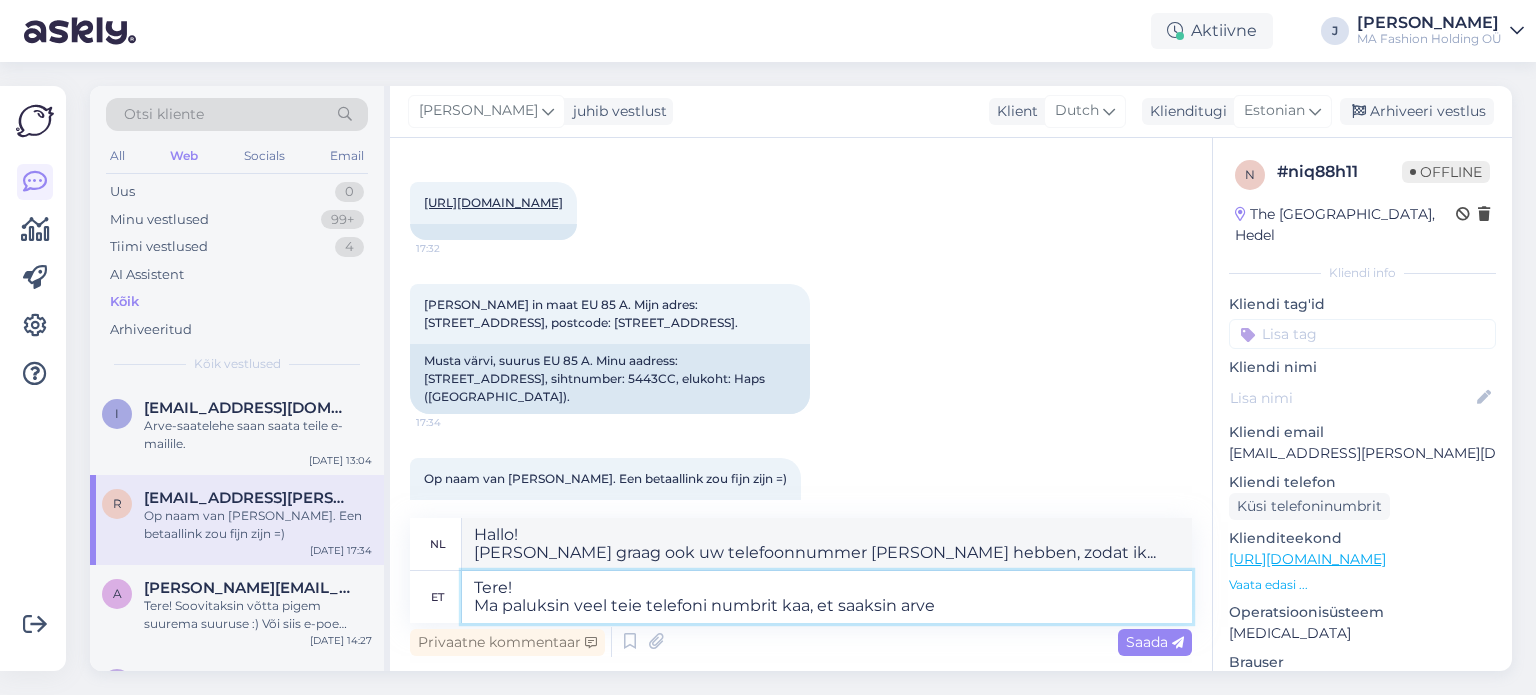 type on "Hallo!
[PERSON_NAME] graag ook uw telefoonnummer [PERSON_NAME] hebben, zodat ik de rekening kan opmaken." 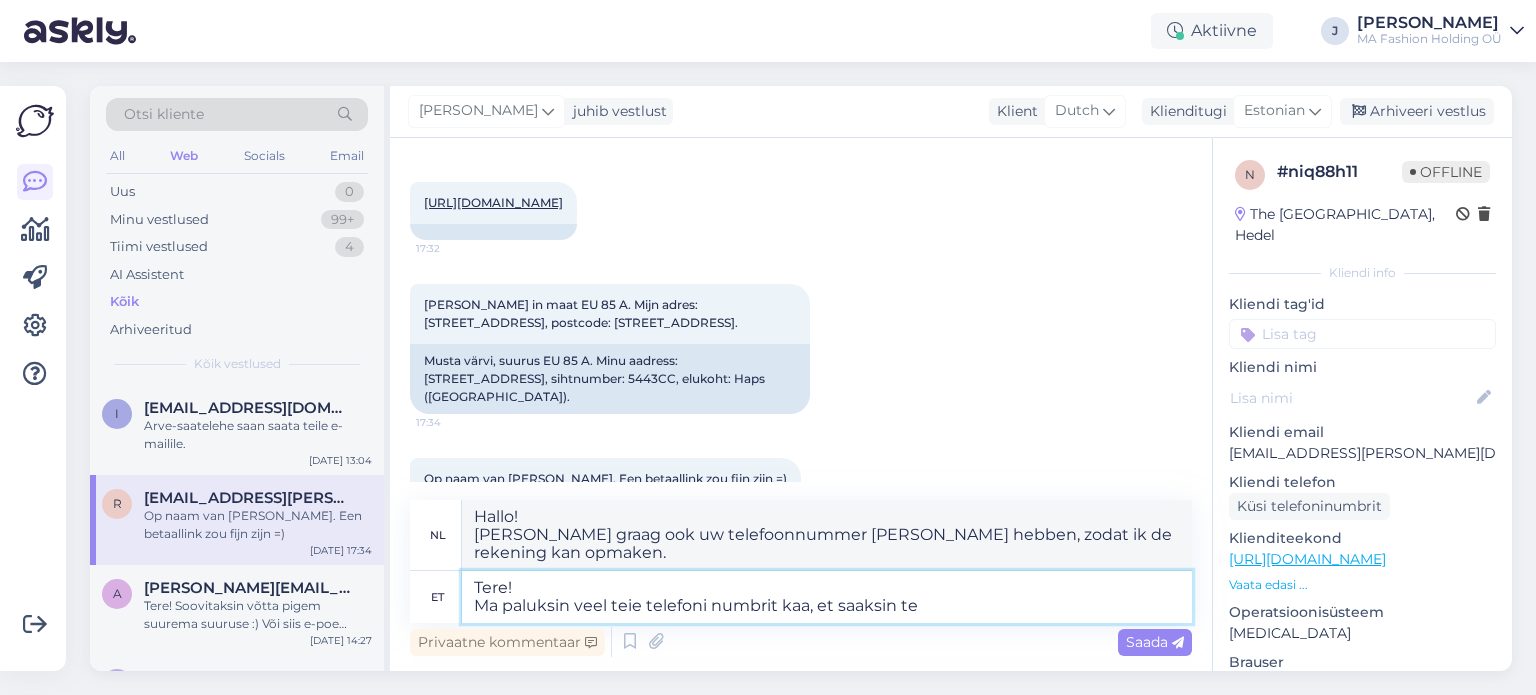 type on "Tere!
Ma paluksin veel teie telefoni numbrit kaa, et saaksin tel" 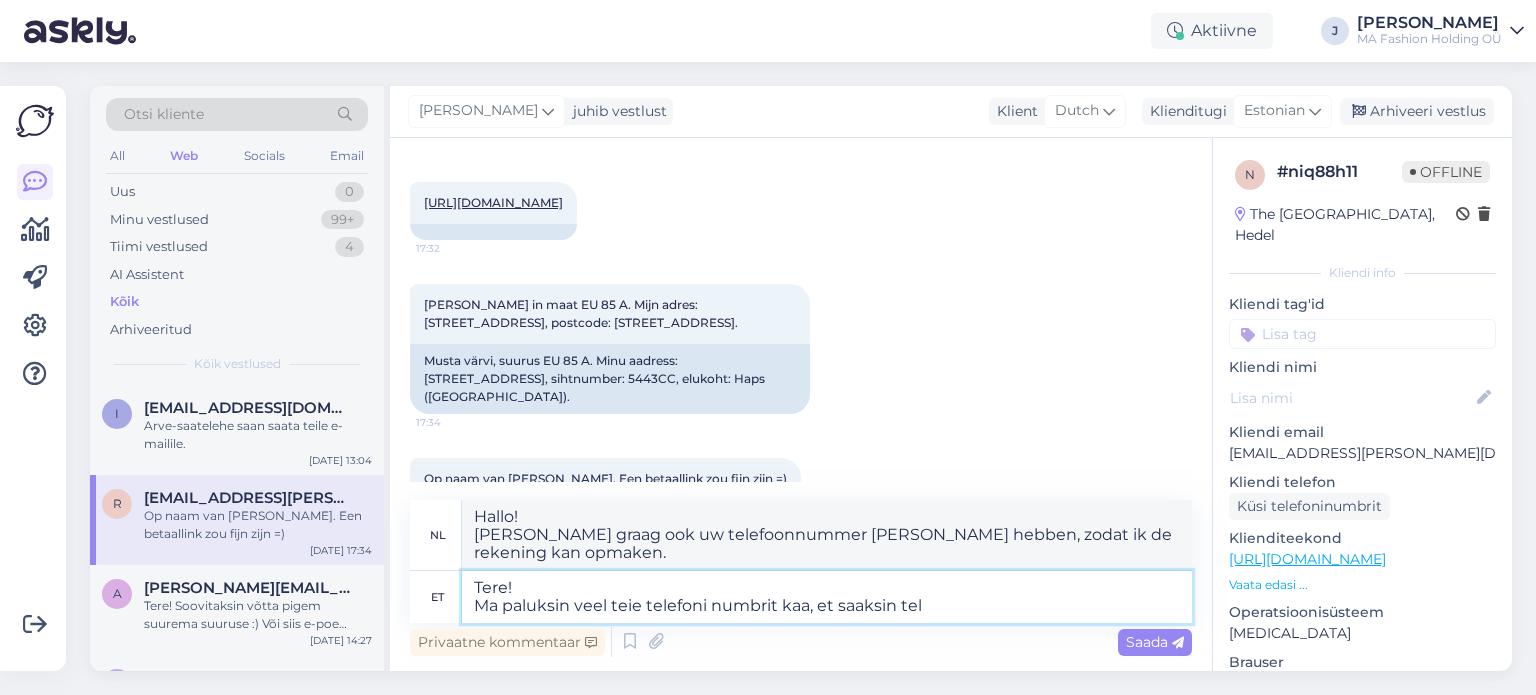 type on "Hallo!
[PERSON_NAME] graag ook uw telefoonnummer [PERSON_NAME] hebben, zodat ik..." 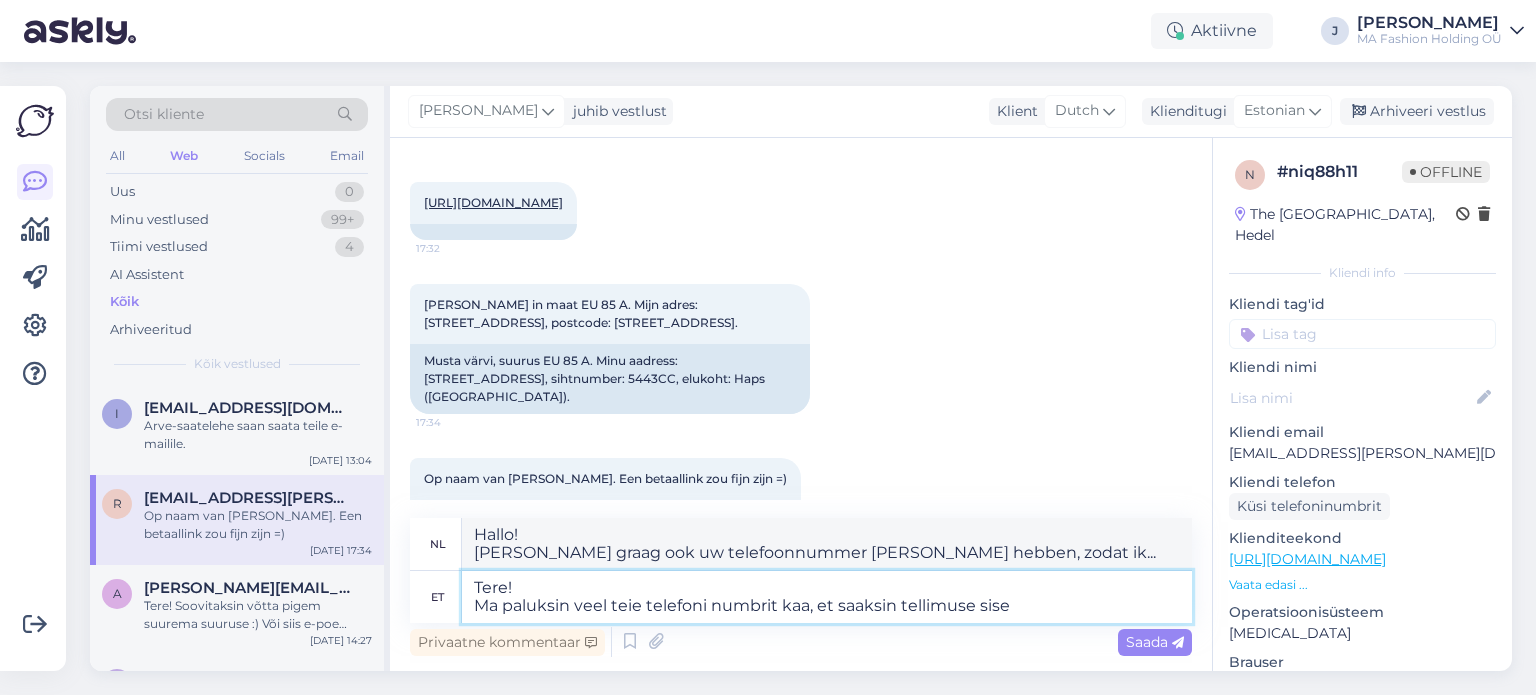 type on "Tere!
Ma paluksin veel teie telefoni numbrit kaa, et saaksin tellimuse sises" 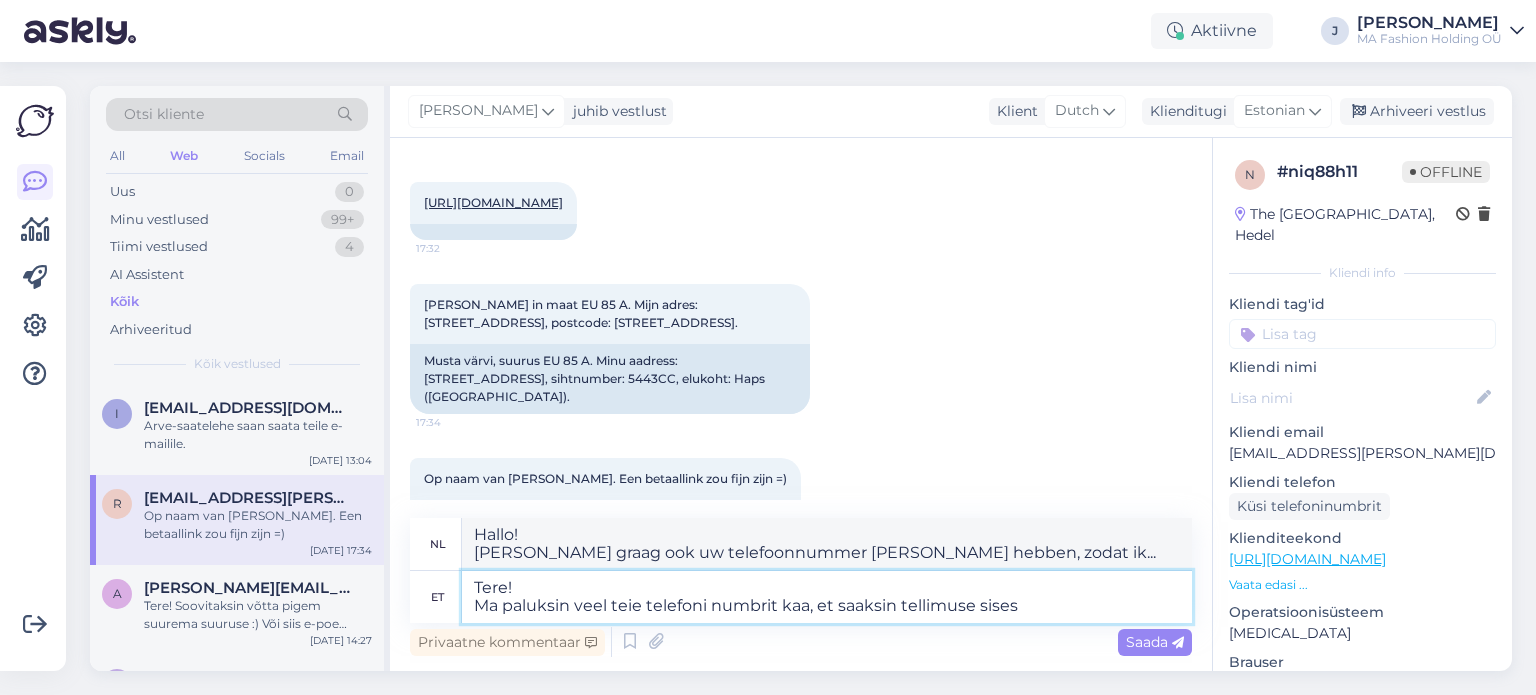 type on "Hallo!
[PERSON_NAME] graag ook uw telefoonnummer [PERSON_NAME] hebben, zodat ik de bestelling kan plaatsen." 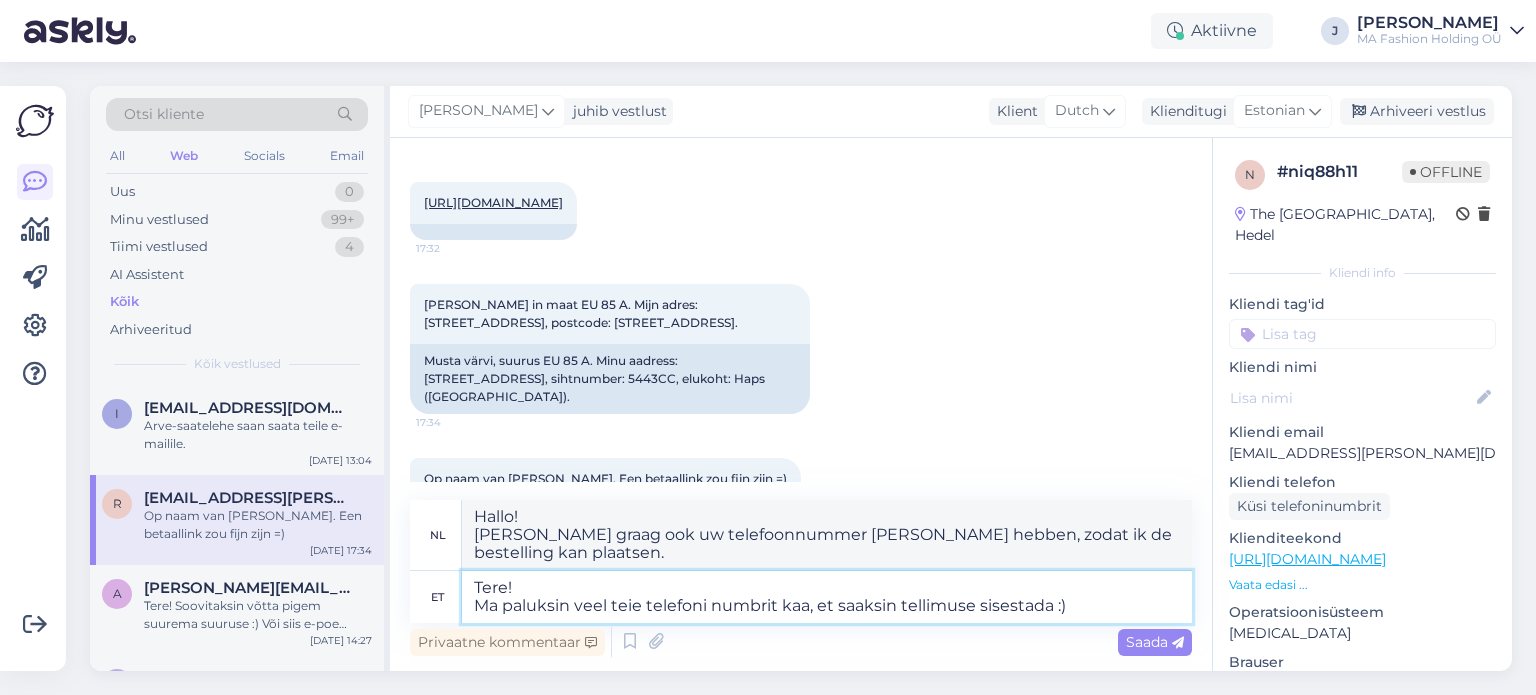 type on "Tere!
Ma paluksin veel teie telefoni numbrit kaa, et saaksin tellimuse sisestada :)" 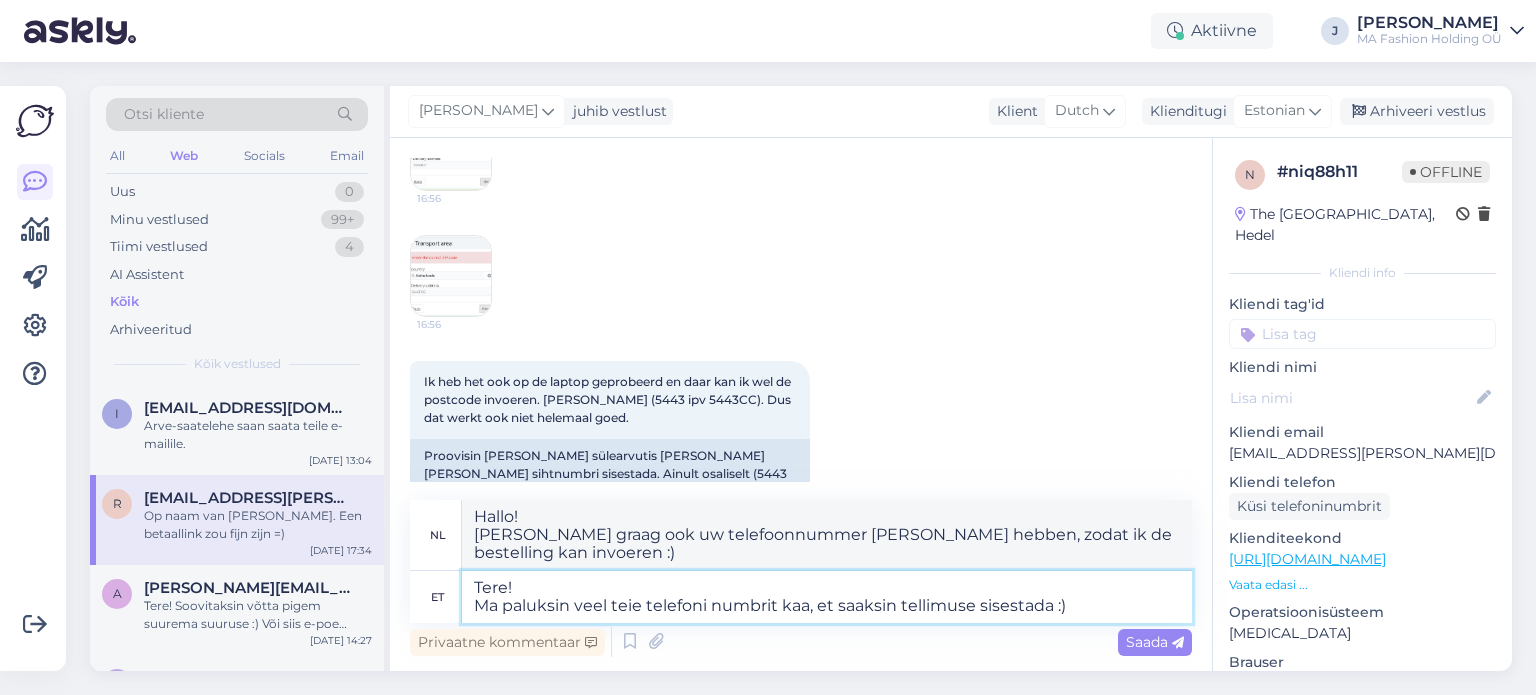 scroll, scrollTop: 1152, scrollLeft: 0, axis: vertical 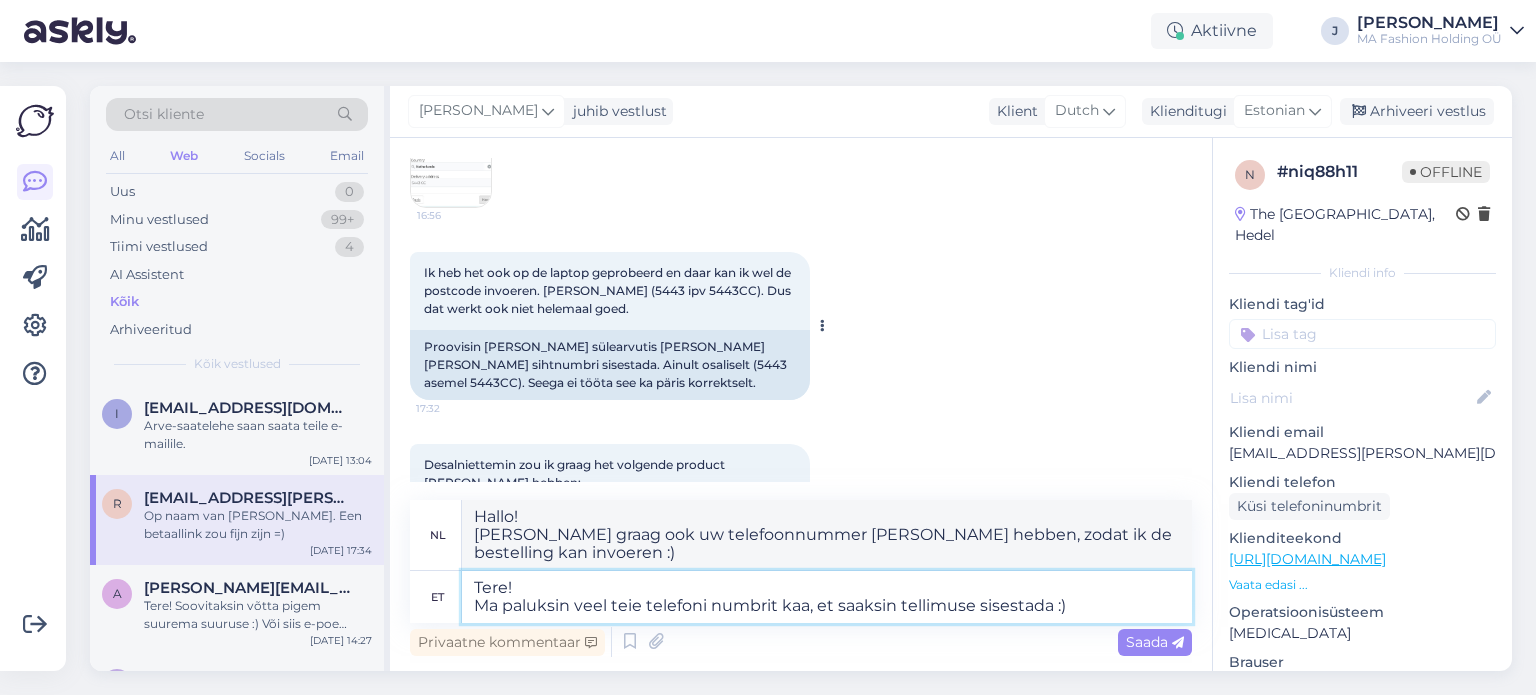 type on "Tere!
Ma paluksin veel teie telefoni numbrit kaa, et saaksin tellimuse sisestada :)" 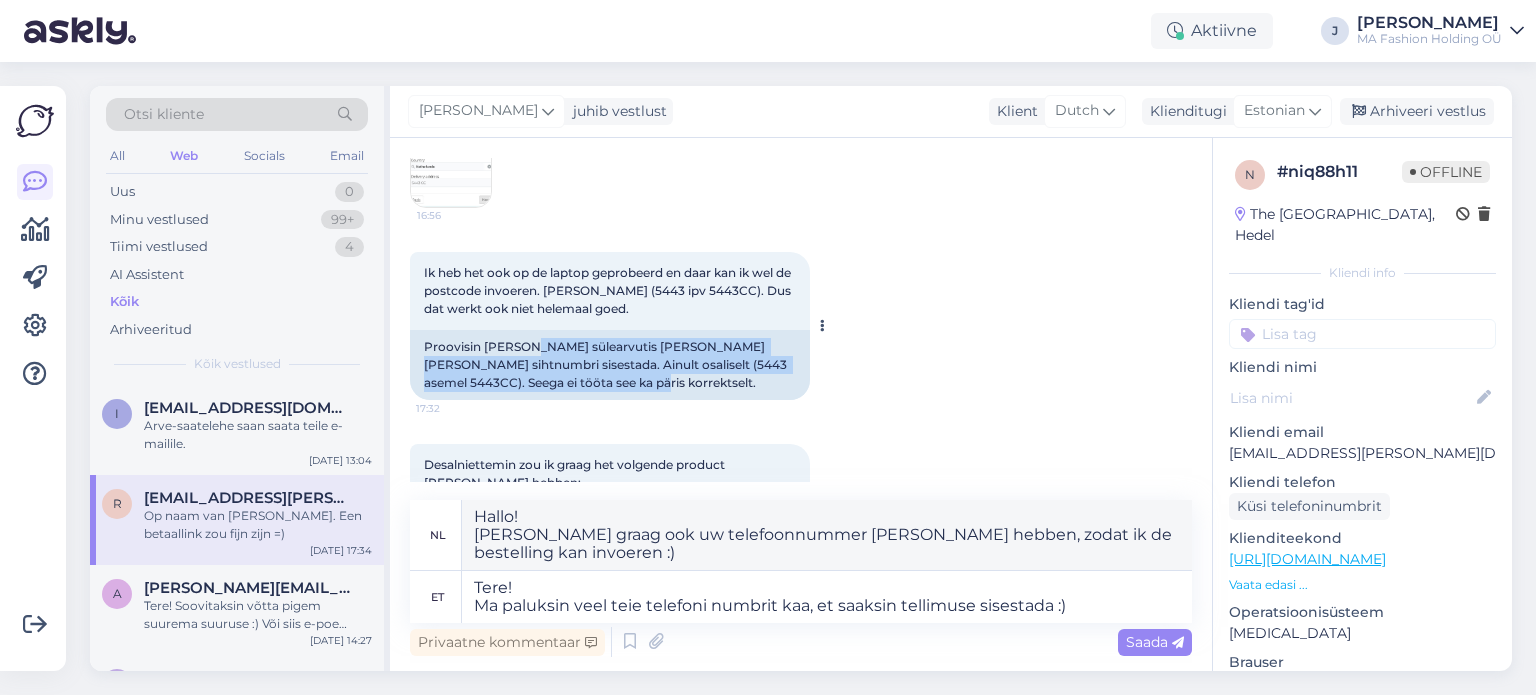 drag, startPoint x: 530, startPoint y: 315, endPoint x: 608, endPoint y: 350, distance: 85.49269 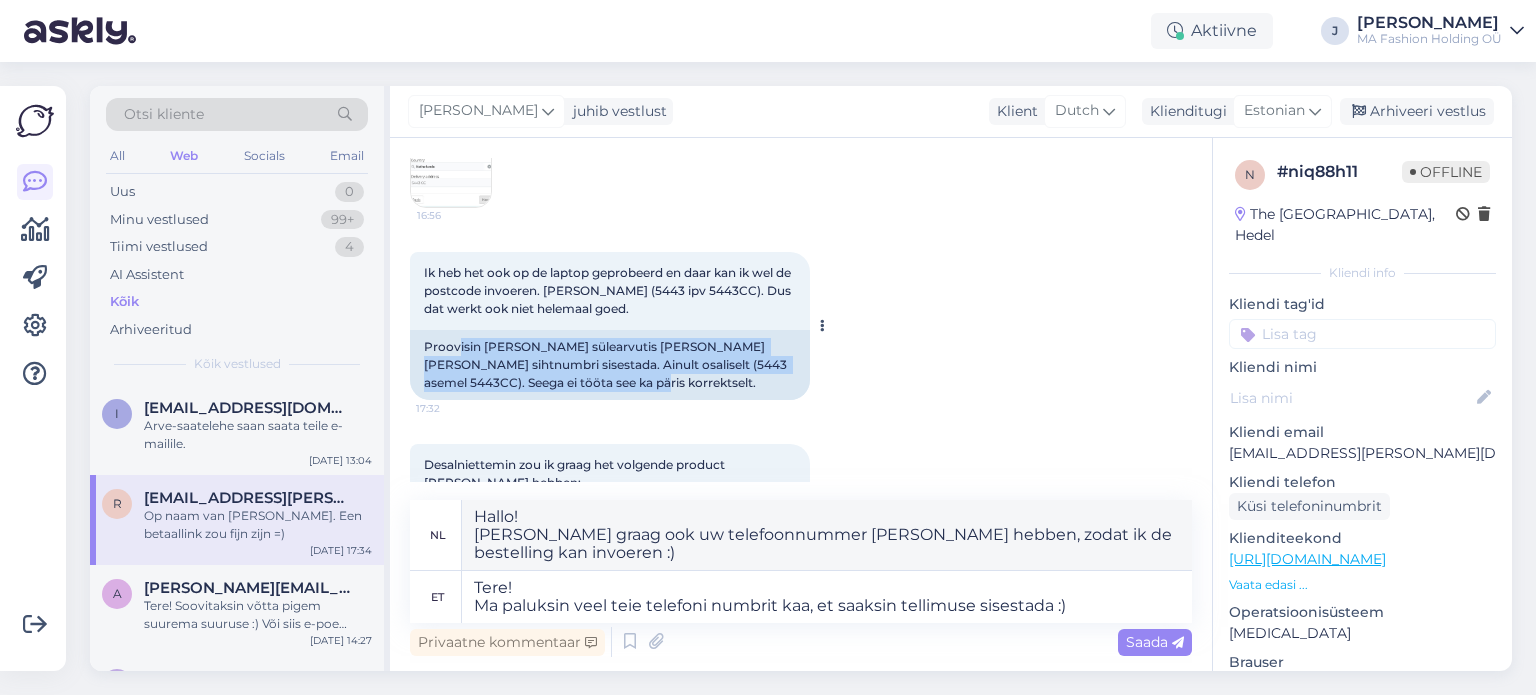 drag, startPoint x: 456, startPoint y: 314, endPoint x: 608, endPoint y: 347, distance: 155.54099 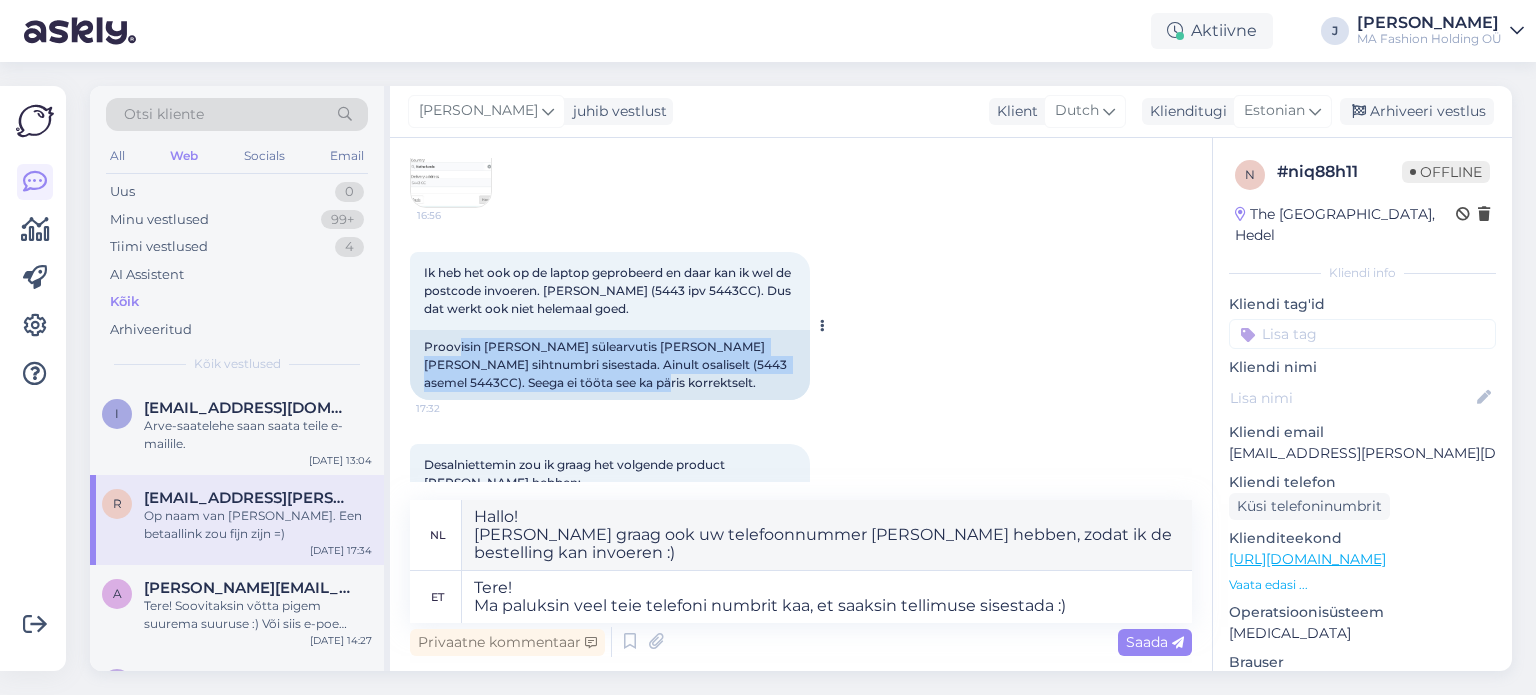 click on "Proovisin [PERSON_NAME] sülearvutis [PERSON_NAME] [PERSON_NAME] sihtnumbri sisestada. Ainult osaliselt (5443 asemel 5443CC). Seega ei tööta see ka päris korrektselt." at bounding box center (610, 365) 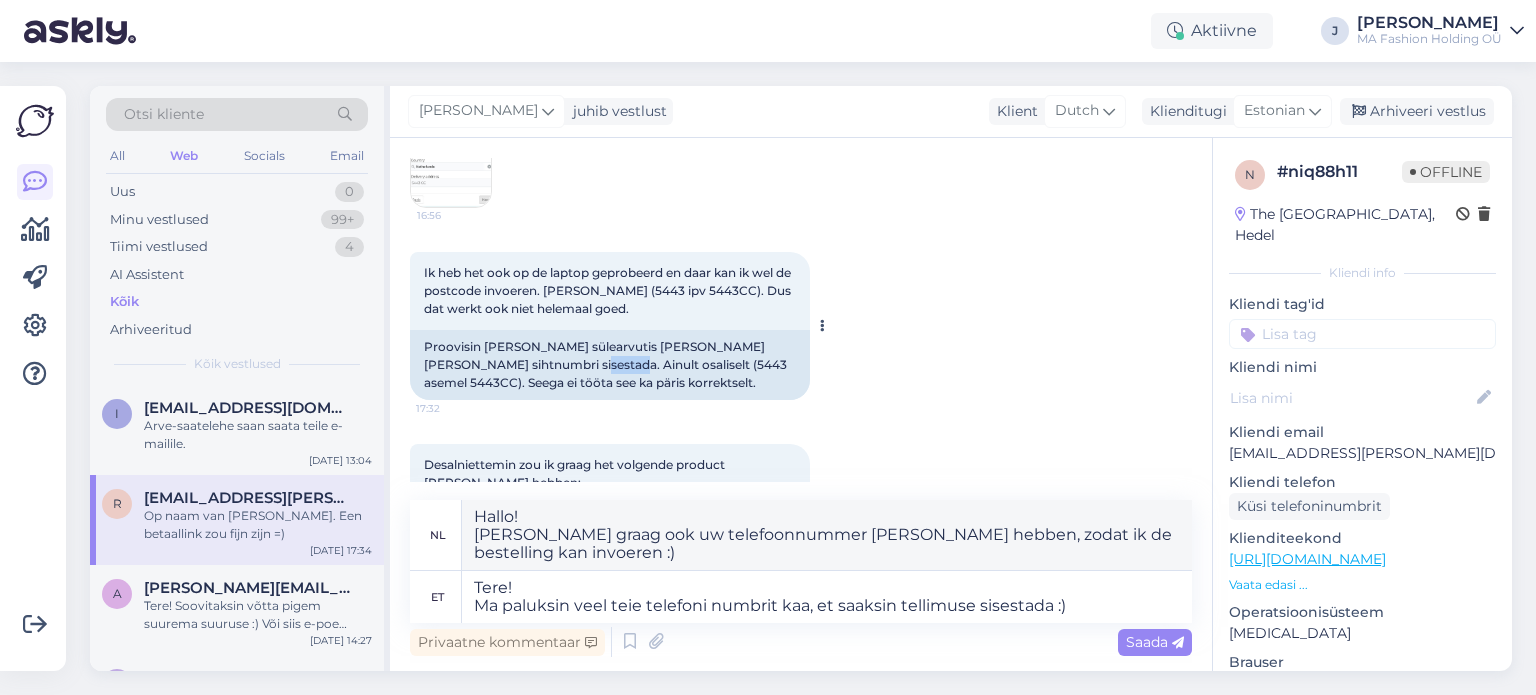 drag, startPoint x: 528, startPoint y: 325, endPoint x: 632, endPoint y: 325, distance: 104 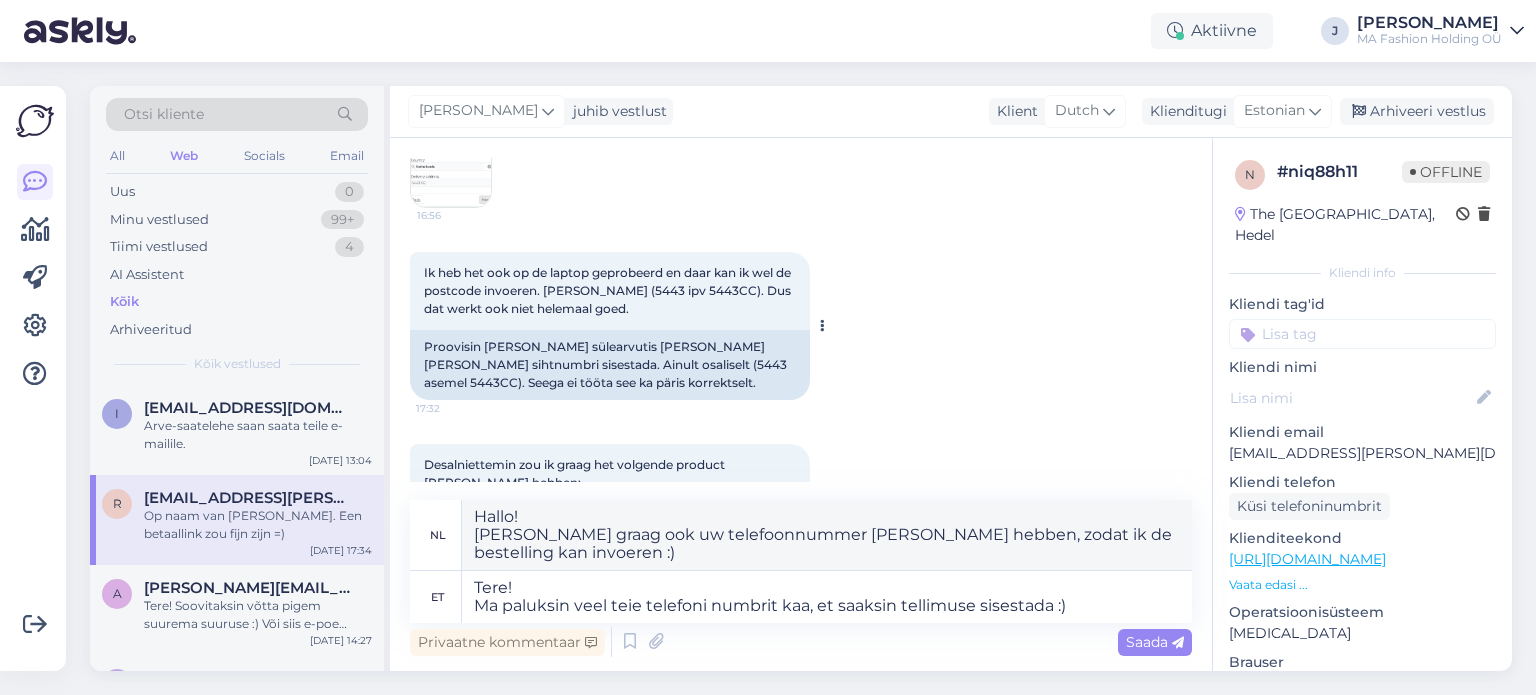 click on "Proovisin [PERSON_NAME] sülearvutis [PERSON_NAME] [PERSON_NAME] sihtnumbri sisestada. Ainult osaliselt (5443 asemel 5443CC). Seega ei tööta see ka päris korrektselt." at bounding box center (610, 365) 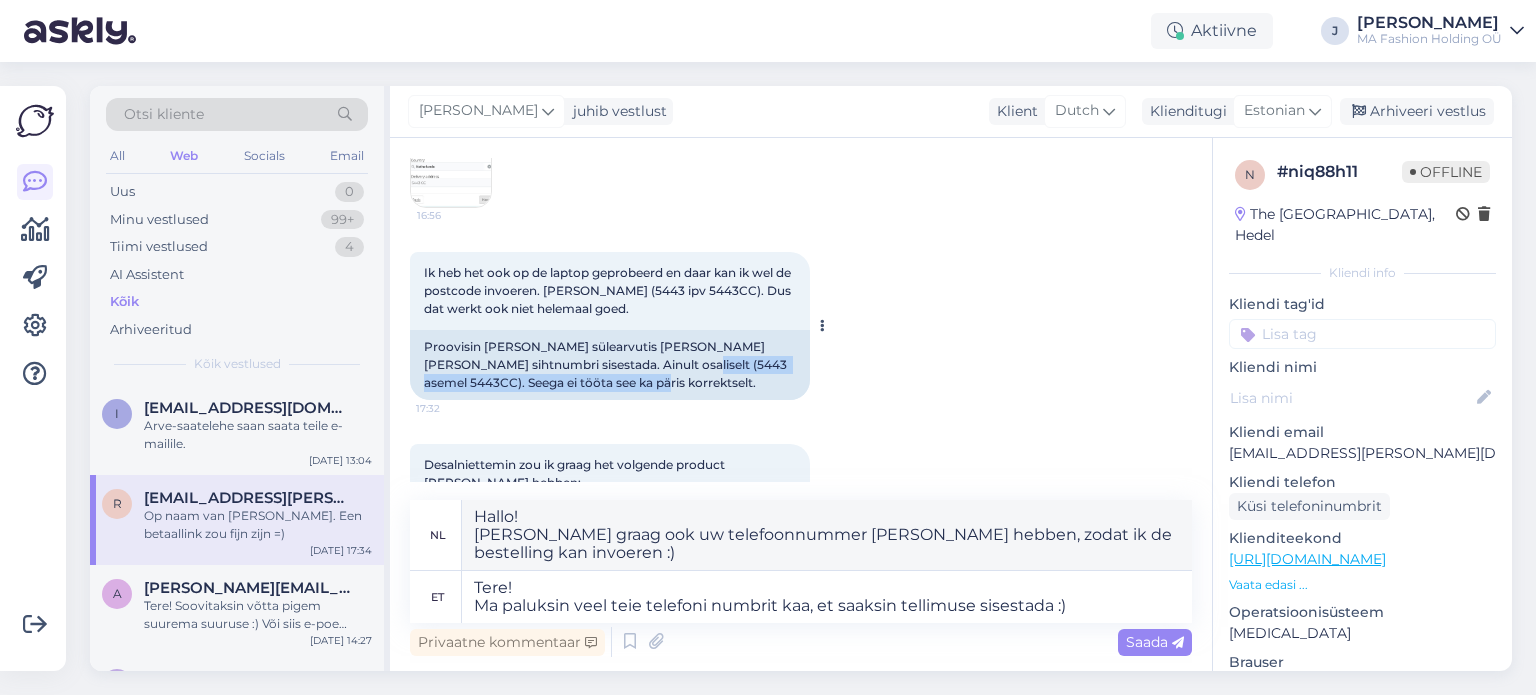 drag, startPoint x: 640, startPoint y: 323, endPoint x: 654, endPoint y: 341, distance: 22.803509 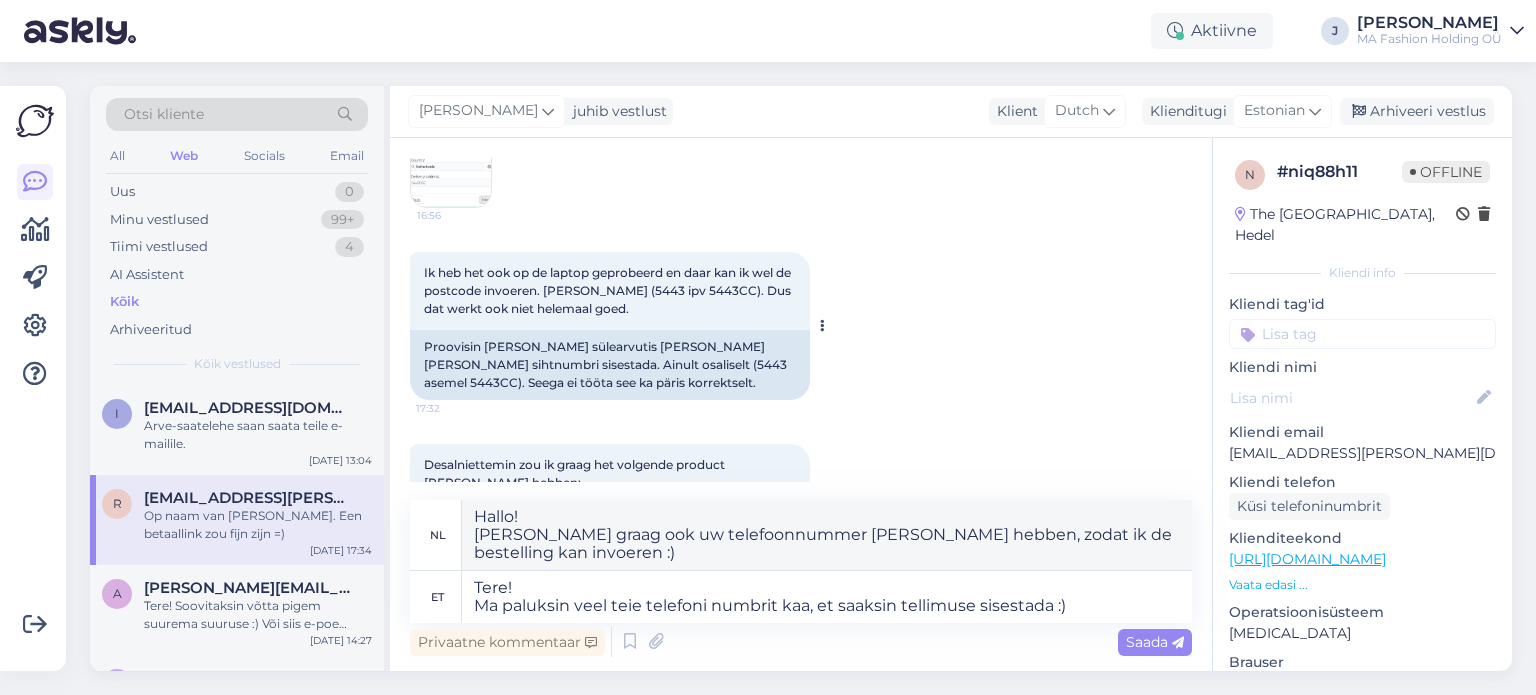scroll, scrollTop: 1252, scrollLeft: 0, axis: vertical 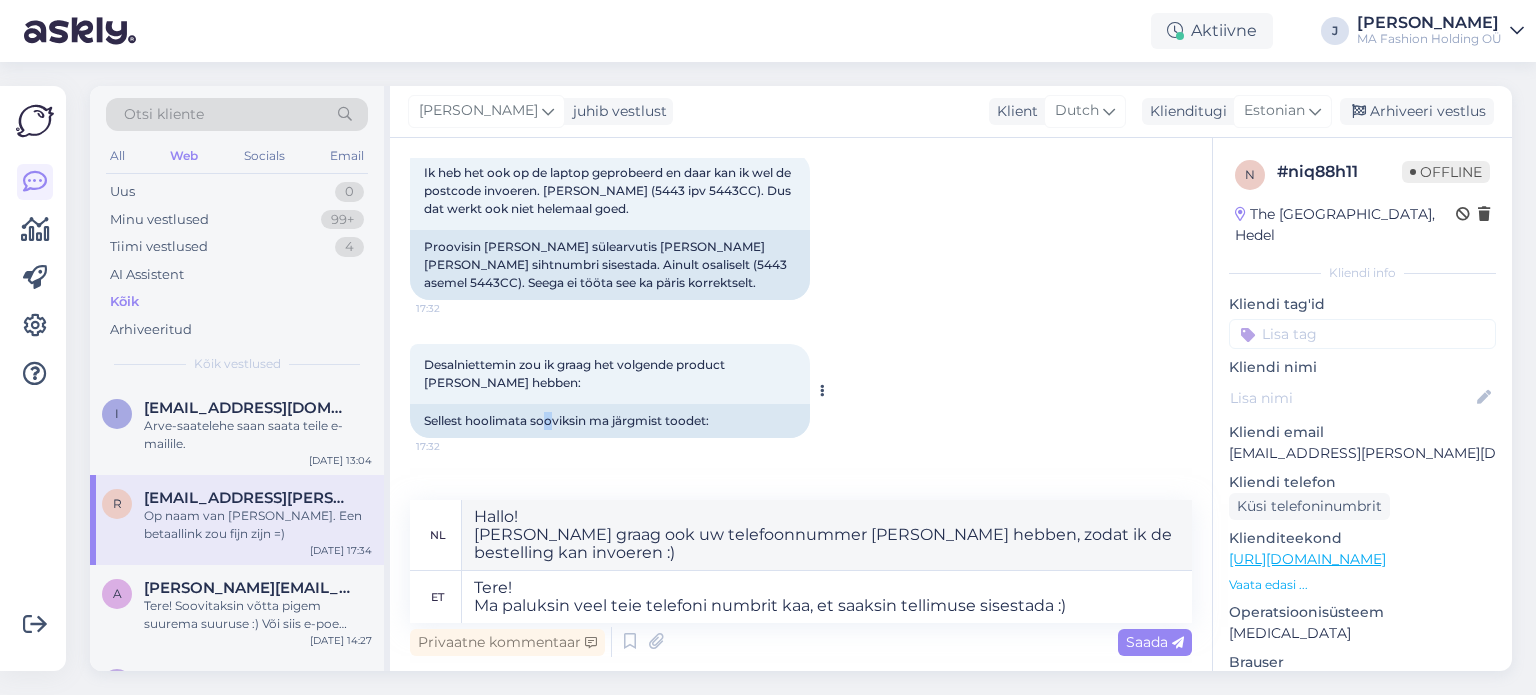 drag, startPoint x: 543, startPoint y: 382, endPoint x: 628, endPoint y: 383, distance: 85.00588 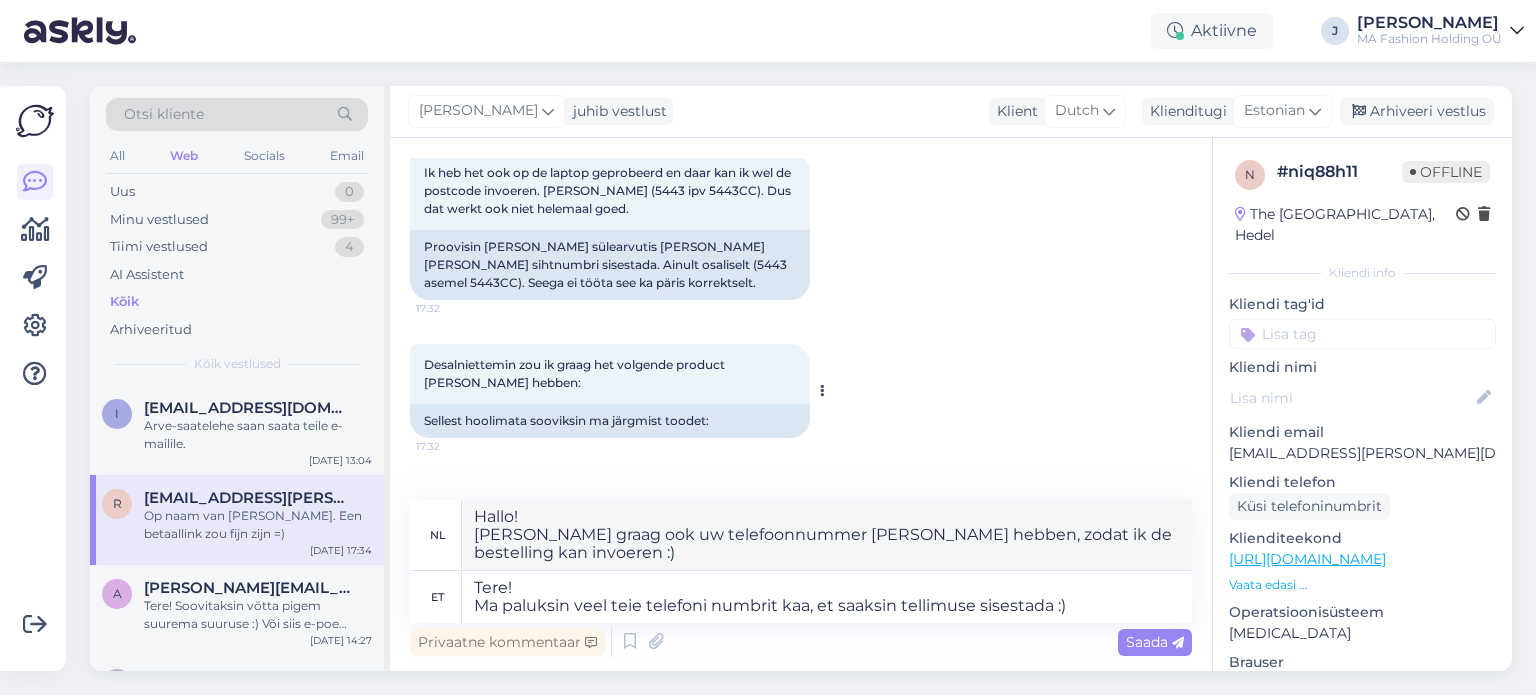 click on "Sellest hoolimata sooviksin ma järgmist toodet:" at bounding box center [610, 421] 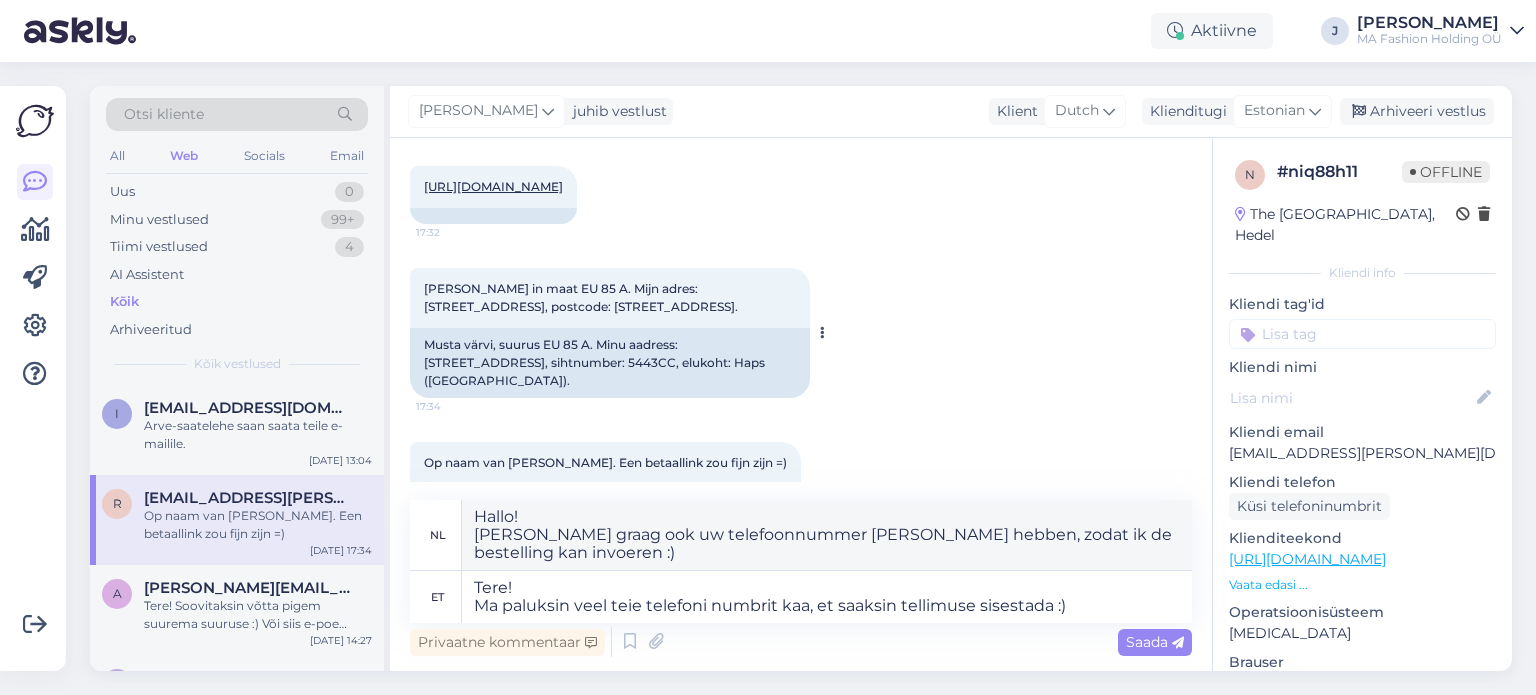 scroll, scrollTop: 1570, scrollLeft: 0, axis: vertical 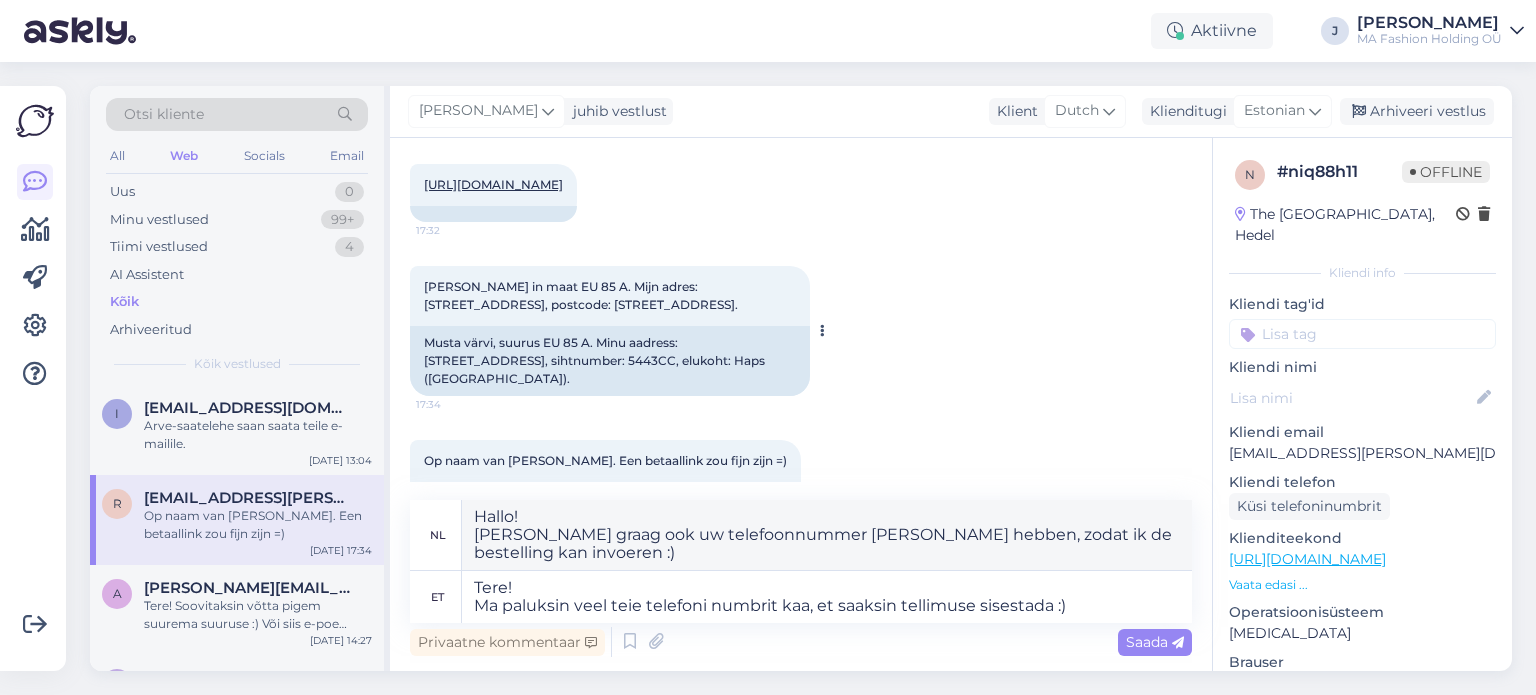 drag, startPoint x: 476, startPoint y: 249, endPoint x: 669, endPoint y: 268, distance: 193.93298 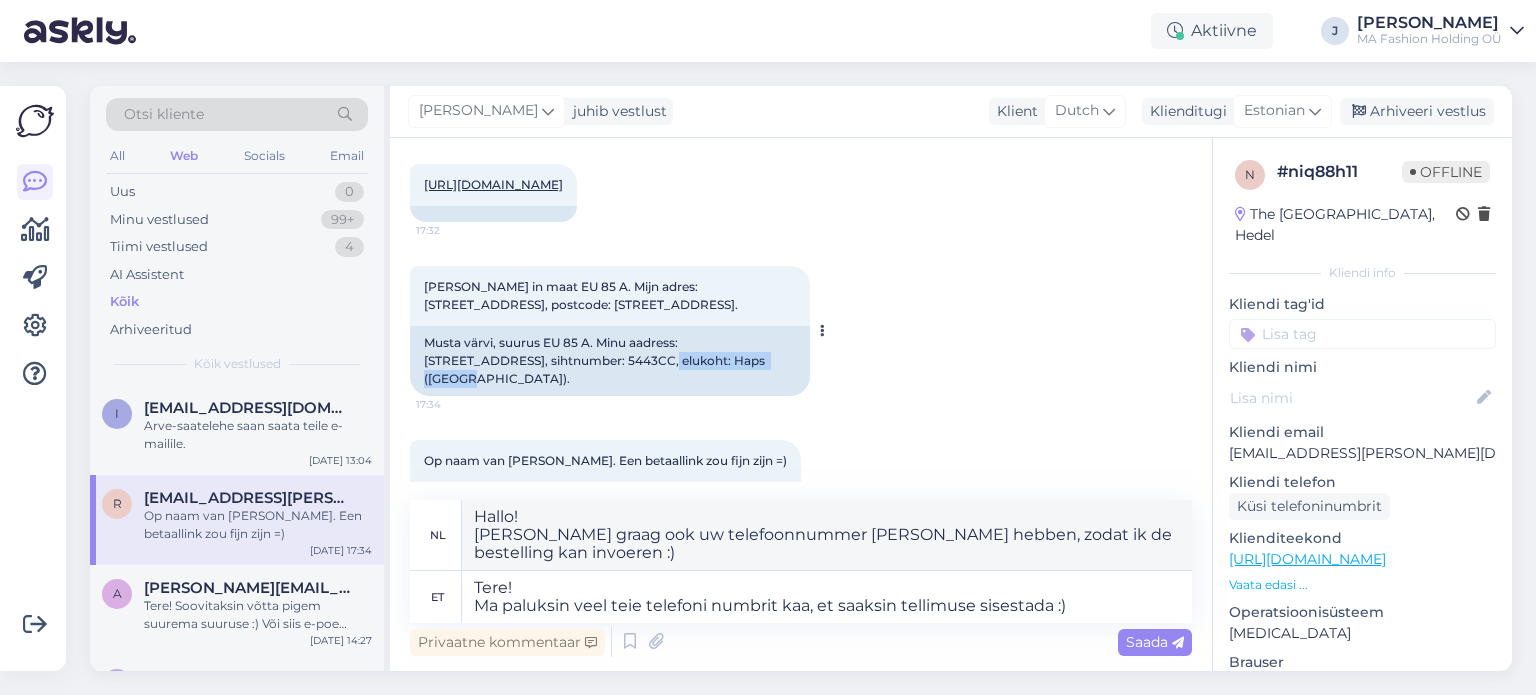 drag, startPoint x: 647, startPoint y: 326, endPoint x: 732, endPoint y: 326, distance: 85 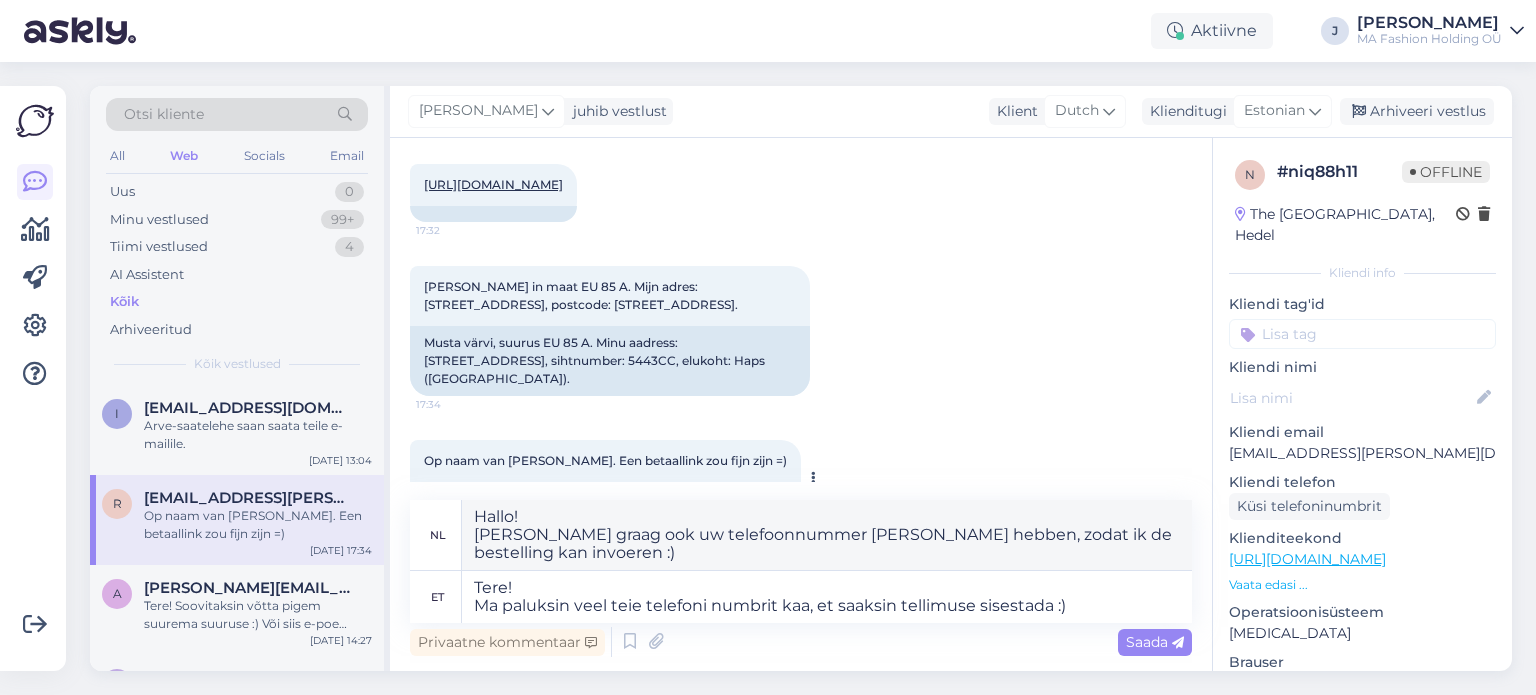 click on "[PERSON_NAME] nimel. Makselink oleks tore =)" at bounding box center (605, 499) 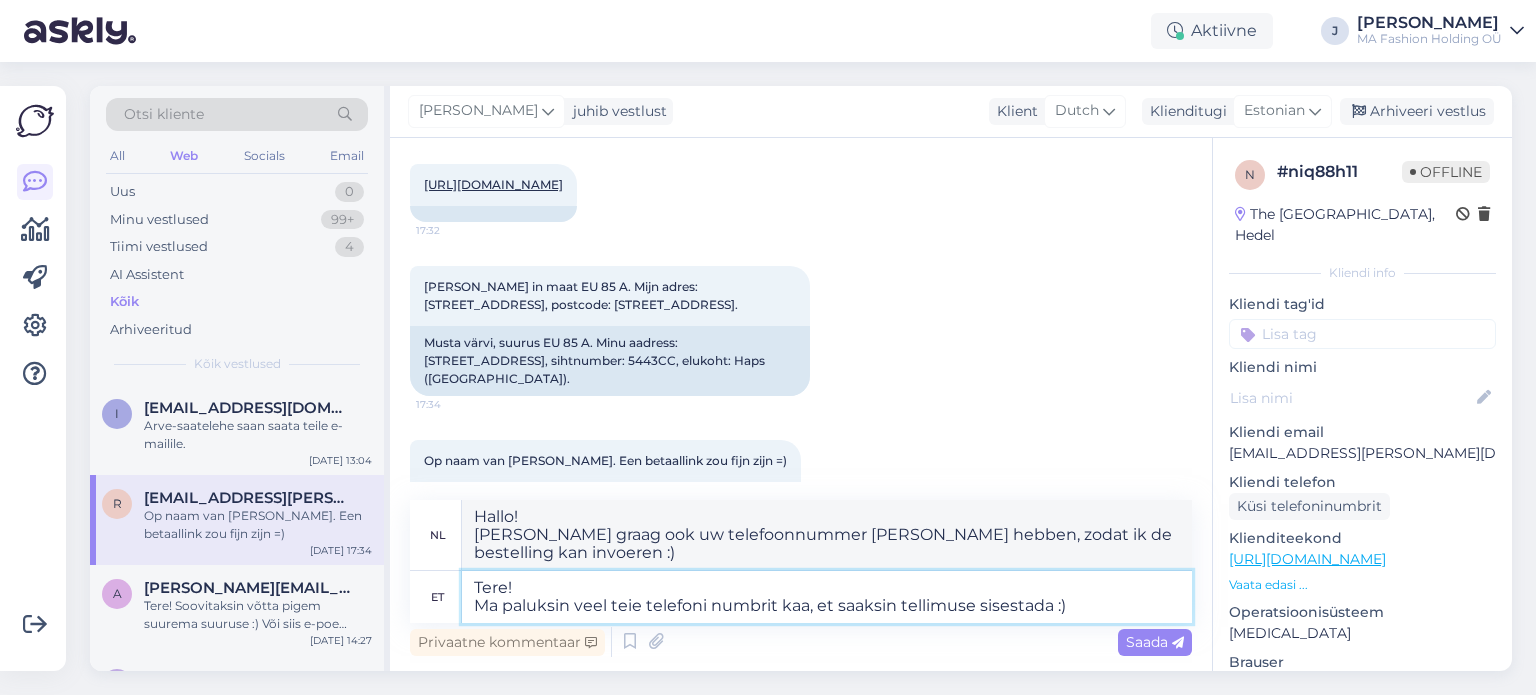 click on "Tere!
Ma paluksin veel teie telefoni numbrit kaa, et saaksin tellimuse sisestada :)" at bounding box center [827, 597] 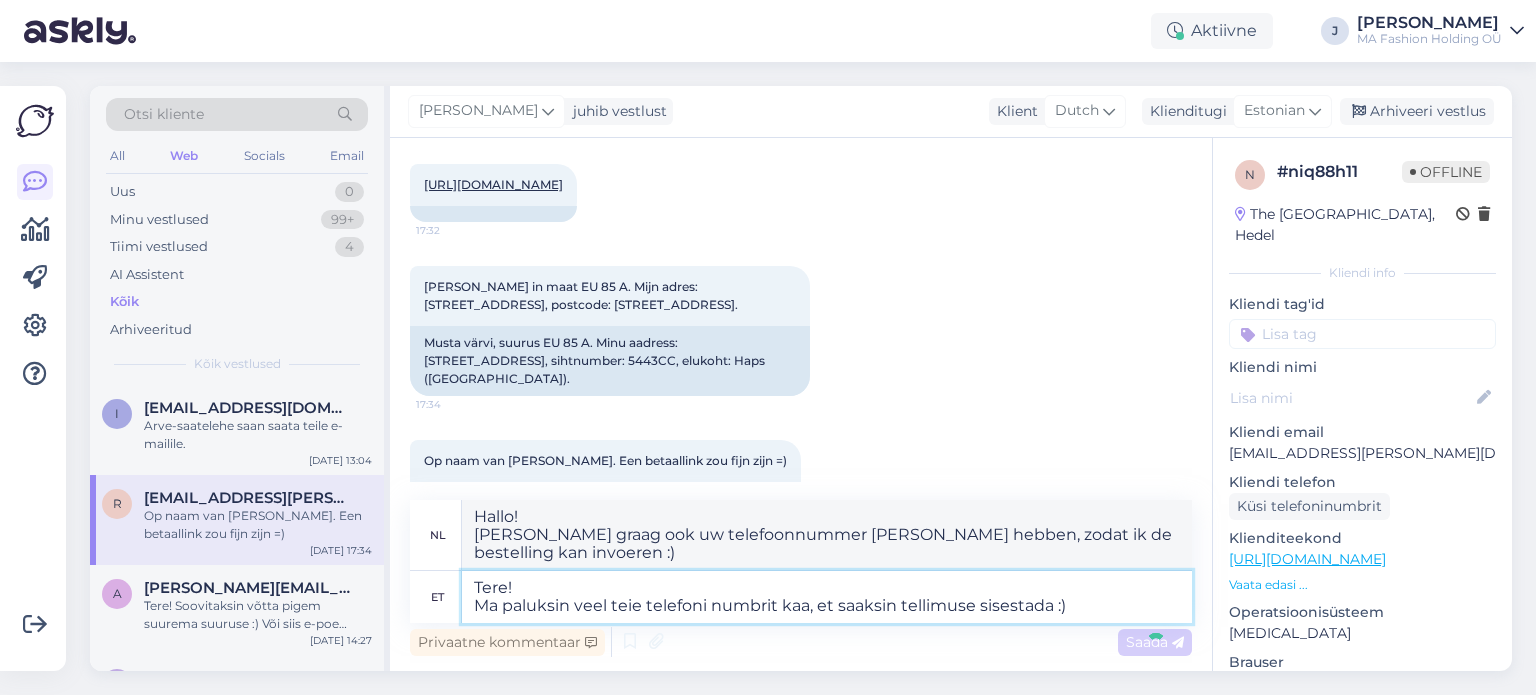 type 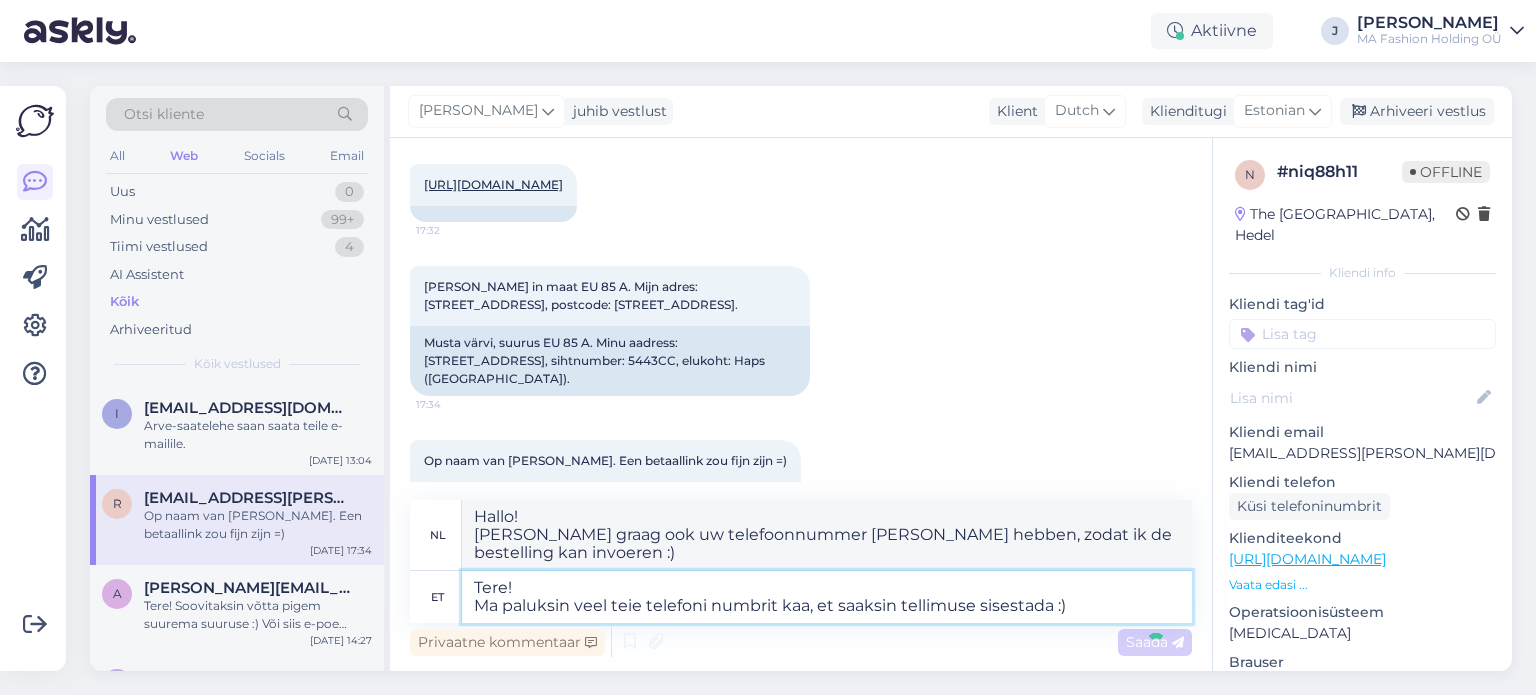 type 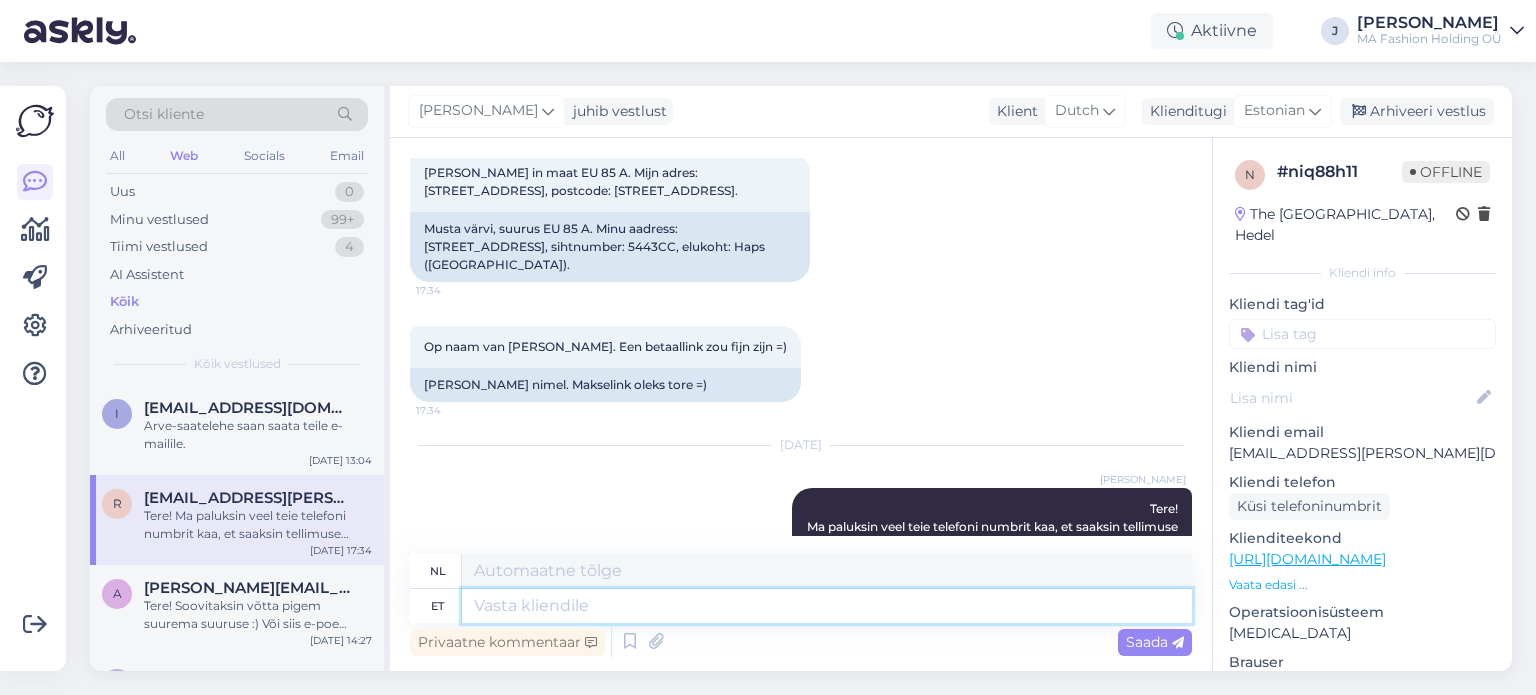 scroll, scrollTop: 1650, scrollLeft: 0, axis: vertical 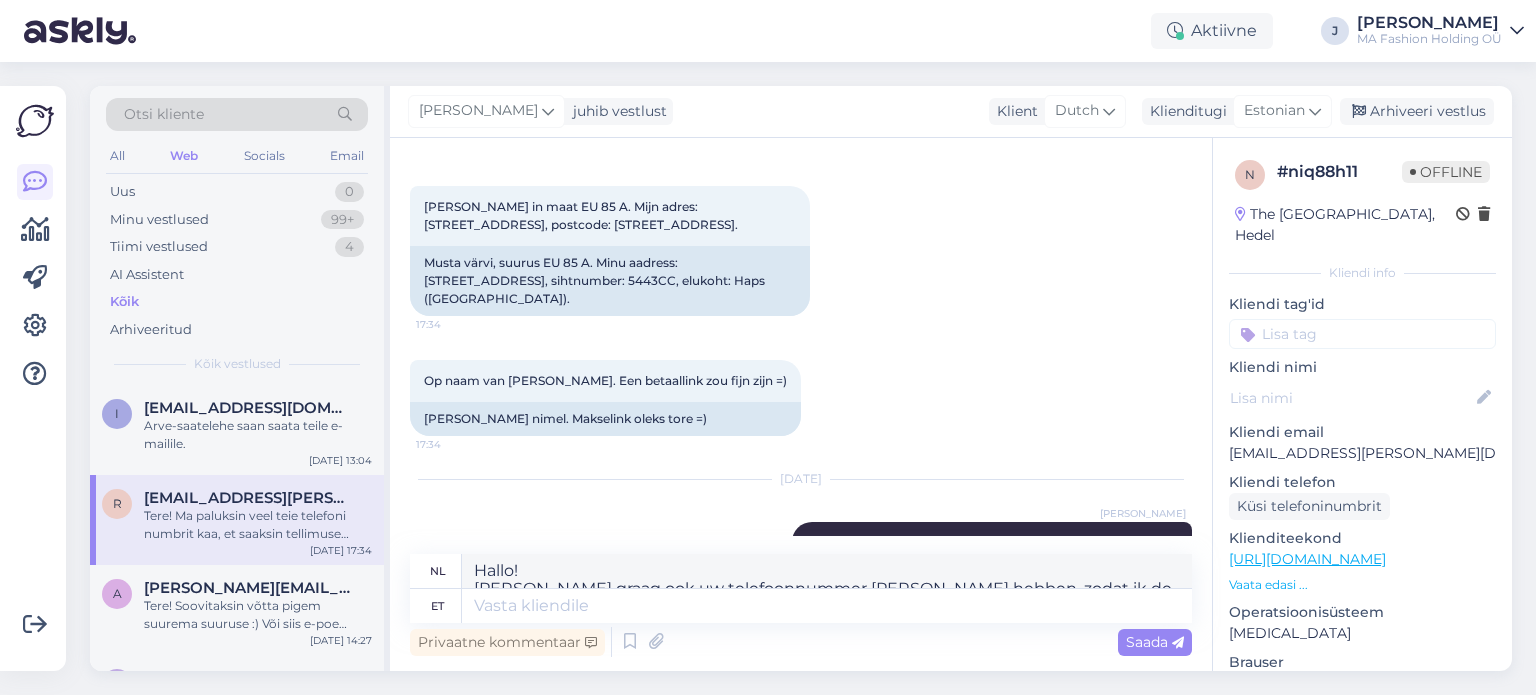 type on "Hallo!
[PERSON_NAME] graag ook uw telefoonnummer [PERSON_NAME] hebben, zodat ik de rekening kan opmaken." 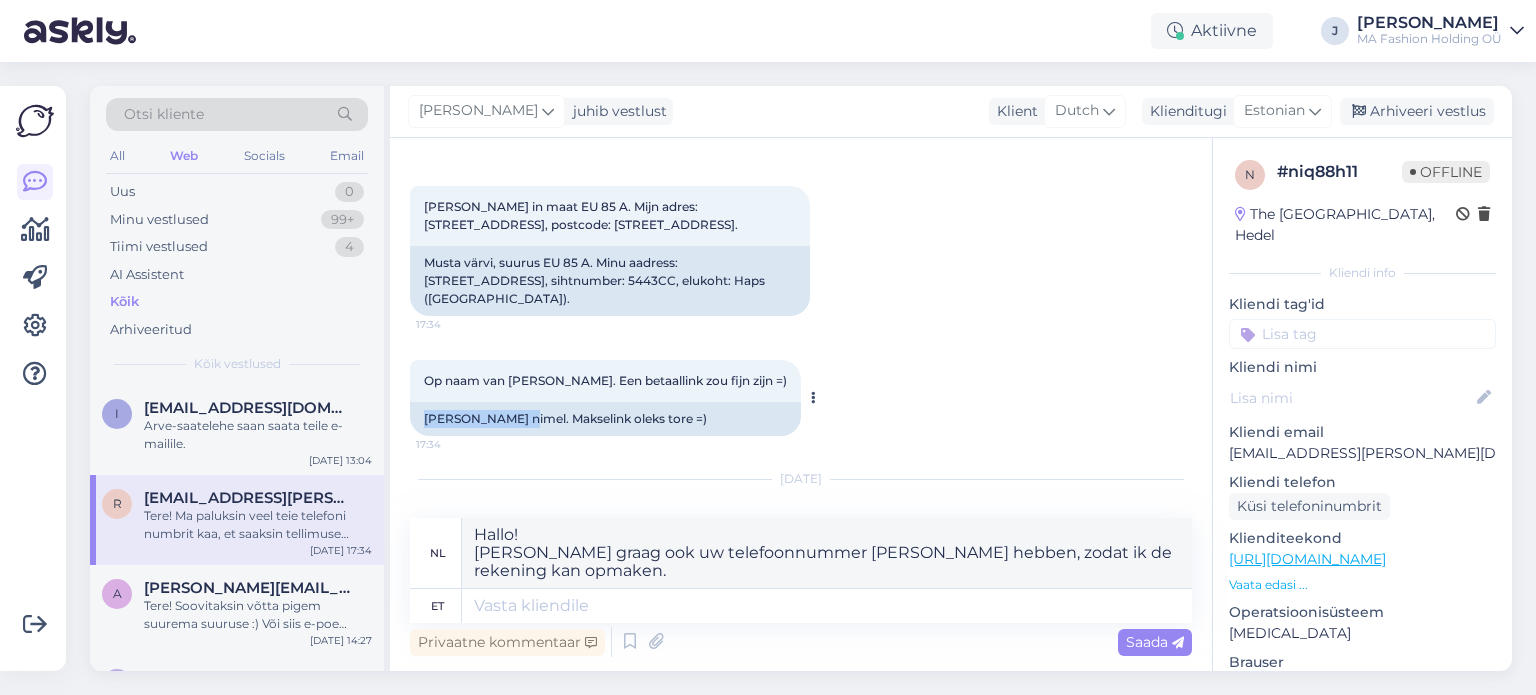 drag, startPoint x: 424, startPoint y: 359, endPoint x: 522, endPoint y: 361, distance: 98.02041 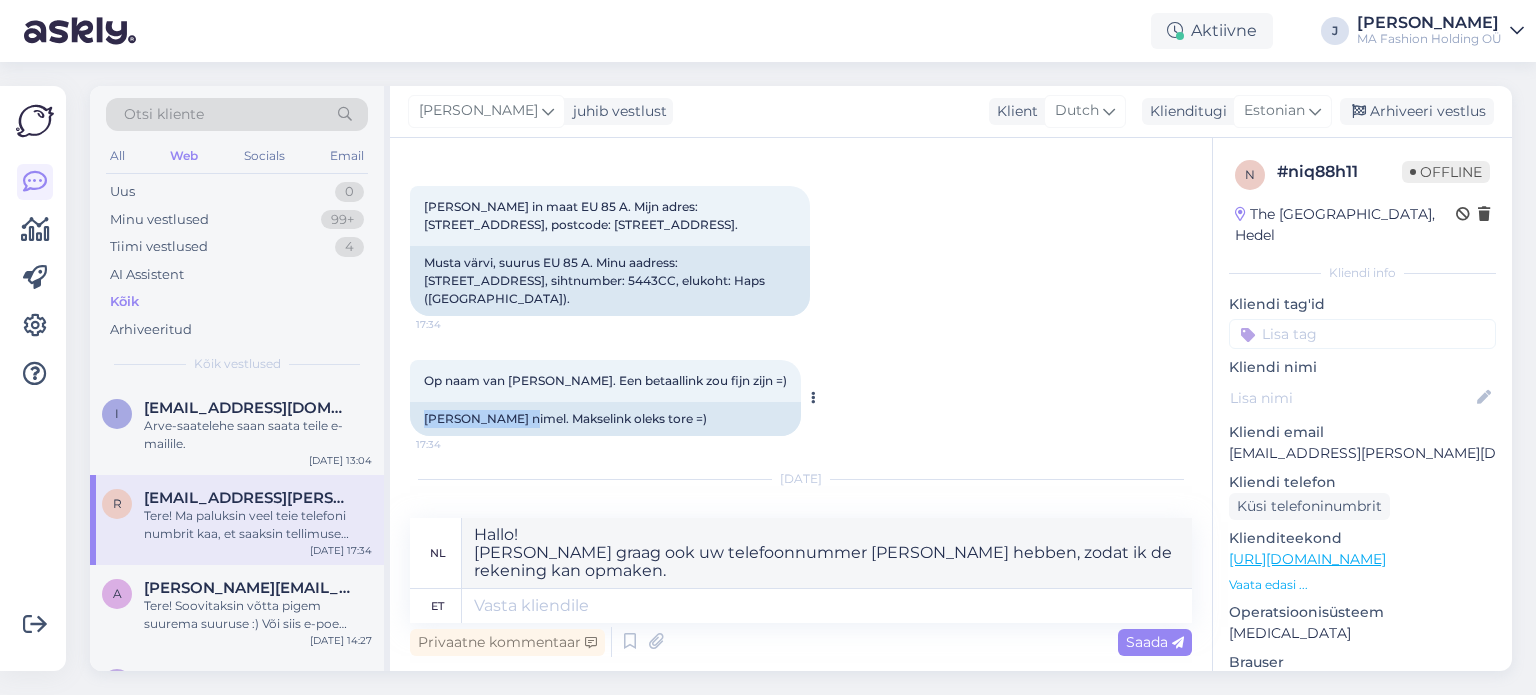 click on "[PERSON_NAME] nimel. Makselink oleks tore =)" at bounding box center (605, 419) 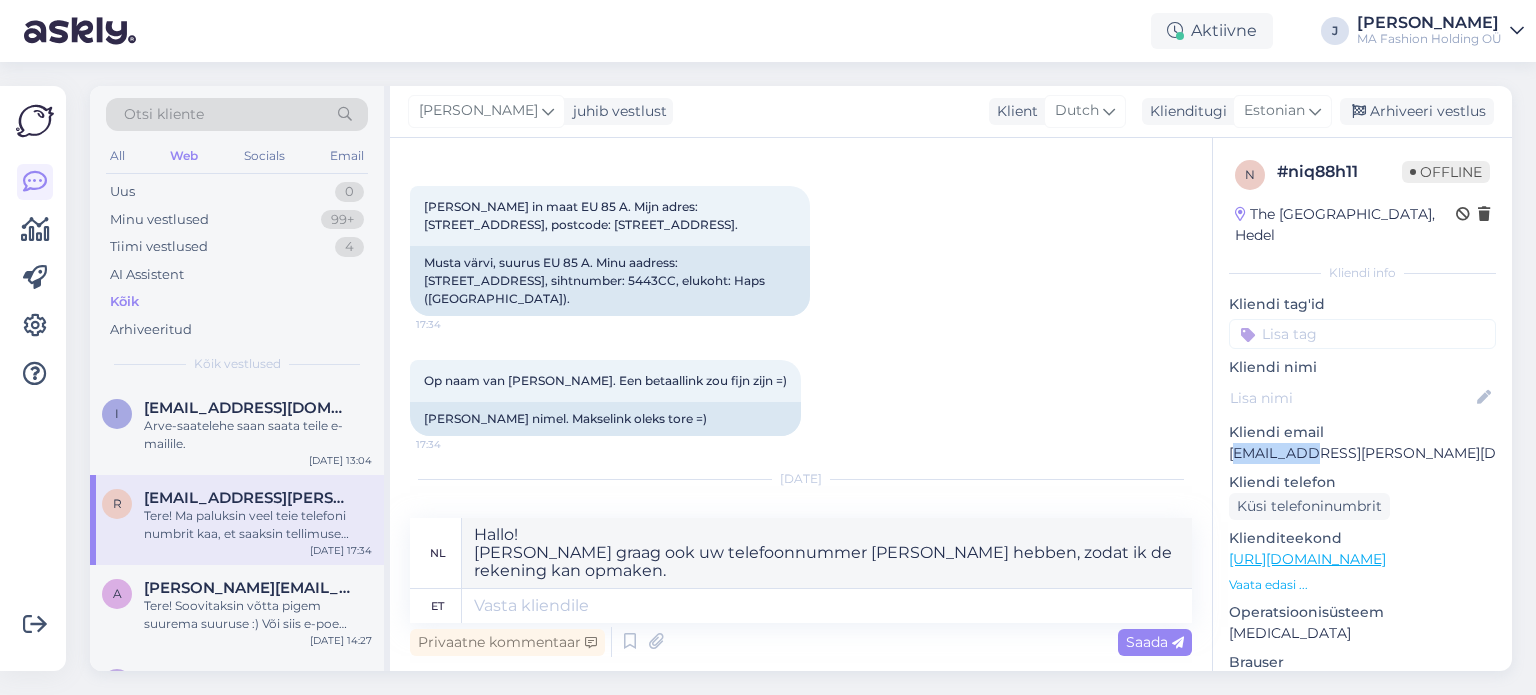 drag, startPoint x: 1232, startPoint y: 437, endPoint x: 1304, endPoint y: 440, distance: 72.06247 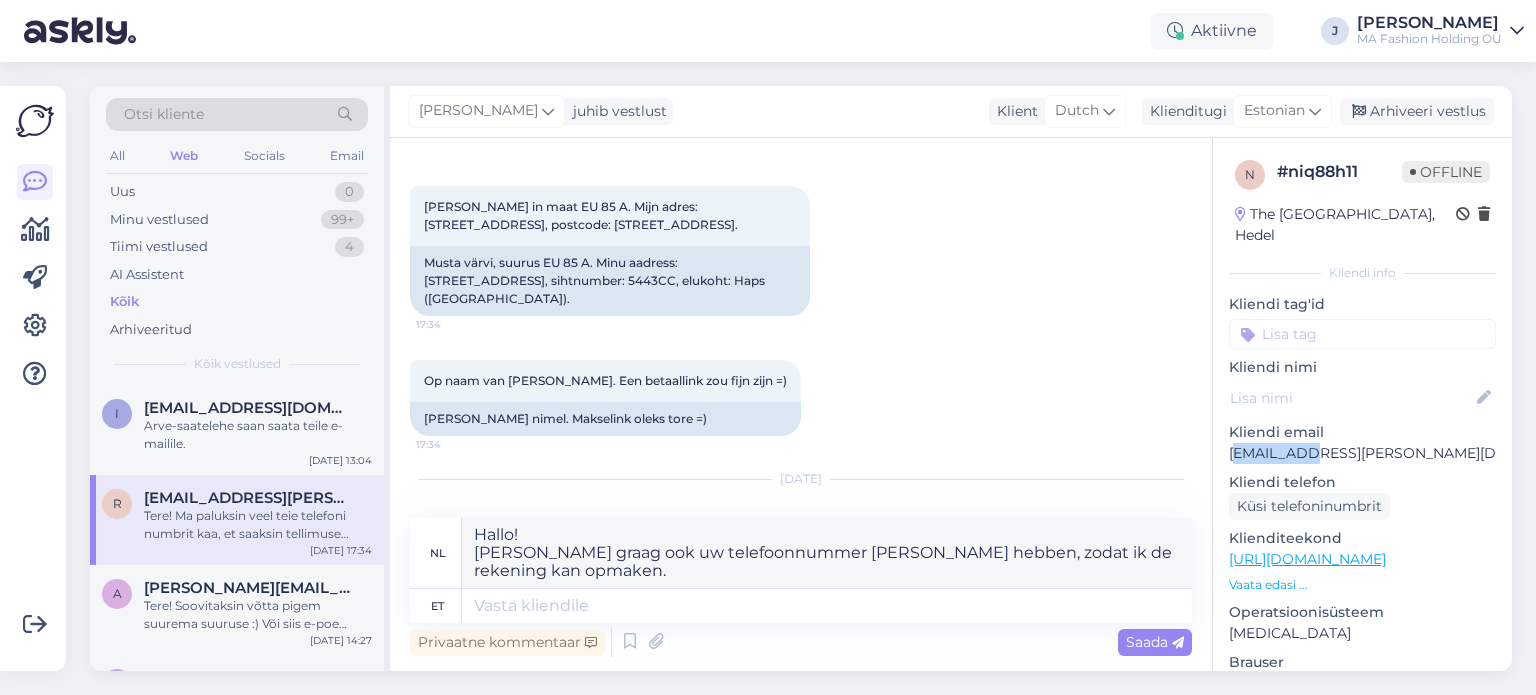 click on "[EMAIL_ADDRESS][PERSON_NAME][DOMAIN_NAME]" at bounding box center (1362, 453) 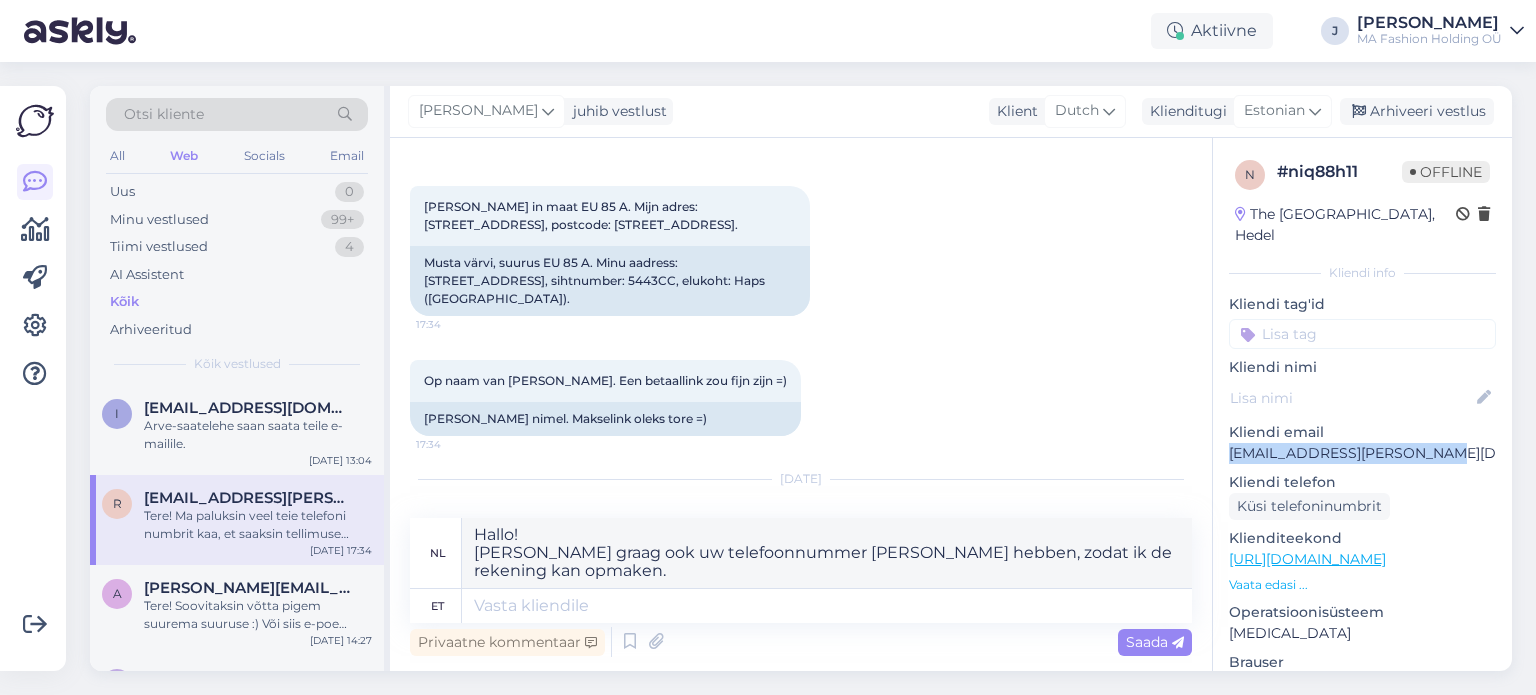 drag, startPoint x: 1433, startPoint y: 434, endPoint x: 1230, endPoint y: 435, distance: 203.00246 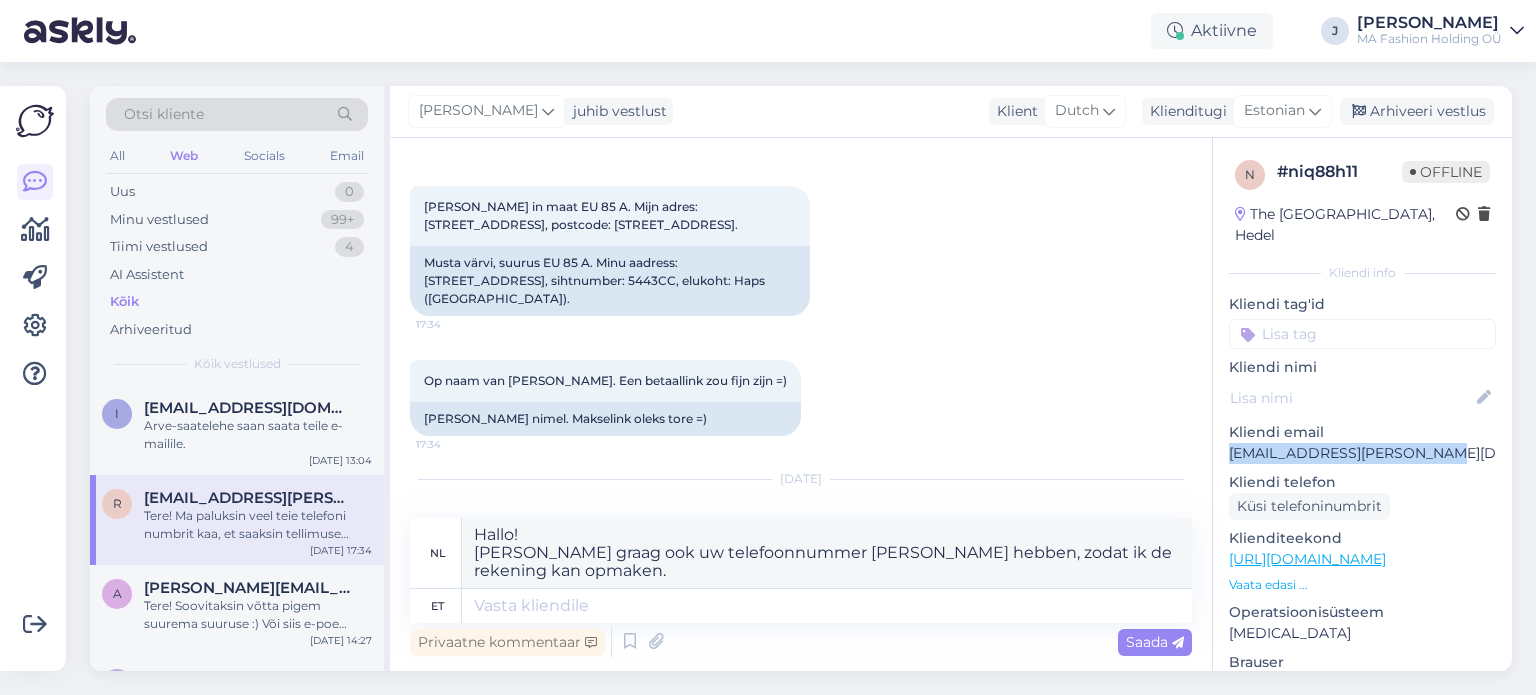 click on "[EMAIL_ADDRESS][PERSON_NAME][DOMAIN_NAME]" at bounding box center (1362, 453) 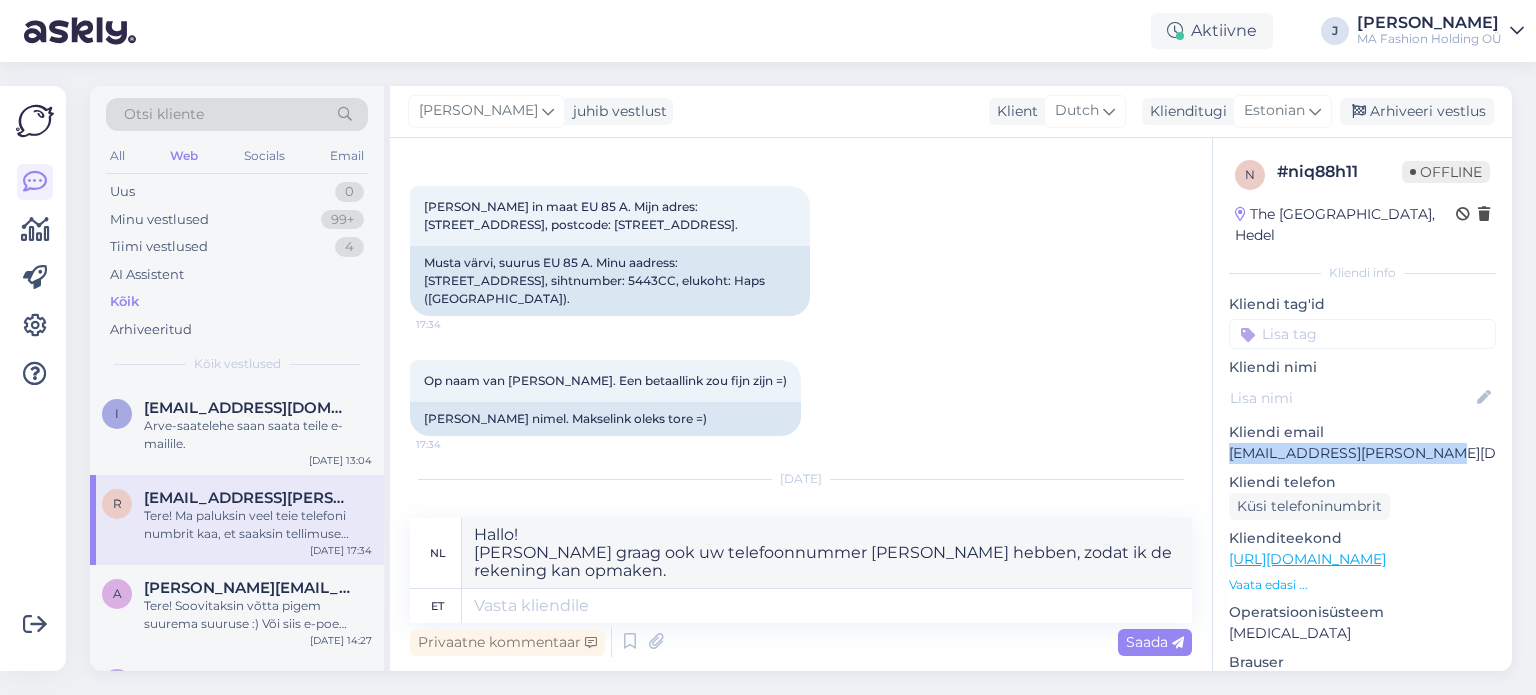 copy on "[EMAIL_ADDRESS][PERSON_NAME][DOMAIN_NAME]" 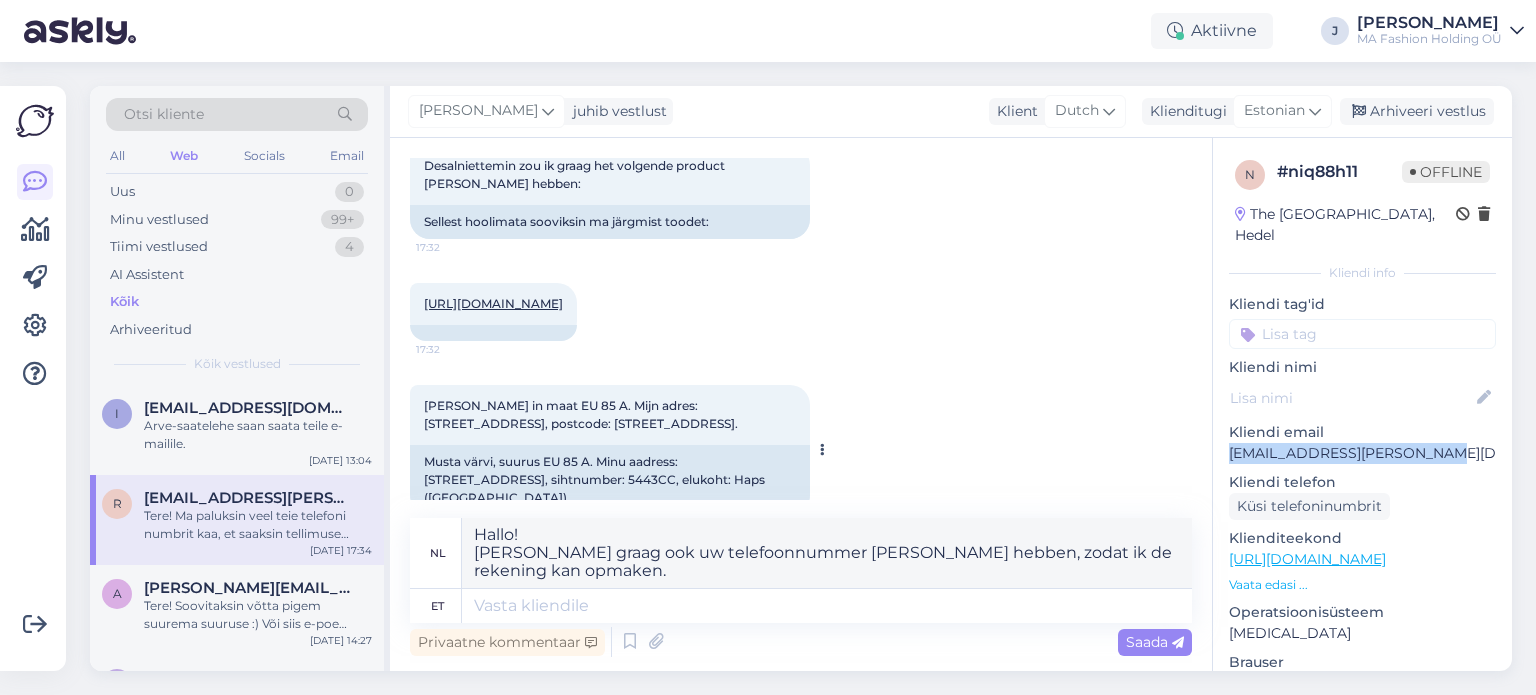 scroll, scrollTop: 1486, scrollLeft: 0, axis: vertical 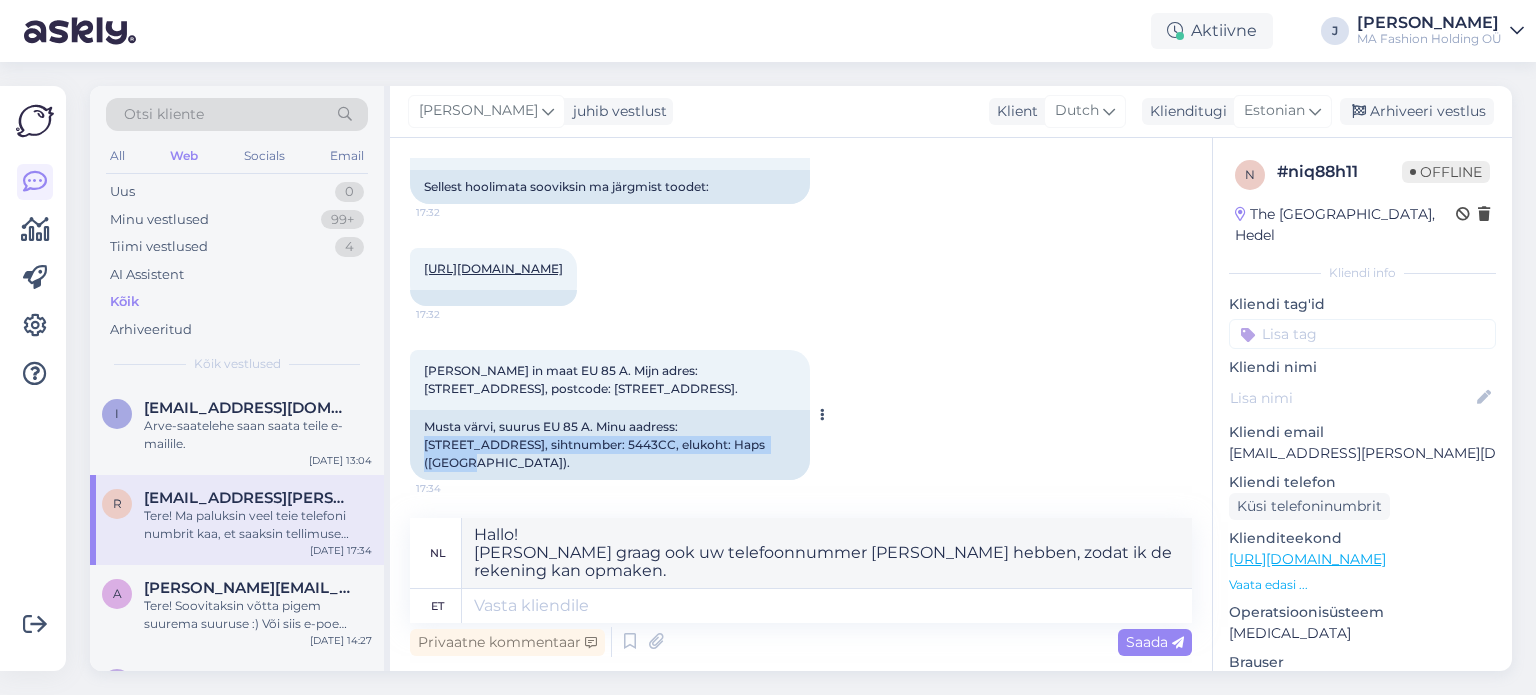 drag, startPoint x: 686, startPoint y: 385, endPoint x: 744, endPoint y: 407, distance: 62.03225 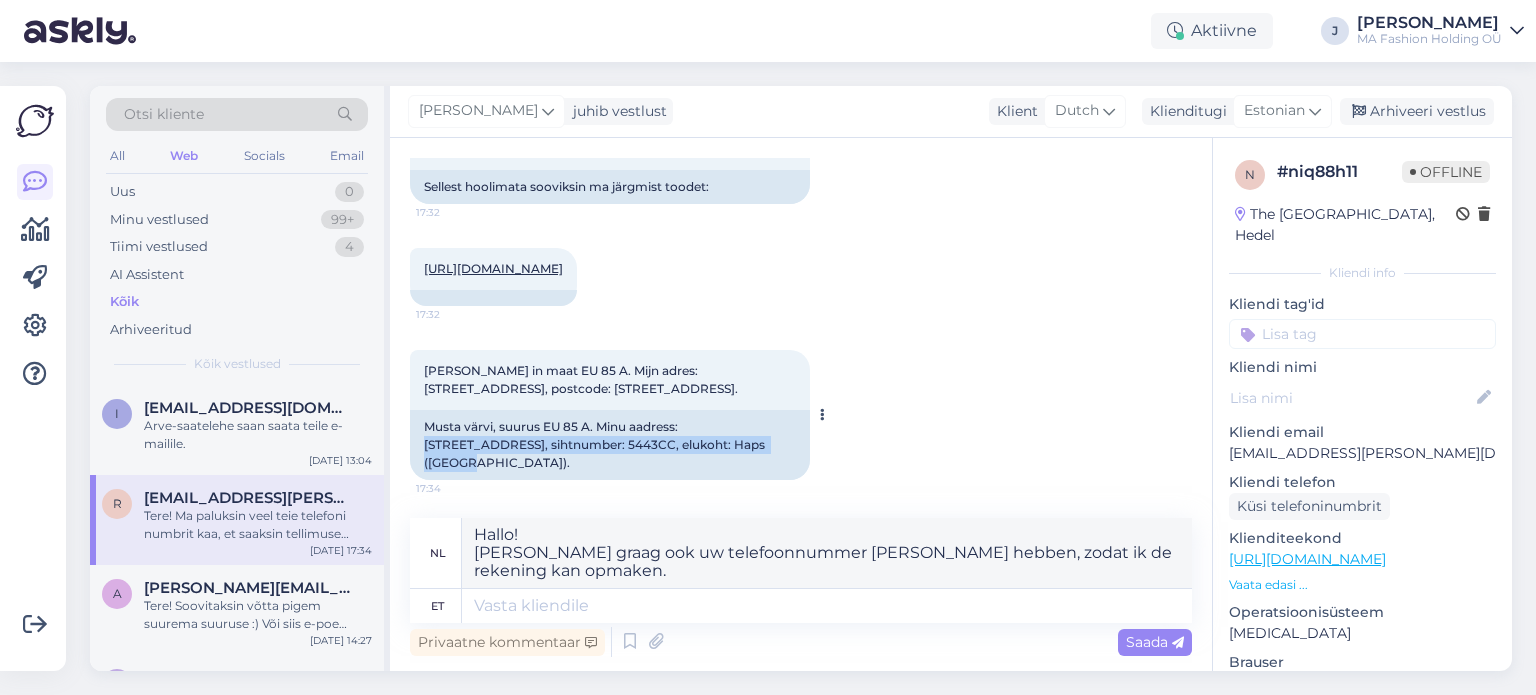 click on "Musta värvi, suurus EU 85 A. Minu aadress: [STREET_ADDRESS], sihtnumber: 5443CC, elukoht: Haps ([GEOGRAPHIC_DATA])." at bounding box center (610, 445) 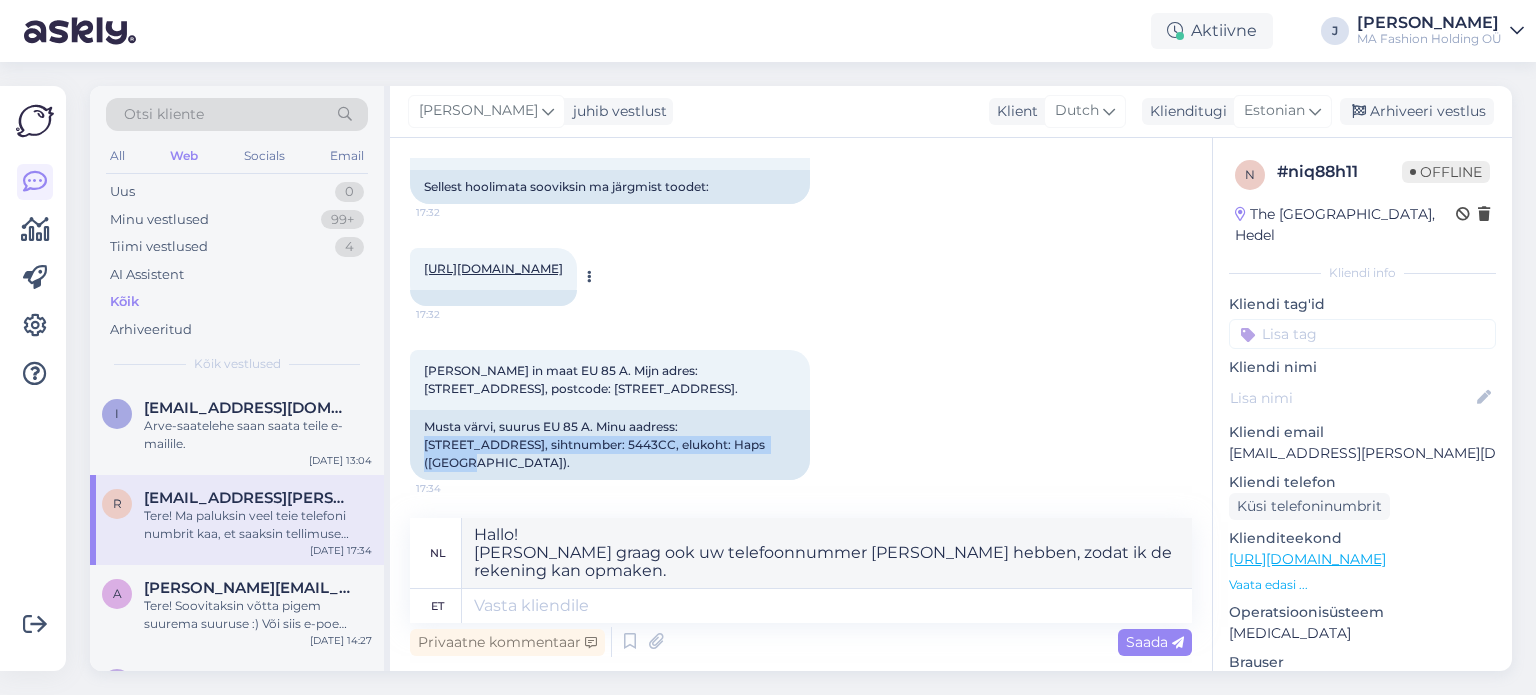 click on "[URL][DOMAIN_NAME]" at bounding box center [493, 268] 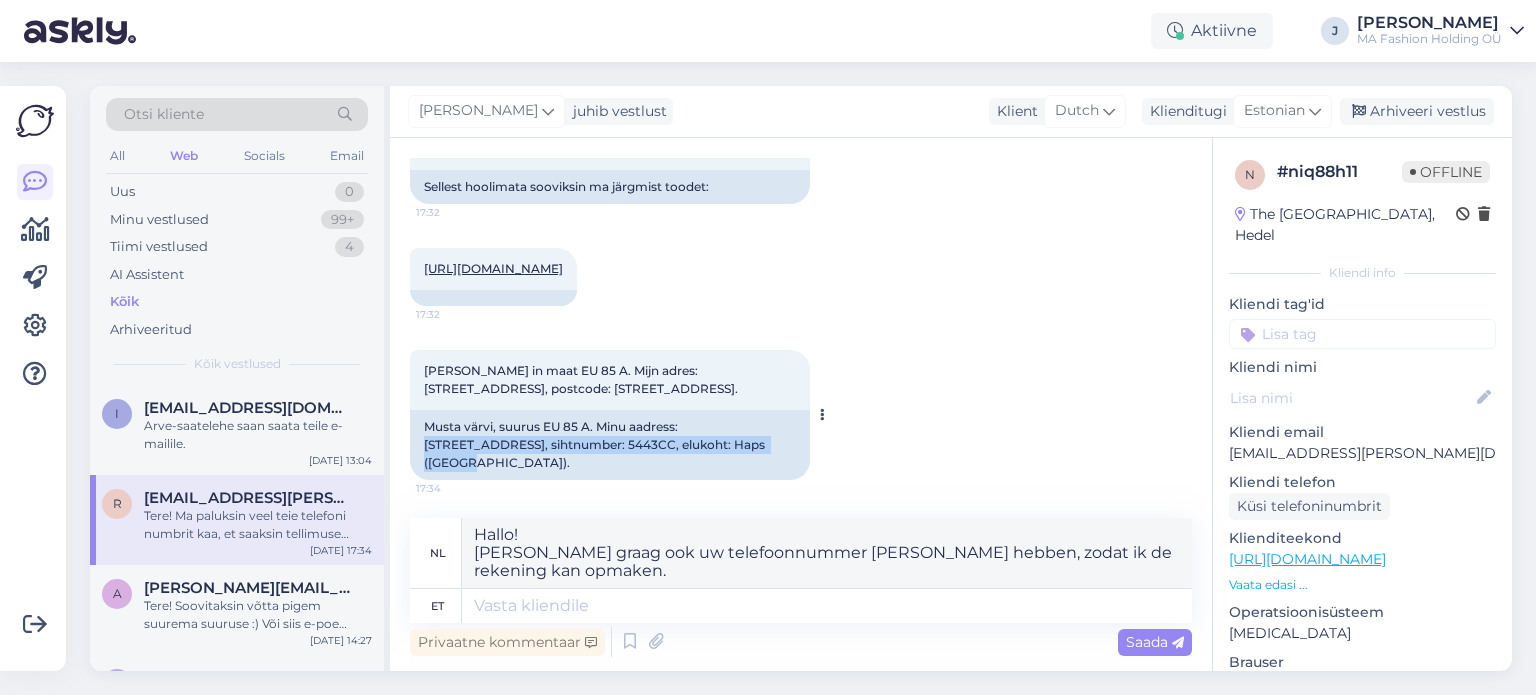 click on "Musta värvi, suurus EU 85 A. Minu aadress: [STREET_ADDRESS], sihtnumber: 5443CC, elukoht: Haps ([GEOGRAPHIC_DATA])." at bounding box center [610, 445] 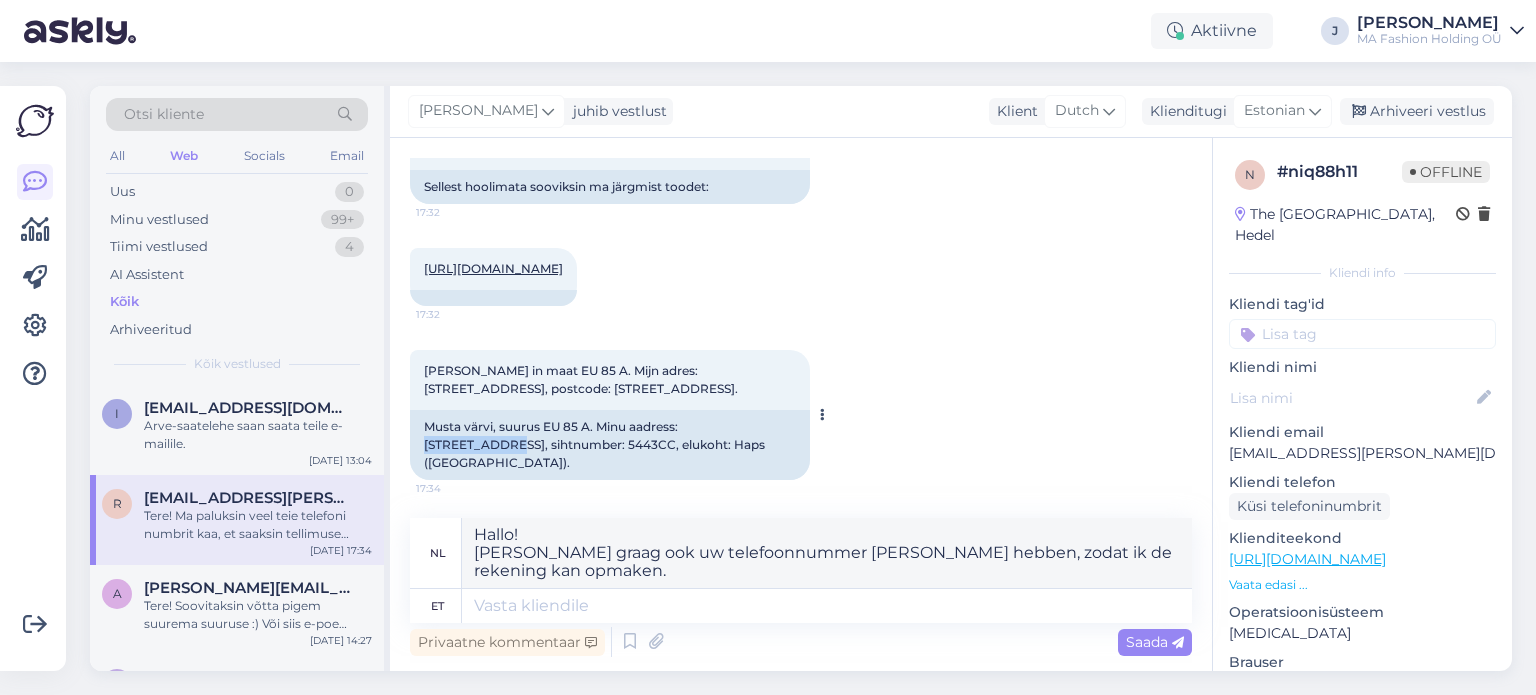 drag, startPoint x: 684, startPoint y: 384, endPoint x: 752, endPoint y: 382, distance: 68.0294 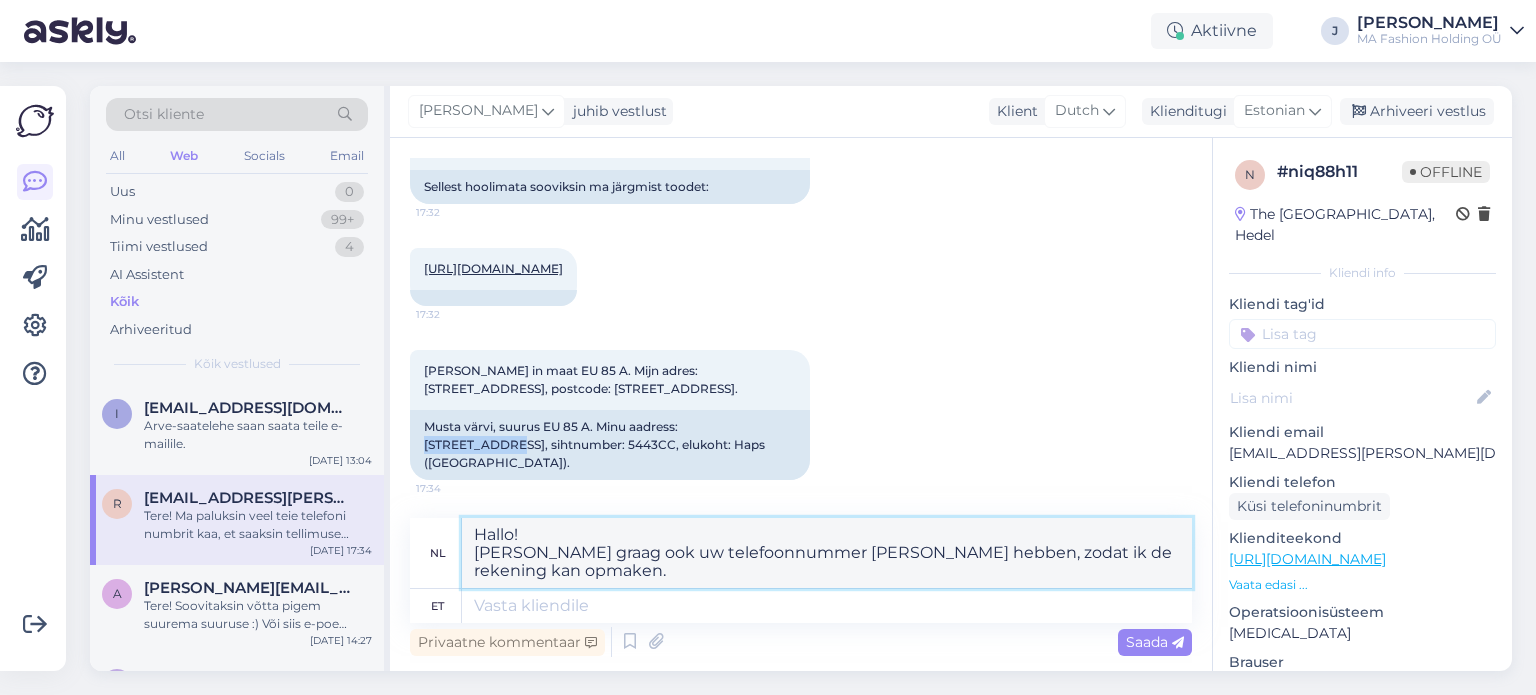click on "Hallo!
[PERSON_NAME] graag ook uw telefoonnummer [PERSON_NAME] hebben, zodat ik de rekening kan opmaken." at bounding box center [827, 553] 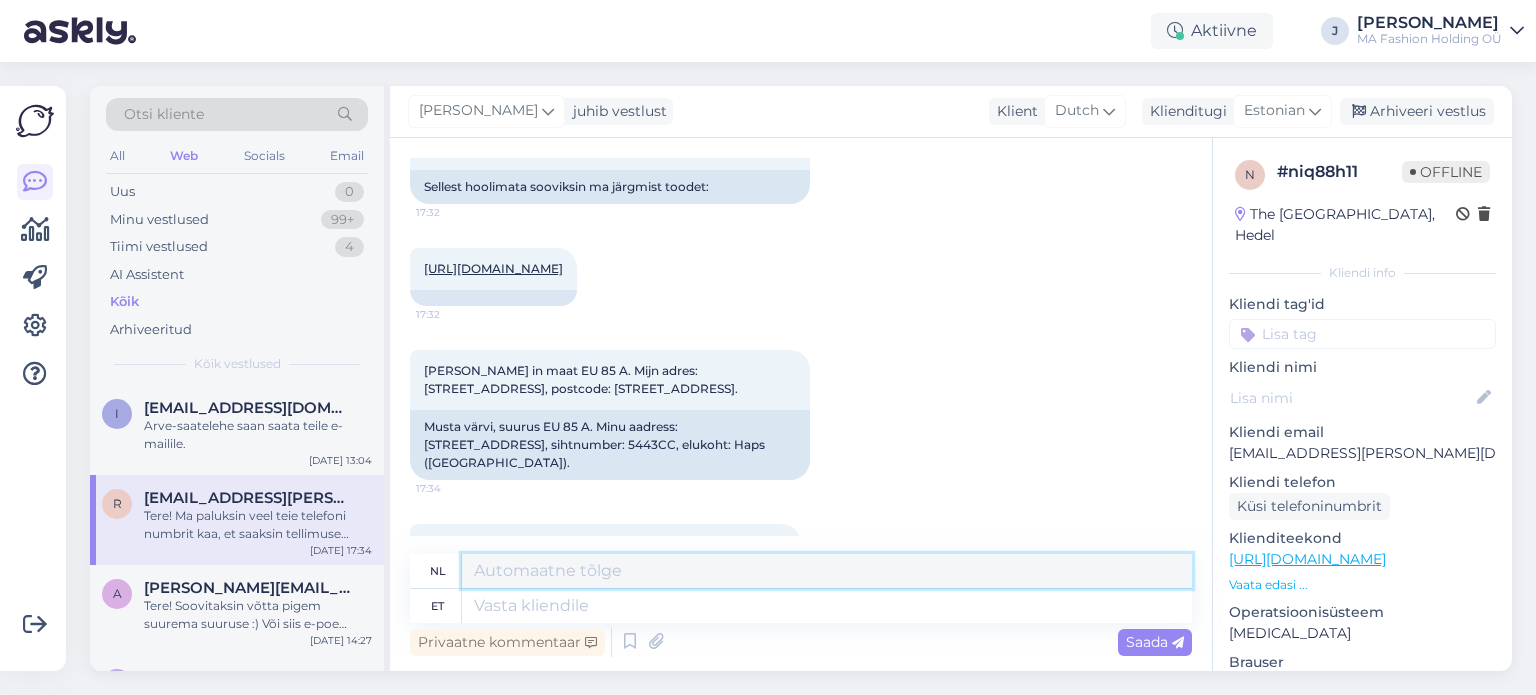 type 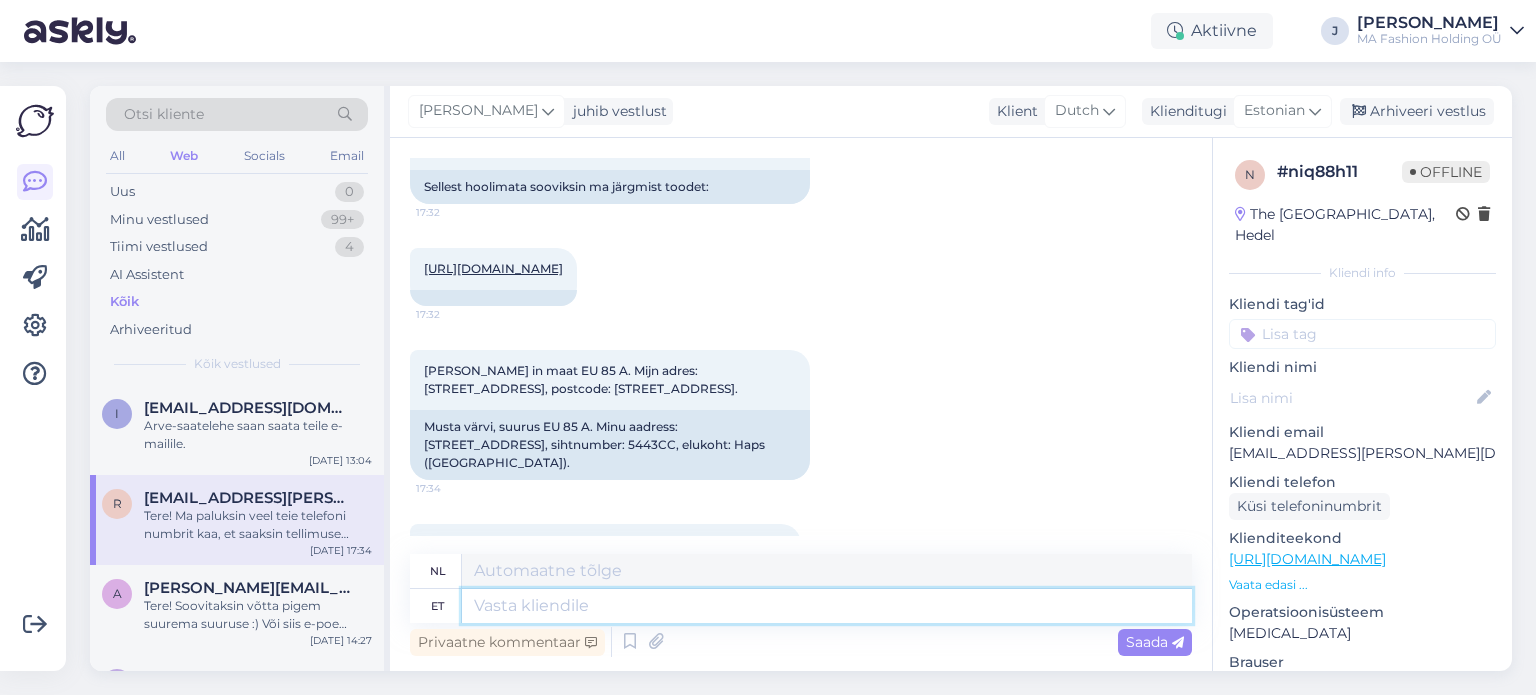 click at bounding box center (827, 606) 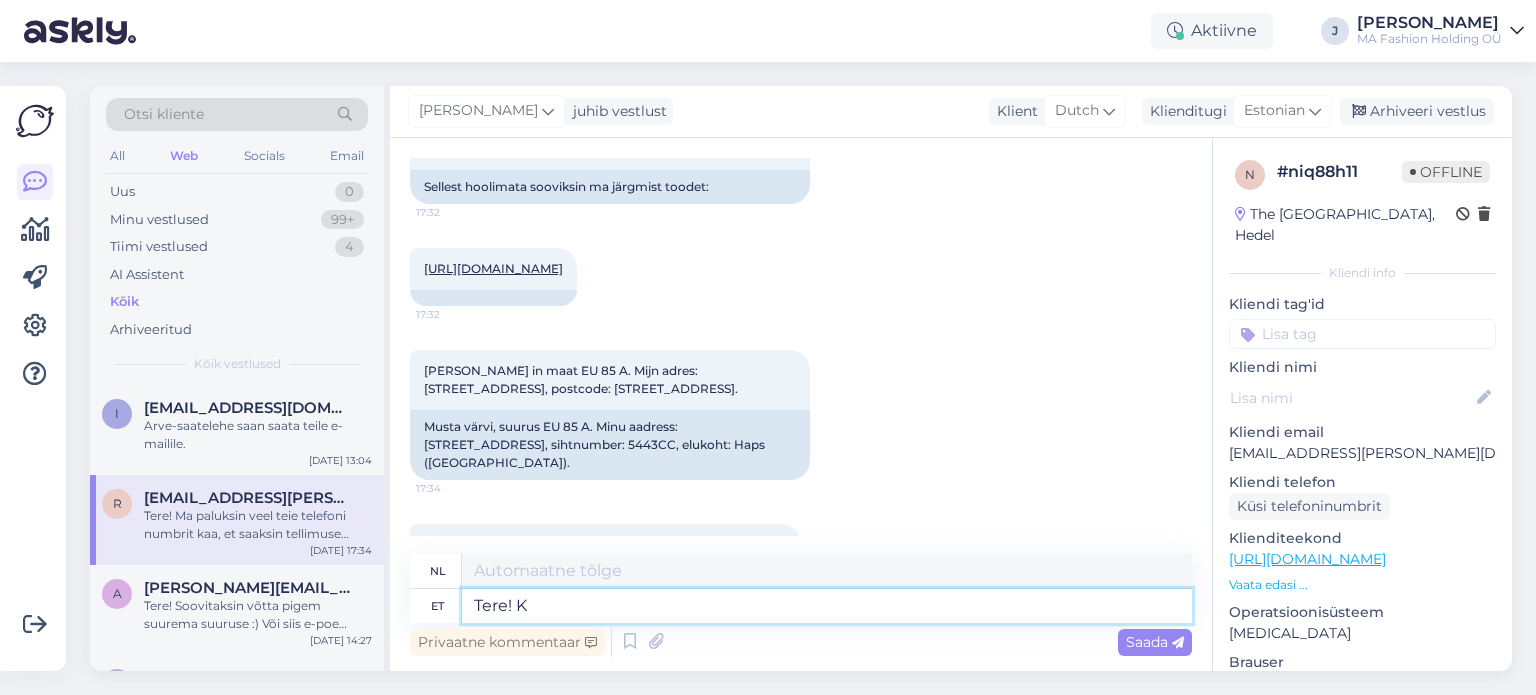 type on "Tere! Ki" 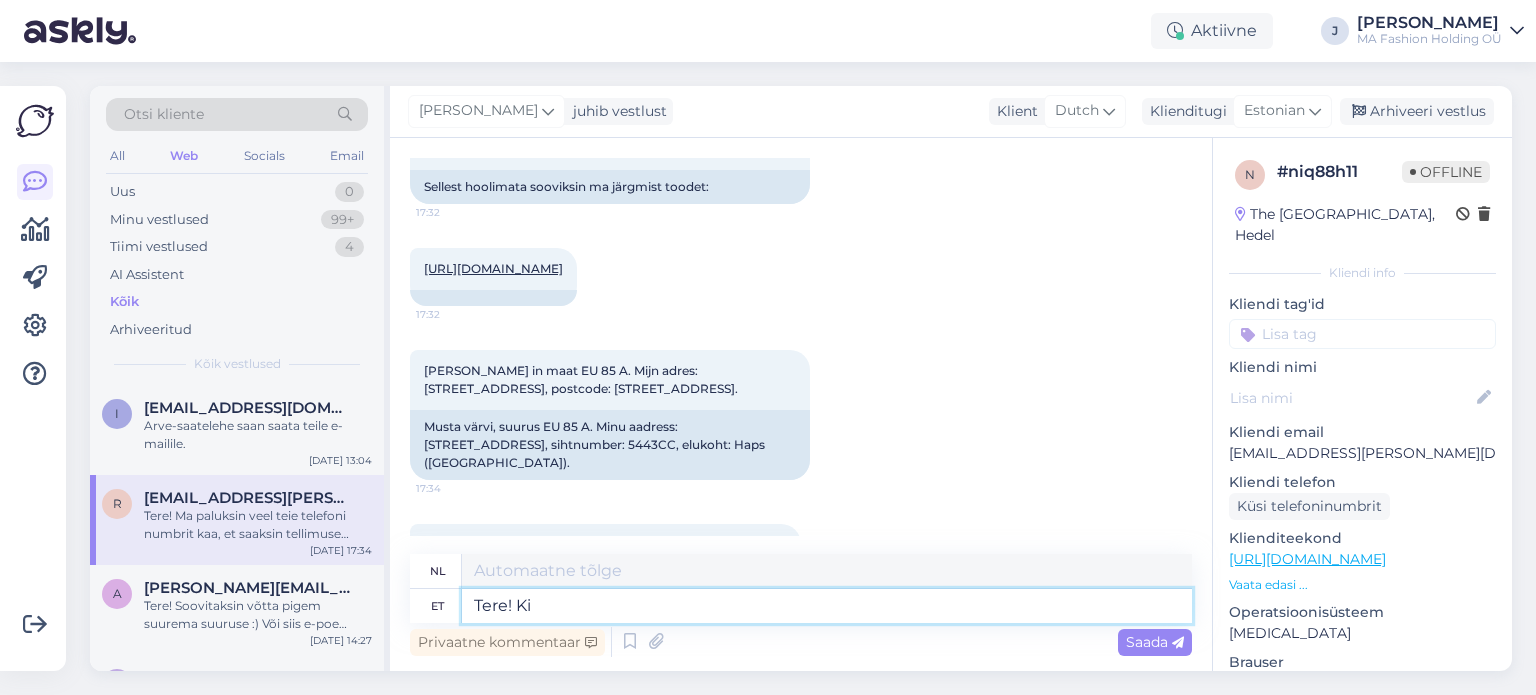 type on "Hallo!" 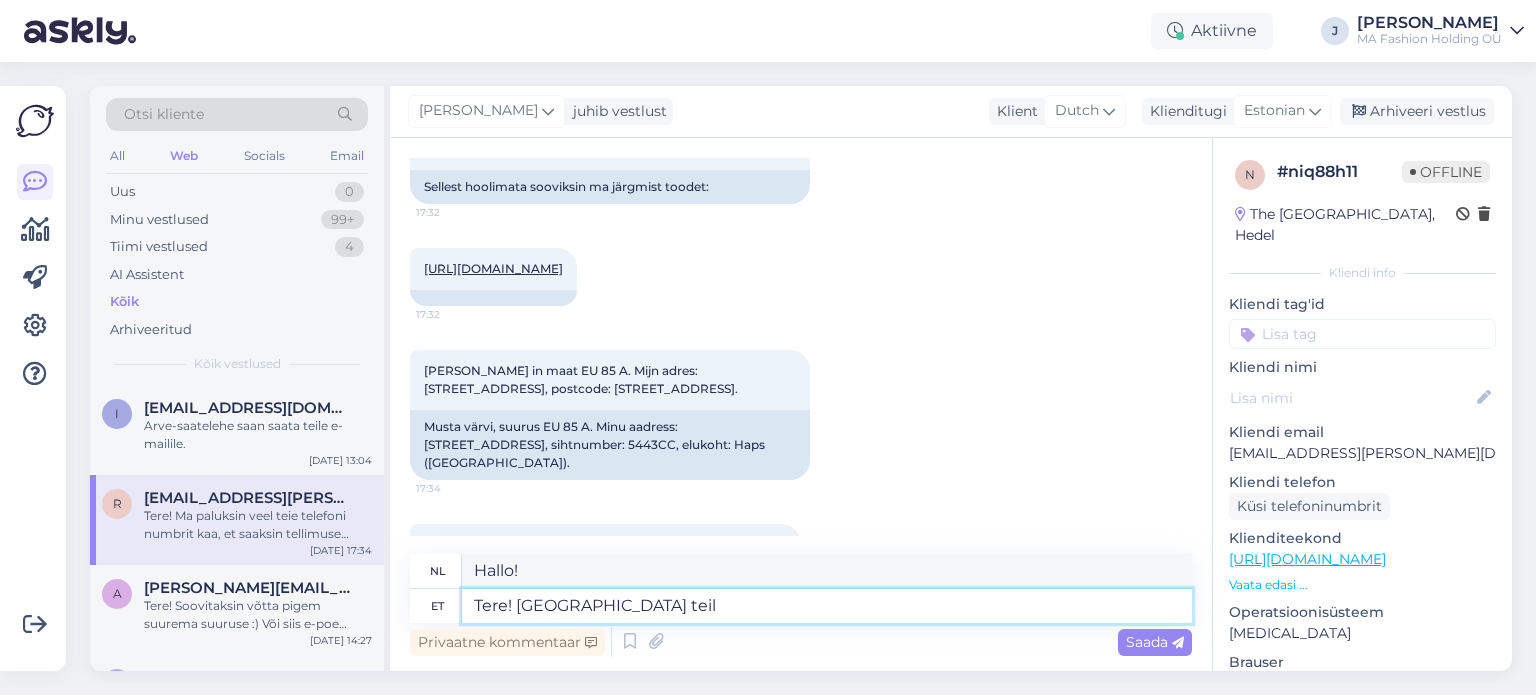 type on "Tere! [GEOGRAPHIC_DATA] teile" 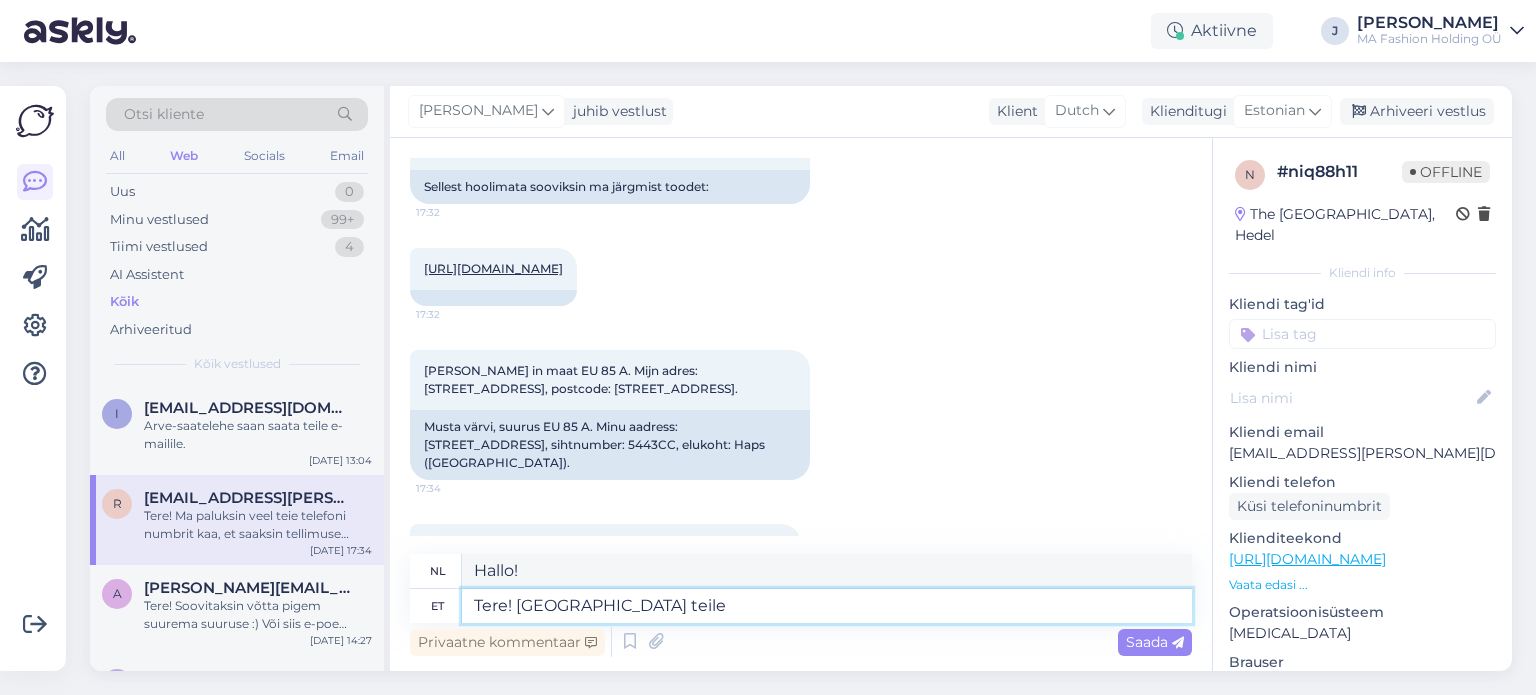 type on "Hallo! Ik schrijf" 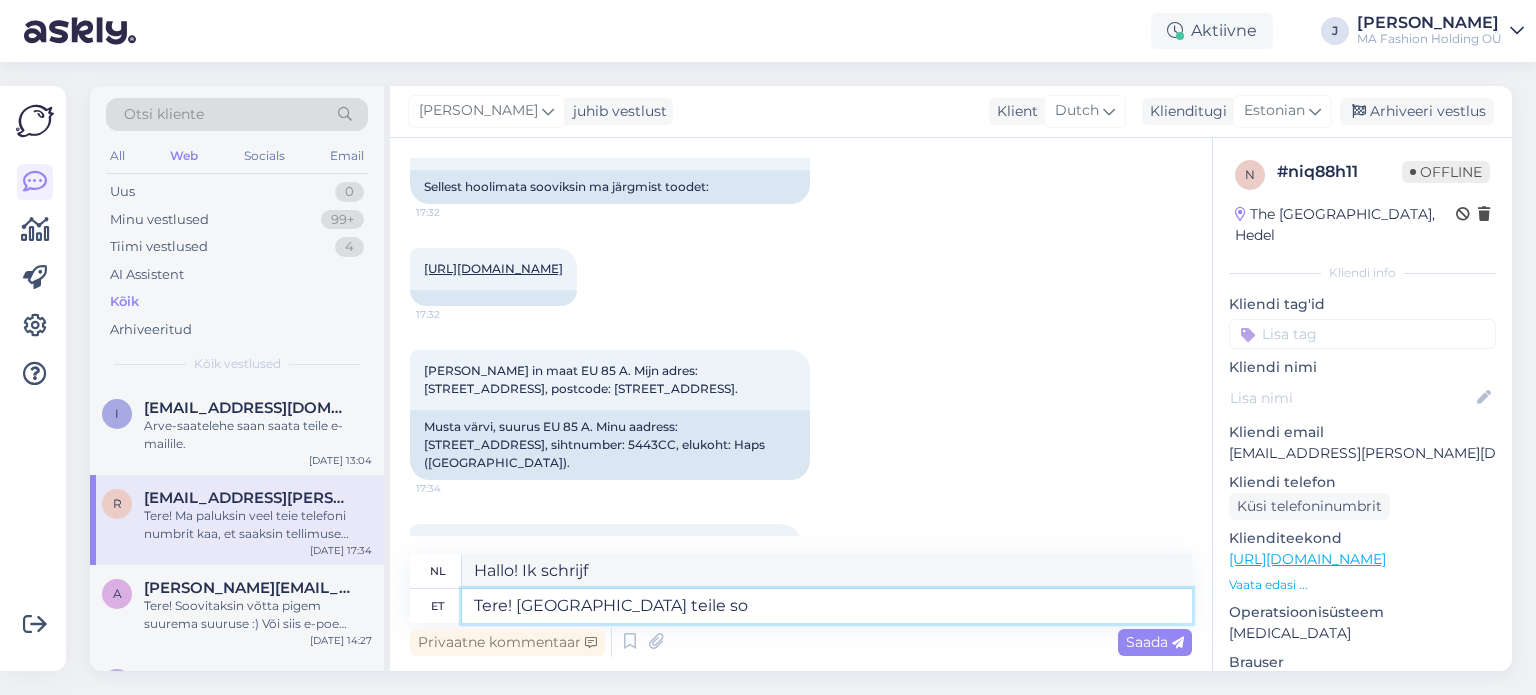 type on "Tere! Kirjutan teile soo" 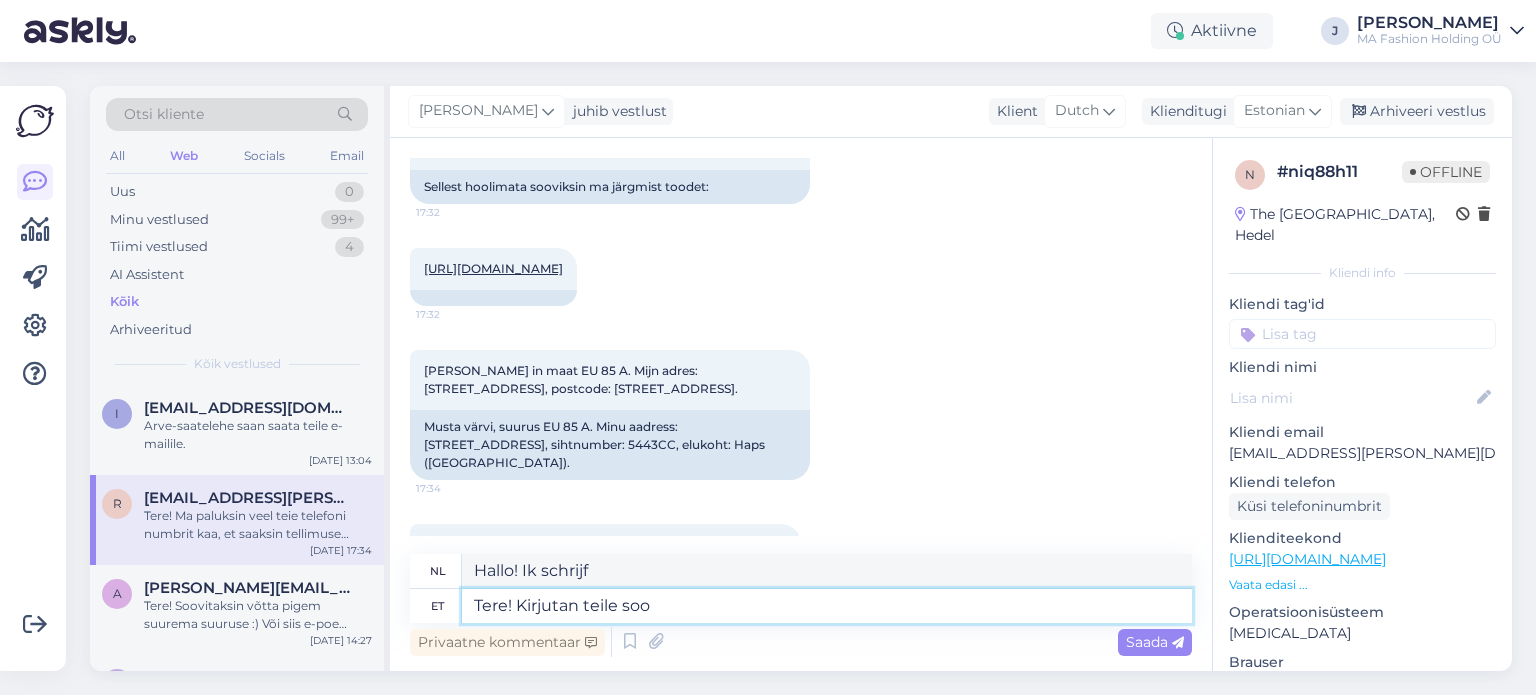 type on "Hallo! Ik schrijf u" 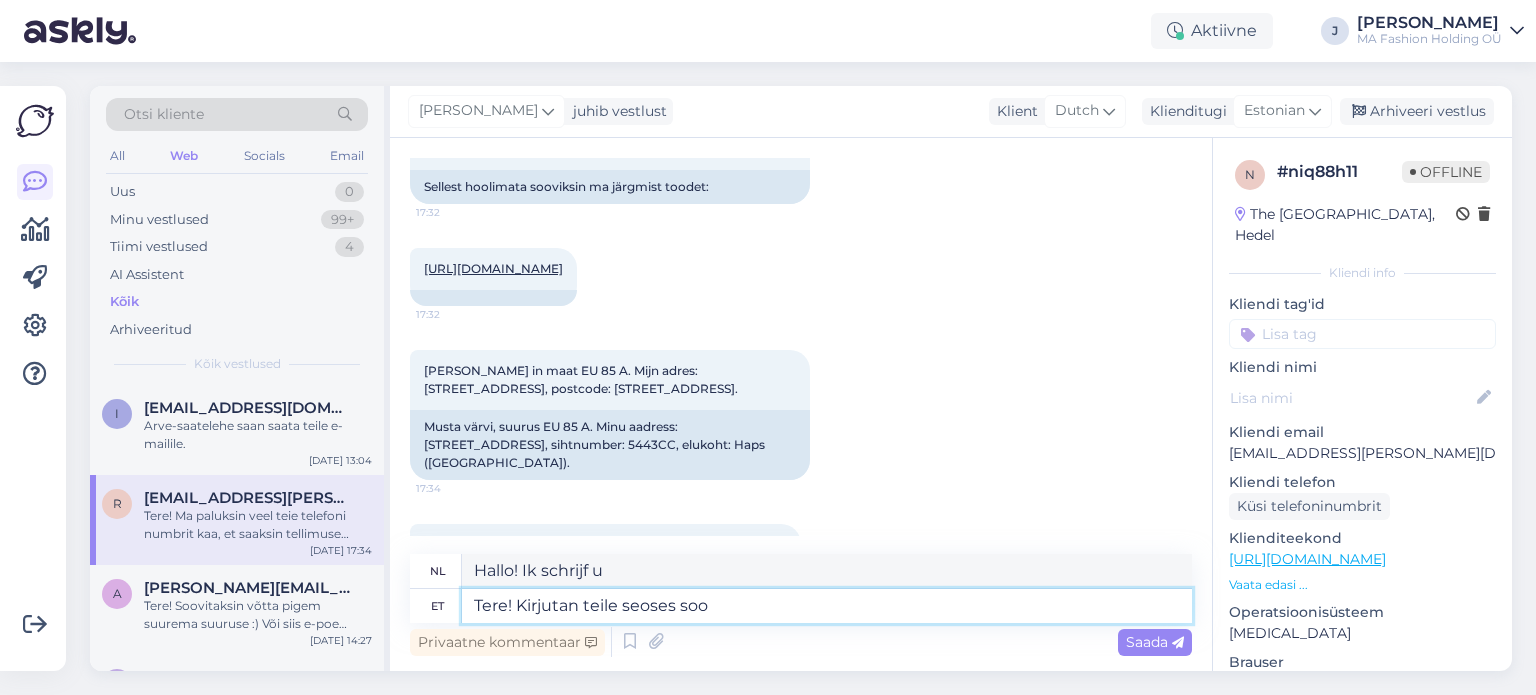 type on "Tere! Kirjutan teile seoses soov" 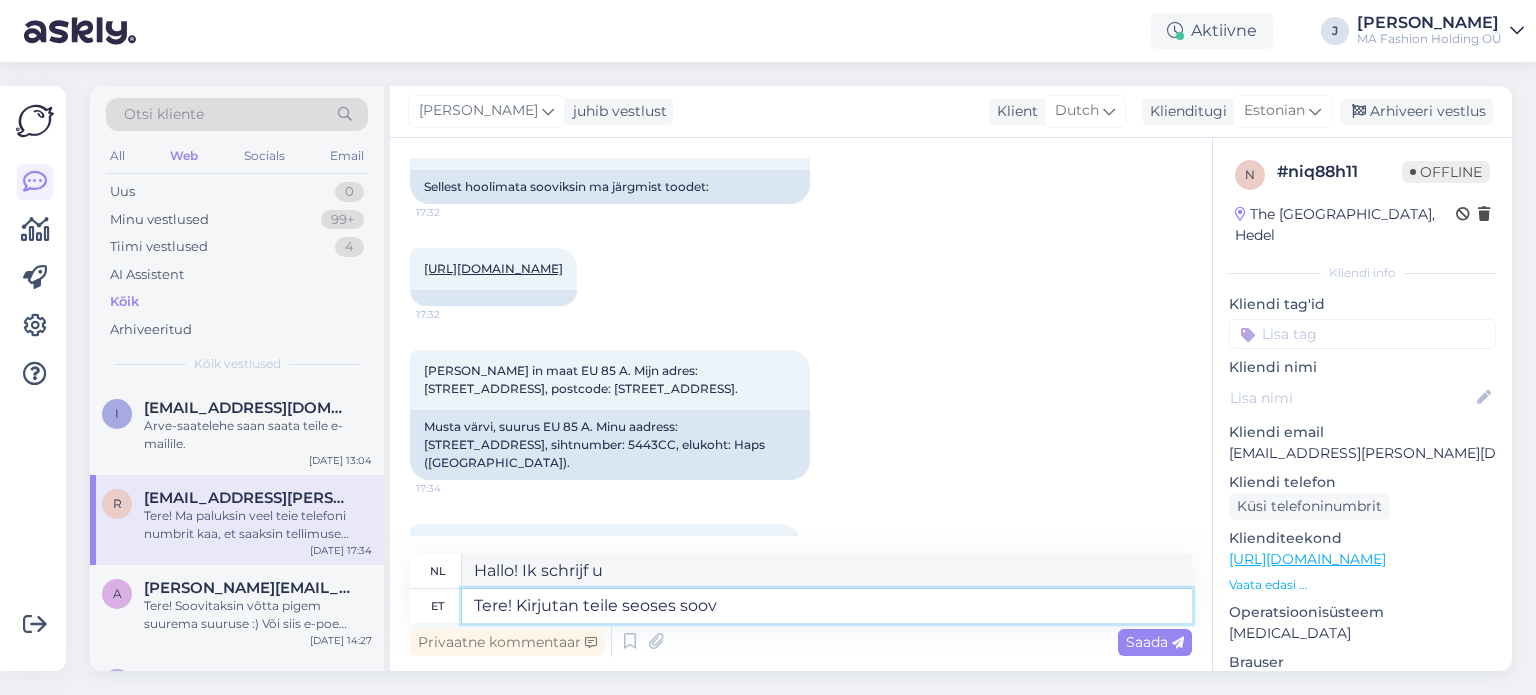 type on "Hallo! Ik schrijf u in verband met..." 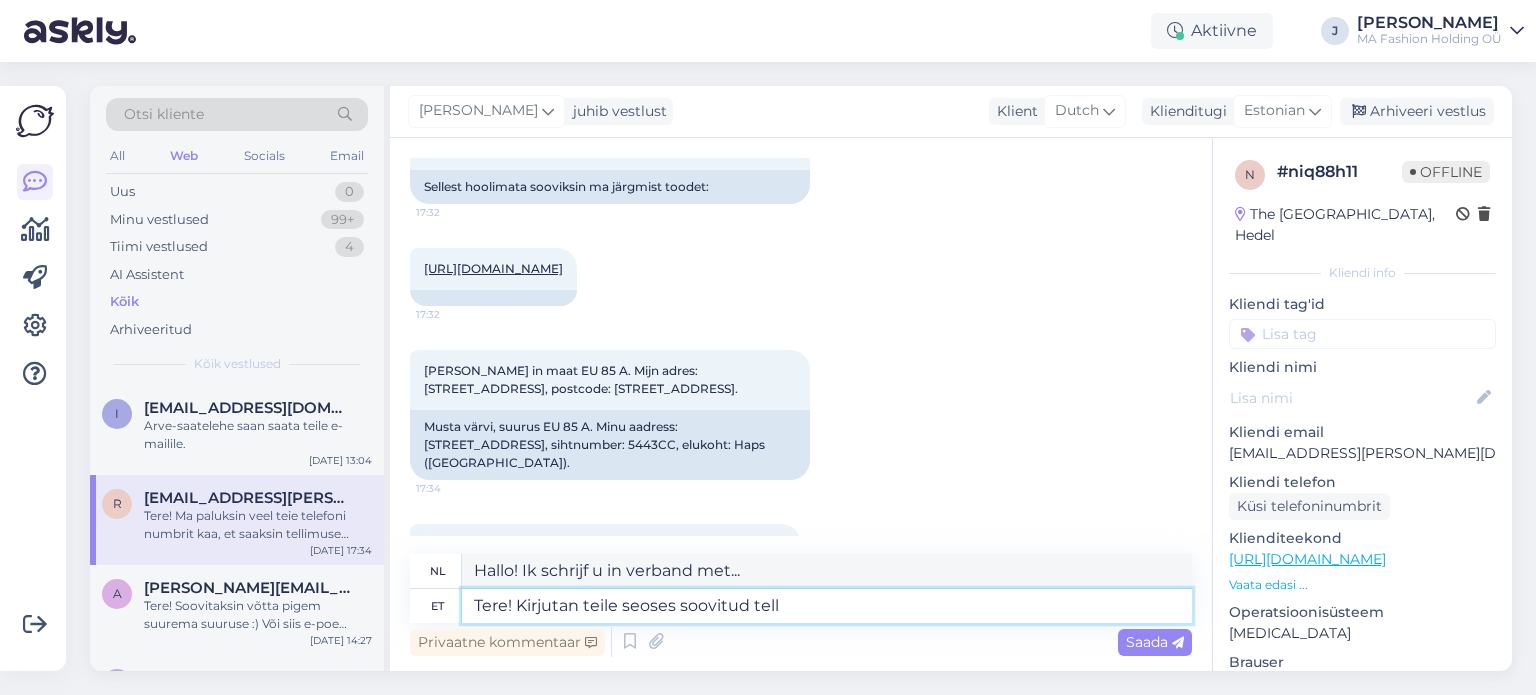 type on "Tere! Kirjutan teile seoses soovitud telli" 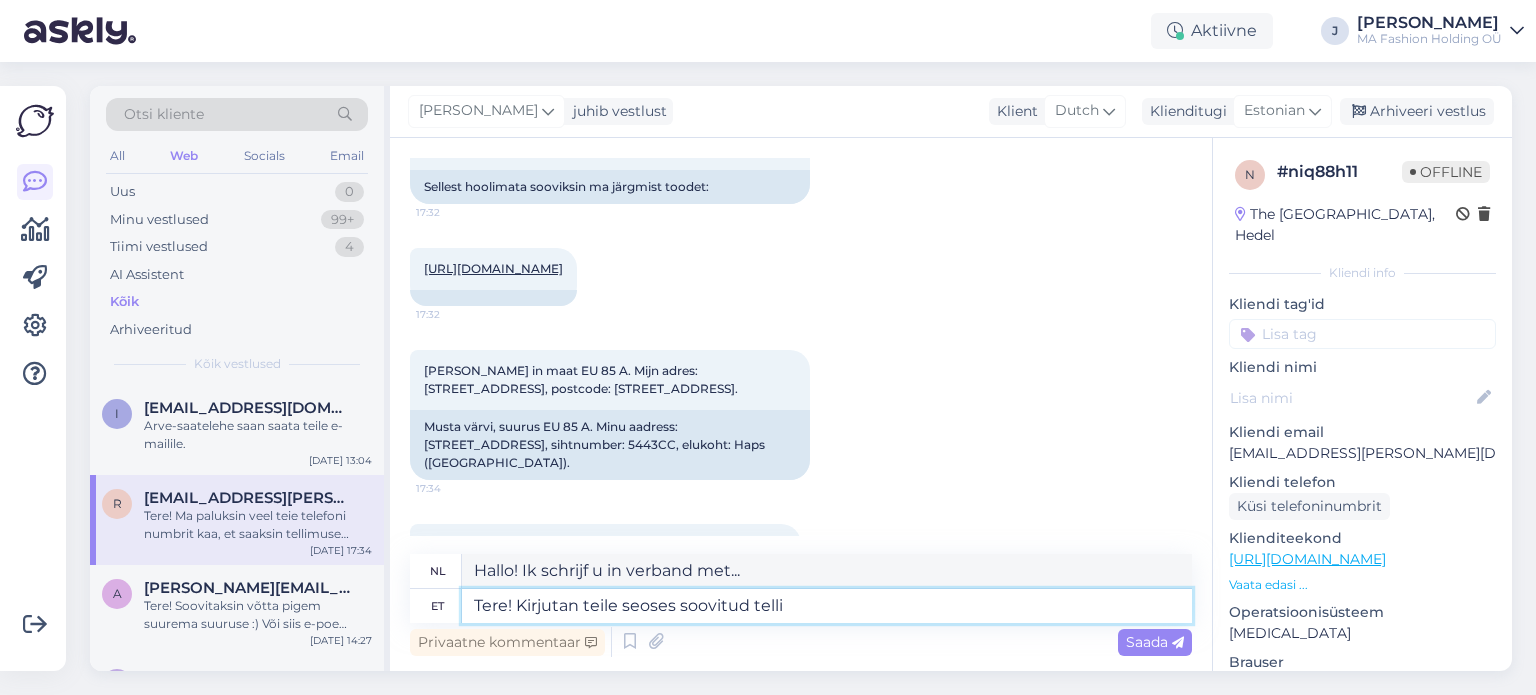 type on "Hallo! Ik schrijf u in verband met uw aanvraag voor" 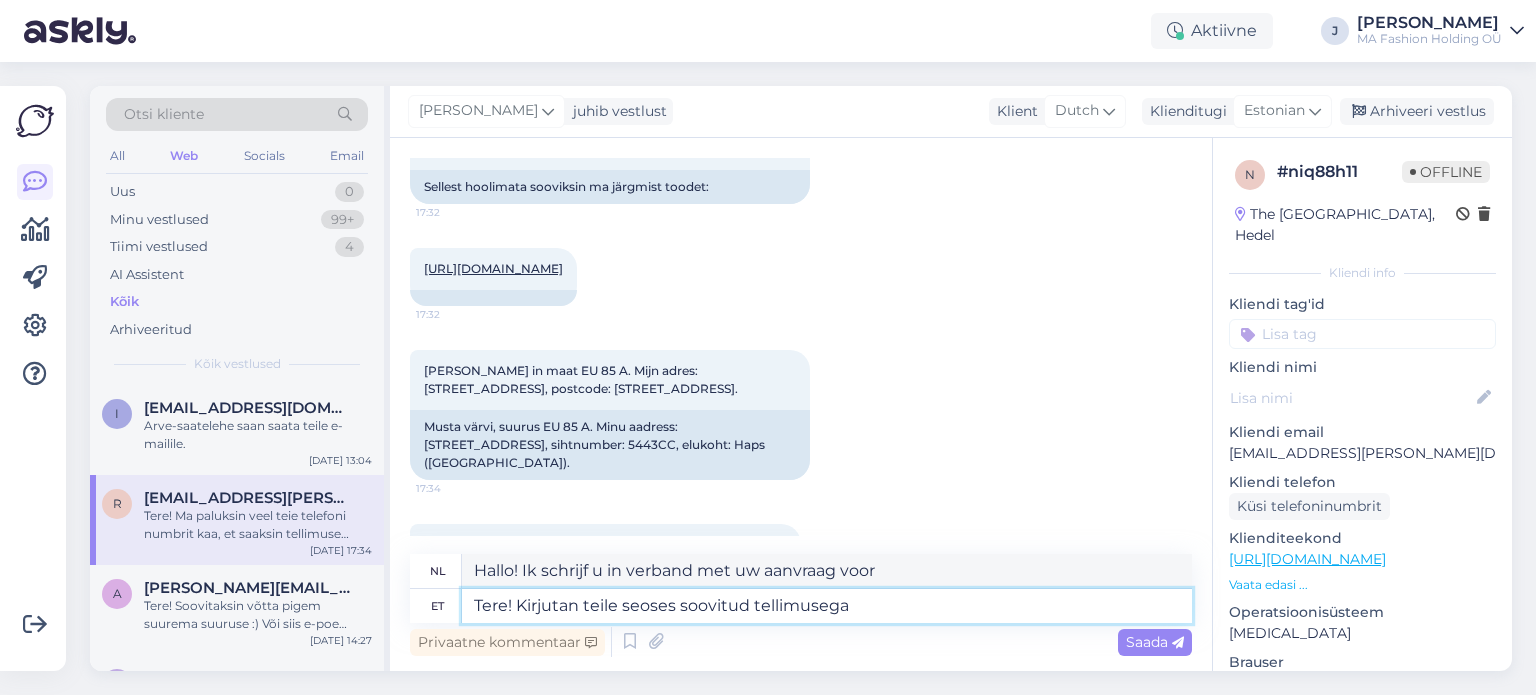type on "Tere! Kirjutan teile seoses soovitud tellimusega." 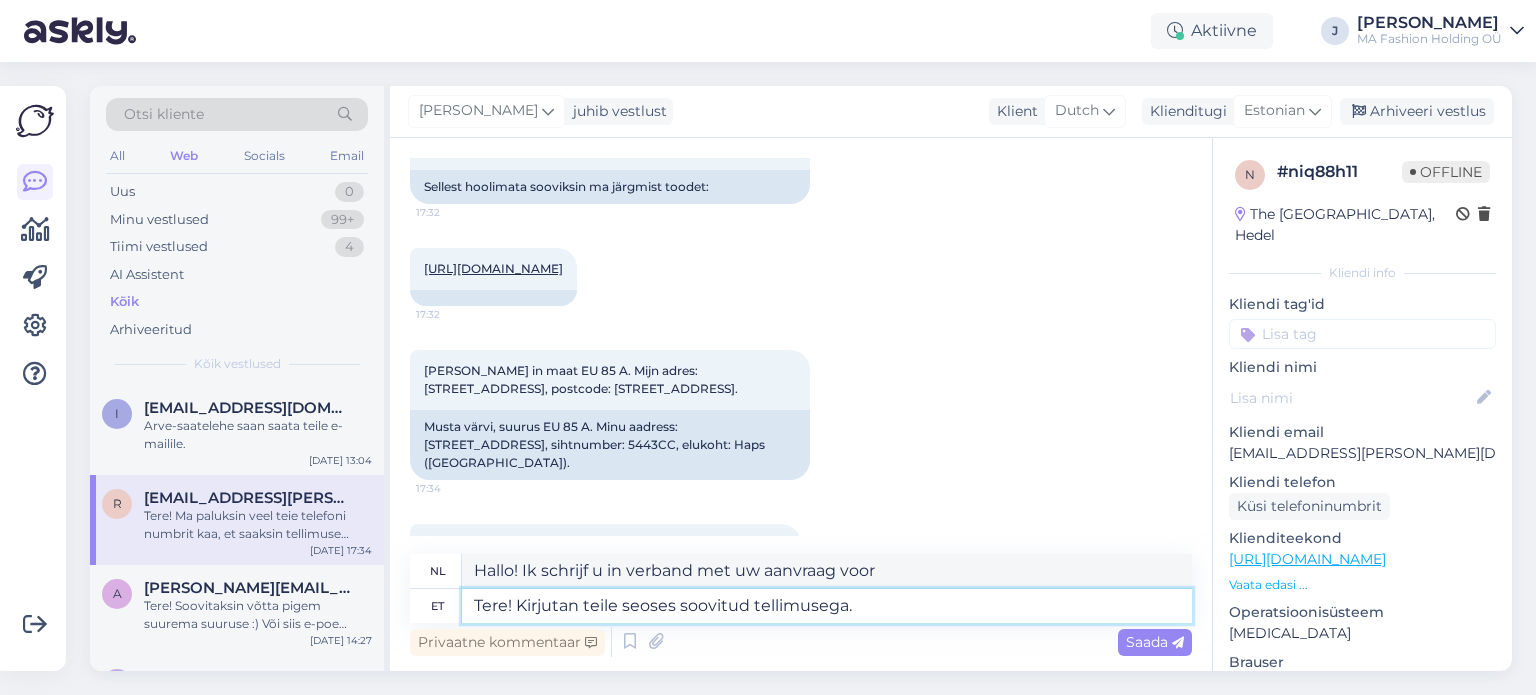 type on "Hallo! Ik schrijf u in verband met de gewenste bestelling." 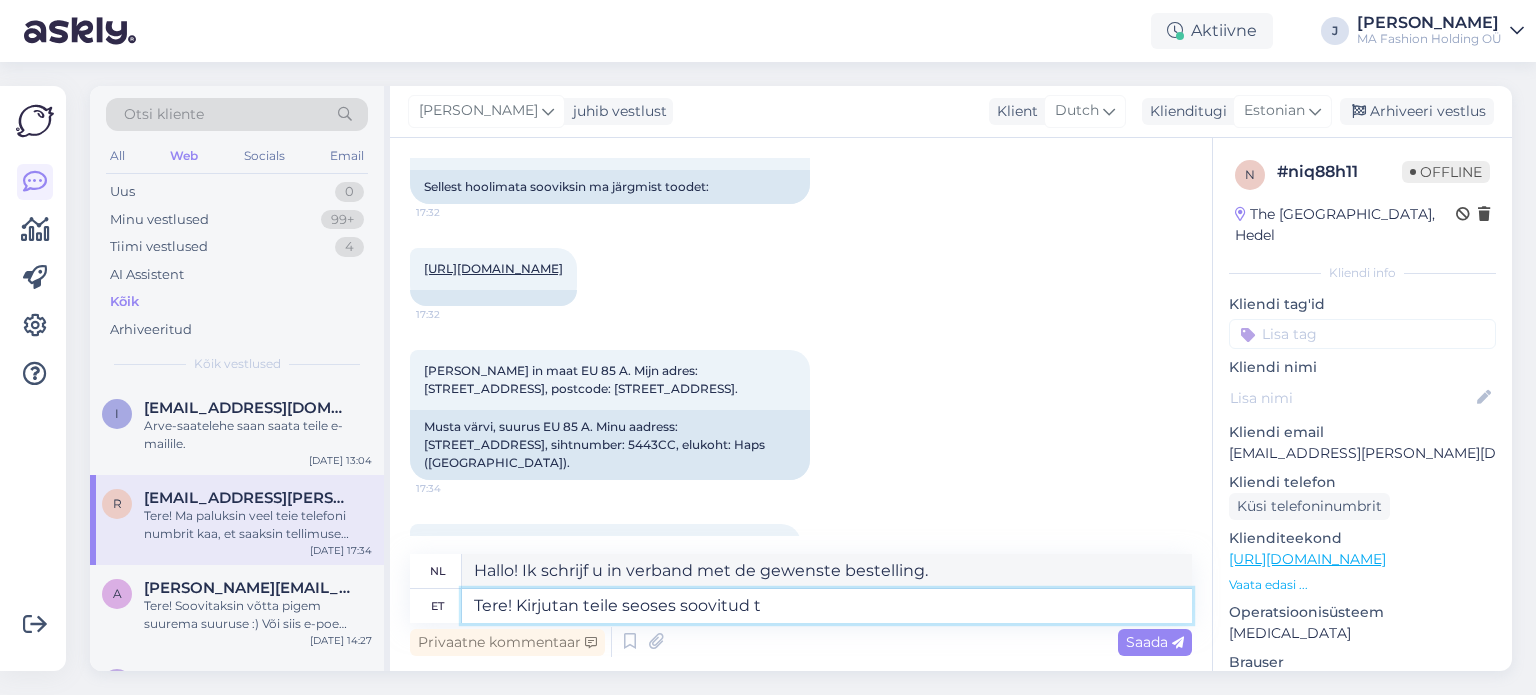 type on "Tere! Kirjutan teile seoses soovitud" 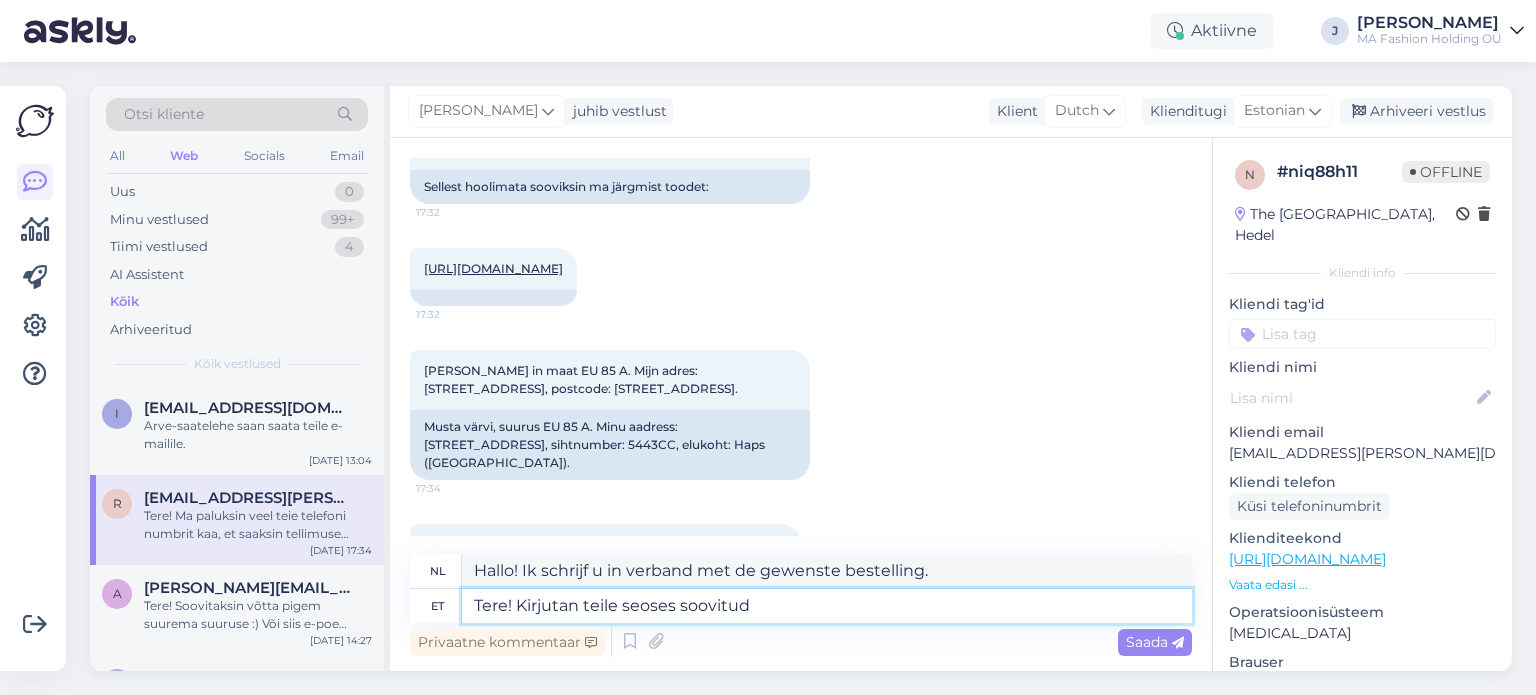 type on "Hallo! Ik schrijf u in verband met uw aanvraag voor" 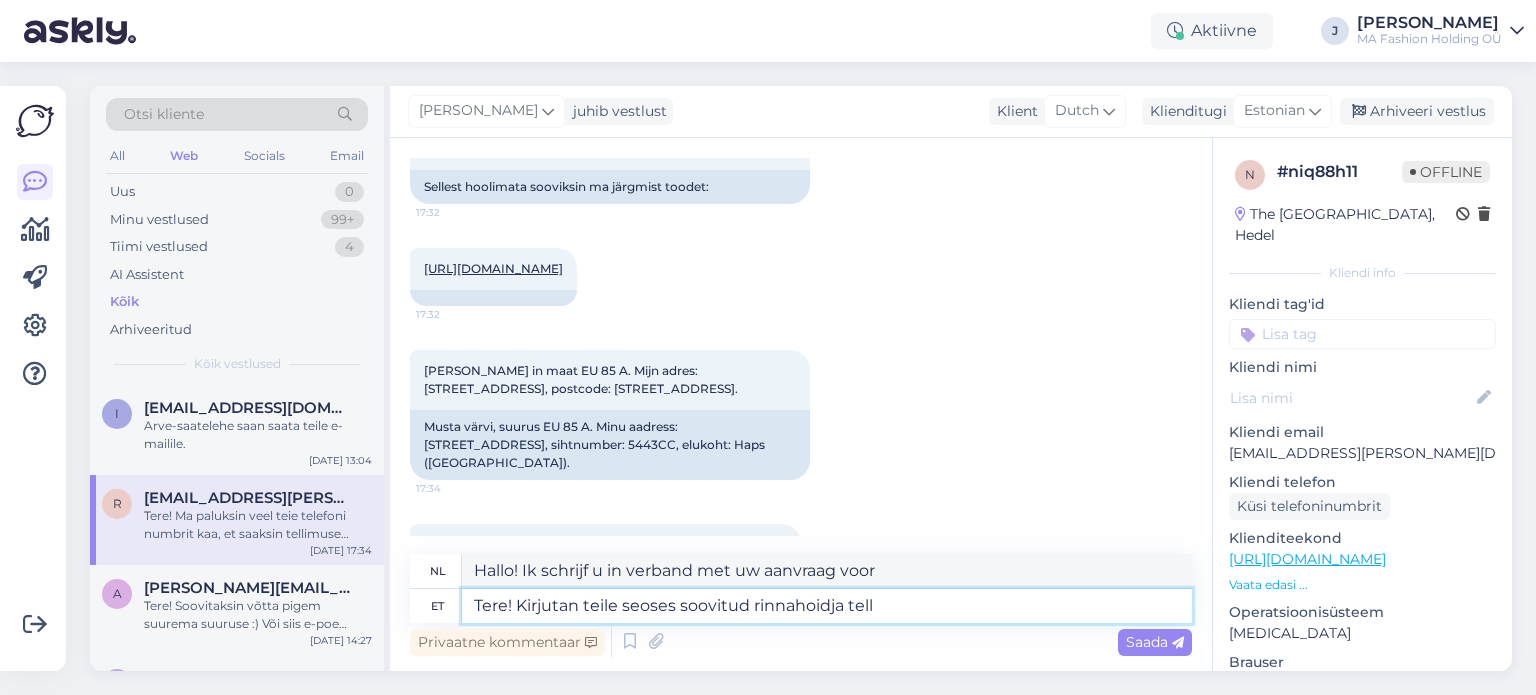 type on "Tere! Kirjutan teile seoses soovitud rinnahoidja telli" 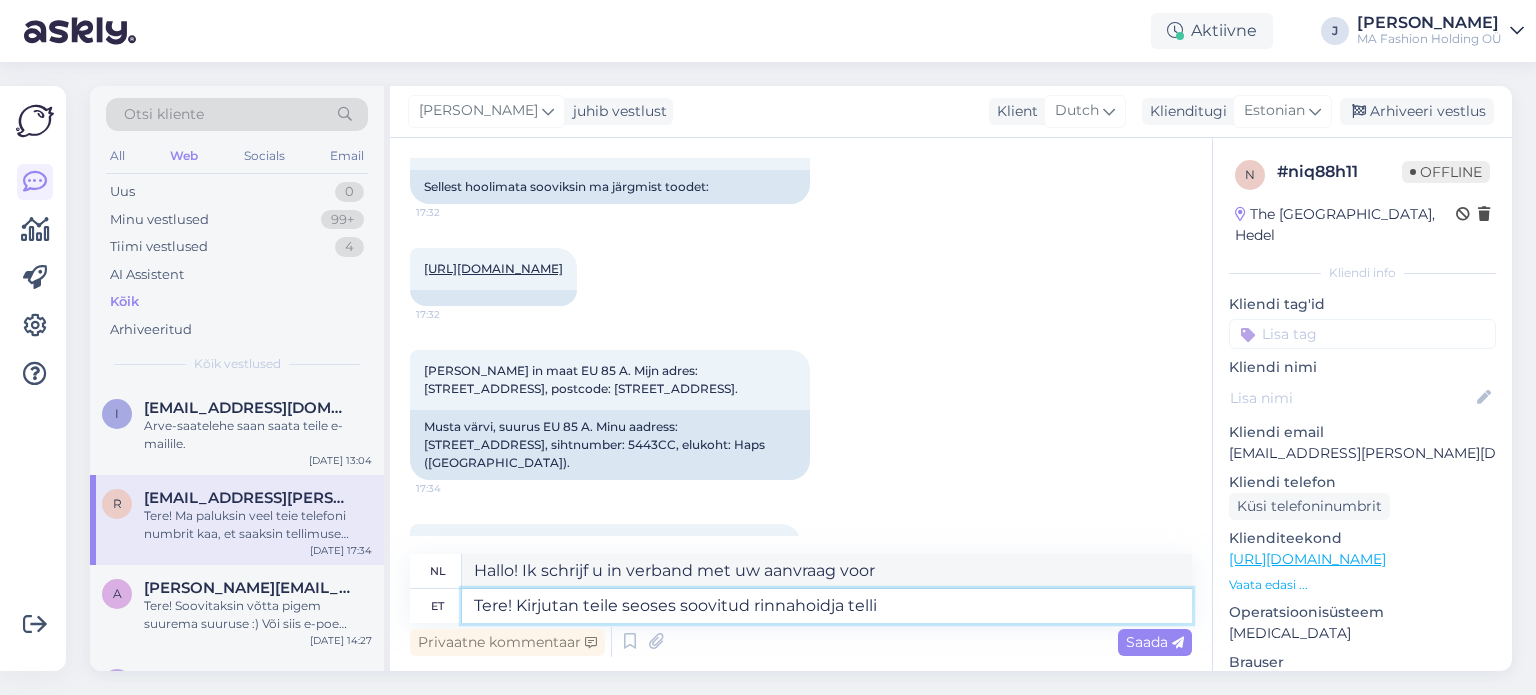 type on "Hallo! Ik schrijf u in verband met de gewenste bh." 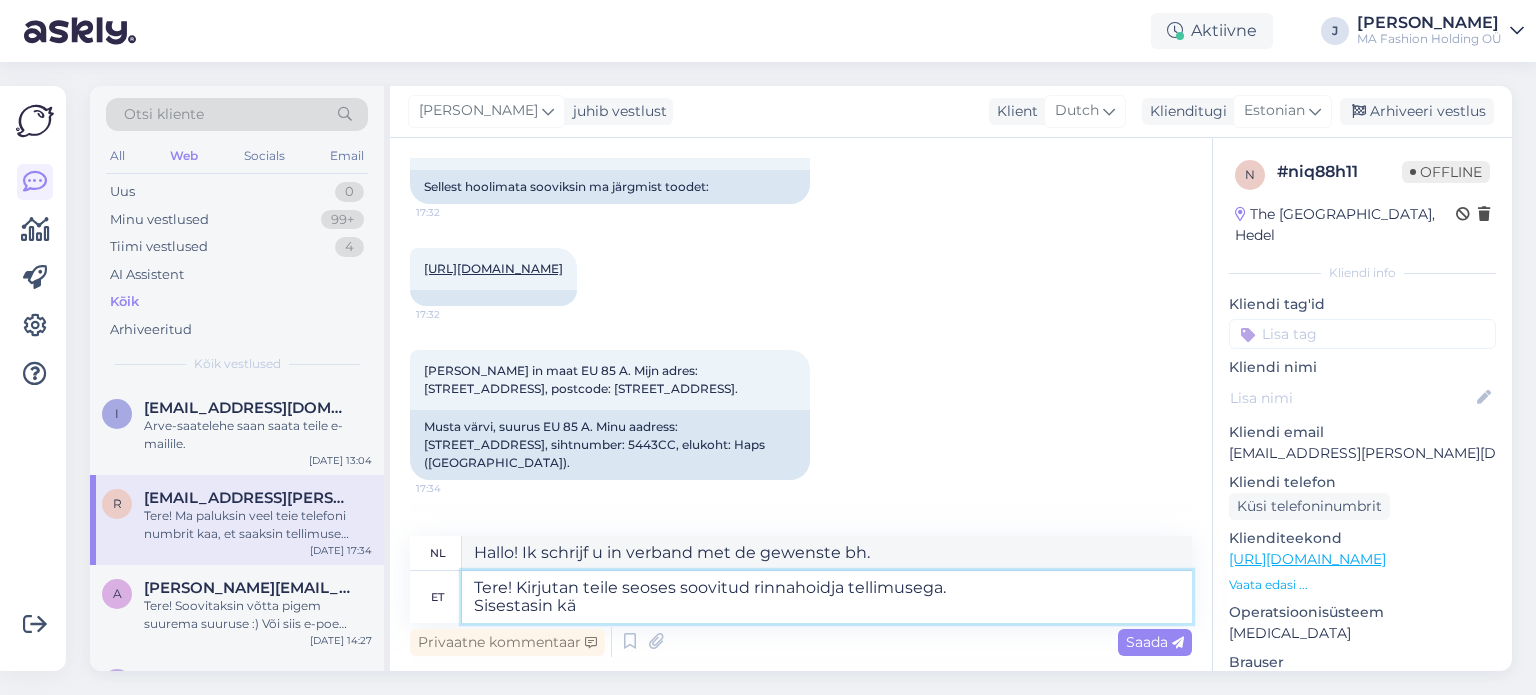 type on "Tere! Kirjutan teile seoses soovitud rinnahoidja tellimusega.
Sisestasin käs" 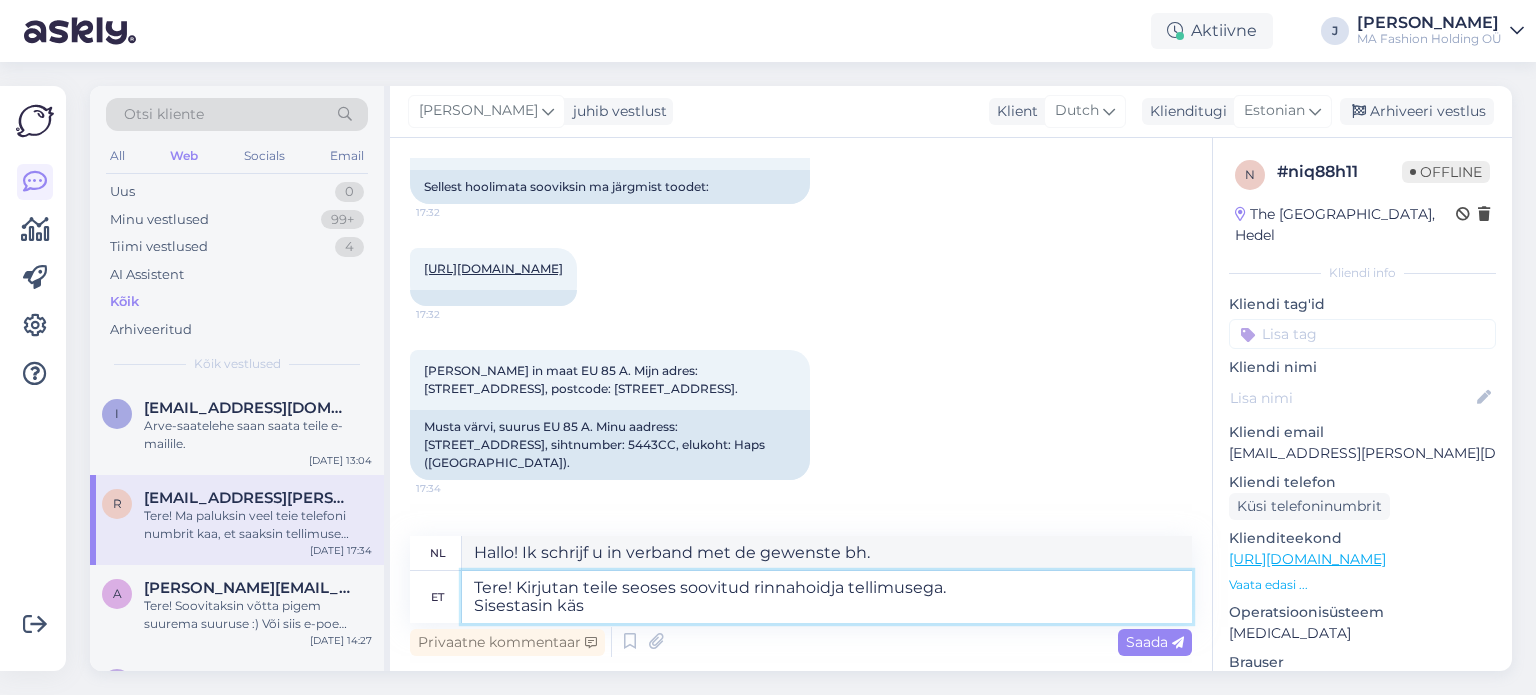 type on "Hallo! Ik schrijf u in verband met de bestelling van de gewenste bh.
Ik heb ingevoerd" 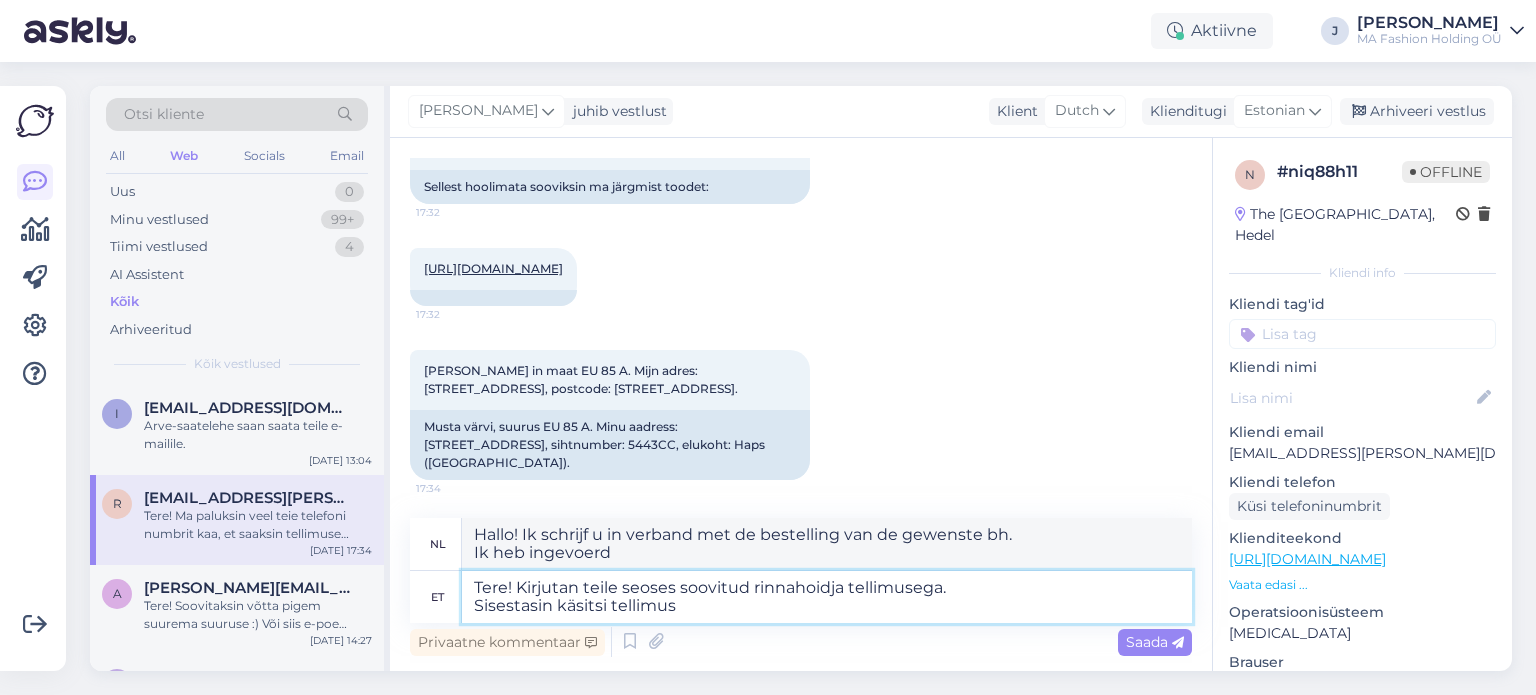 type on "Tere! Kirjutan teile seoses soovitud rinnahoidja tellimusega.
Sisestasin käsitsi tellimuse" 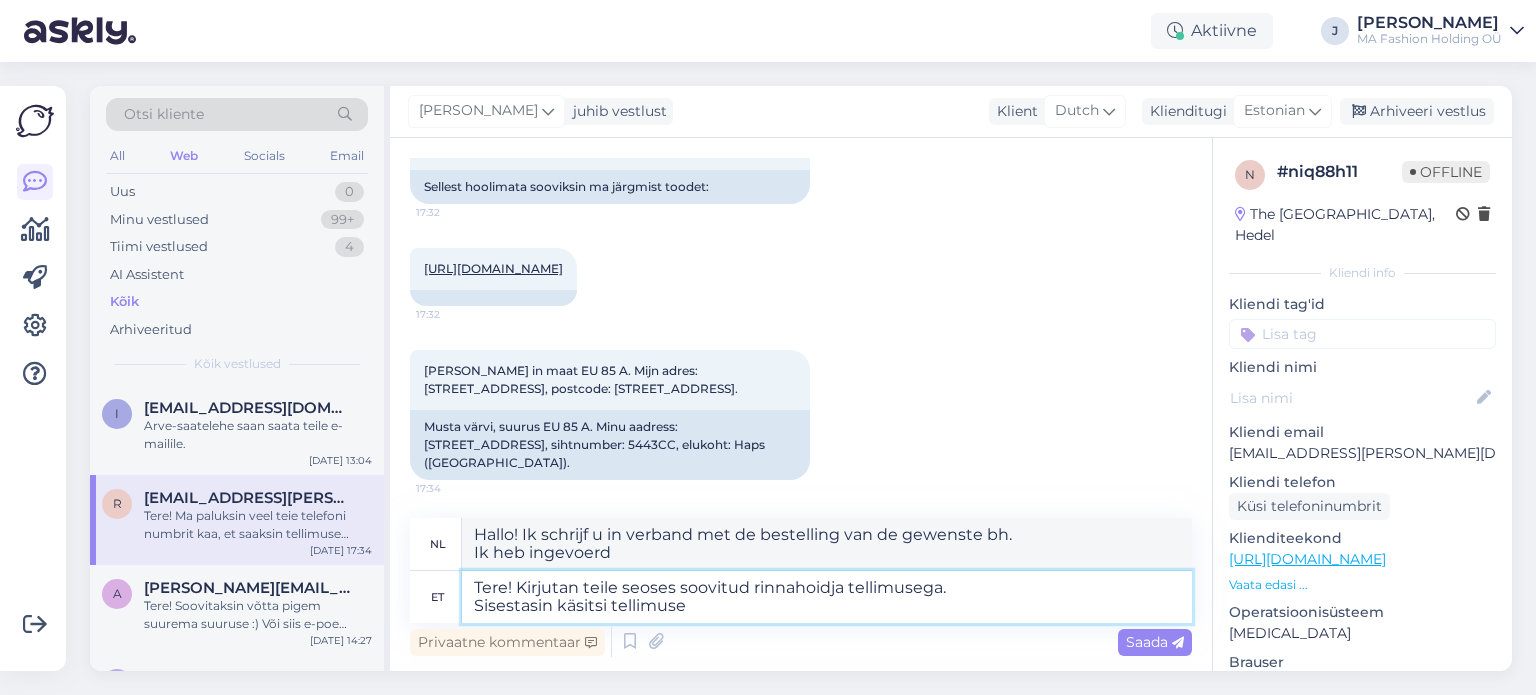 type on "Hallo! Ik schrijf u in verband met de gewenste bestelling van een bh.
Ik heb handmatig ingevoerd" 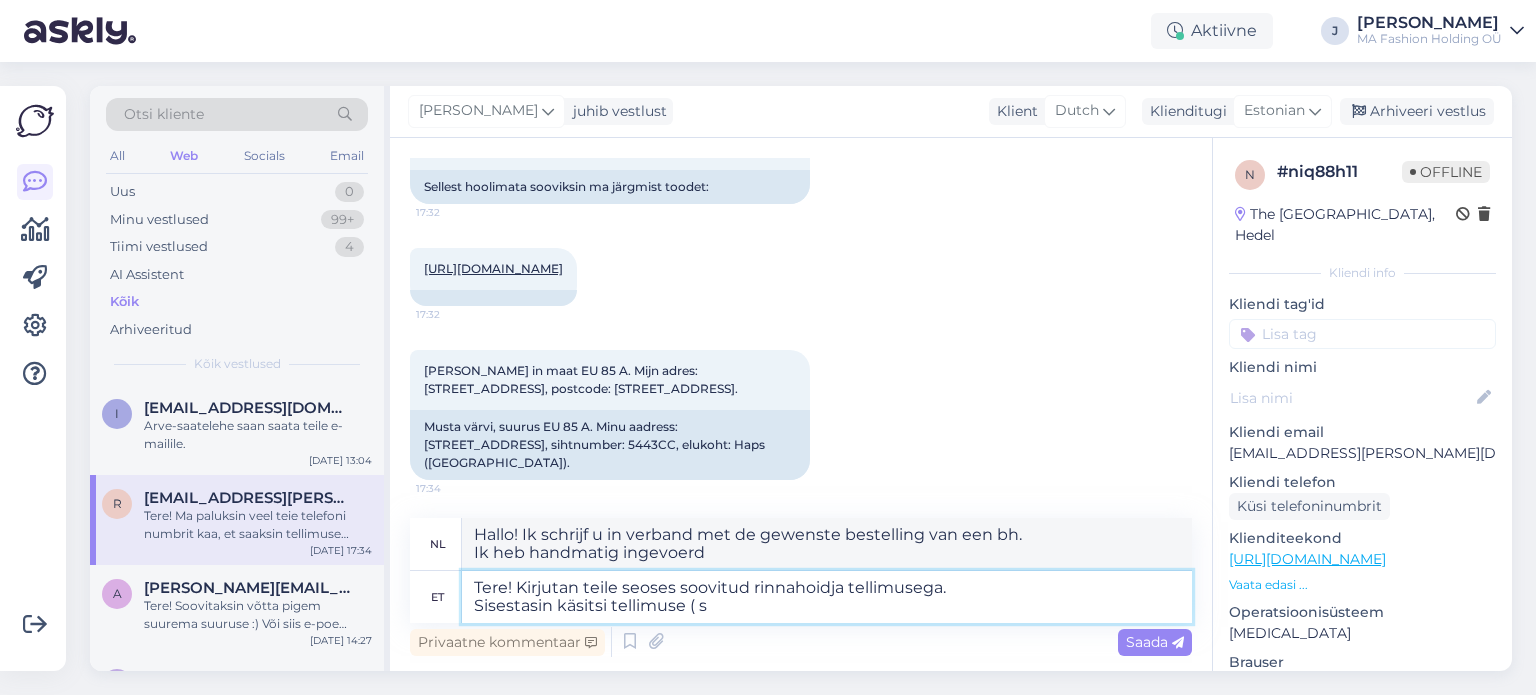 type on "Tere! Kirjutan teile seoses soovitud rinnahoidja tellimusega.
Sisestasin käsitsi tellimuse ( se" 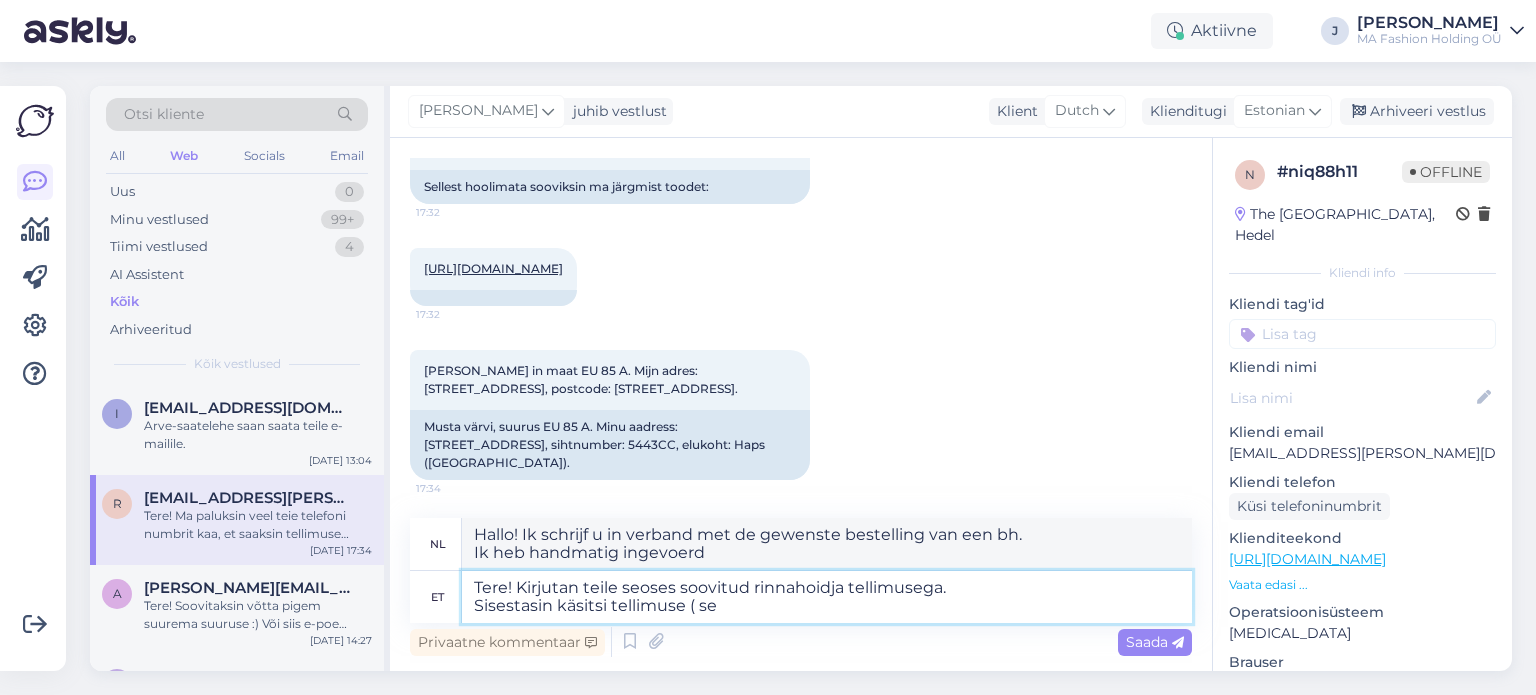 type on "Hallo! Ik schrijf u in verband met de gewenste bestelling van een bh.
Ik heb de bestelling handmatig ingevoerd." 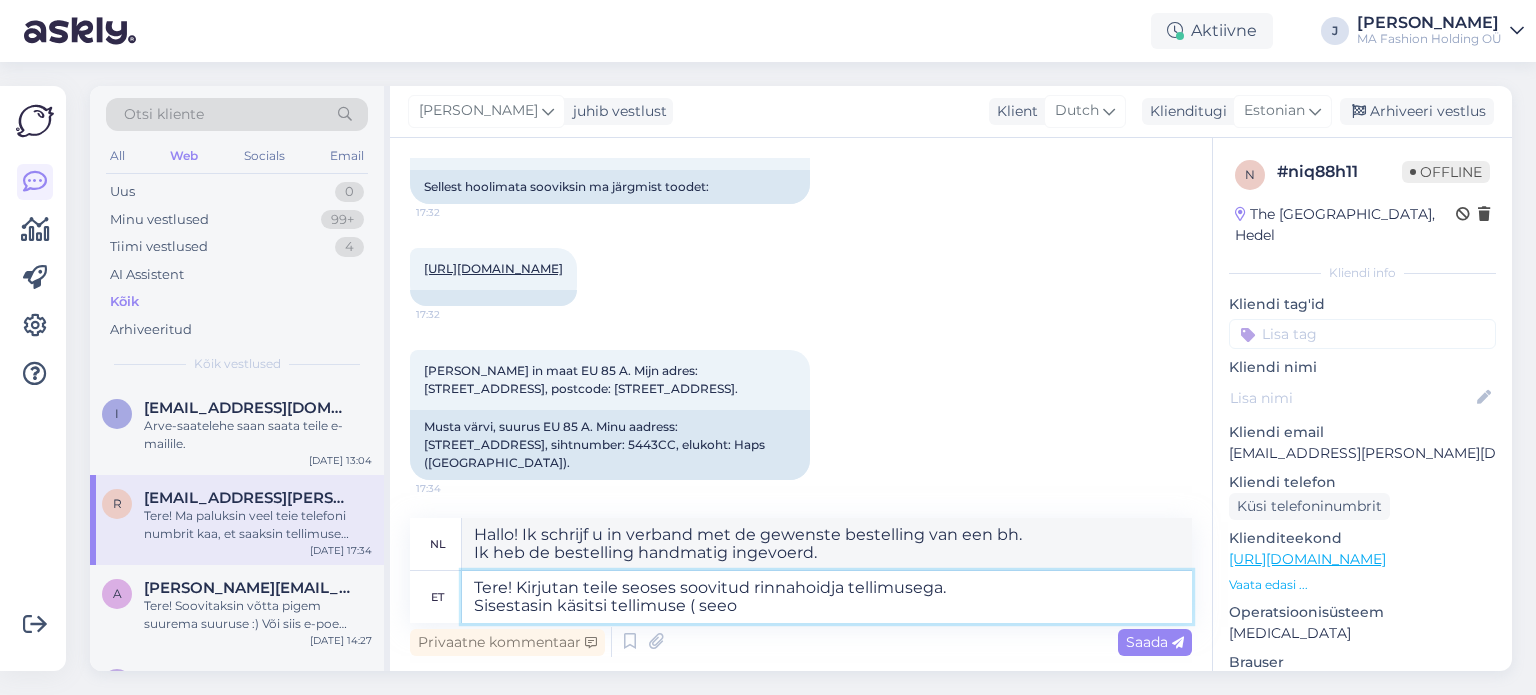 type on "Tere! Kirjutan teile seoses soovitud rinnahoidja tellimusega.
Sisestasin käsitsi tellimuse ( seeon" 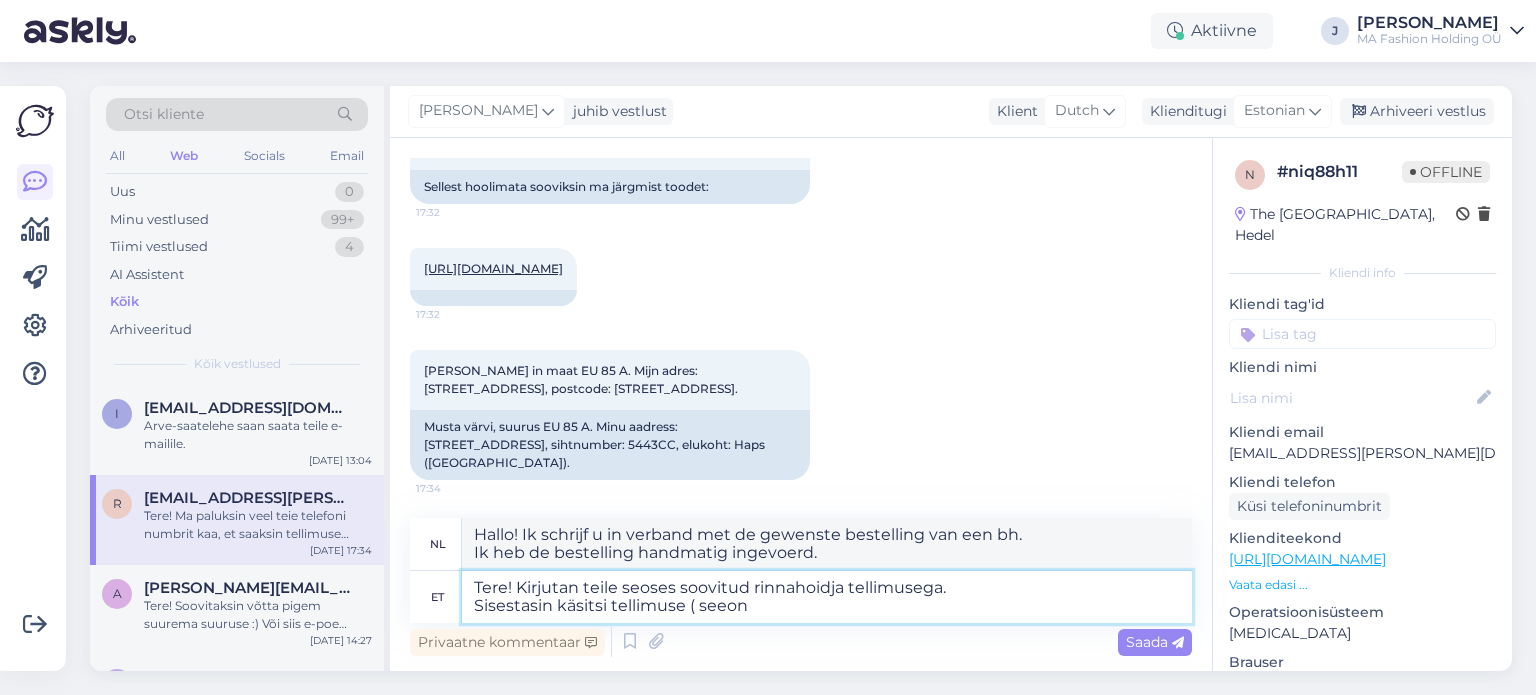 type on "Hallo! Ik schrijf u in verband met uw bestelling van een bh.
Ik heb de bestelling handmatig ingevoerd (" 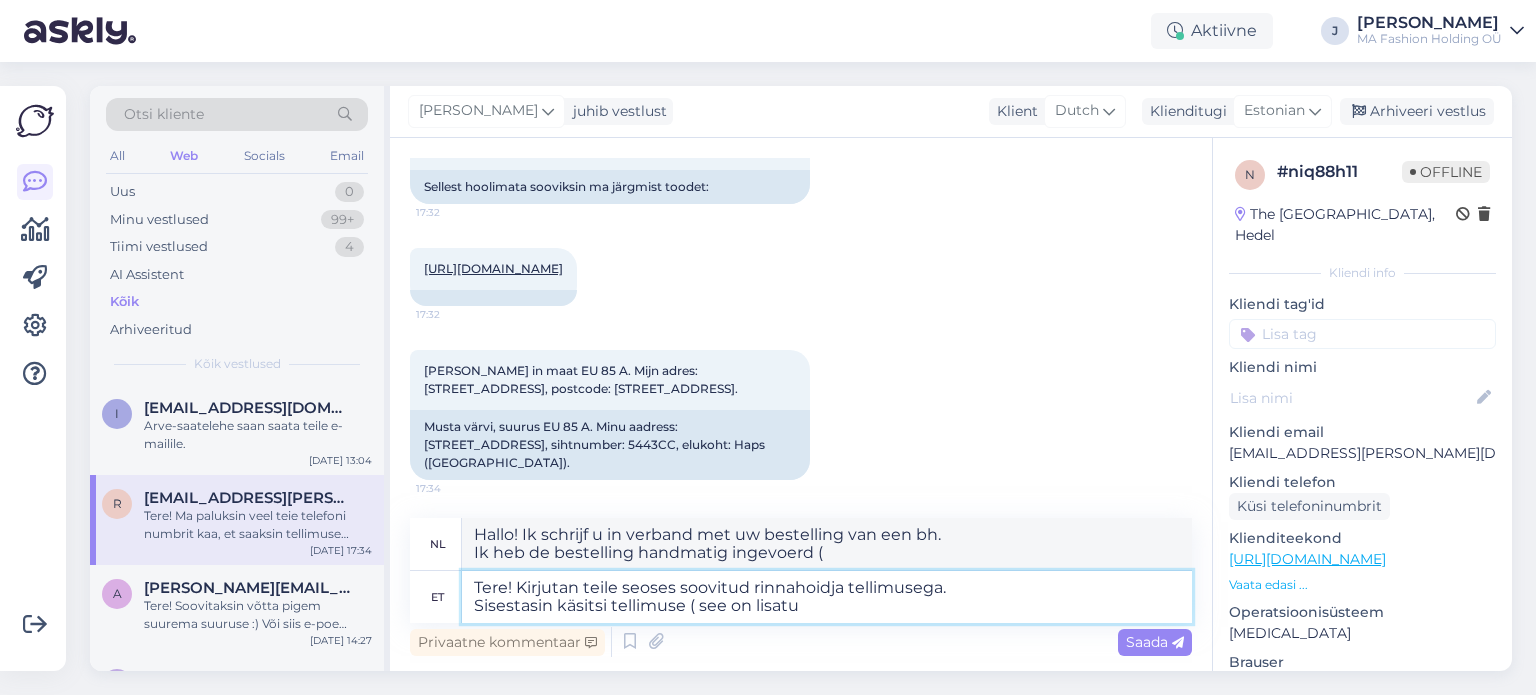 type on "Tere! Kirjutan teile seoses soovitud rinnahoidja tellimusega.
Sisestasin käsitsi tellimuse ( see on lisatud" 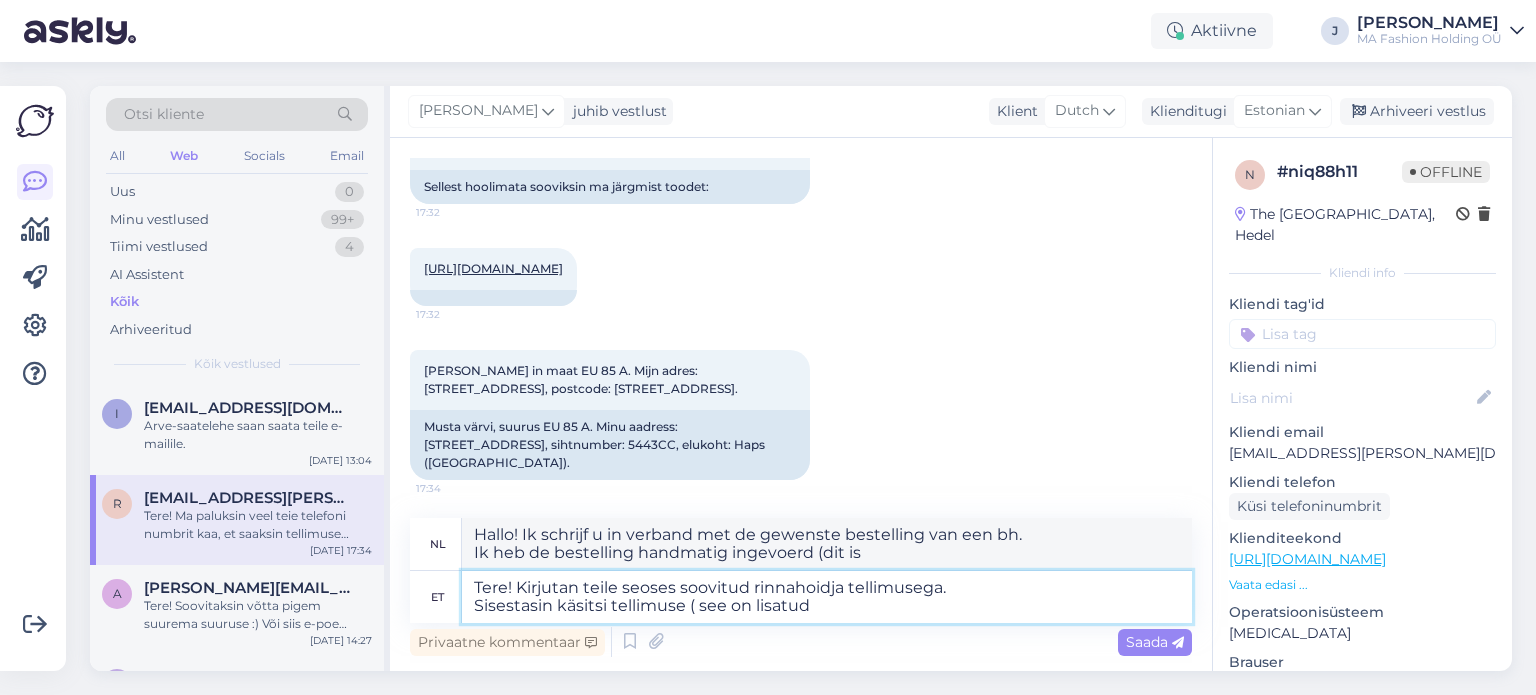 type on "Hallo! Ik schrijf u in verband met de gewenste bestelling van een bh.
Ik heb de bestelling handmatig ingevoerd (dit" 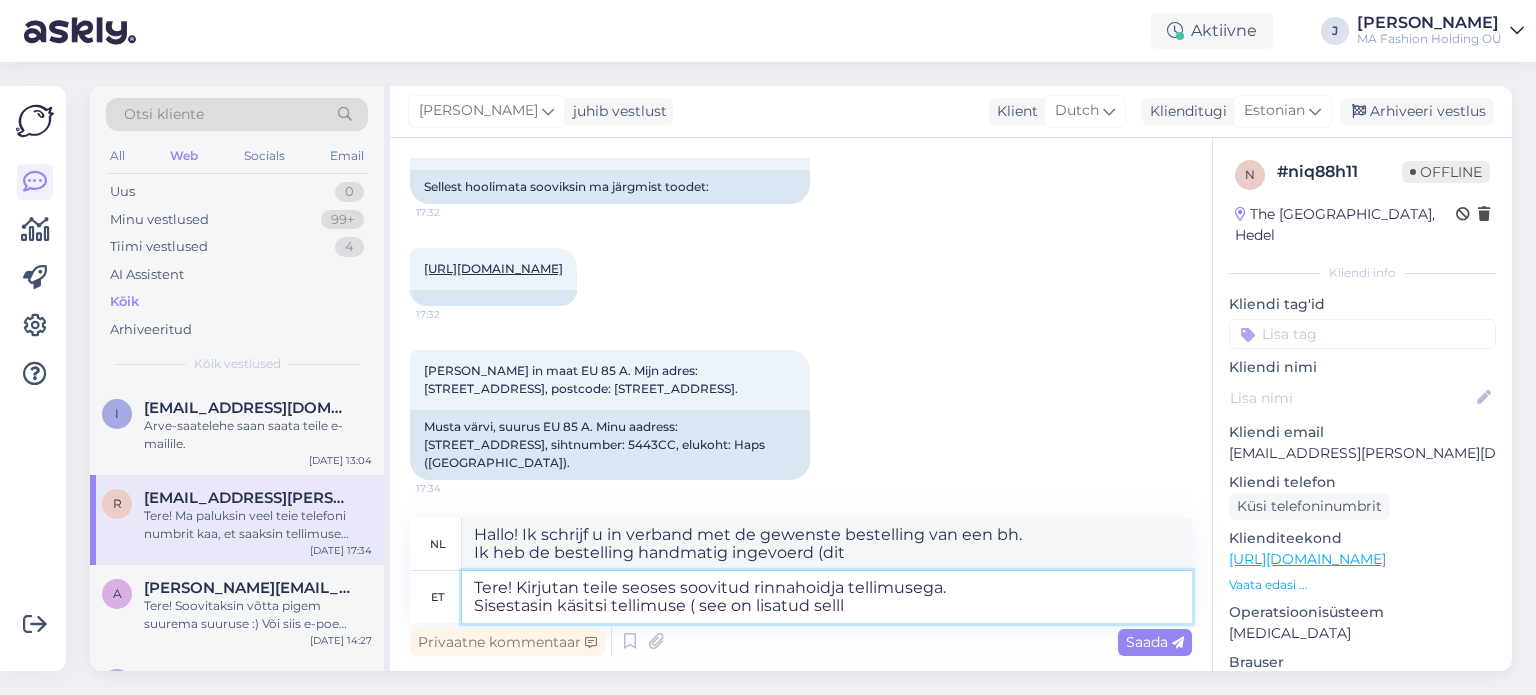 type on "Tere! Kirjutan teile seoses soovitud rinnahoidja tellimusega.
Sisestasin käsitsi tellimuse ( see on lisatud sellle" 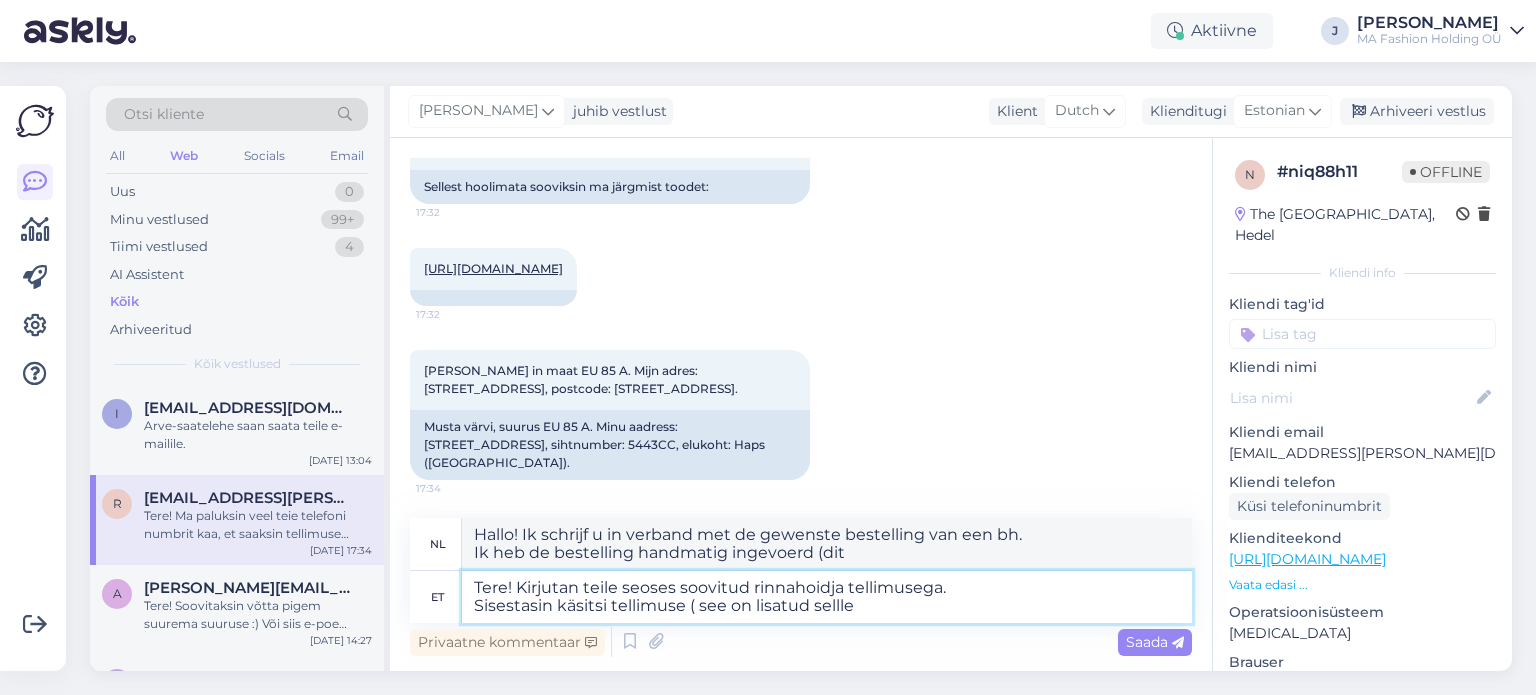 type on "Hallo! Ik schrijf u in verband met de gewenste bestelling van een bh.
Ik heb de bestelling handmatig ingevoerd (deze is bijgevoegd)." 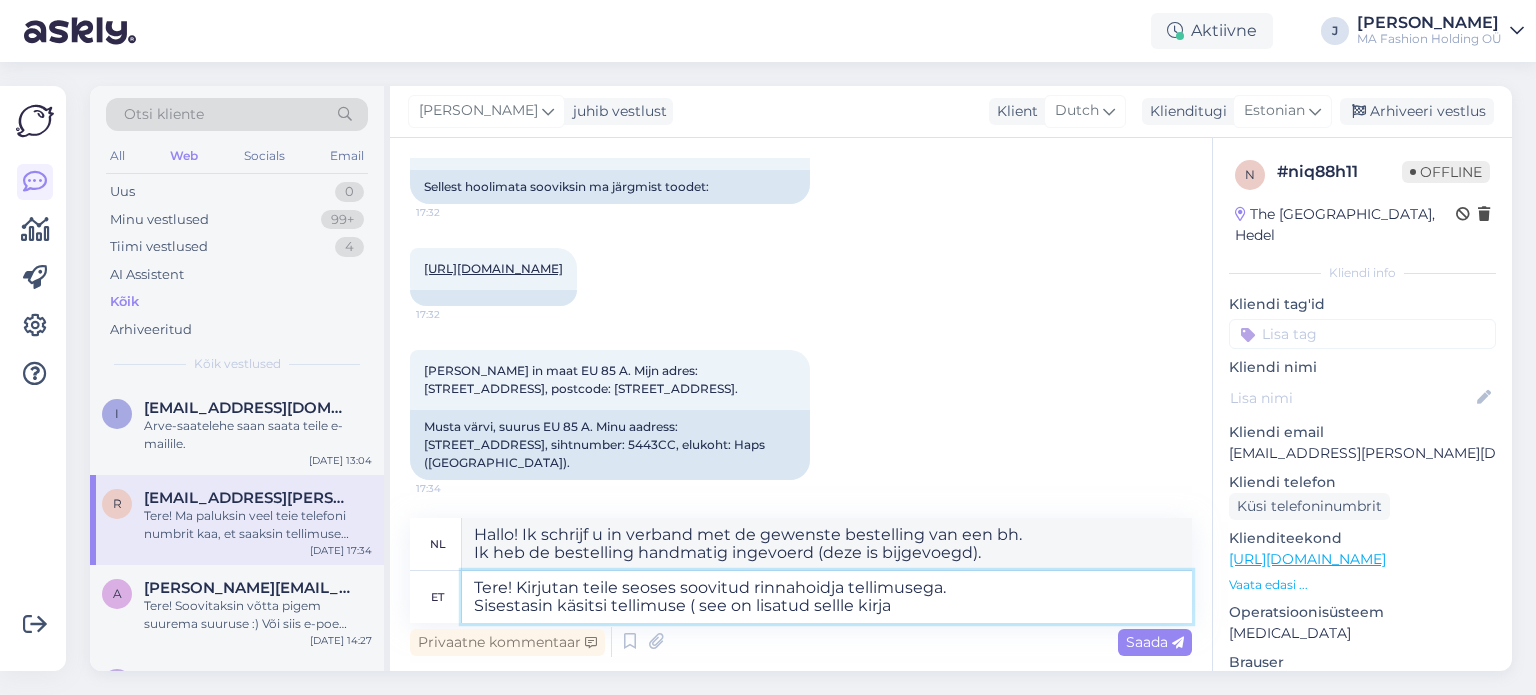 type on "Tere! Kirjutan teile seoses soovitud rinnahoidja tellimusega.
Sisestasin käsitsi tellimuse ( see on lisatud sellle kirja" 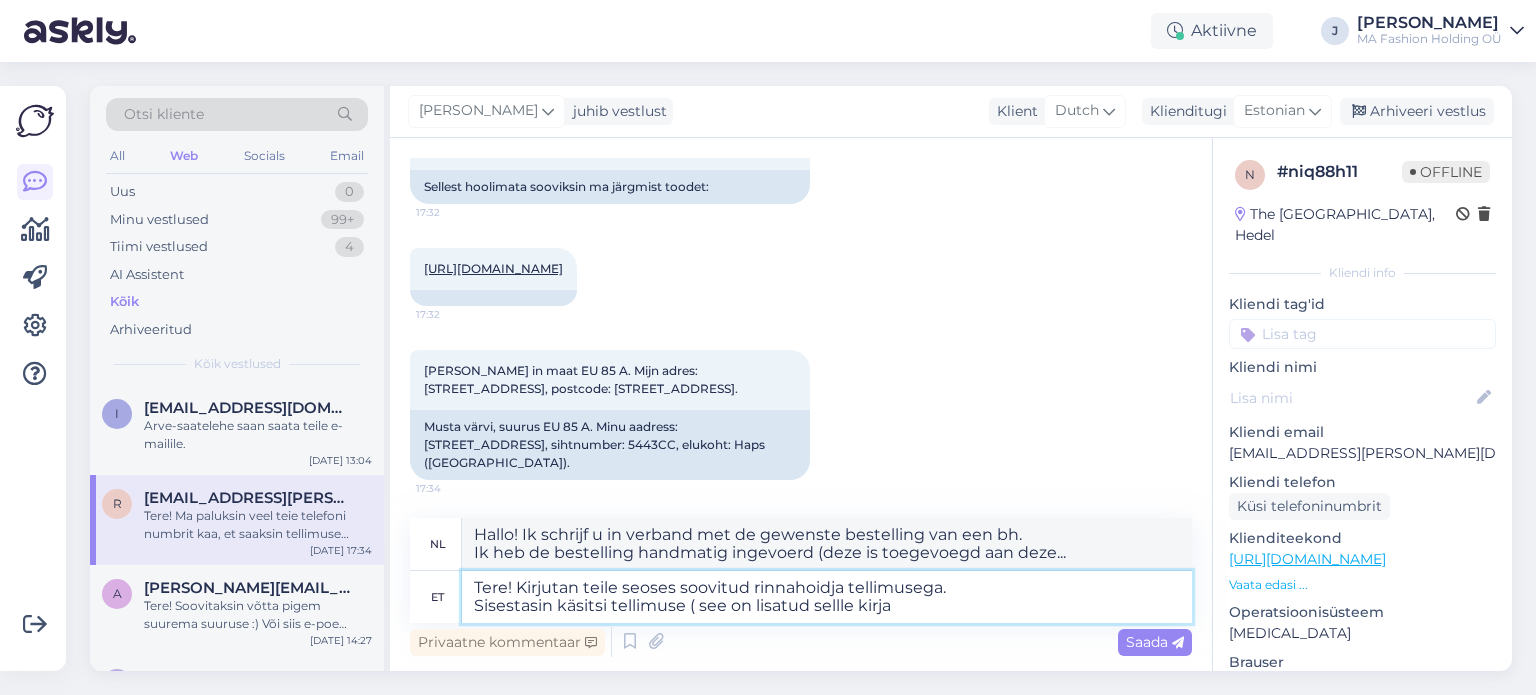 type on "Tere! Kirjutan teile seoses soovitud rinnahoidja tellimusega.
Sisestasin käsitsi tellimuse ( see on lisatud sellle kirja" 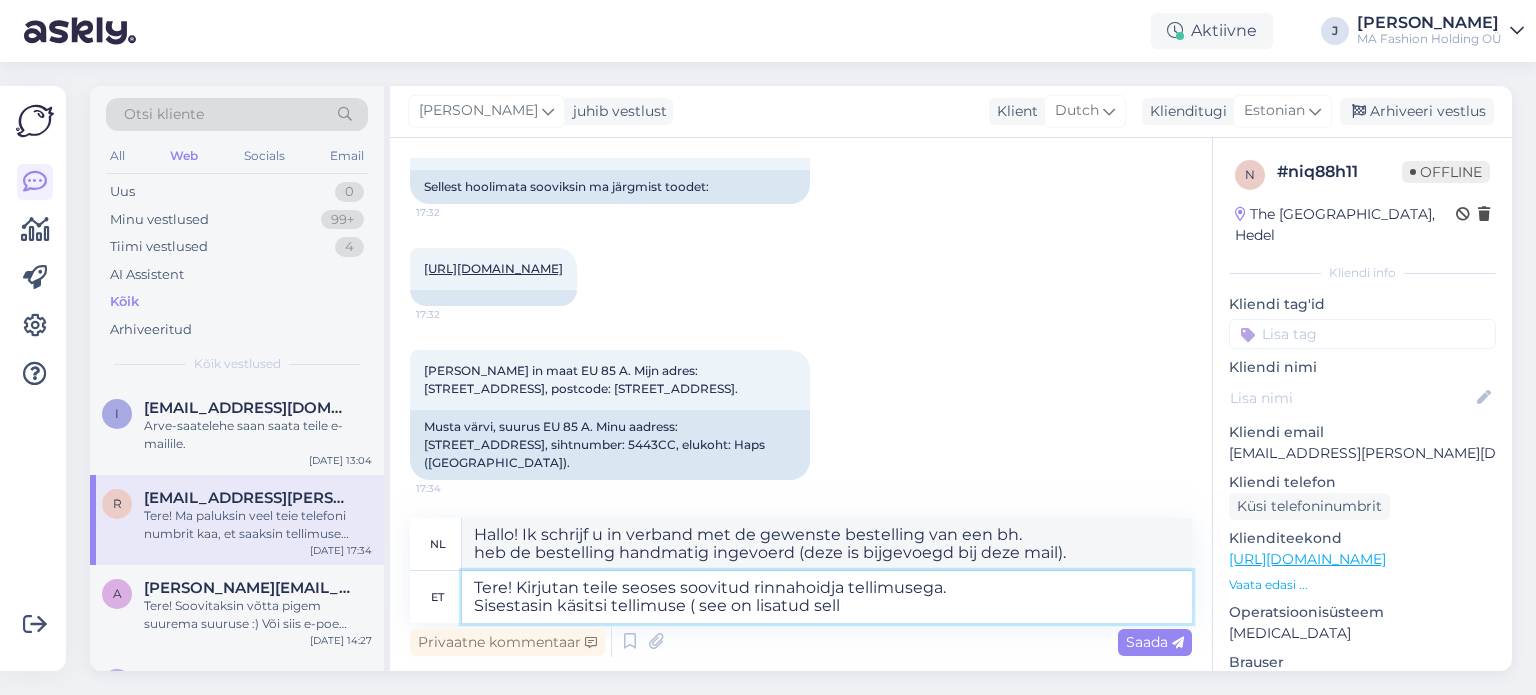 type on "Tere! Kirjutan teile seoses soovitud rinnahoidja tellimusega.
Sisestasin käsitsi tellimuse ( see on lisatud selle" 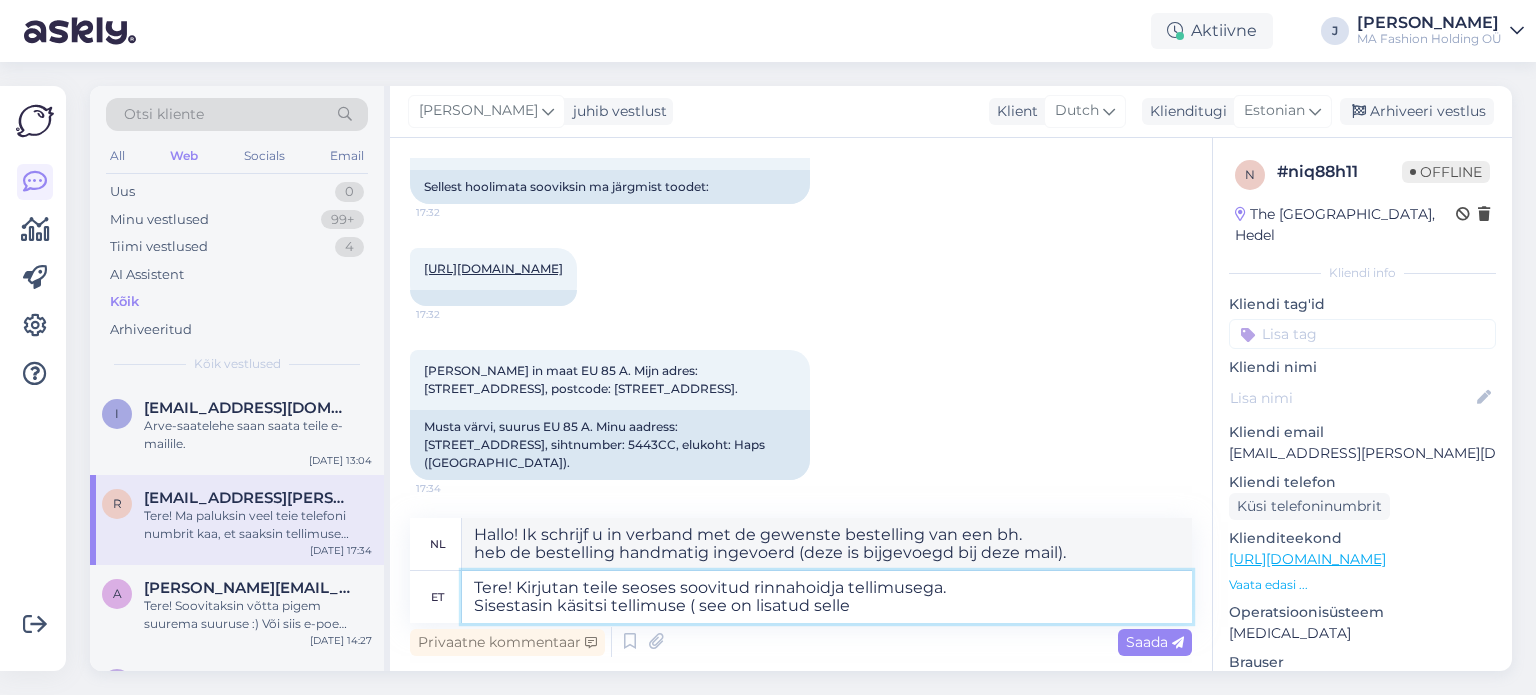 type on "Hallo! Ik schrijf u in verband met de gewenste bestelling van een bh.
Ik heb de bestelling handmatig ingevoerd (deze is toegevoegd aan deze..." 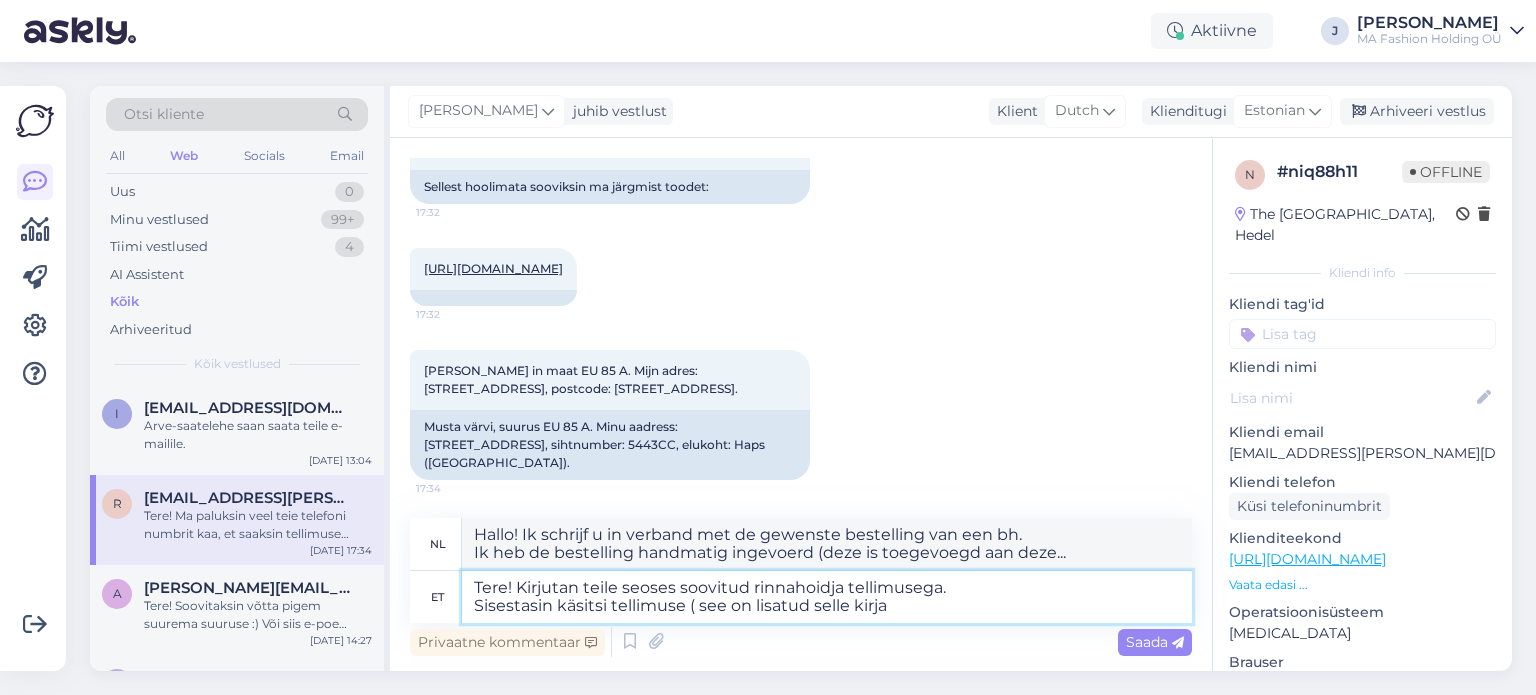 type on "Tere! Kirjutan teile seoses soovitud rinnahoidja tellimusega.
Sisestasin käsitsi tellimuse ( see on lisatud selle kirja m" 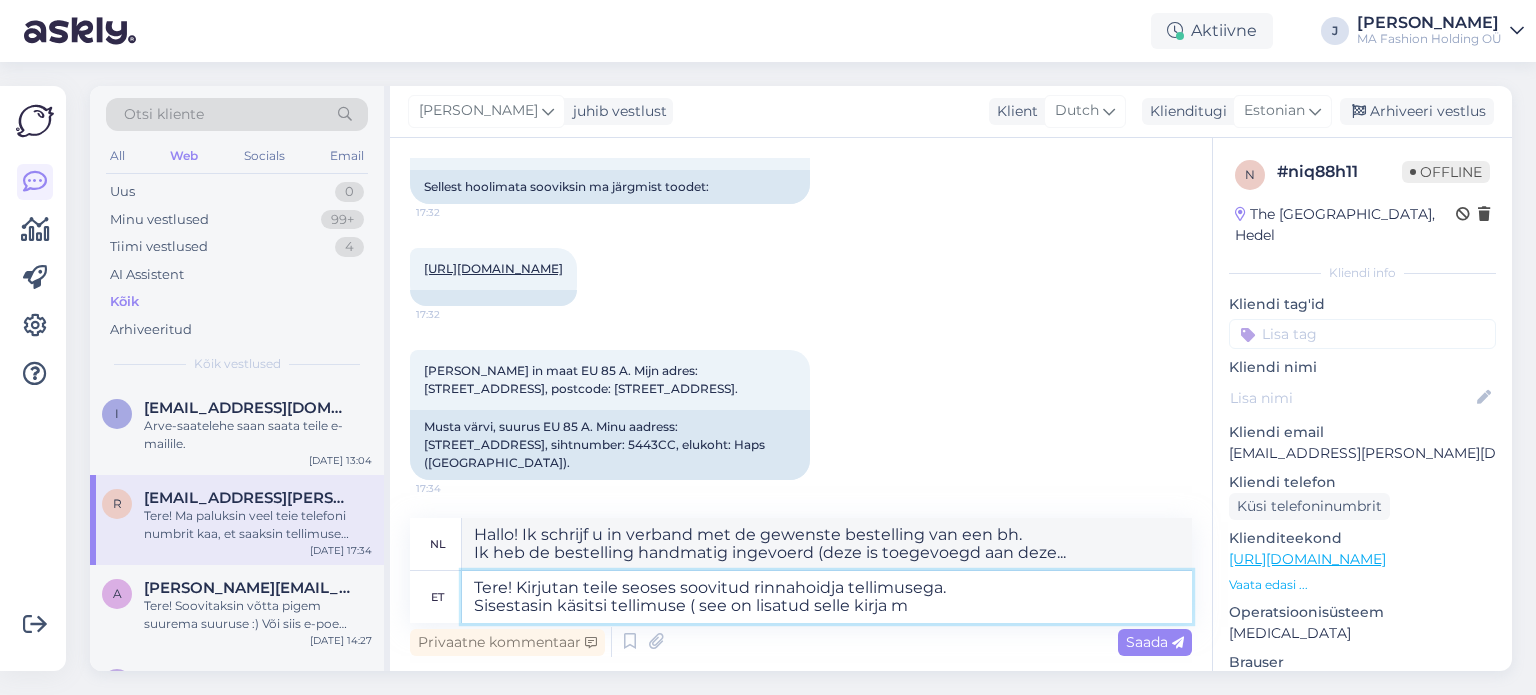 type on "Hallo! Ik schrijf u in verband met de gewenste bestelling van een bh.
Ik heb de bestelling handmatig ingevoerd (deze is toegevoegd aan dit" 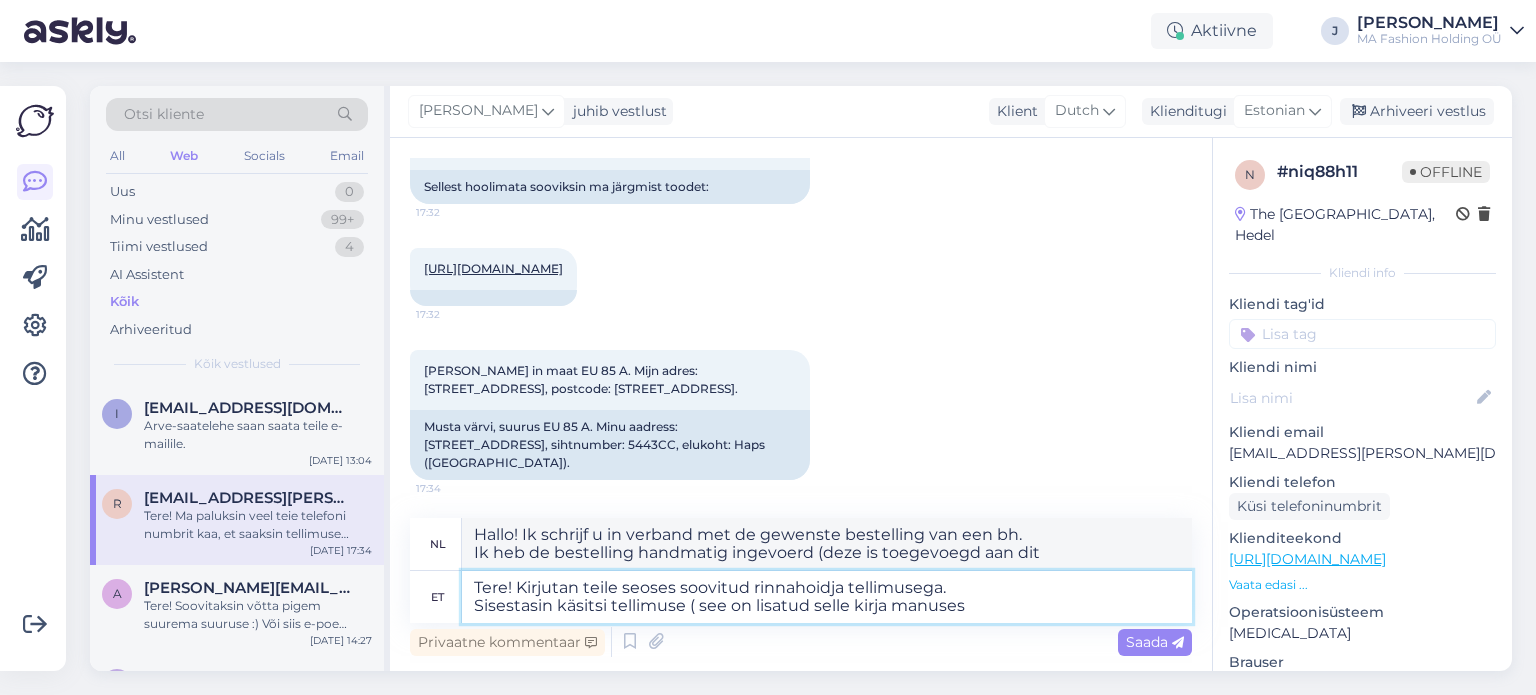 type on "Tere! Kirjutan teile seoses soovitud rinnahoidja tellimusega.
Sisestasin käsitsi tellimuse ( see on lisatud selle kirja manusese" 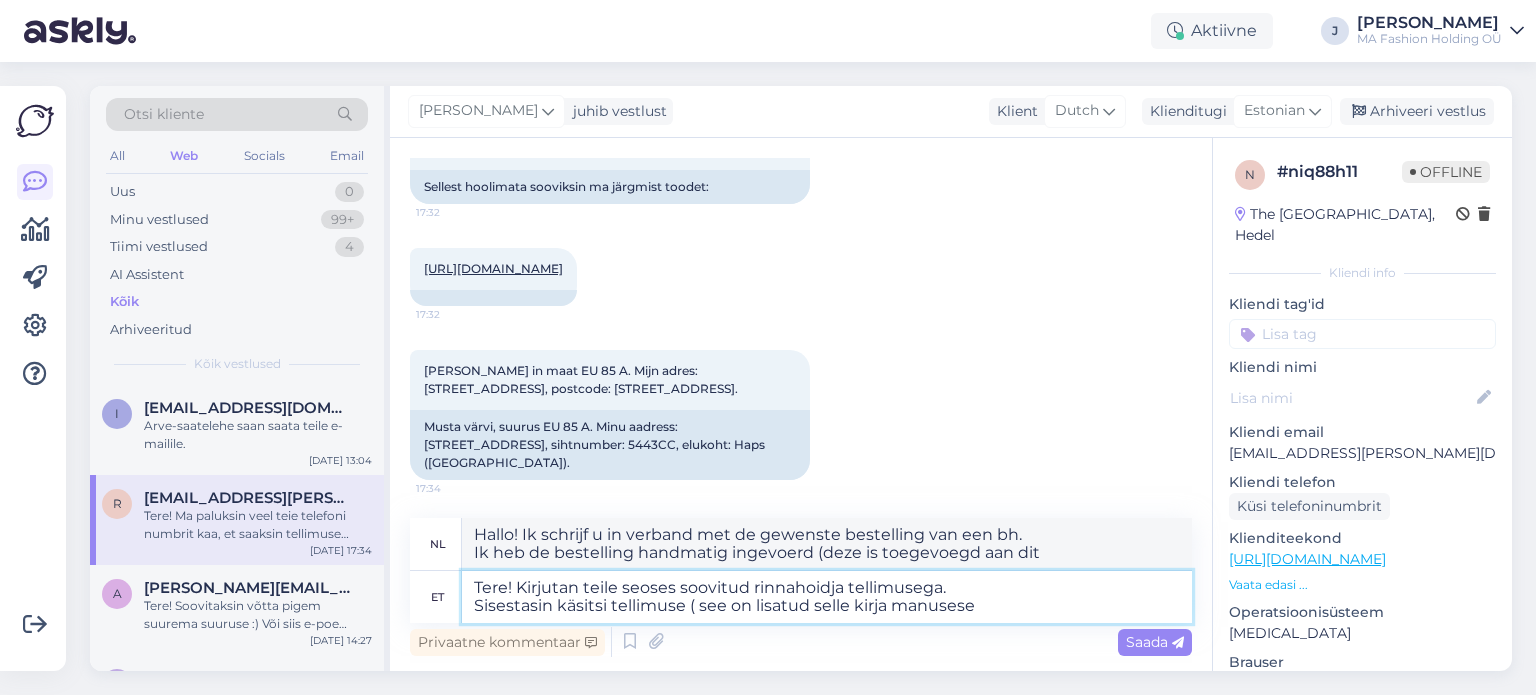 type on "Hallo! Ik schrijf u in verband met de gewenste bestelling van een bh.
heb de bestelling handmatig ingevoerd (deze is bijgevoegd bij deze mail)." 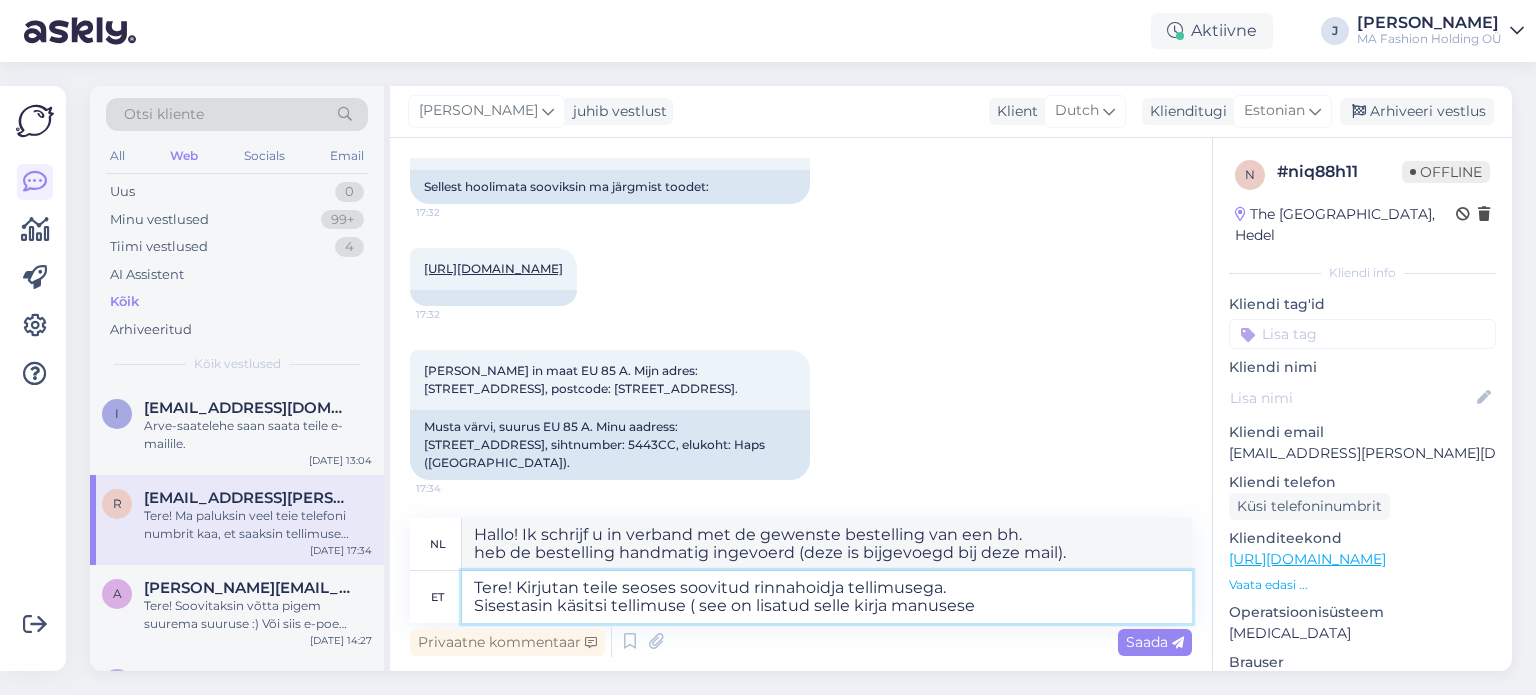type on "Tere! Kirjutan teile seoses soovitud rinnahoidja tellimusega.
Sisestasin käsitsi tellimuse ( see on lisatud selle kirja manusese" 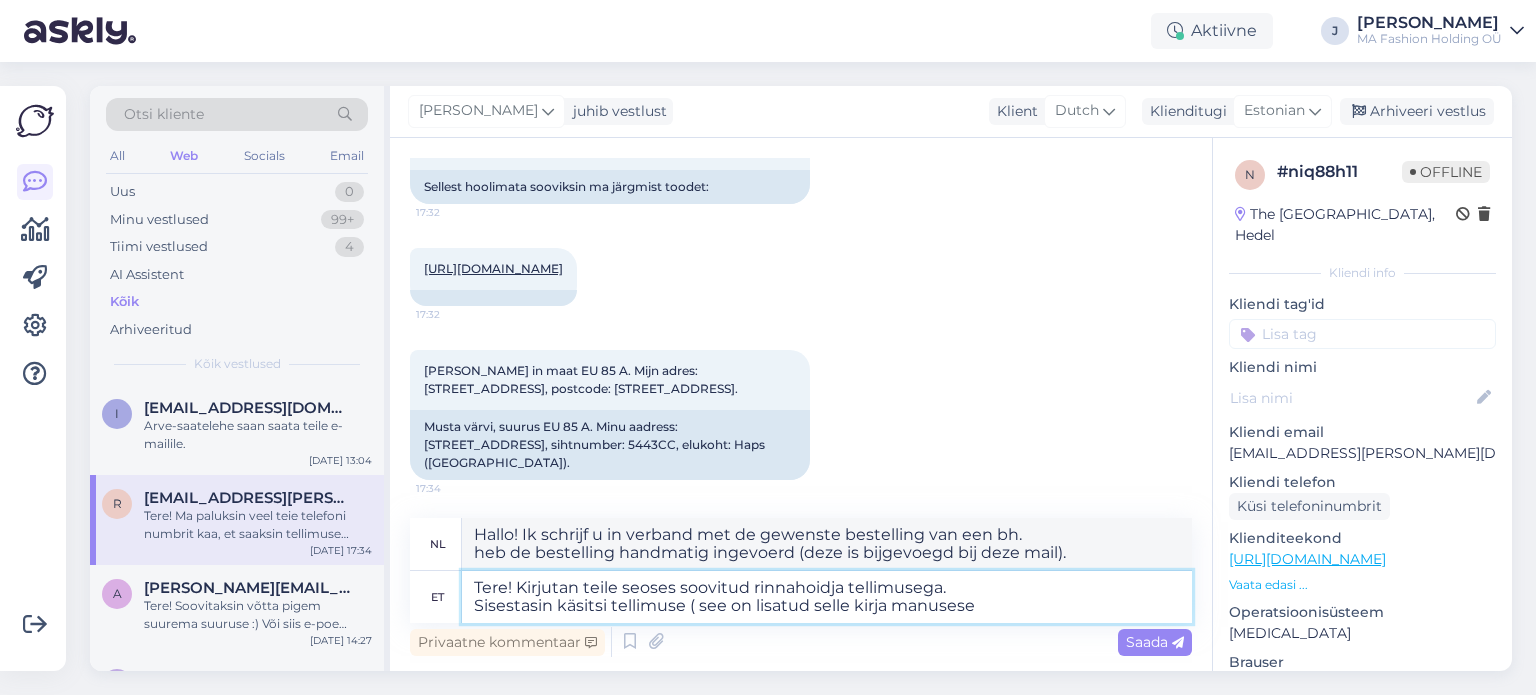 type on "Hallo! Ik schrijf u in verband met de gewenste bestelling
een bh.  Ik heb de bestelling handmatig ingevoerd (deze is als bijlage aan deze e-mail toegevoegd)." 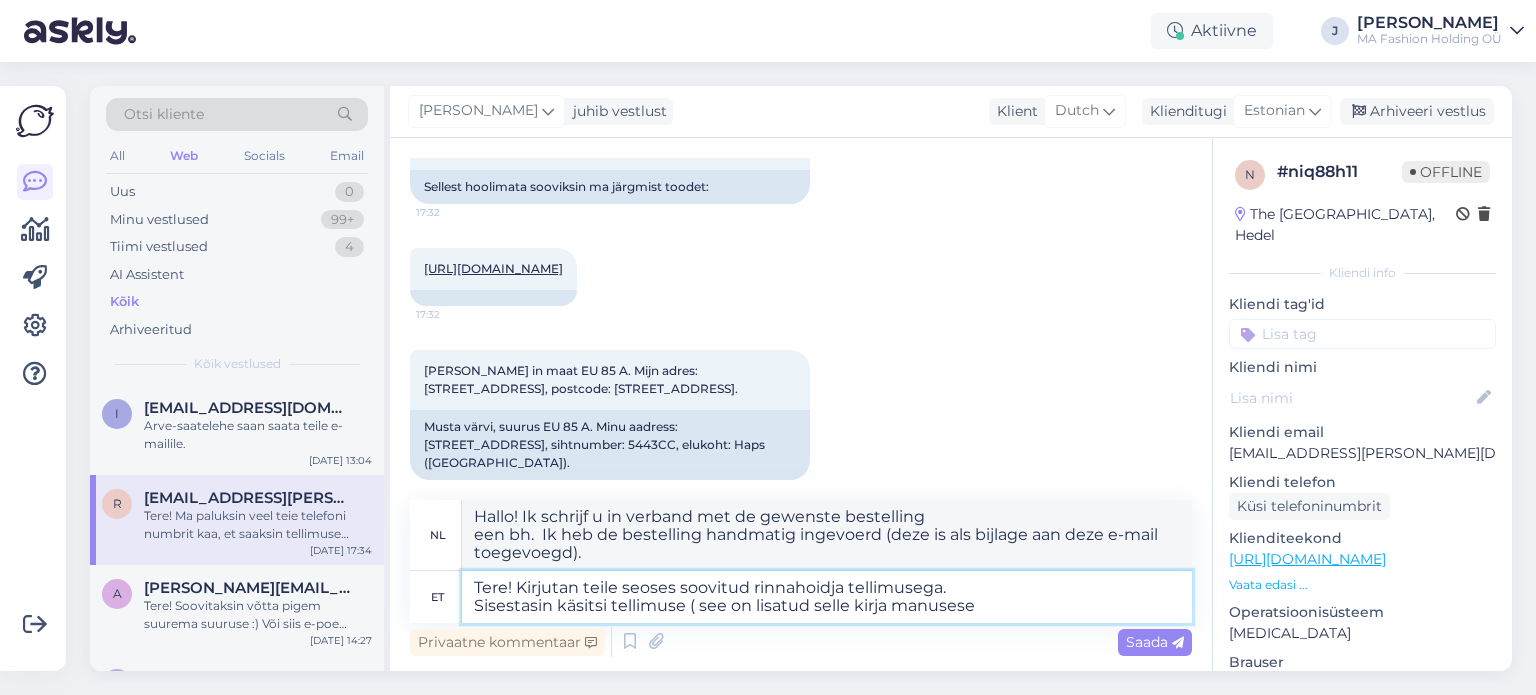 type on "Tere! Kirjutan teile seoses soovitud rinnahoidja tellimusega.
Sisestasin käsitsi tellimuse ( see on lisatud selle kirja manusese )" 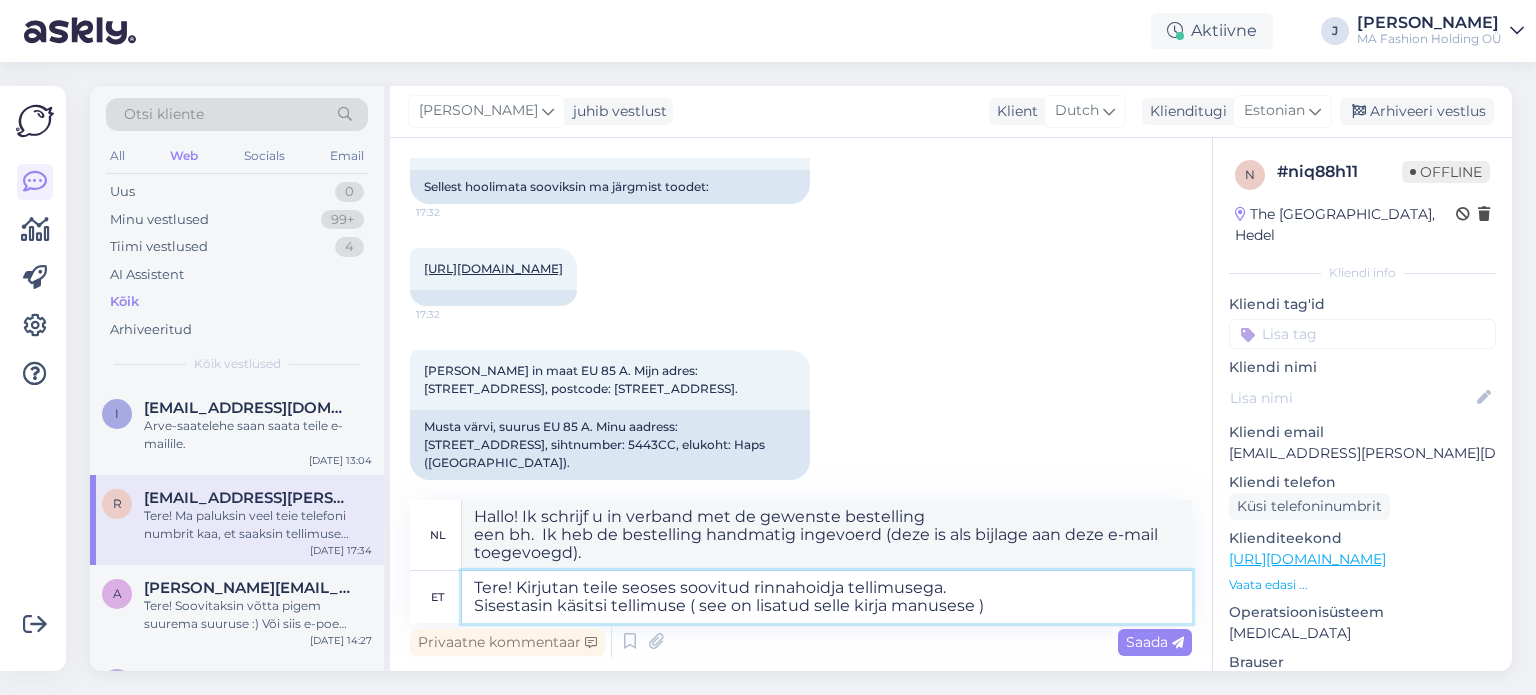 type on "Hallo! Ik schrijf u in verband met de gewenste bestelling van een bh.
heb de bestelling handmatig ingevoerd (deze is als bijlage aan deze e-mail toegevoegd)." 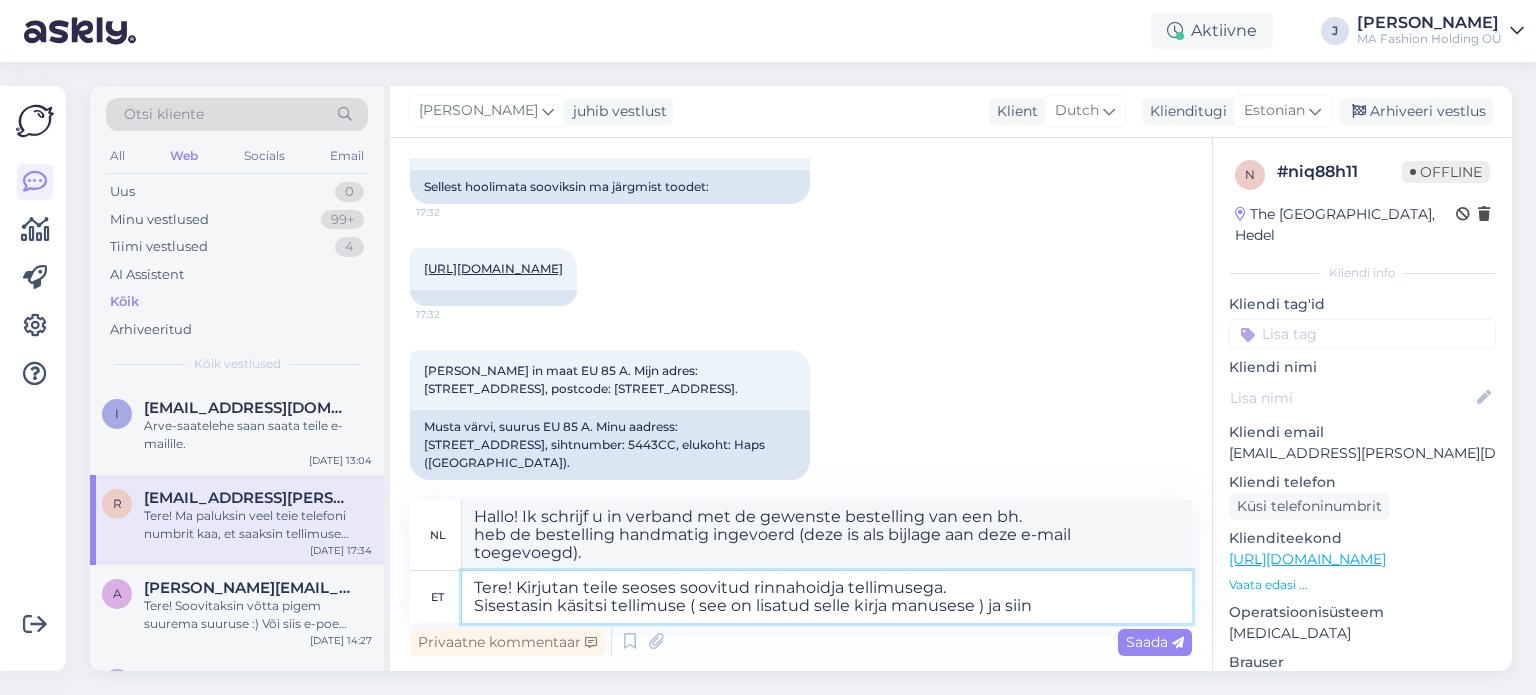 type on "Tere! Kirjutan teile seoses soovitud rinnahoidja tellimusega.
Sisestasin käsitsi tellimuse ( see on lisatud selle kirja manusese ) ja siin" 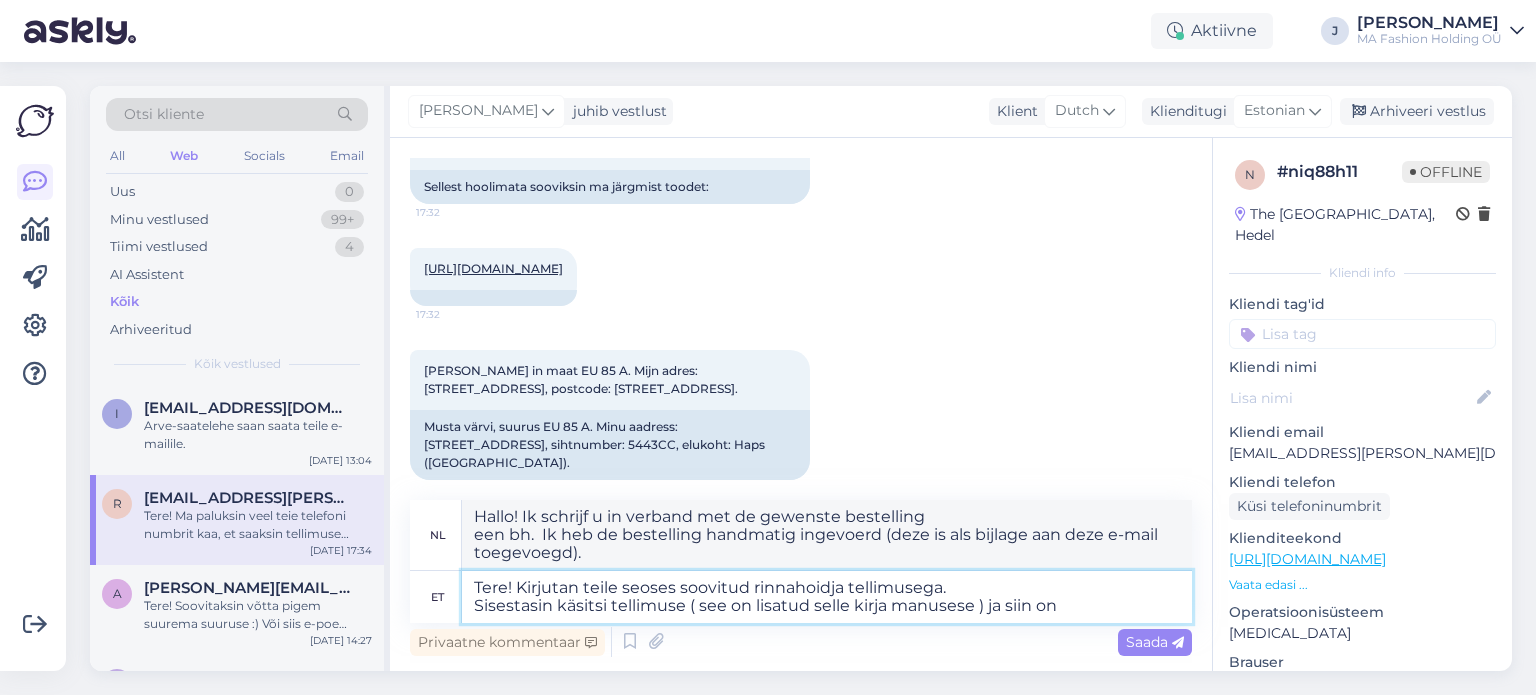 type on "Tere! Kirjutan teile seoses soovitud rinnahoidja tellimusega.
Sisestasin käsitsi tellimuse ( see on lisatud selle kirja manusese ) ja siin on" 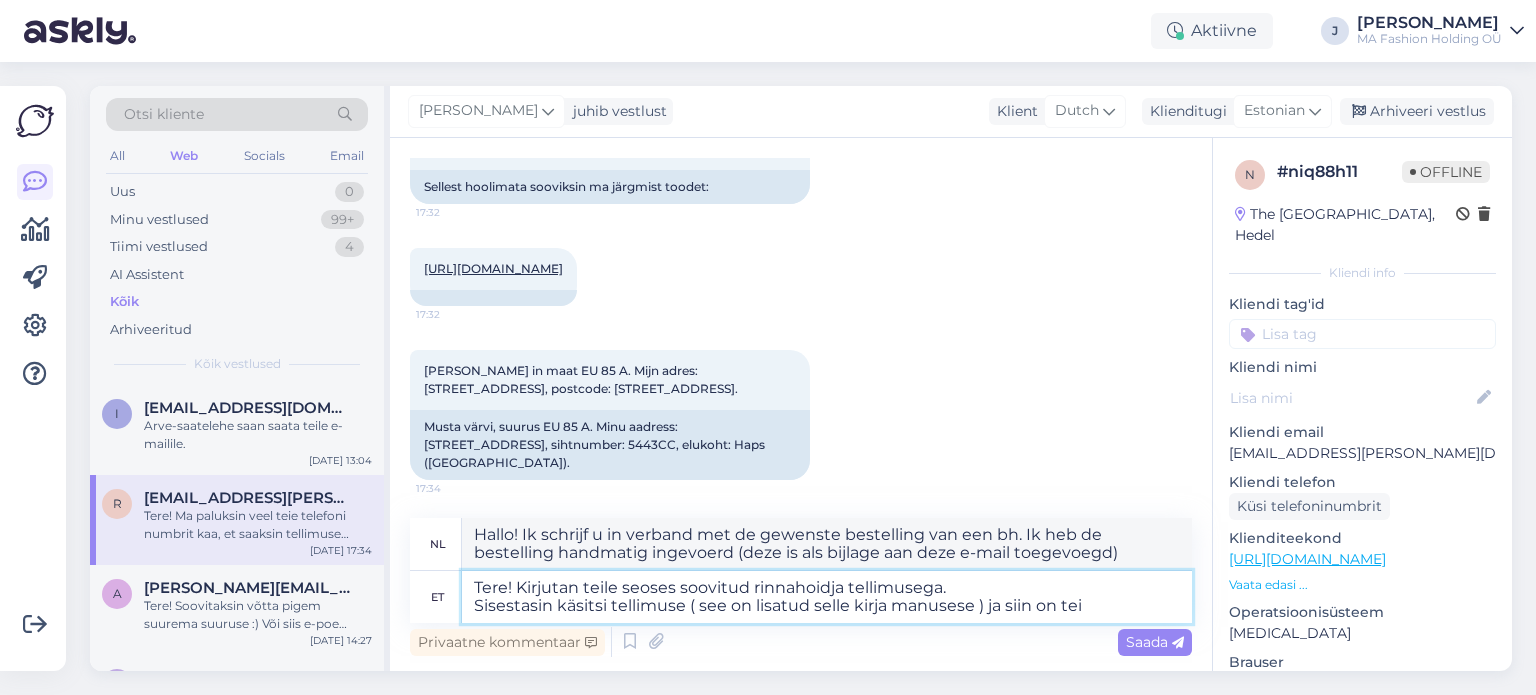 type on "Tere! Kirjutan teile seoses soovitud rinnahoidja tellimusega.
Sisestasin käsitsi tellimuse ( see on lisatud selle kirja manusese ) ja siin on teie" 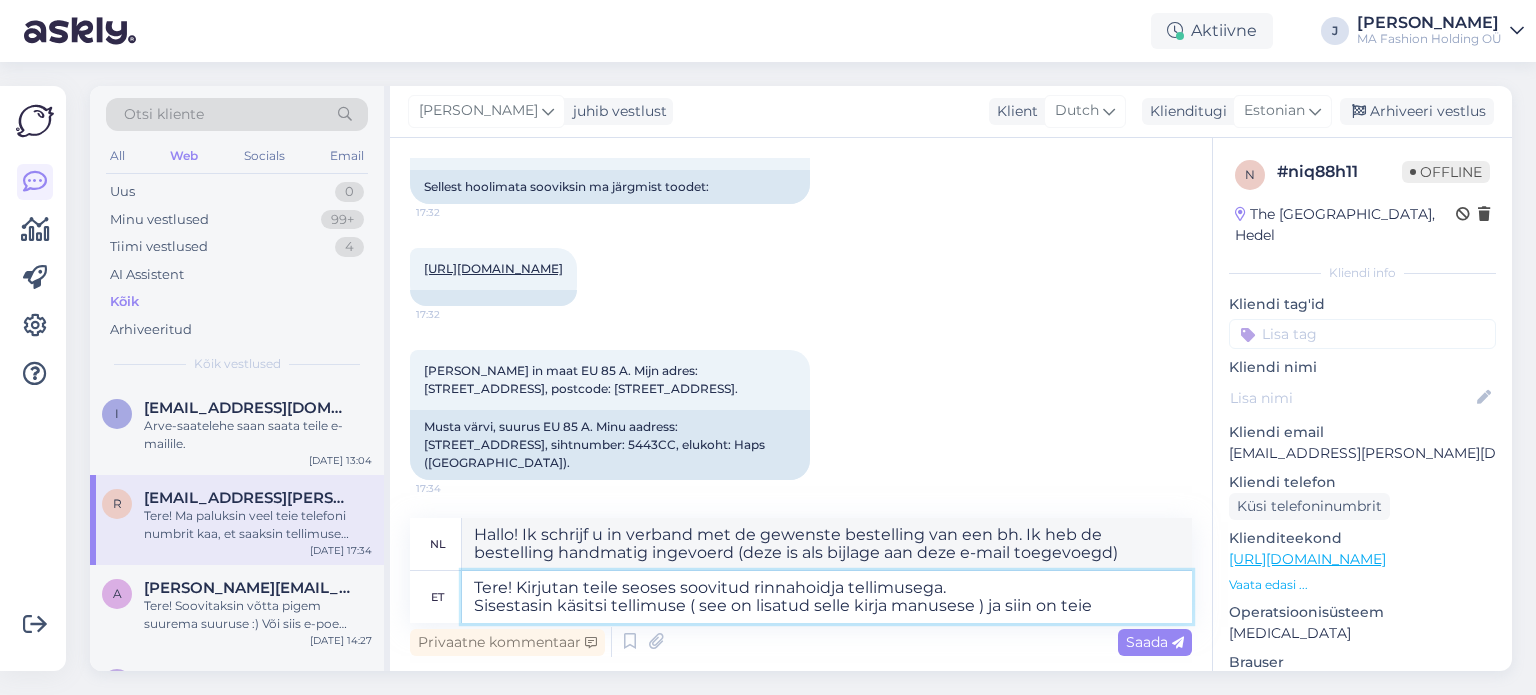 type on "Hallo! Ik schrijf u in verband met de gewenste bestelling
toegevoegd) en hier..." 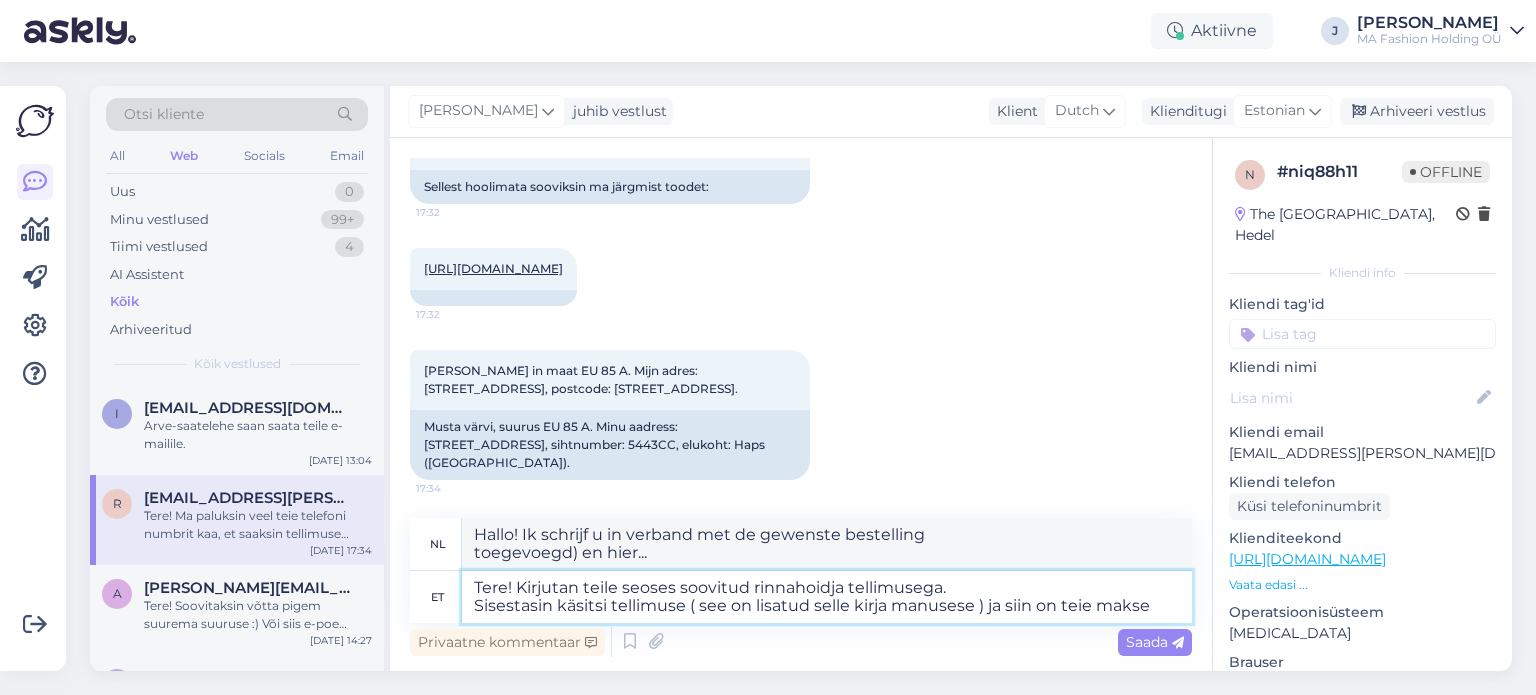 type on "Tere! Kirjutan teile seoses soovitud rinnahoidja tellimusega.
Sisestasin käsitsi tellimuse ( see on lisatud selle kirja manusese ) ja siin on teie maksel" 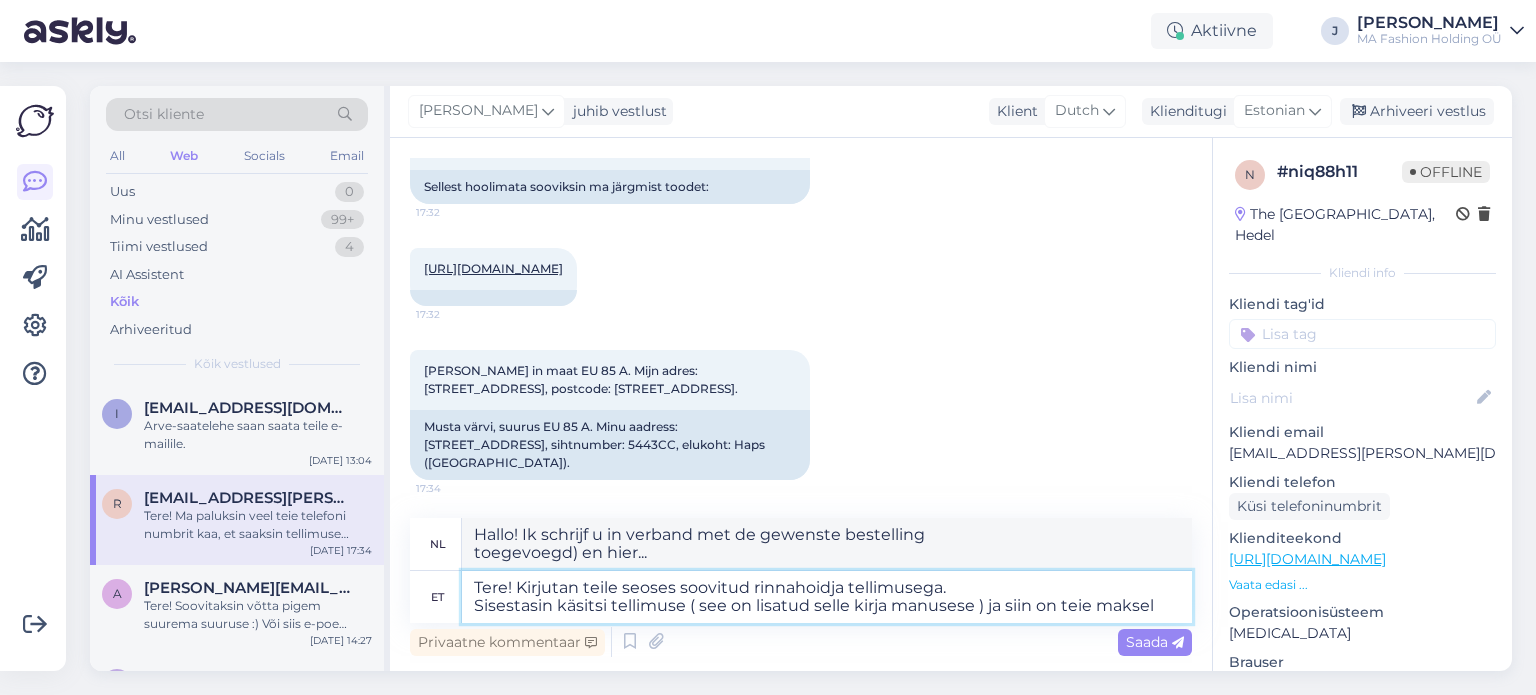 type on "Hallo! Ik schrijf u in verband met de gewenste bestelling
een bh. Ik heb de bestelling handmatig ingevoerd (deze is als bijlage aan deze e-mail toegevoegd) en hier is..." 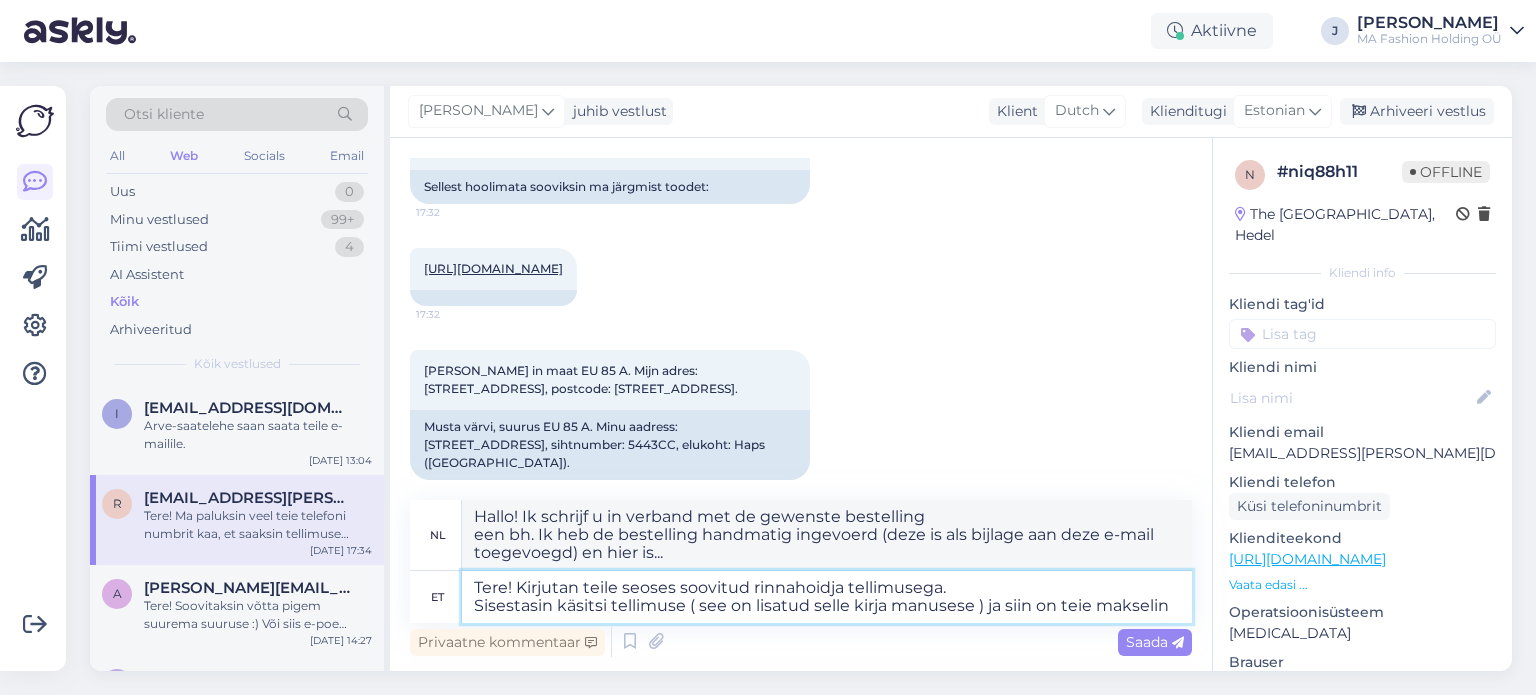 type on "Tere! Kirjutan teile seoses soovitud rinnahoidja tellimusega.
Sisestasin käsitsi tellimuse ( see on lisatud selle kirja manusese ) ja siin on teie makselink" 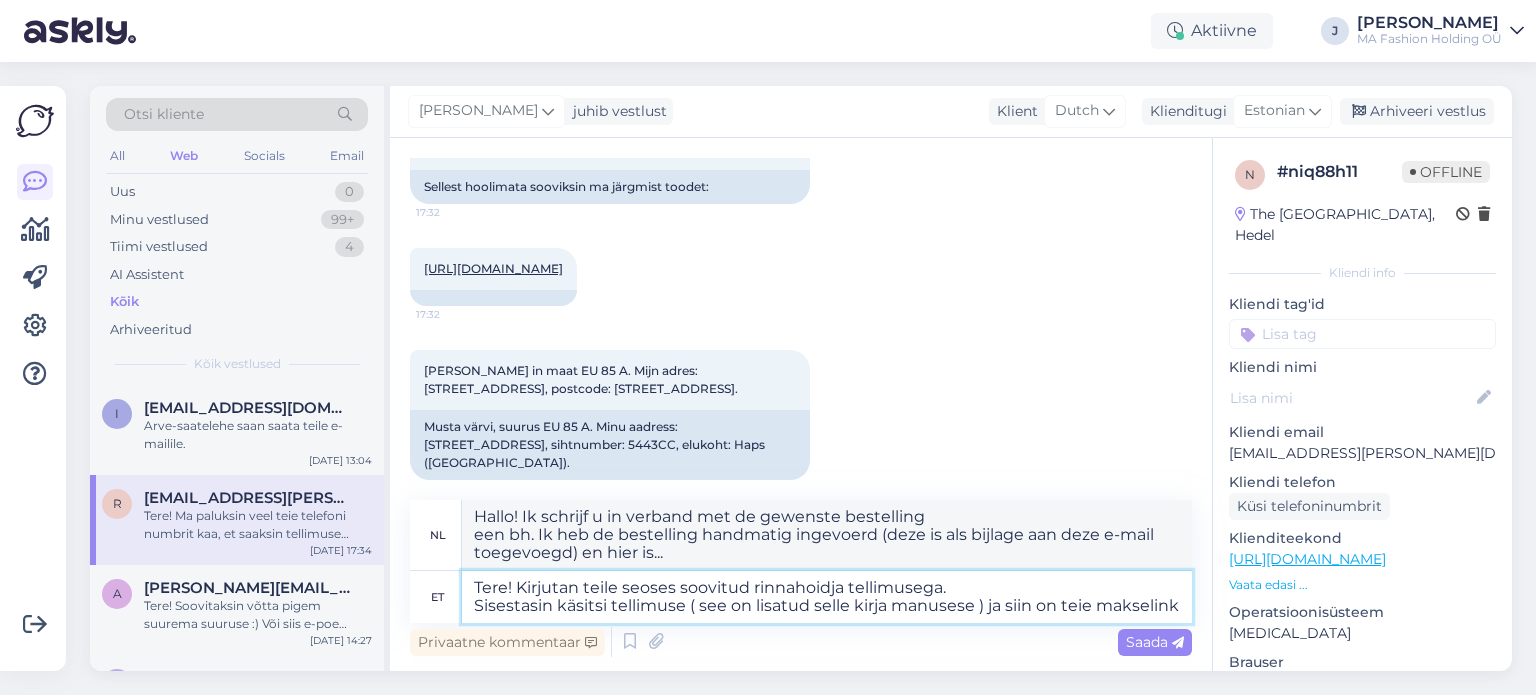 type on "Hallo! Ik schrijf u in verband met uw bestelling
een bh. Ik heb de bestelling handmatig ingevoerd (deze is als bijlage aan deze e-mail toegevoegd) en hier is uw..." 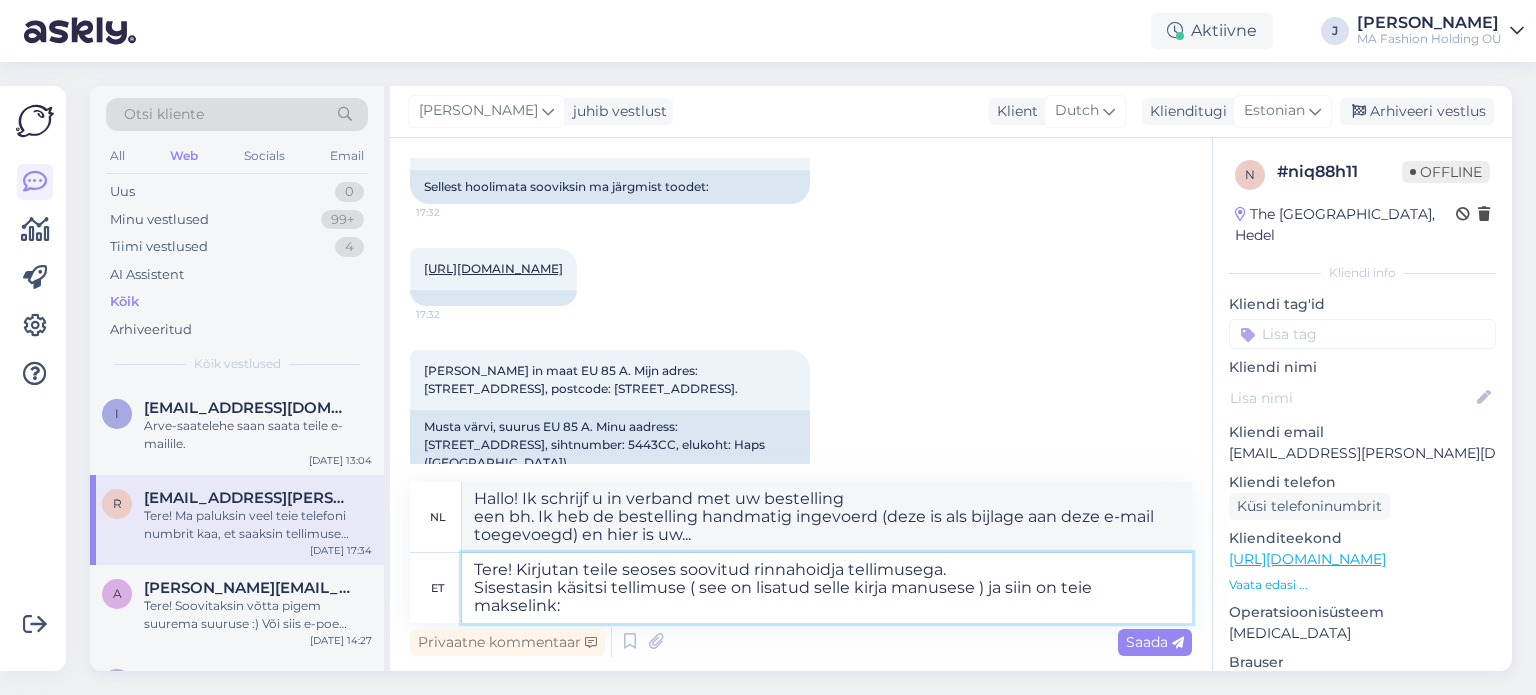 type on "Tere! Kirjutan teile seoses soovitud rinnahoidja tellimusega.
Sisestasin käsitsi tellimuse ( see on lisatud selle kirja manusese ) ja siin on teie makselink:" 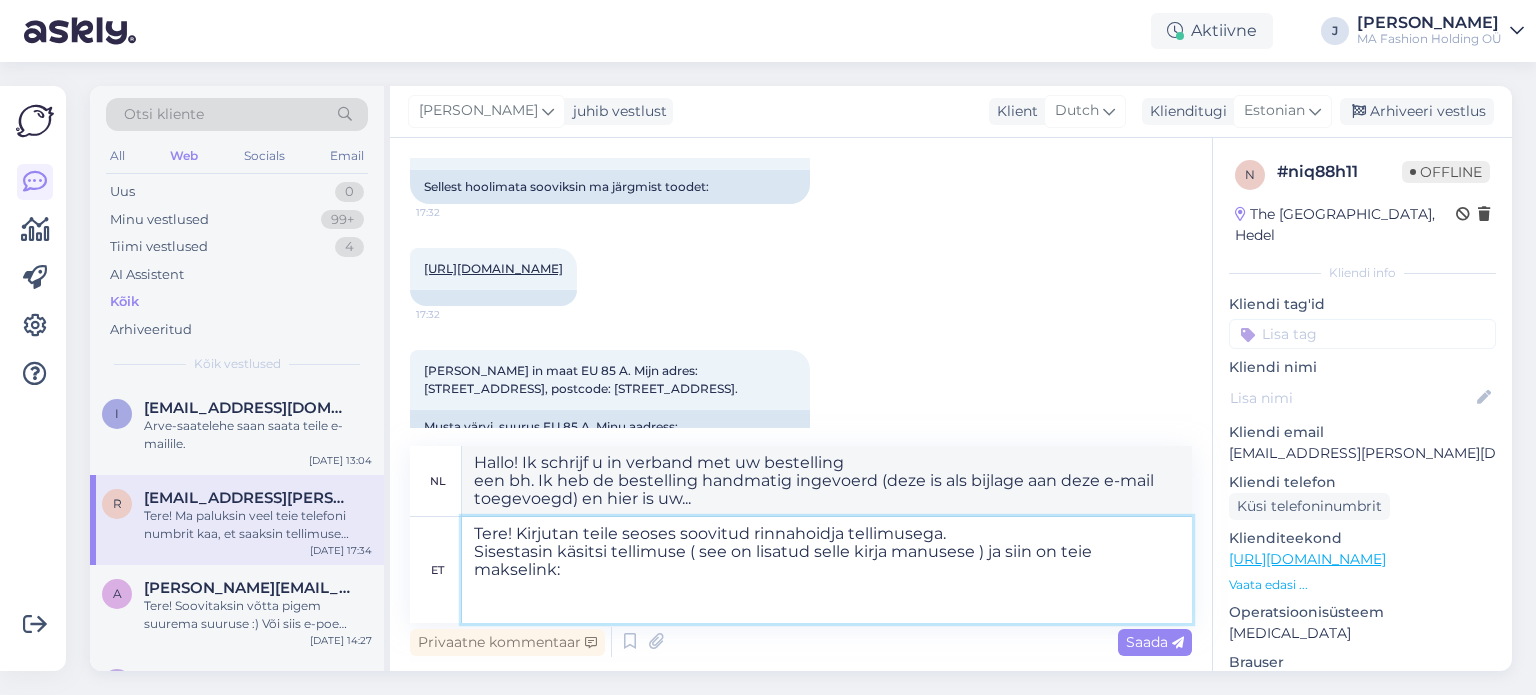 type on "Hallo! Ik schrijf u in verband met uw bestelling
gewenste bh.  Ik heb de bestelling handmatig ingevoerd (deze is als bijlage aan deze e-mail toegevoegd) en hier is uw betaallink:" 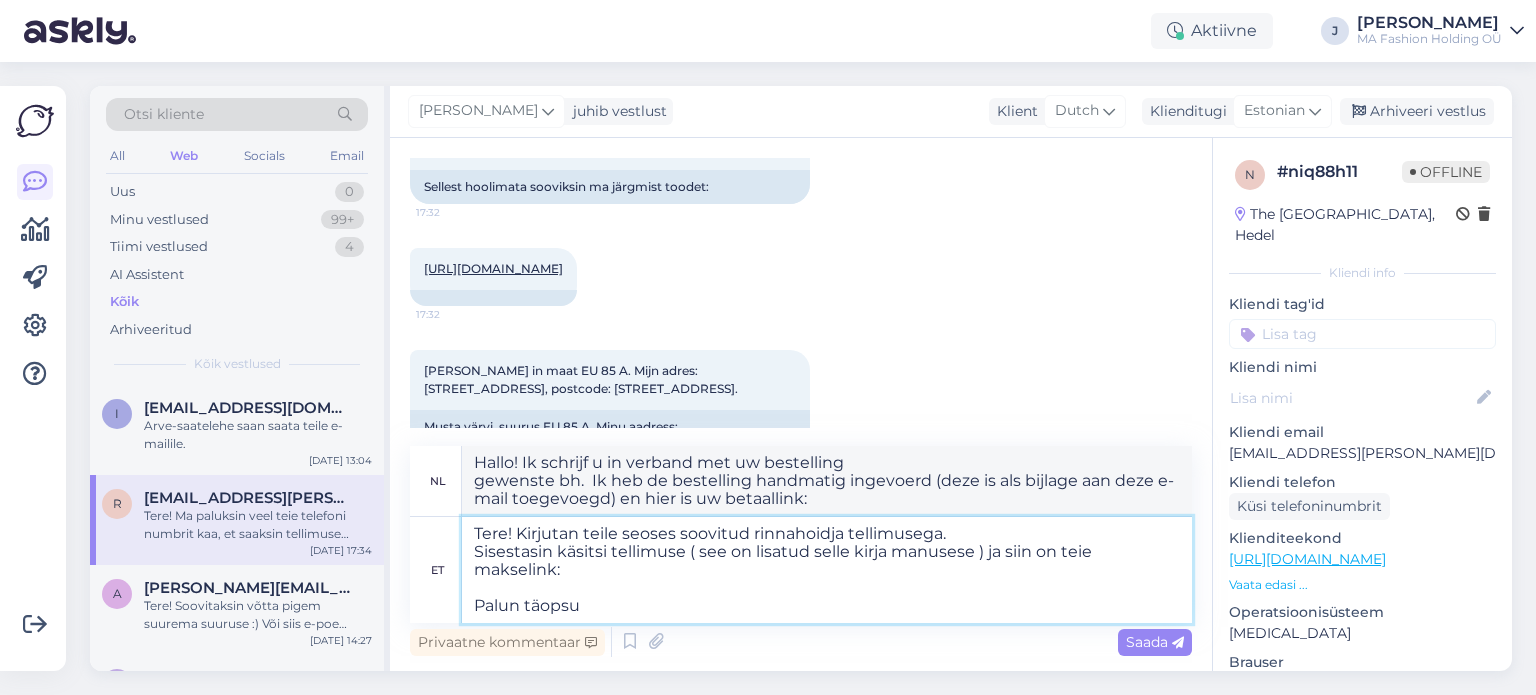 type on "Tere! Kirjutan teile seoses soovitud rinnahoidja tellimusega.
Sisestasin käsitsi tellimuse ( see on lisatud selle kirja manusese ) ja siin on teie makselink:
Palun täops" 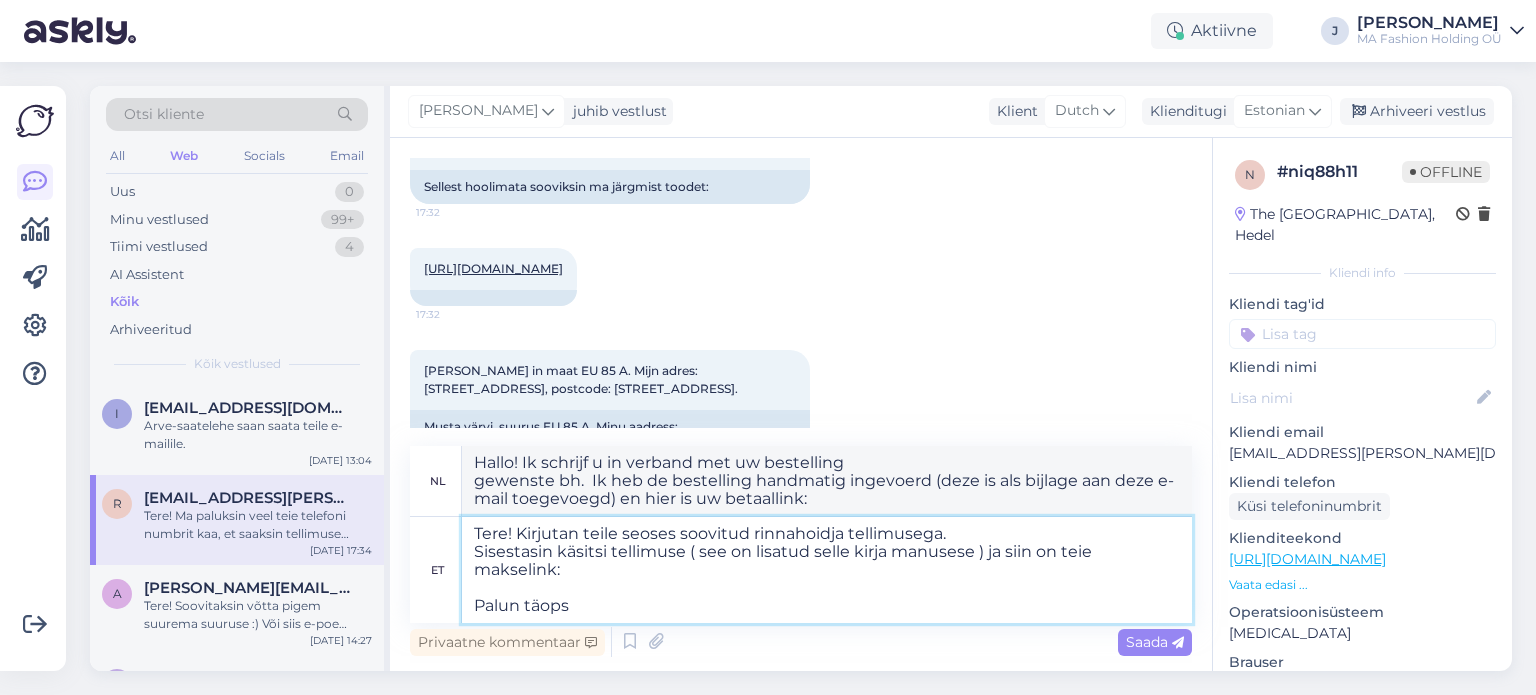 type on "Hallo! Ik schrijf u in verband met uw bestelling
gewenste bh.  Ik heb de bestelling handmatig ingevoerd (deze is als bijlage aan deze e-mail toegevoegd) en hier is uw betaallink:
Alstublieft" 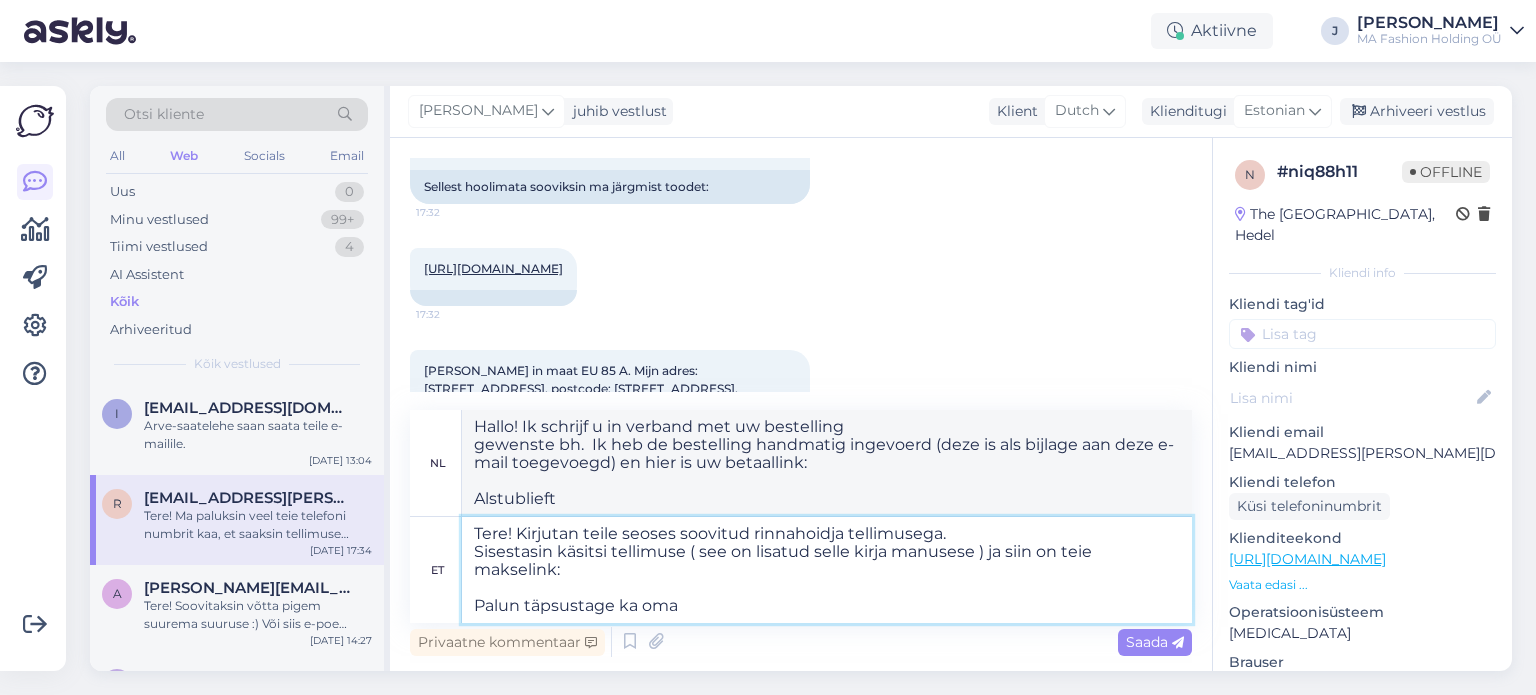 type on "Tere! Kirjutan teile seoses soovitud rinnahoidja tellimusega.
Sisestasin käsitsi tellimuse ( see on lisatud selle kirja manusese ) ja siin on teie makselink:
Palun täpsustage ka oma" 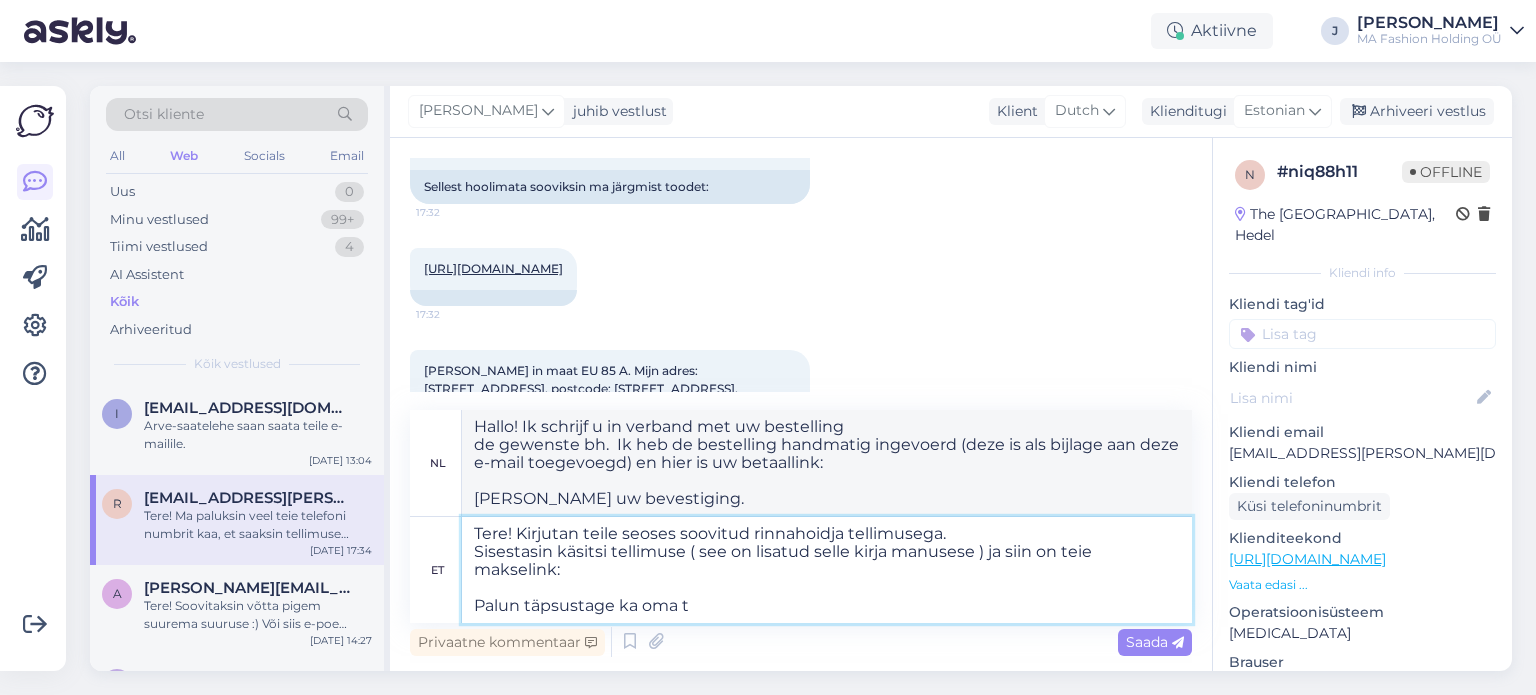 type on "Tere! Kirjutan teile seoses soovitud rinnahoidja tellimusega.
Sisestasin käsitsi tellimuse ( see on lisatud selle kirja manusese ) ja siin on teie makselink:
[PERSON_NAME] täpsustage ka oma tä" 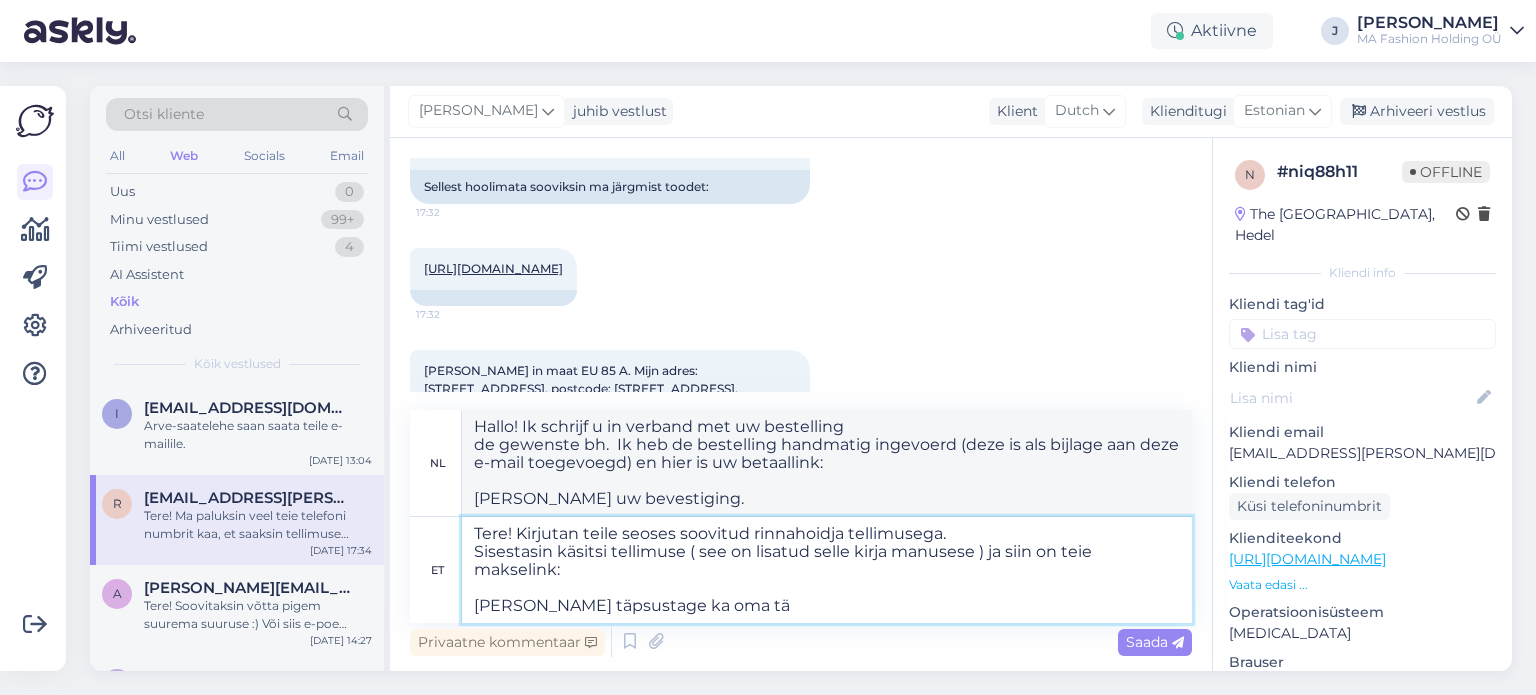 type on "Hallo! Ik schrijf u in verband met uw bestelling
een bh.  Ik heb de bestelling handmatig ingevoerd (deze is als bijlage aan deze e-mail toegevoegd) en hier is uw betaallink:
[PERSON_NAME] uw bevestiging." 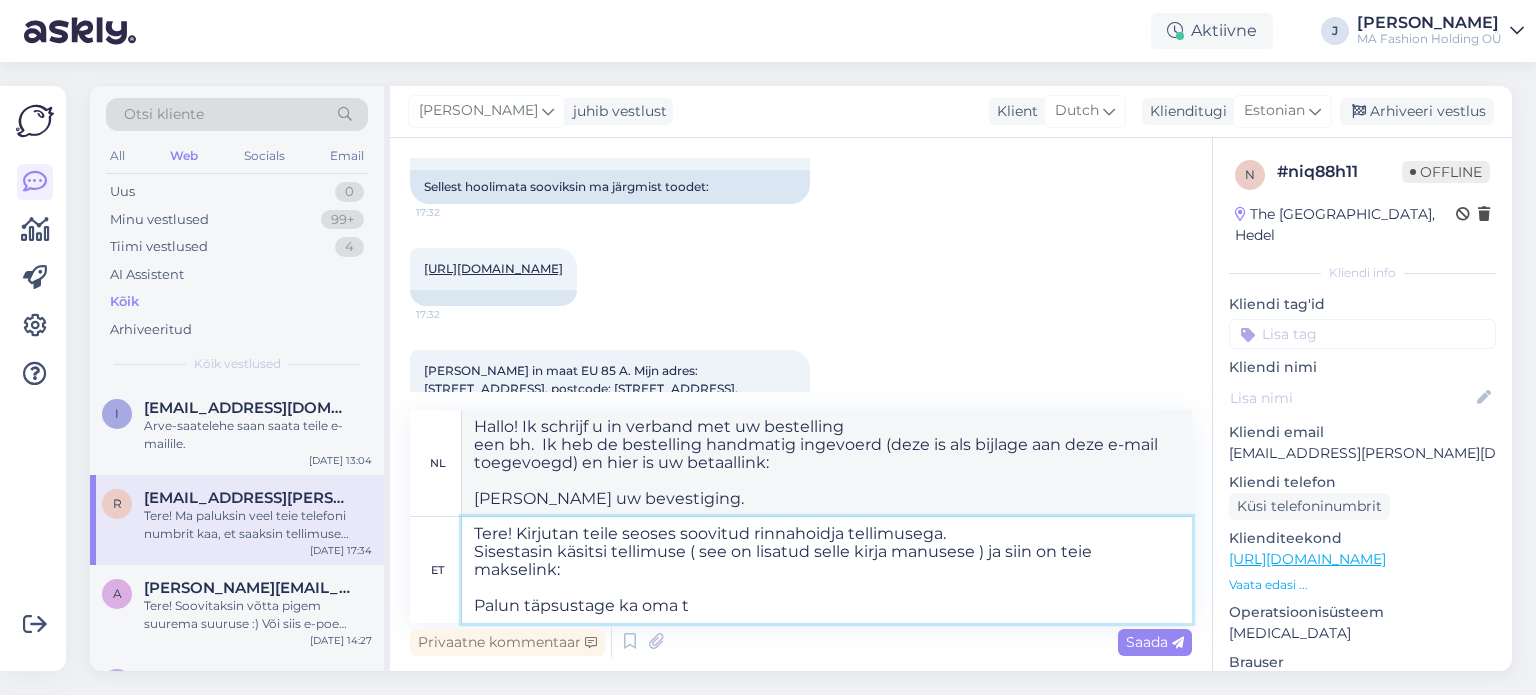 type on "Tere! Kirjutan teile seoses soovitud rinnahoidja tellimusega.
Sisestasin käsitsi tellimuse ( see on lisatud selle kirja manusese ) ja siin on teie makselink:
Palun täpsustage ka oma" 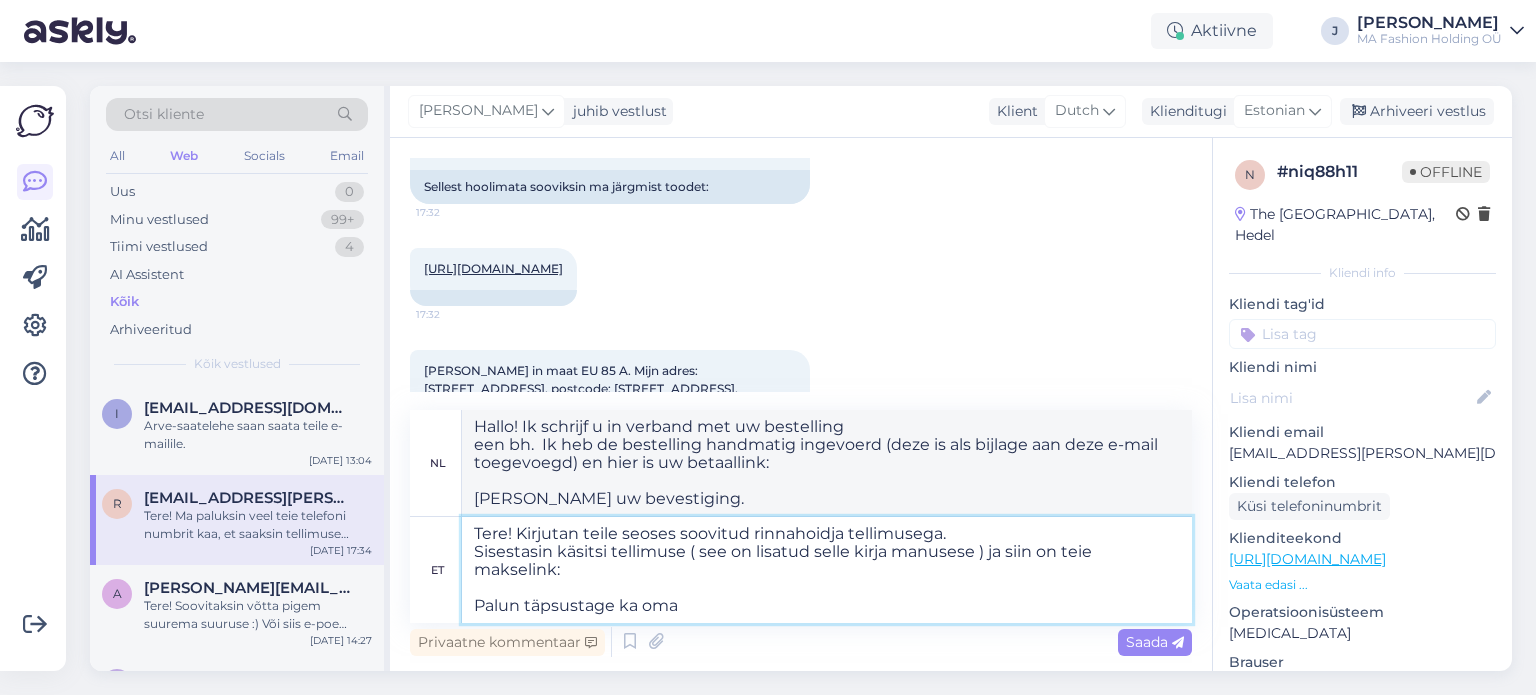 type on "Hallo! Ik schrijf u in verband met uw bestelling
bh.  Ik heb de bestelling handmatig ingevoerd (deze is als bijlage aan deze e-mail toegevoegd) en hier is uw betaallink:
Graag verduidelijkt u ook uw..." 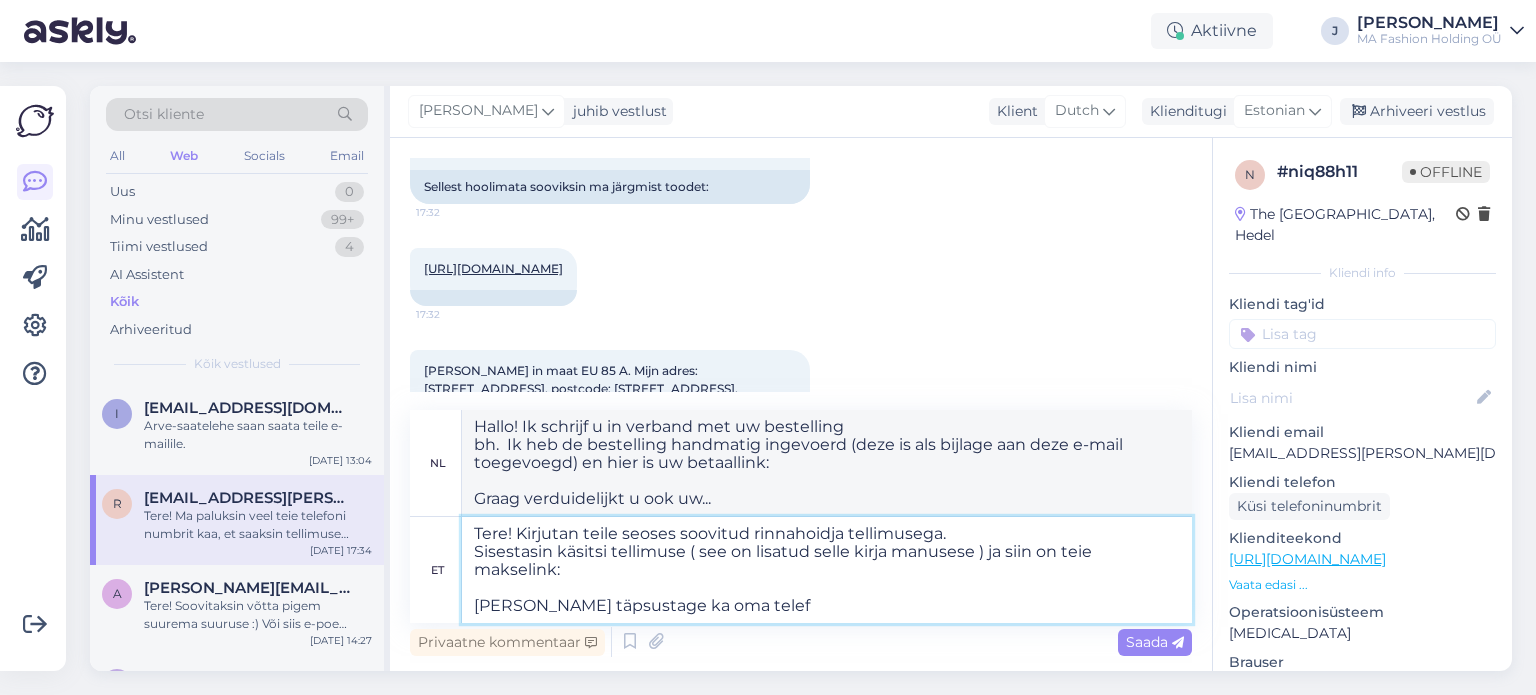 type on "Tere! Kirjutan teile seoses soovitud rinnahoidja tellimusega.
Sisestasin käsitsi tellimuse ( see on lisatud selle kirja manusese ) ja siin on teie makselink:
Palun täpsustage ka oma telefo" 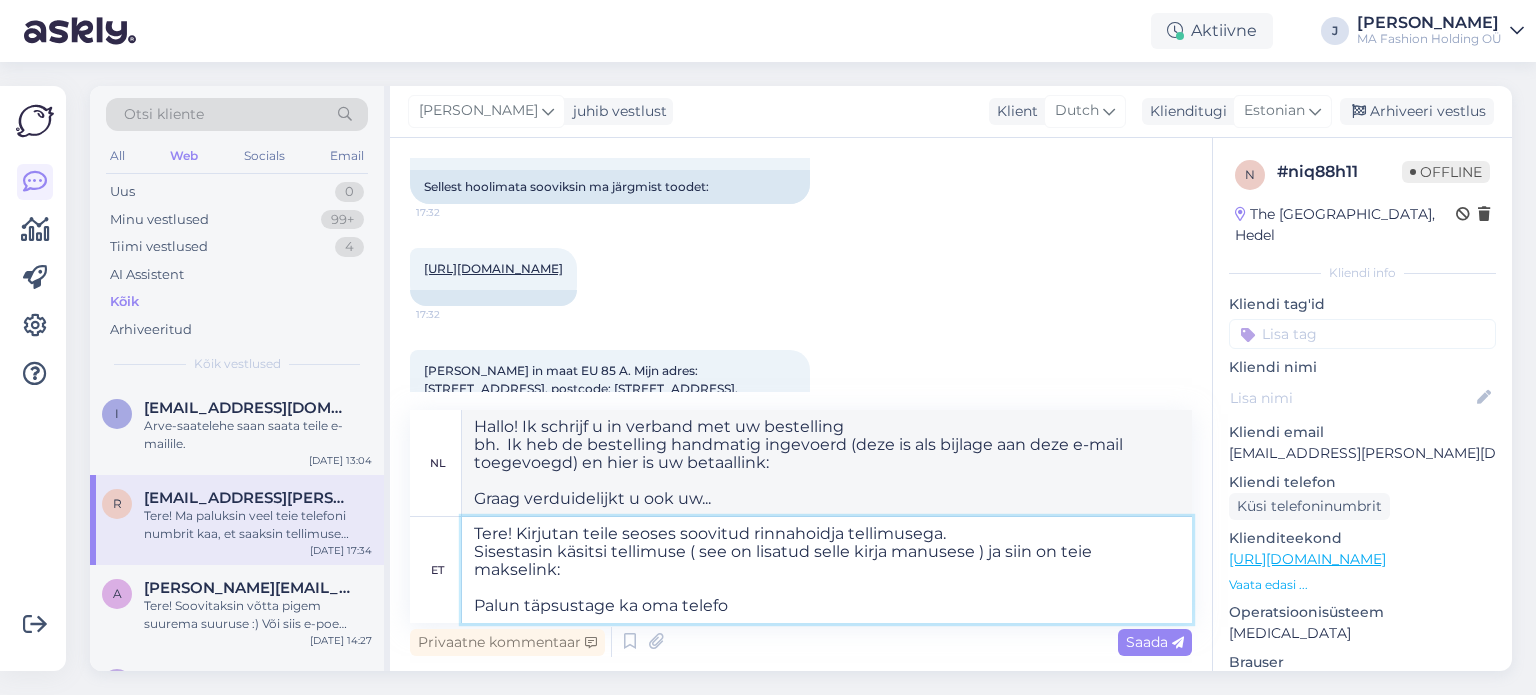 type on "Hallo! Ik schrijf u in verband met uw bestelling
een bh.  Ik heb de bestelling handmatig ingevoerd (deze is als bijlage aan deze e-mail toegevoegd) en hier is uw betaallink:
Graag verduidelijkt u ook uw..." 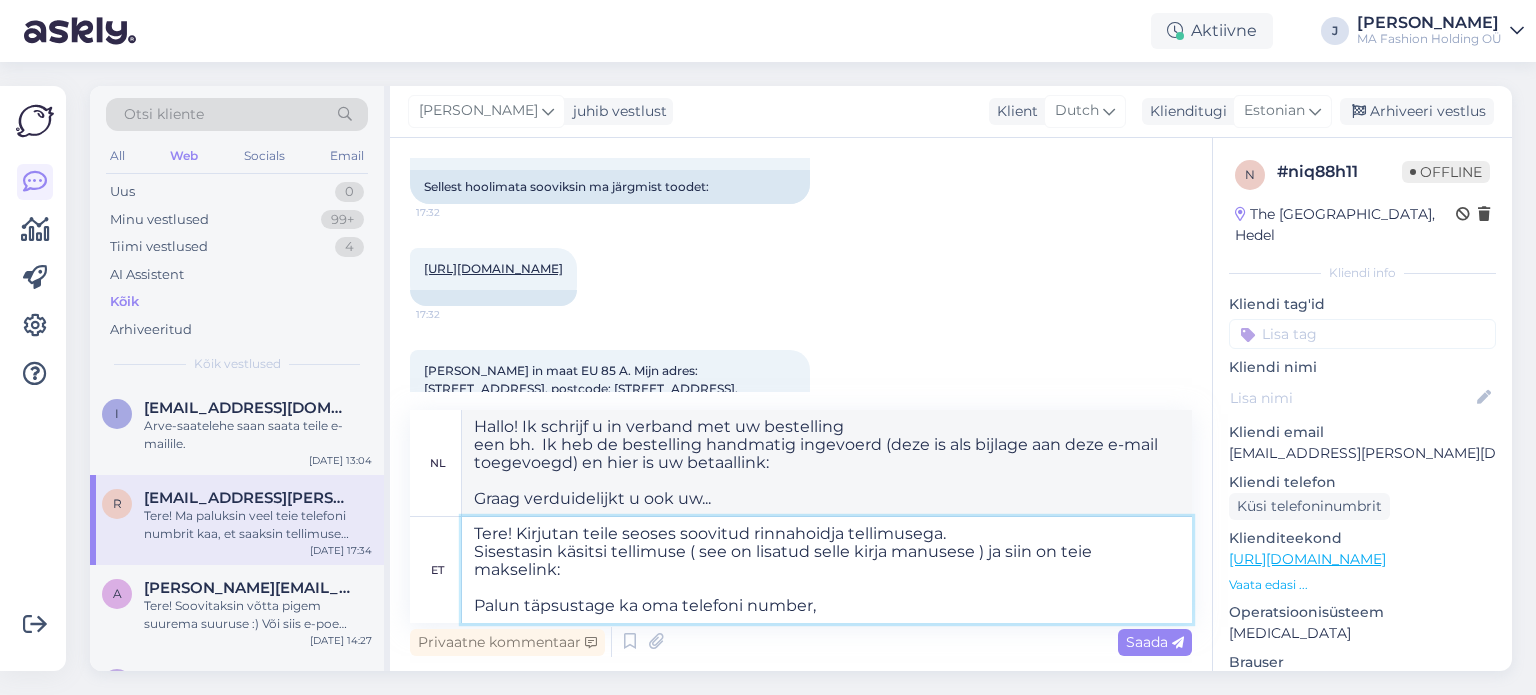 type on "Tere! Kirjutan teile seoses soovitud rinnahoidja tellimusega.
Sisestasin käsitsi tellimuse ( see on lisatud selle kirja manusese ) ja siin on teie makselink:
Palun täpsustage ka oma telefoni number," 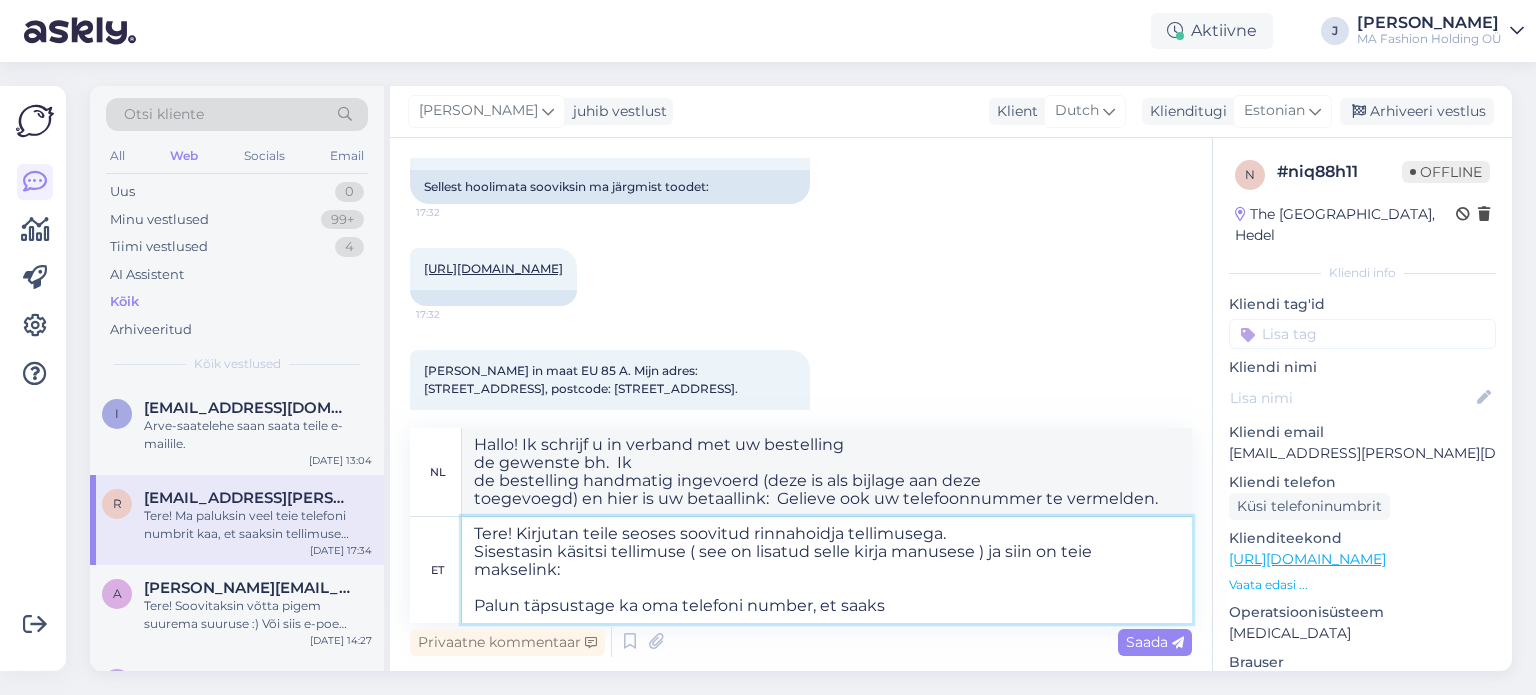 type on "Tere! Kirjutan teile seoses soovitud rinnahoidja tellimusega.
Sisestasin käsitsi tellimuse ( see on lisatud selle kirja manusese ) ja siin on teie makselink:
Palun täpsustage ka oma telefoni number, et saaksi" 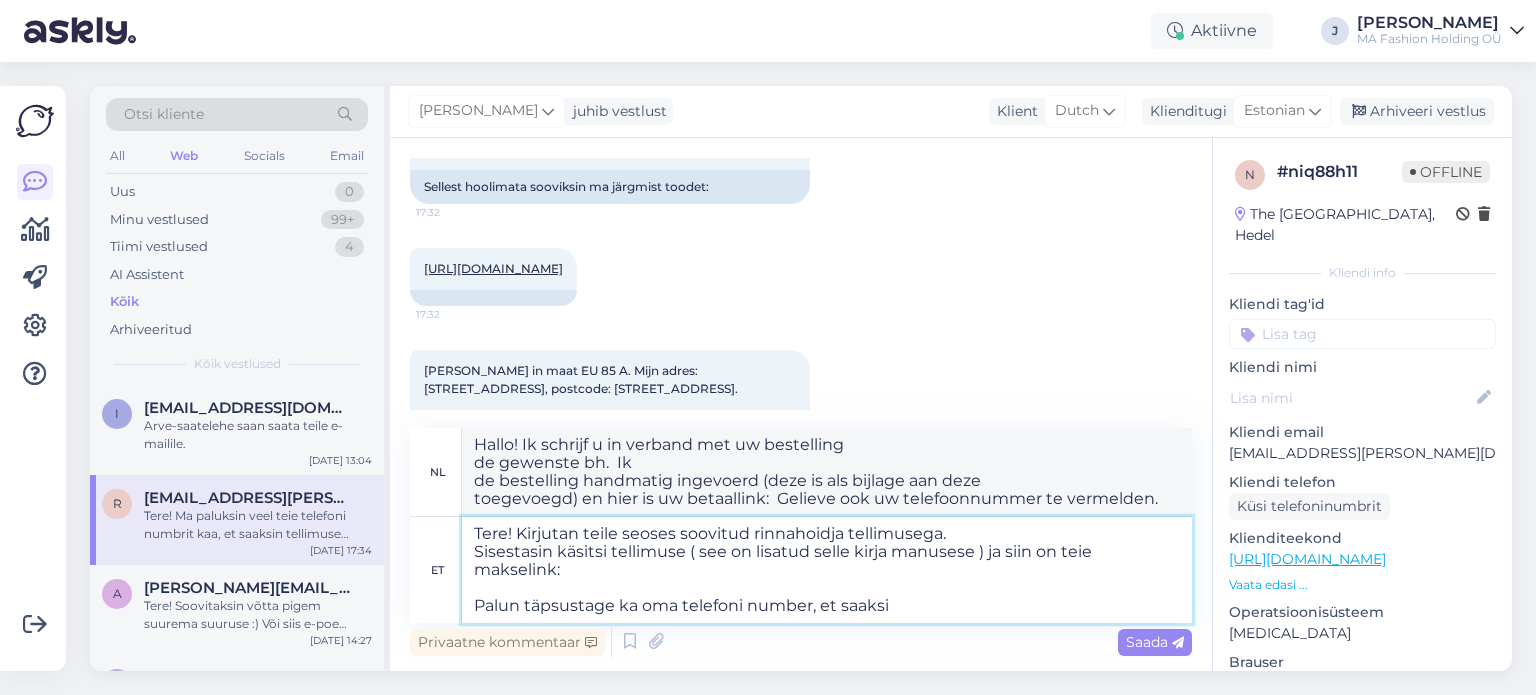 type on "Hallo!
schrijf u in verband met uw bestelling
de gewenste bh.  Ik heb de bestelling handmatig ingevoerd (deze is als bijlage aan deze e-
toegevoegd) en hier is uw betaallink:  Graag ook uw telefoonnummer vermelden." 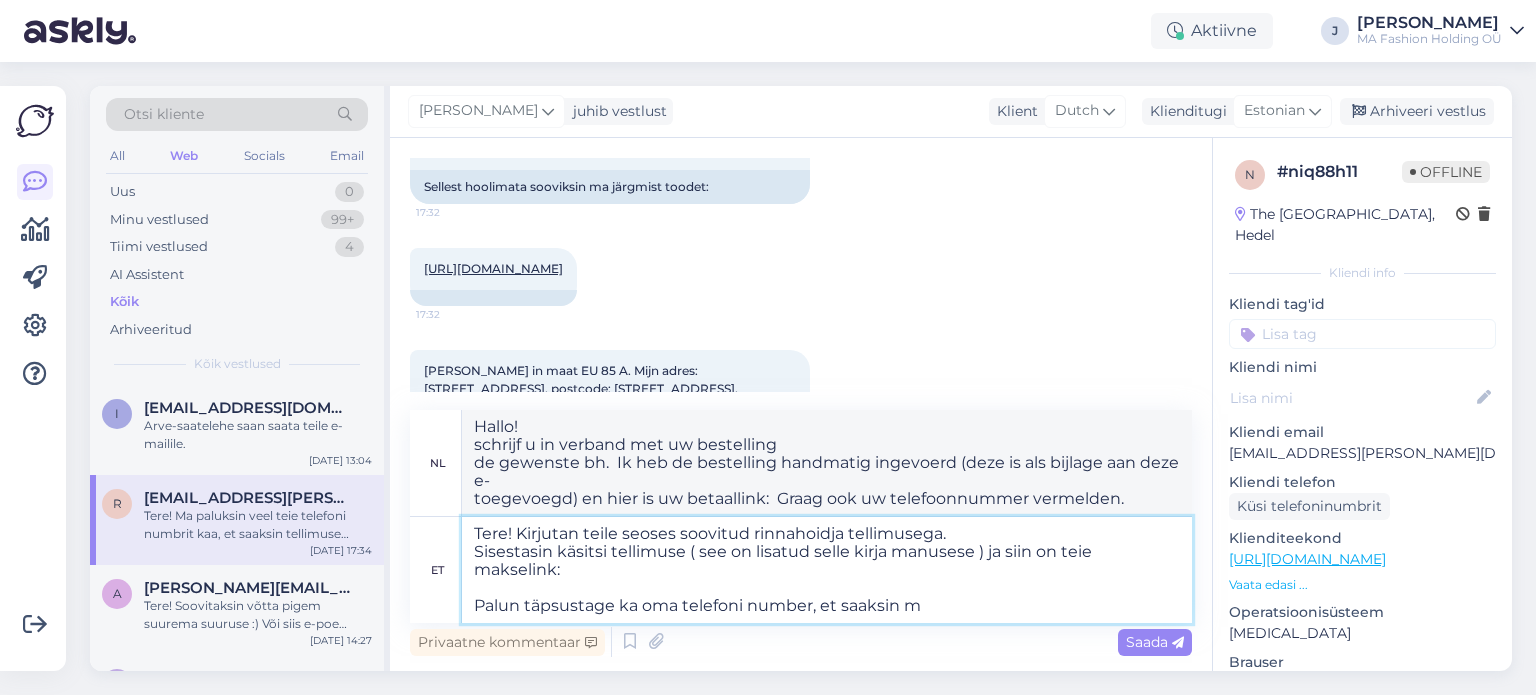 type on "Tere! Kirjutan teile seoses soovitud rinnahoidja tellimusega.
Sisestasin käsitsi tellimuse ( see on lisatud selle kirja manusese ) ja siin on teie makselink:
Palun täpsustage ka oma telefoni number, et saaksin ma" 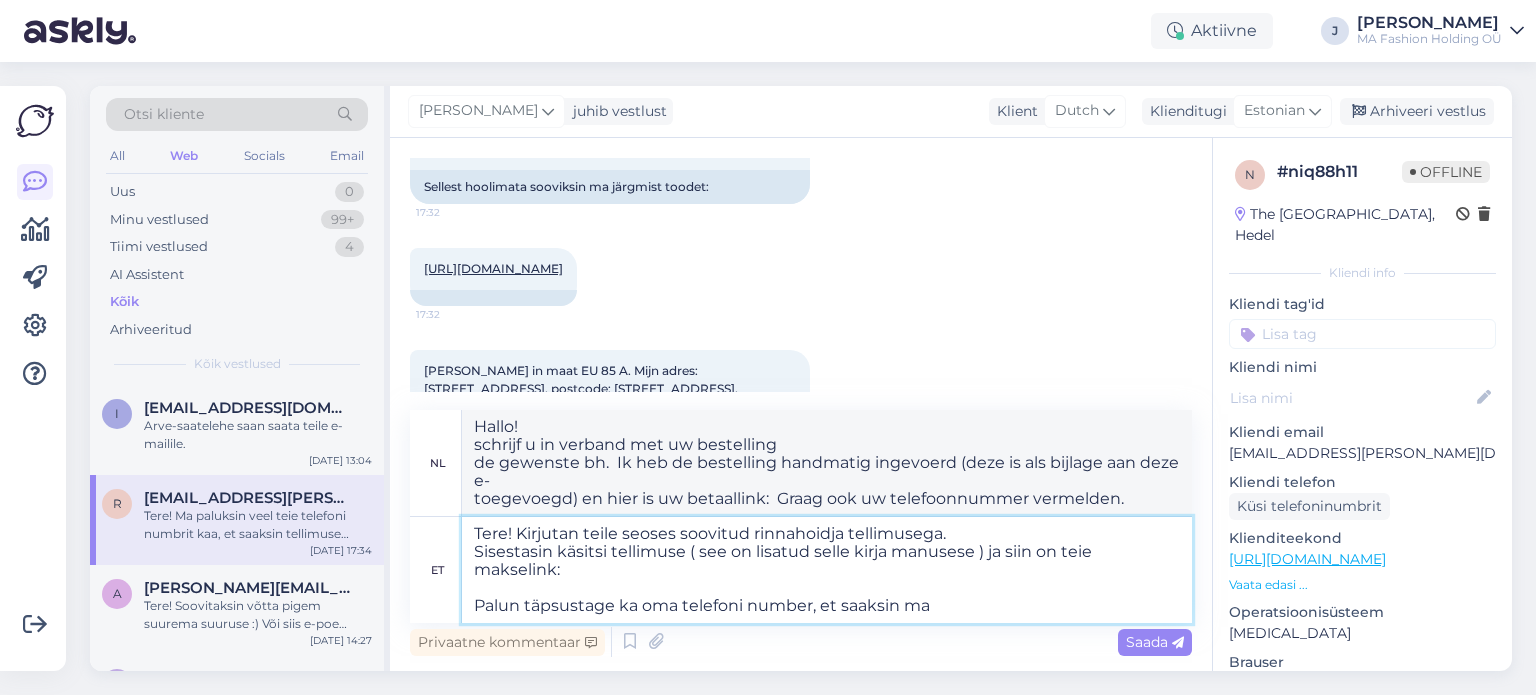 type on "Hallo! Ik schrijf u in verband met uw bestelling
de gewenste bh.  Ik heb de bestelling handmatig ingevoerd (deze is als bijlage aan deze e-
toegevoegd) en hier is uw betaallink:  Gelieve ook uw telefoonnummer te vermelden, zodat" 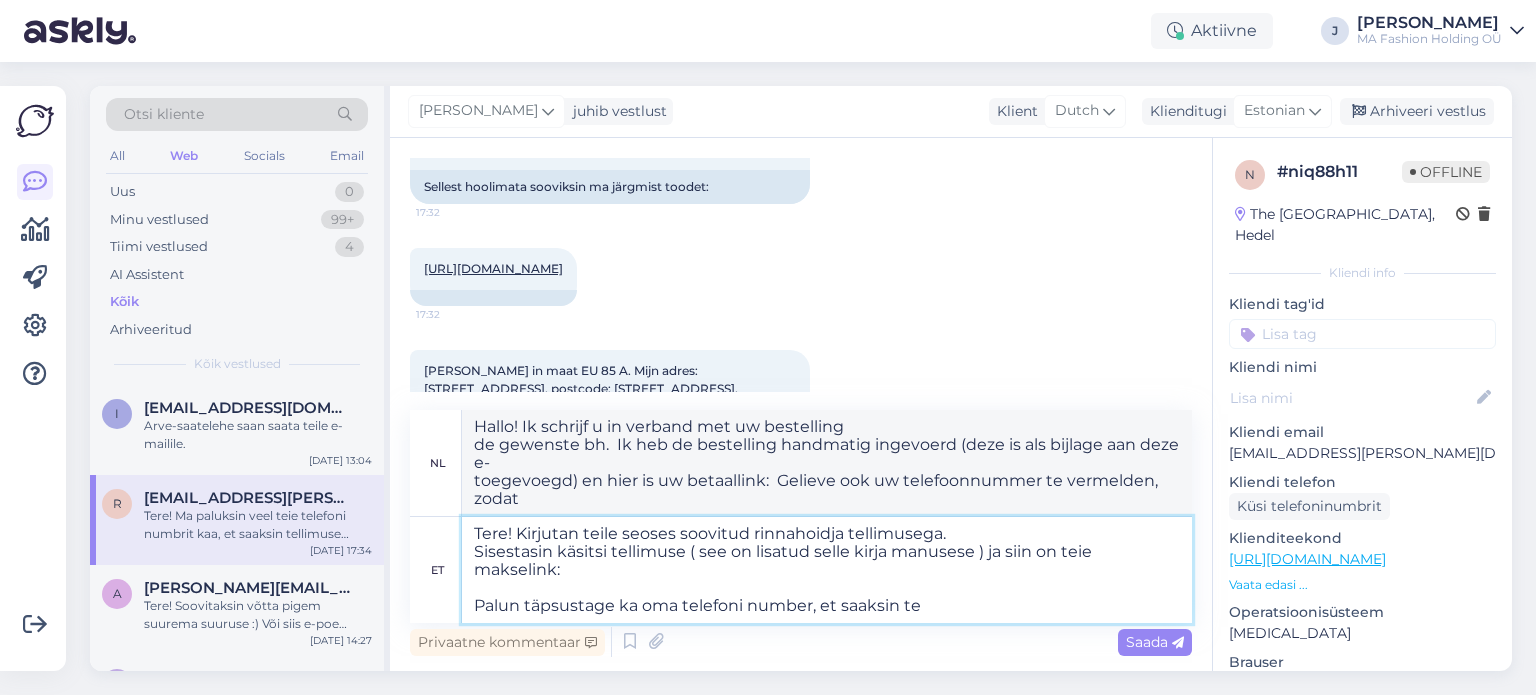 type on "Tere! Kirjutan teile seoses soovitud rinnahoidja tellimusega.
Sisestasin käsitsi tellimuse ( see on lisatud selle kirja manusese ) ja siin on teie makselink:
Palun täpsustage ka oma telefoni number, et saaksin tel" 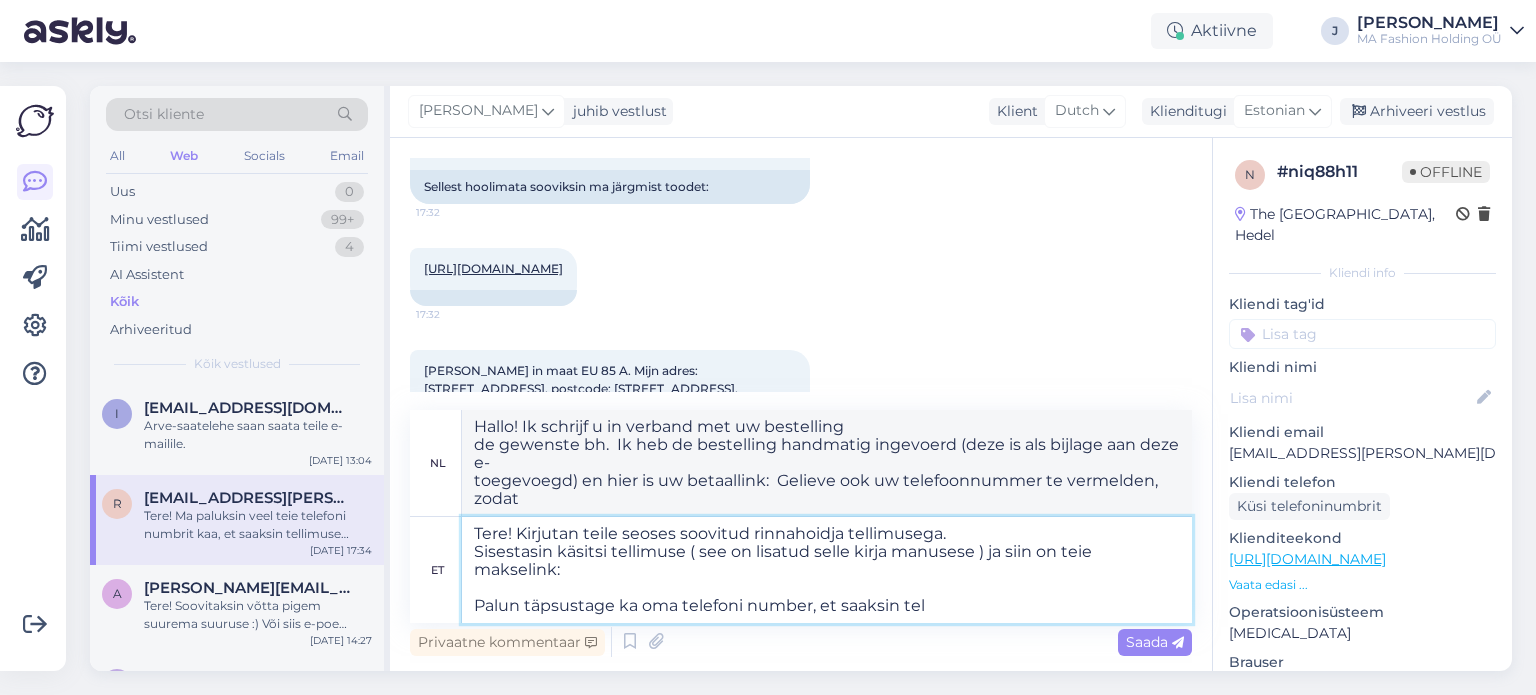 type on "Hallo! Ik schrijf u in verband met uw gewenste bh-bestelling.  Ik
bestelling handmatig ingevoerd (deze is als bijlage aan deze e-
toegevoegd) en hier is uw betaallink:  Graag uw telefoonnummer doorgeven, zodat ik" 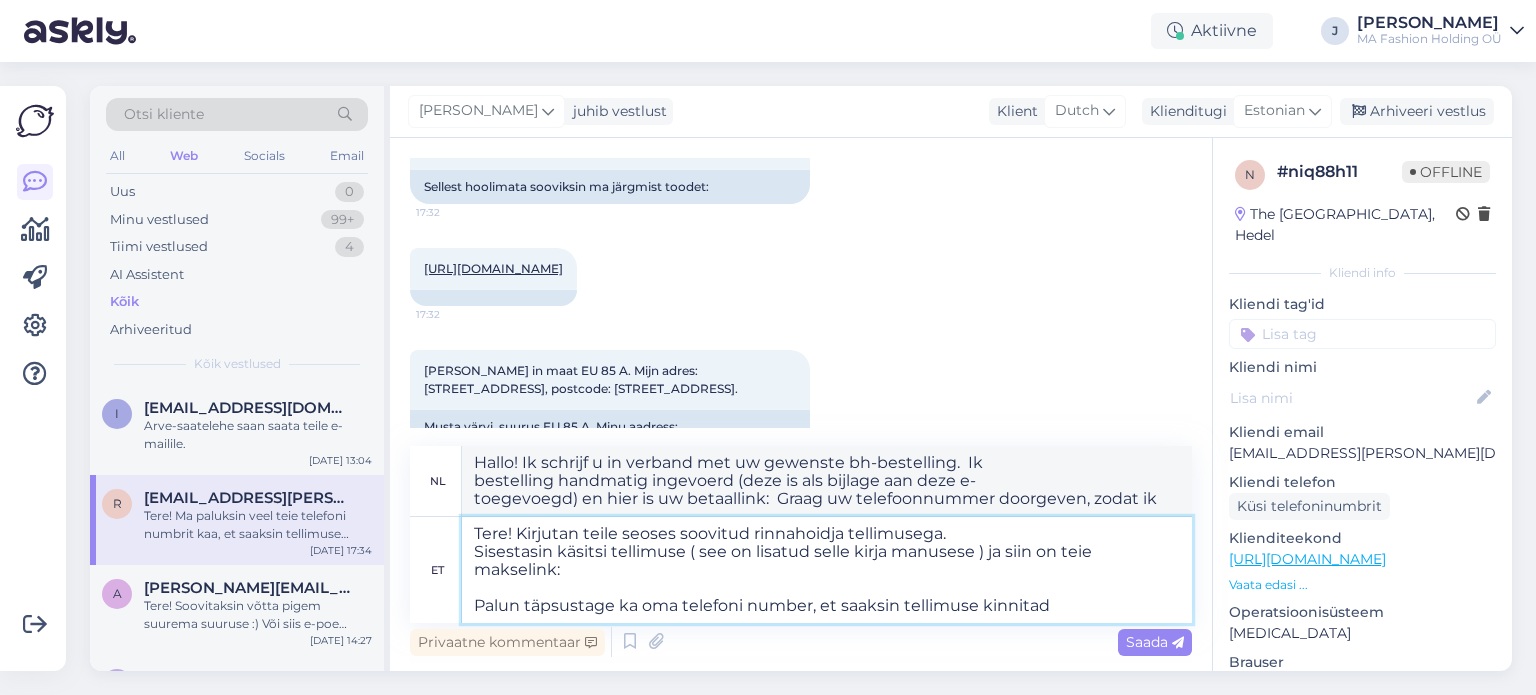 type on "Tere! Kirjutan teile seoses soovitud rinnahoidja tellimusega.
Sisestasin käsitsi tellimuse ( see on lisatud selle kirja manusese ) ja siin on teie makselink:
Palun täpsustage ka oma telefoni number, et saaksin tellimuse kinnitada" 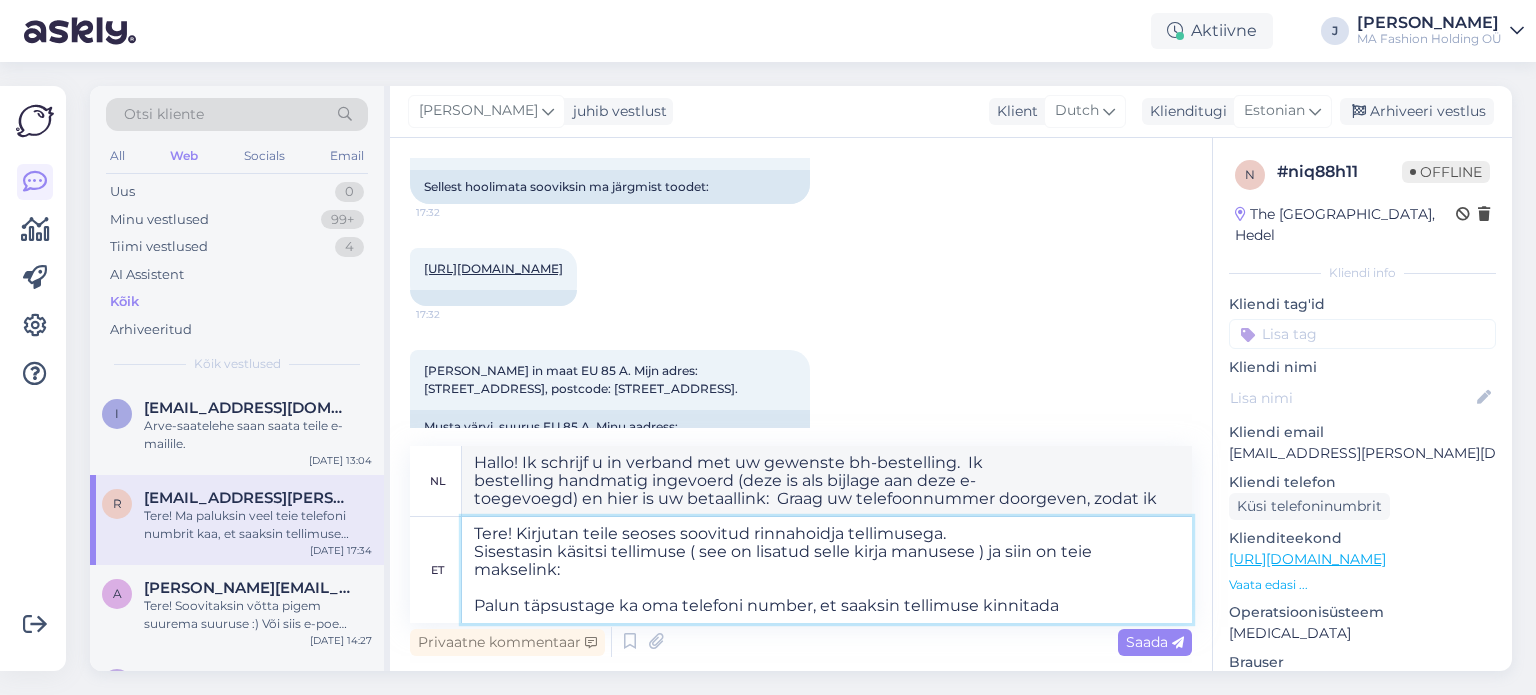 type on "Hallo! Ik schrijf u in verband met uw gewenste bh-bestelling.  Ik
bestelling handmatig ingevoerd (deze is als bijlage aan deze e-
toegevoegd) en hier is uw betaallink:  Graag uw telefoonnummer doorgeven zodat ik de bestelling kan
." 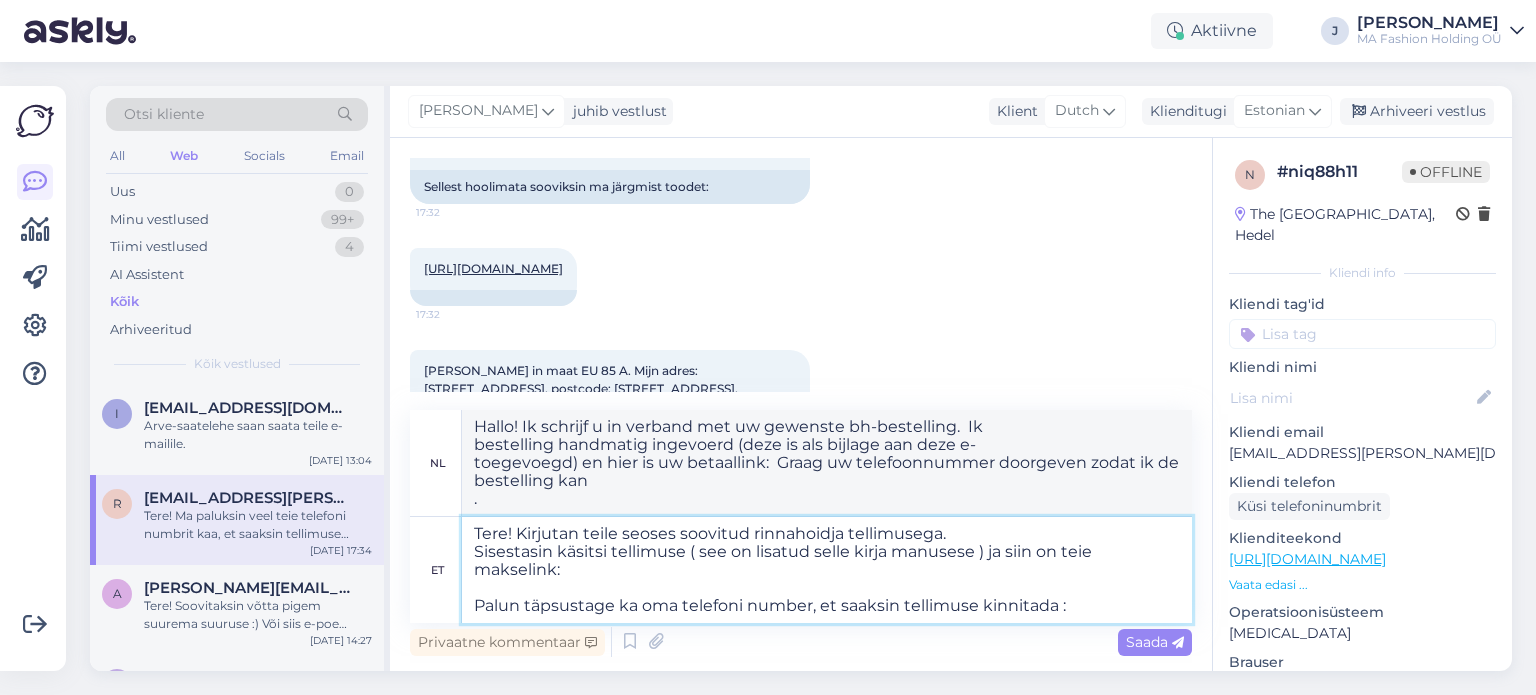 type on "Tere! Kirjutan teile seoses soovitud rinnahoidja tellimusega.
Sisestasin käsitsi tellimuse ( see on lisatud selle kirja manusese ) ja siin on teie makselink:
Palun täpsustage ka oma telefoni number, et saaksin tellimuse kinnitada :)" 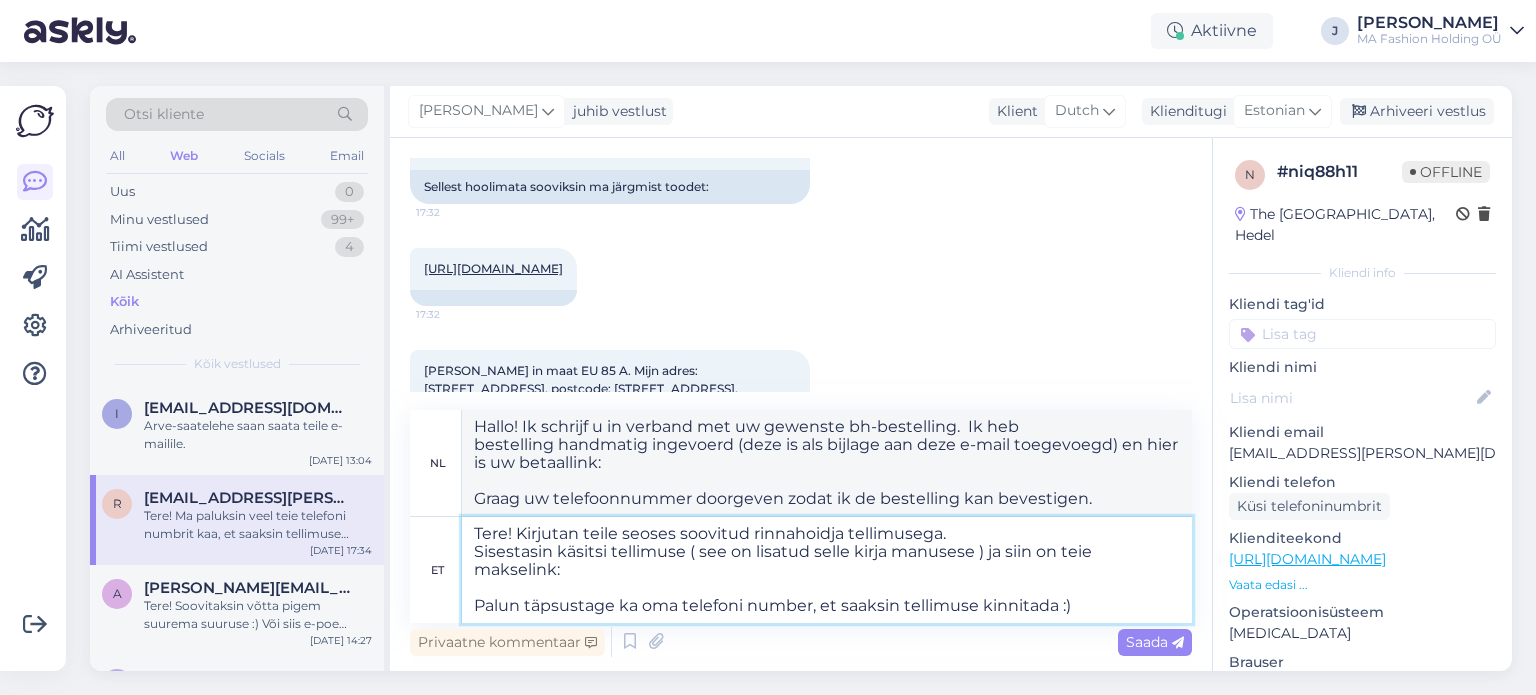 type on "Hallo! Ik schrijf u in verband met uw bestelling
de gewenste bh.  Ik
de bestelling handmatig ingevoerd (deze is als bijlage aan deze e-
toegevoegd) en hier is uw betaallink:  Graag uw telefoonnummer doorgeven zodat ik de bestelling kan bevestigen :)" 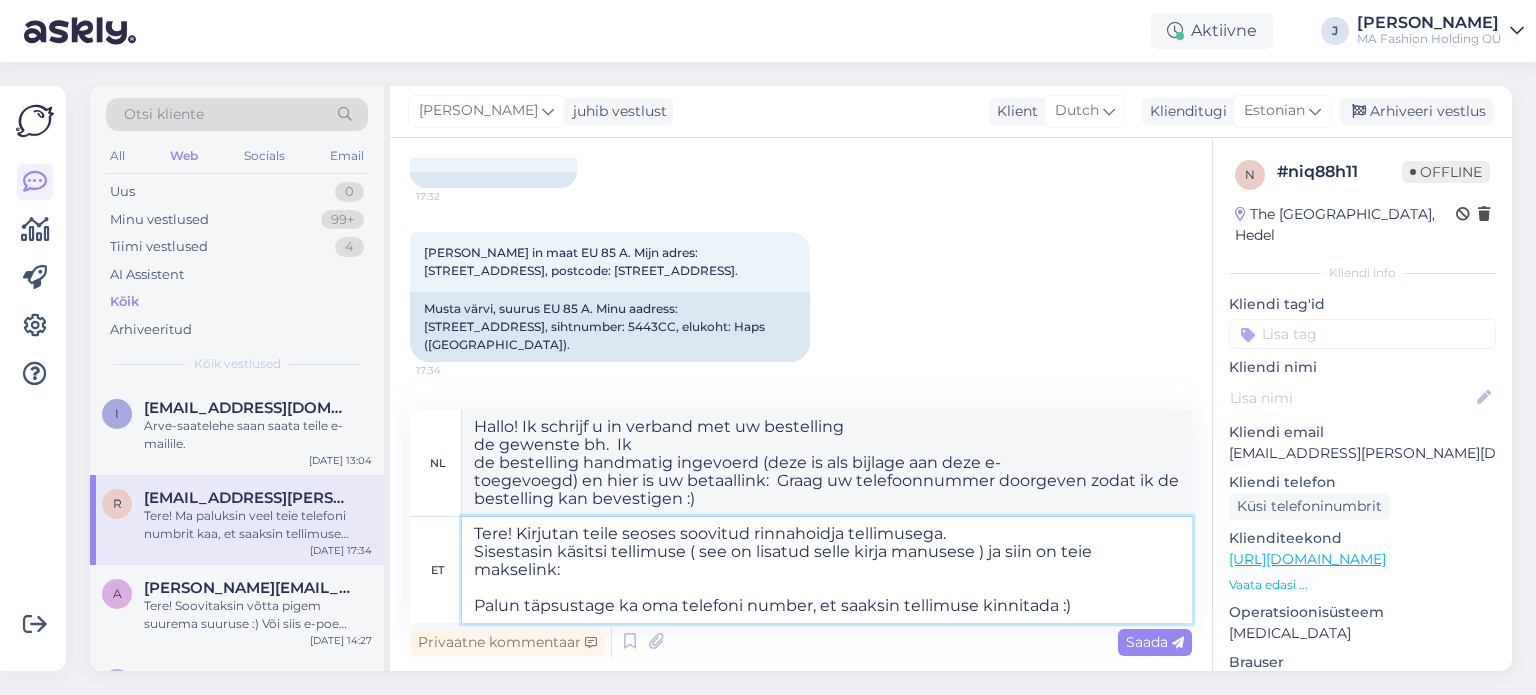 scroll, scrollTop: 1786, scrollLeft: 0, axis: vertical 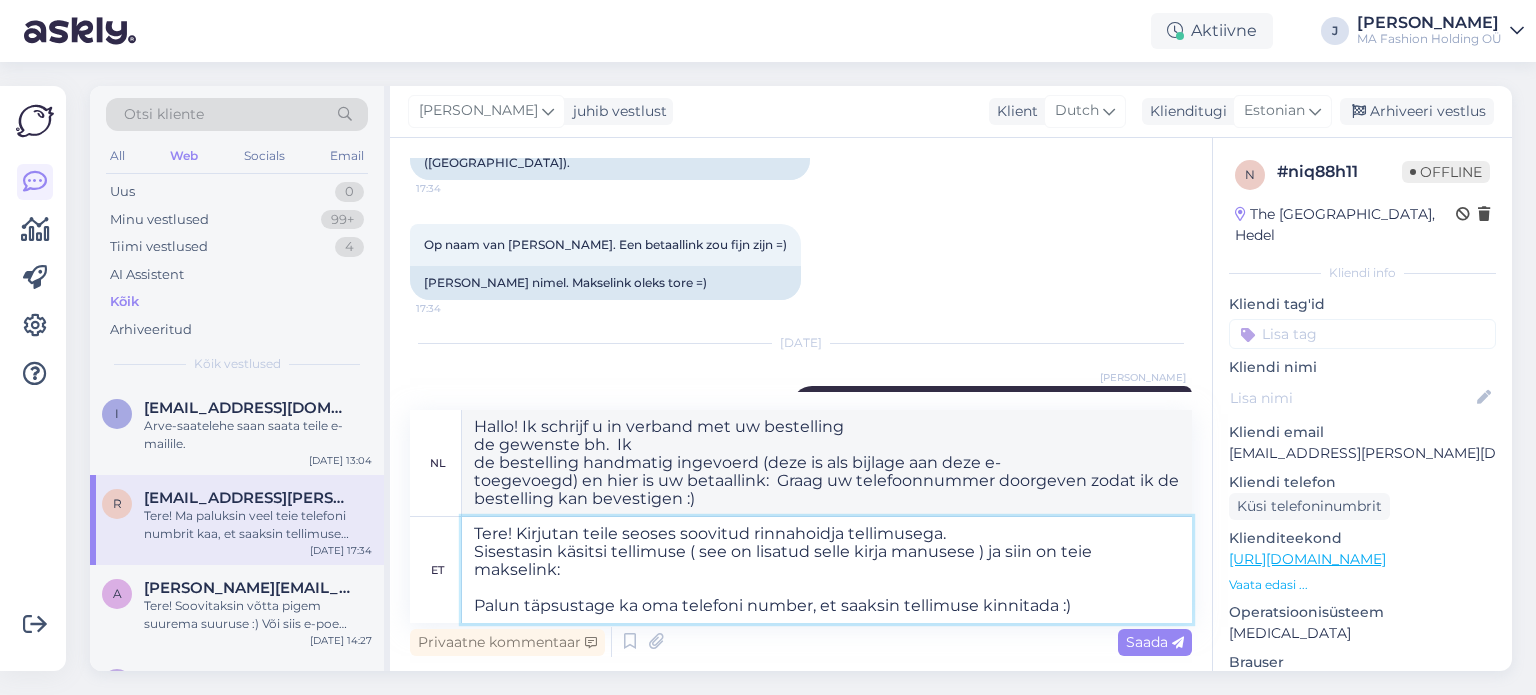 type on "Tere! Kirjutan teile seoses soovitud rinnahoidja tellimusega.
Sisestasin käsitsi tellimuse ( see on lisatud selle kirja manusese ) ja siin on teie makselink:
Palun täpsustage ka oma telefoni number, et saaksin tellimuse kinnitada :)" 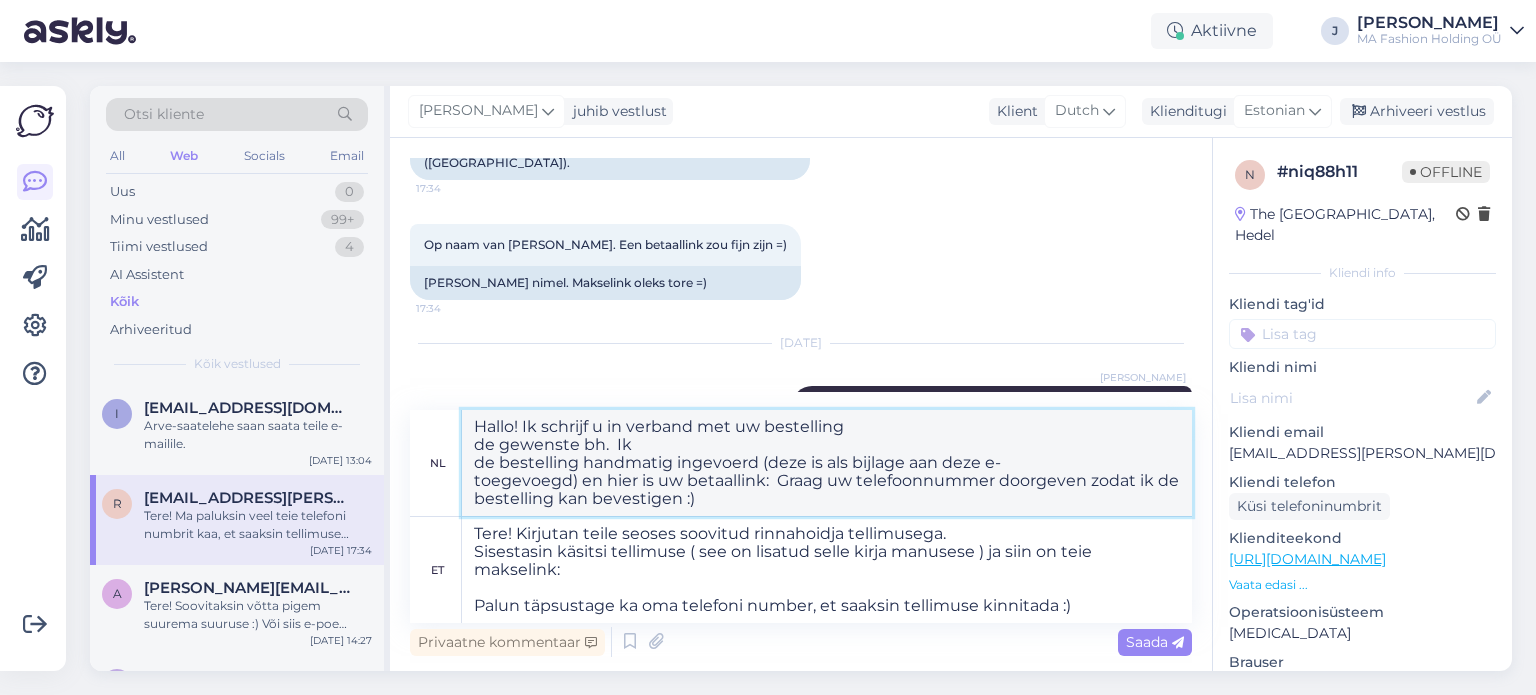 drag, startPoint x: 473, startPoint y: 425, endPoint x: 718, endPoint y: 498, distance: 255.64429 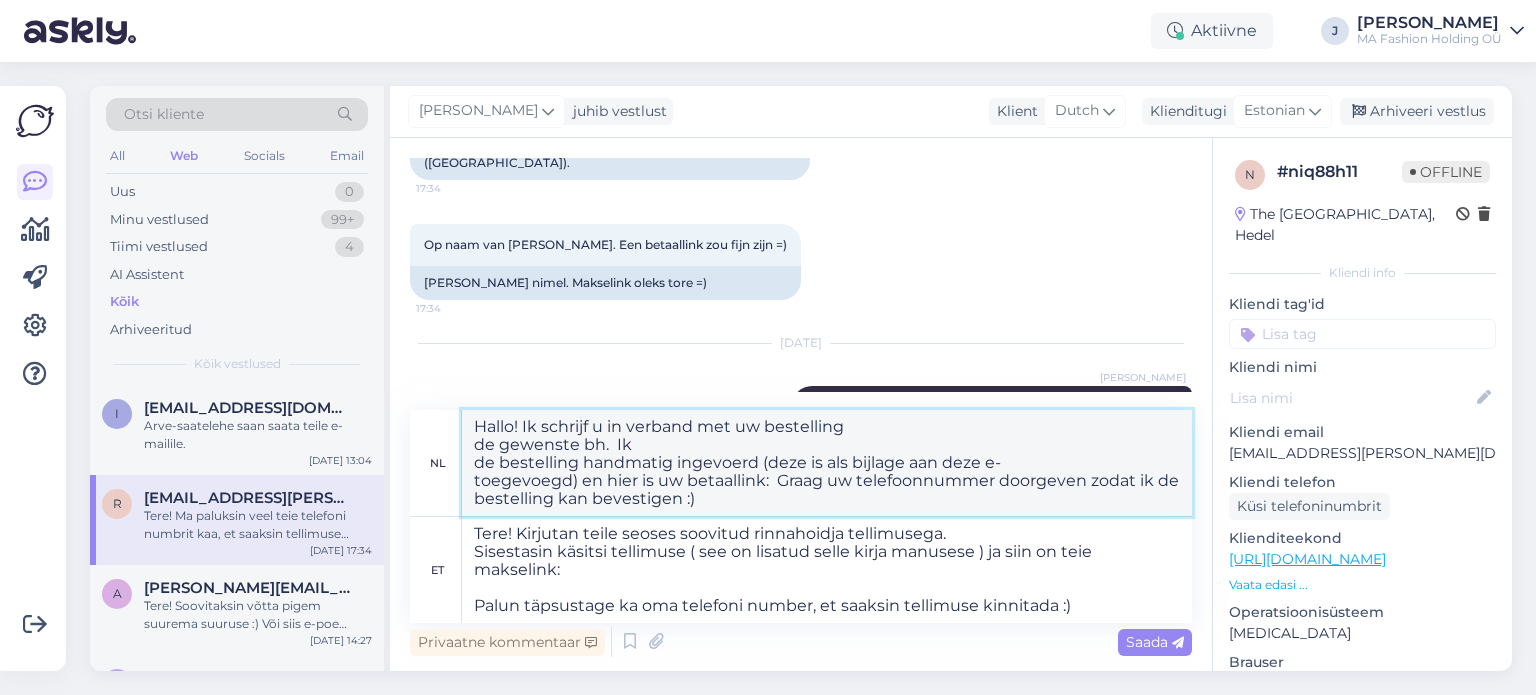 scroll, scrollTop: 1894, scrollLeft: 0, axis: vertical 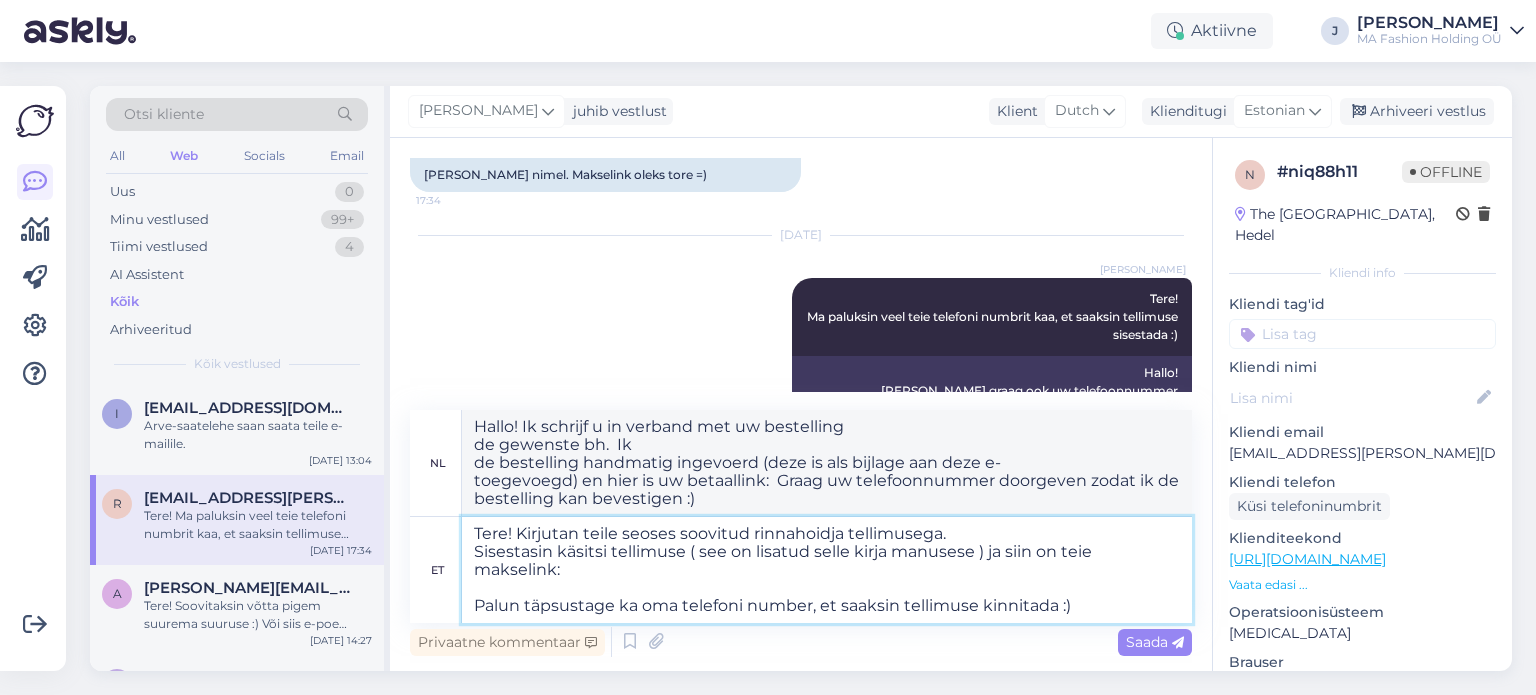 click on "Tere! Kirjutan teile seoses soovitud rinnahoidja tellimusega.
Sisestasin käsitsi tellimuse ( see on lisatud selle kirja manusese ) ja siin on teie makselink:
Palun täpsustage ka oma telefoni number, et saaksin tellimuse kinnitada :)" at bounding box center (827, 570) 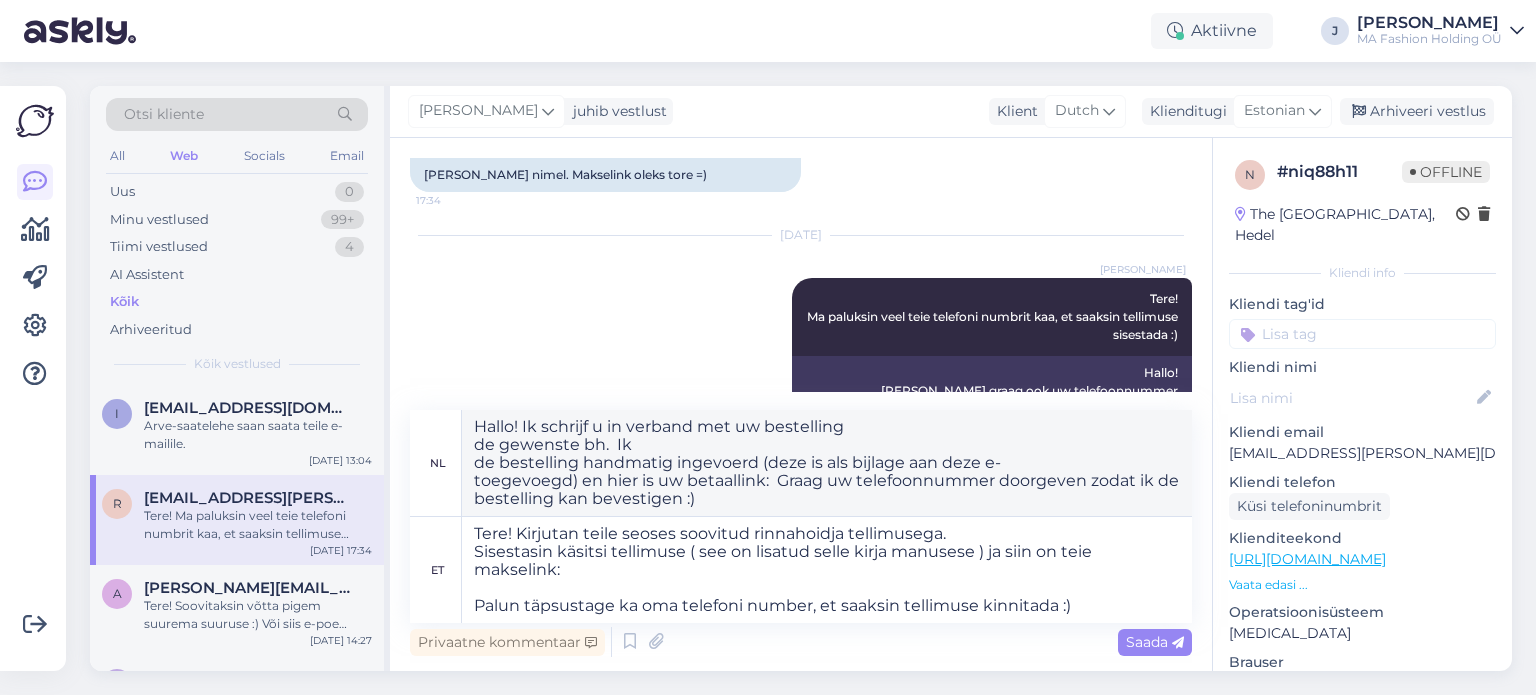 click on "n # niq88h11 Offline     [GEOGRAPHIC_DATA], [PERSON_NAME] info Kliendi tag'id  Kliendi nimi Kliendi email [EMAIL_ADDRESS][PERSON_NAME][DOMAIN_NAME] Kliendi telefon Küsi telefoninumbrit Klienditeekond [URL][DOMAIN_NAME] Vaata edasi ... Operatsioonisüsteem [MEDICAL_DATA] [PERSON_NAME] Chrome [TECHNICAL_ID] [PERSON_NAME]" at bounding box center (1362, 559) 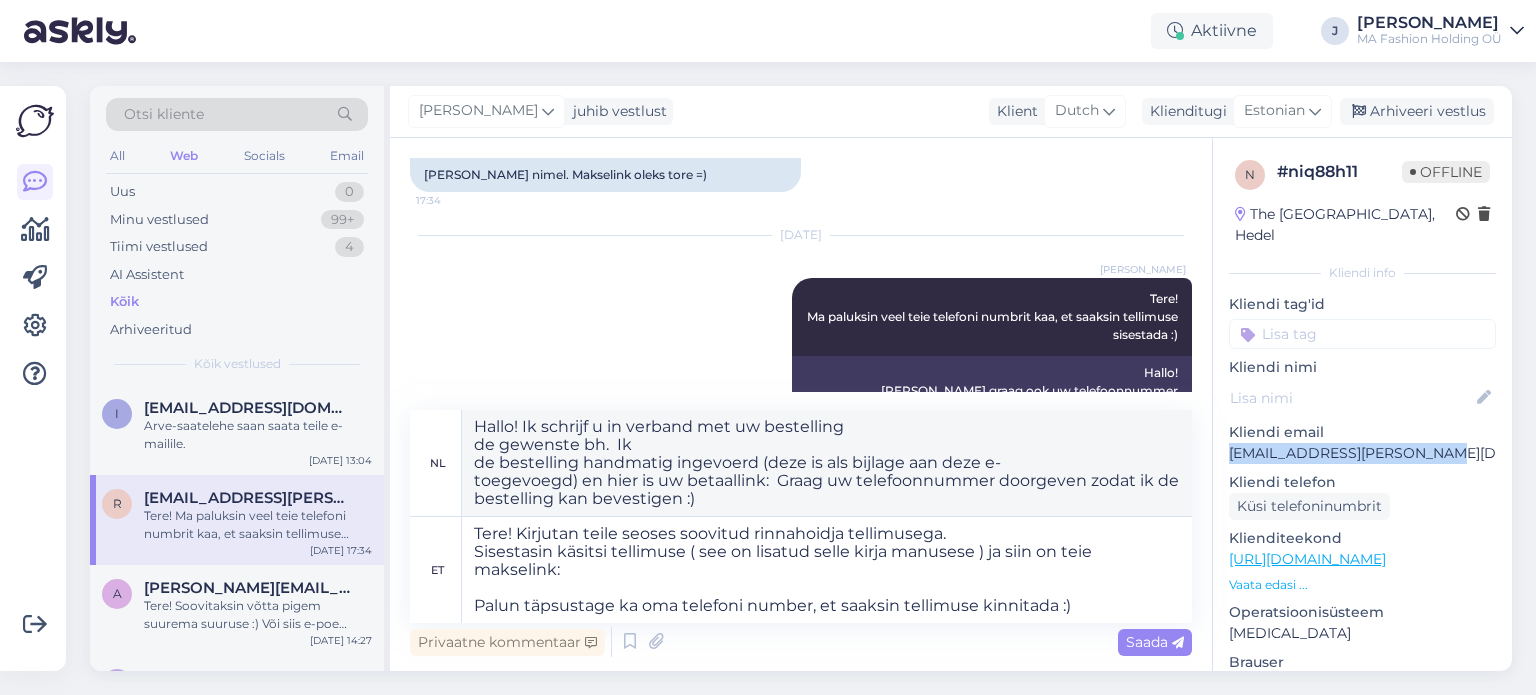 drag, startPoint x: 1229, startPoint y: 431, endPoint x: 1441, endPoint y: 431, distance: 212 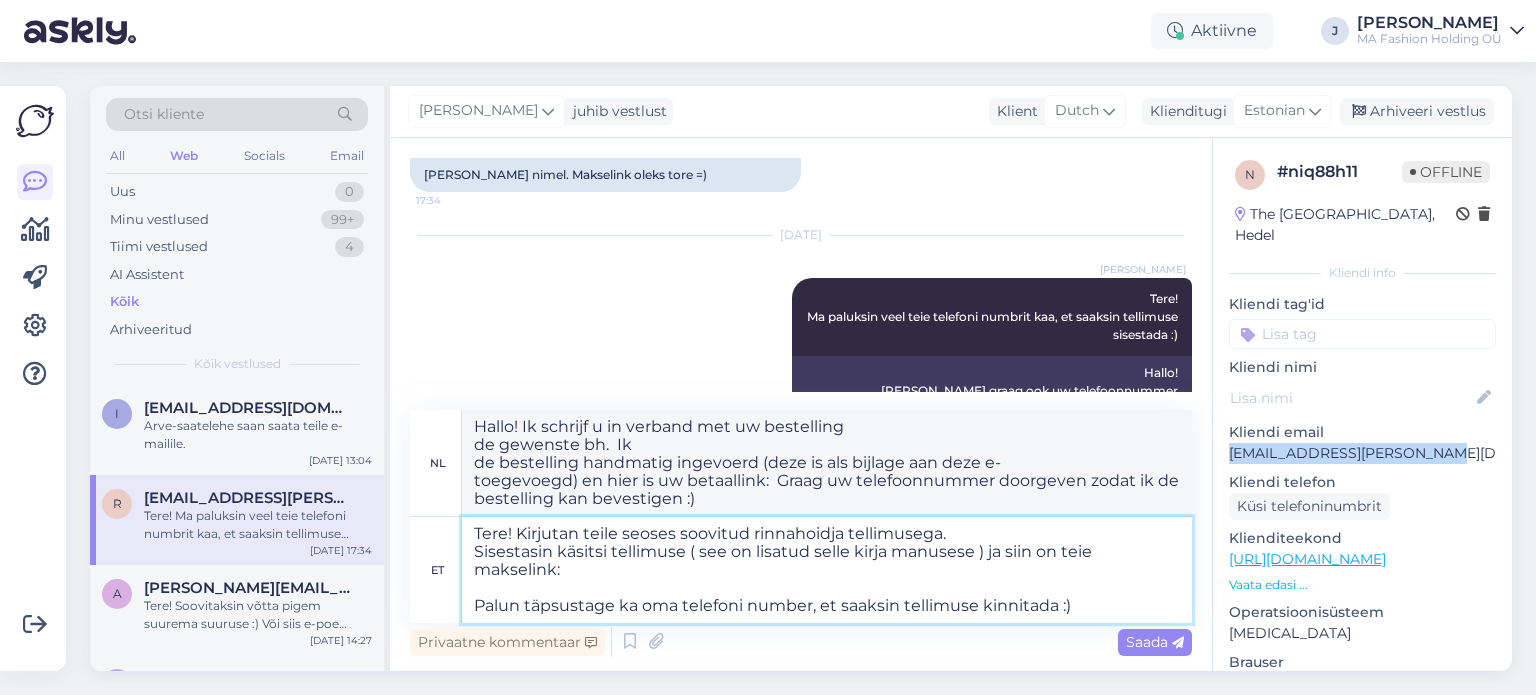 click on "Tere! Kirjutan teile seoses soovitud rinnahoidja tellimusega.
Sisestasin käsitsi tellimuse ( see on lisatud selle kirja manusese ) ja siin on teie makselink:
Palun täpsustage ka oma telefoni number, et saaksin tellimuse kinnitada :)" at bounding box center (827, 570) 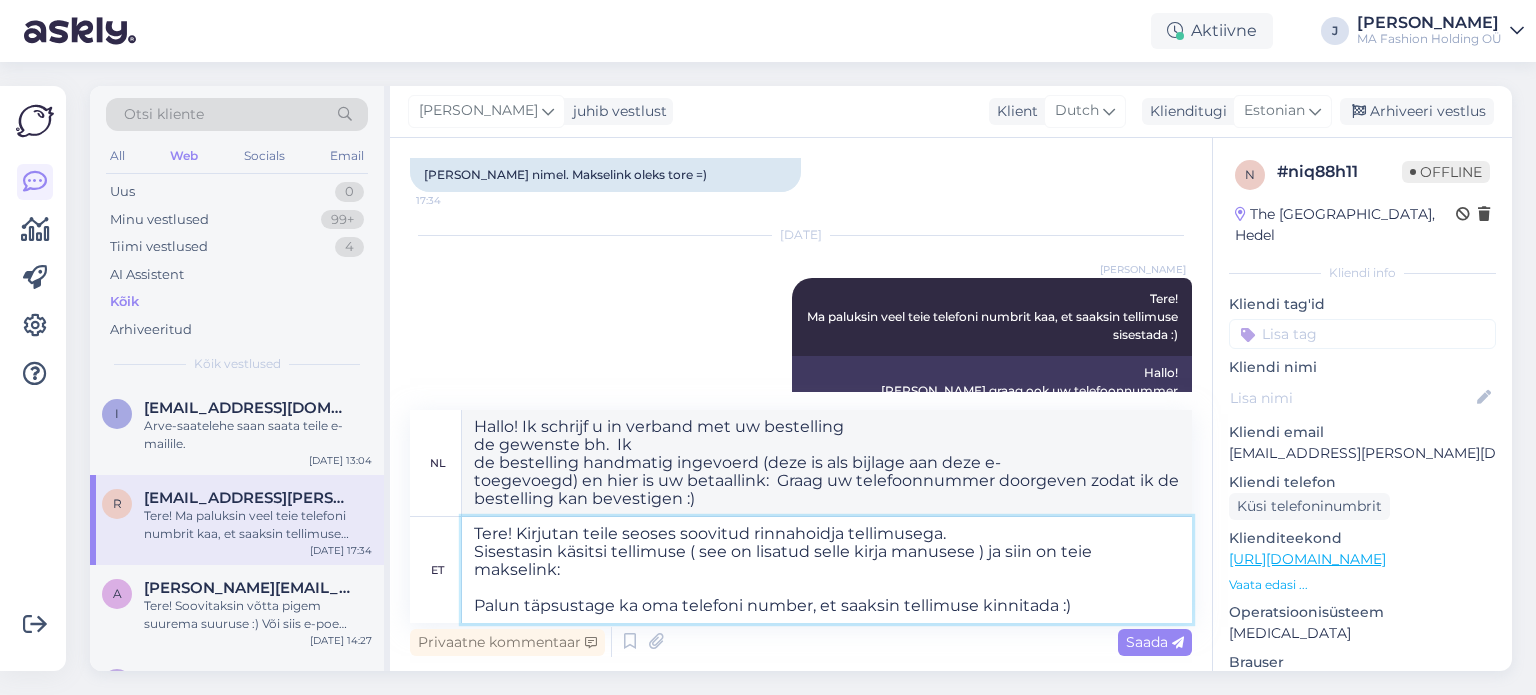 type 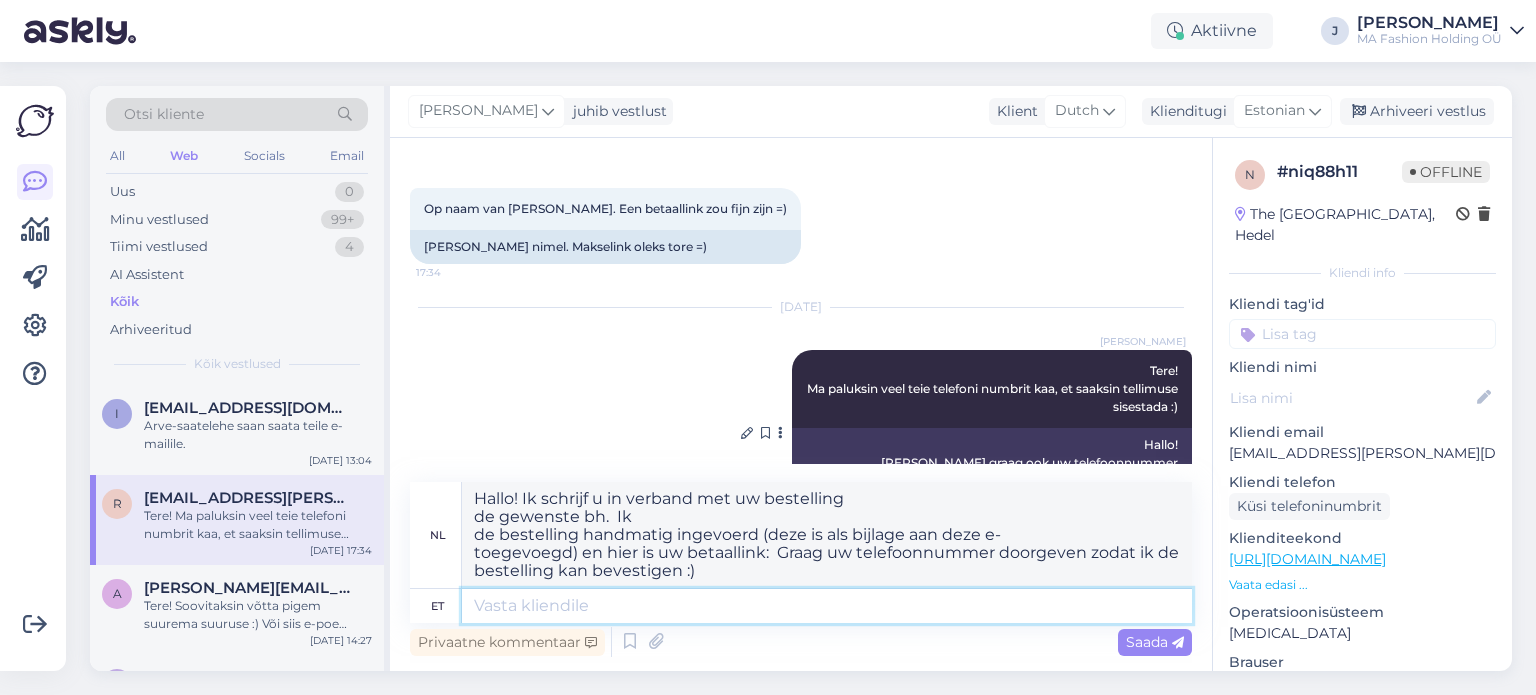 scroll, scrollTop: 1722, scrollLeft: 0, axis: vertical 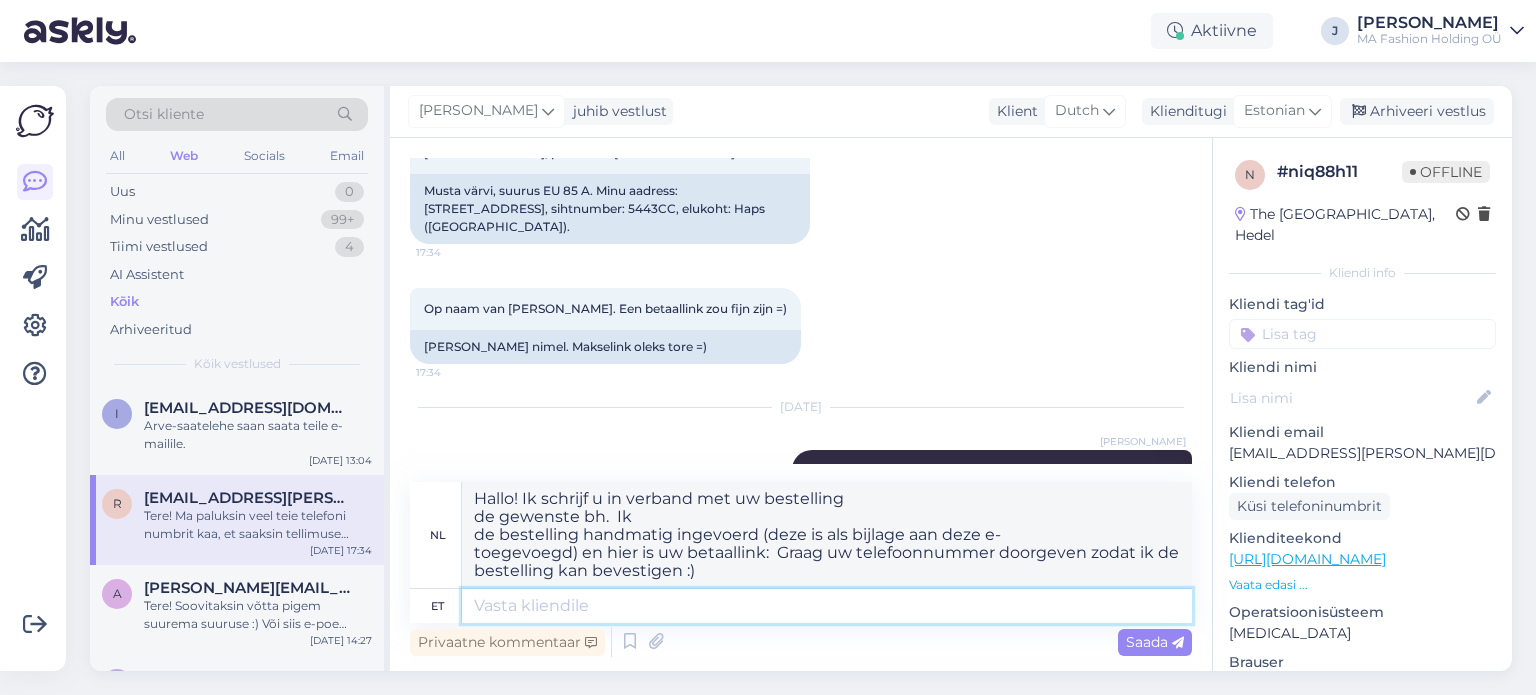 type 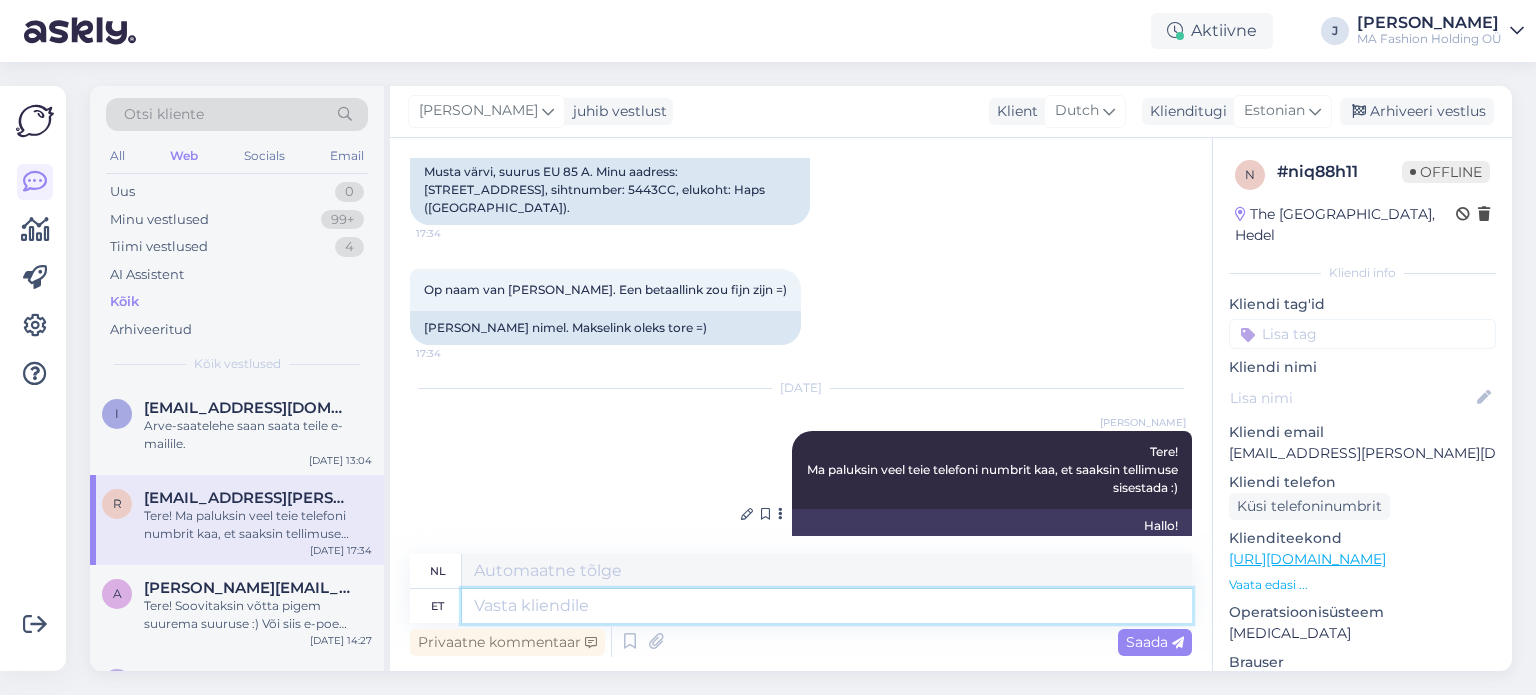 scroll, scrollTop: 1750, scrollLeft: 0, axis: vertical 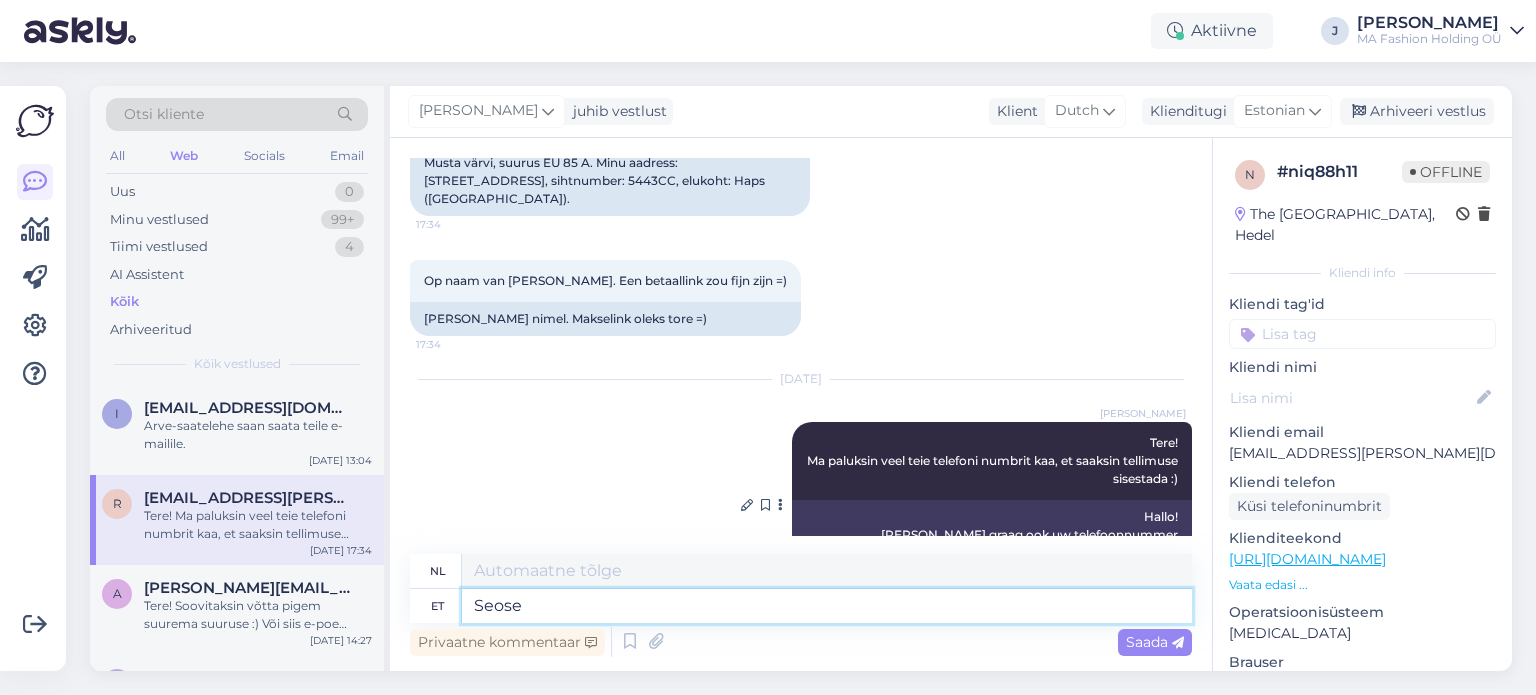 type on "Seose" 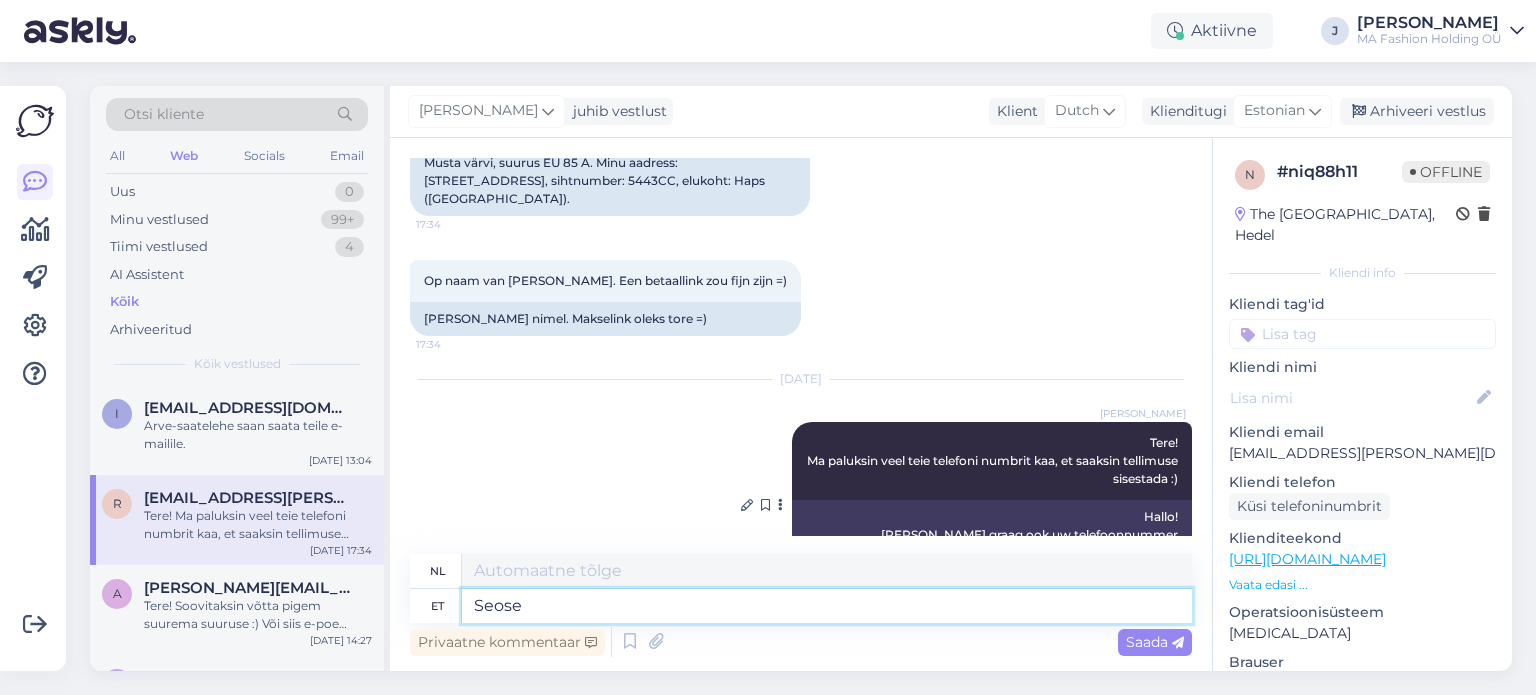 type 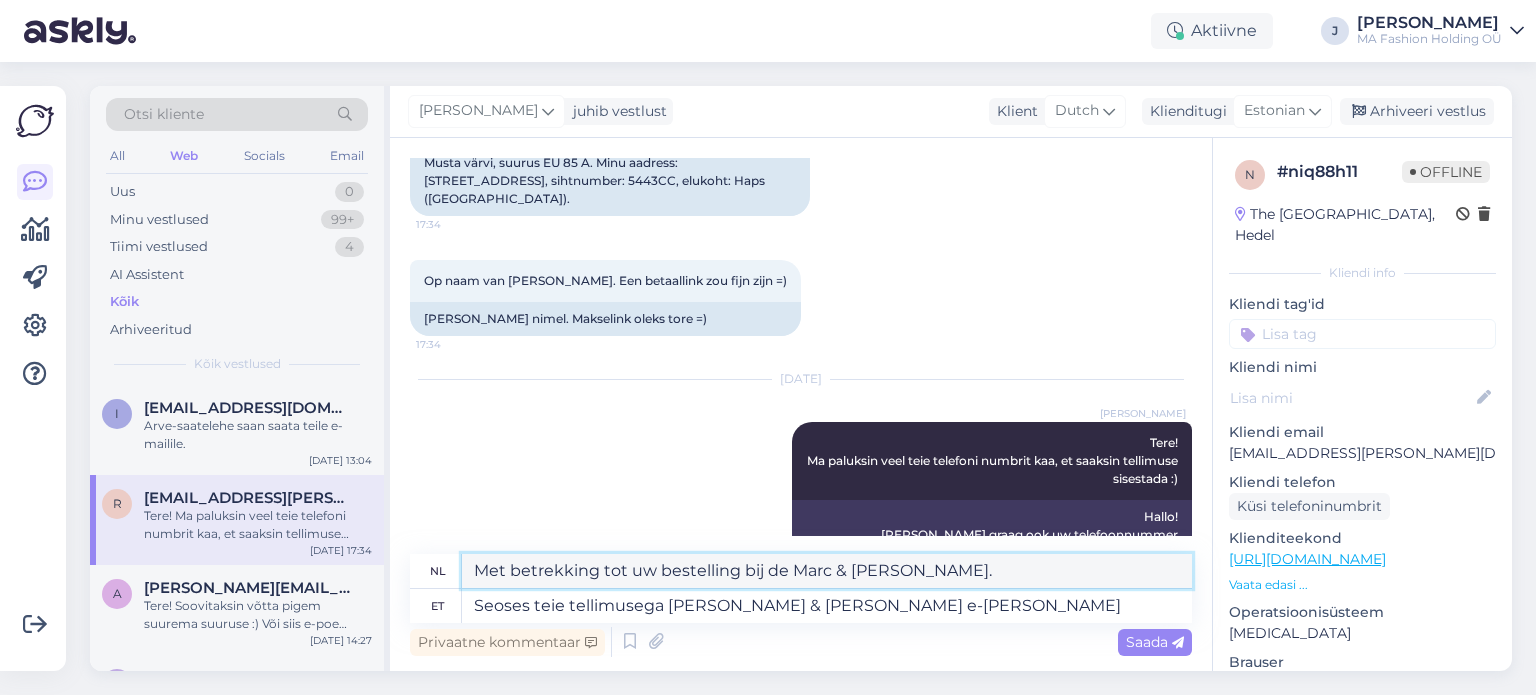 drag, startPoint x: 981, startPoint y: 572, endPoint x: 464, endPoint y: 571, distance: 517.001 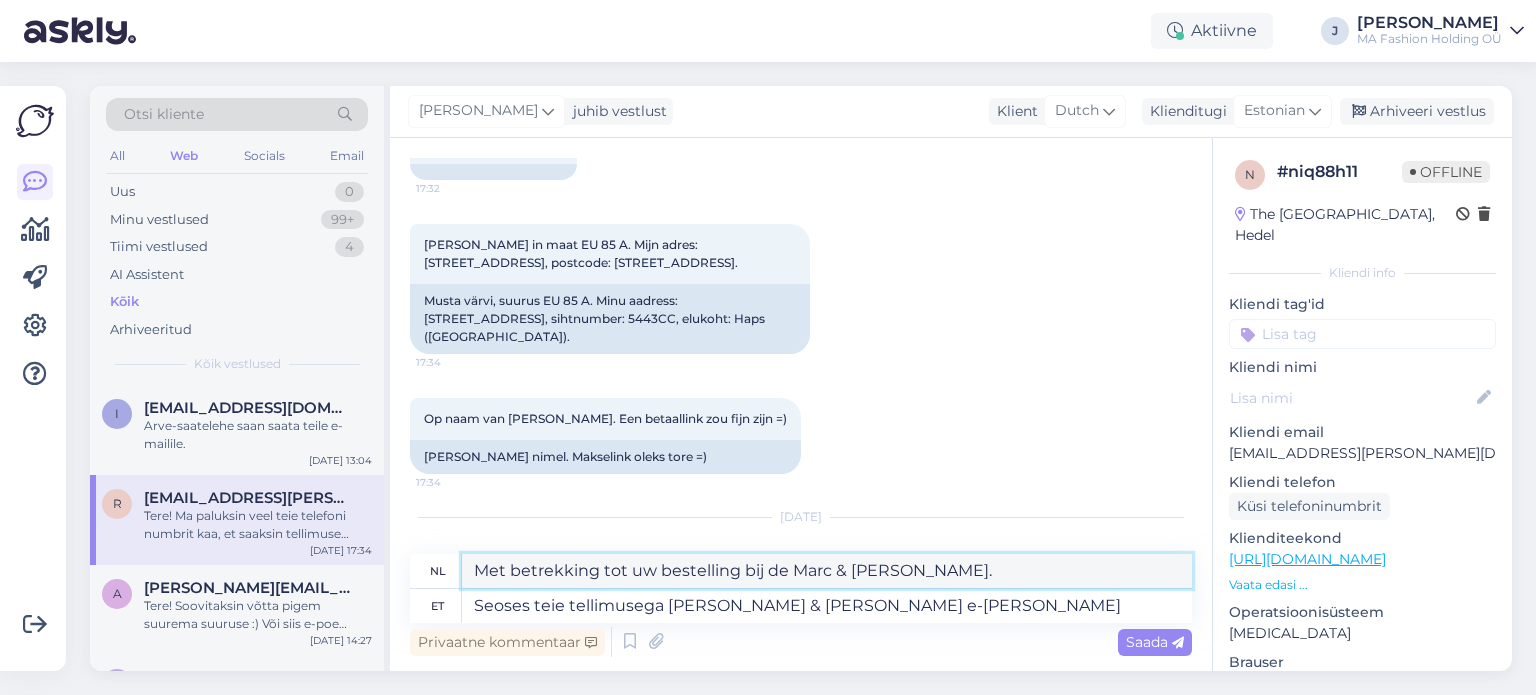 scroll, scrollTop: 1450, scrollLeft: 0, axis: vertical 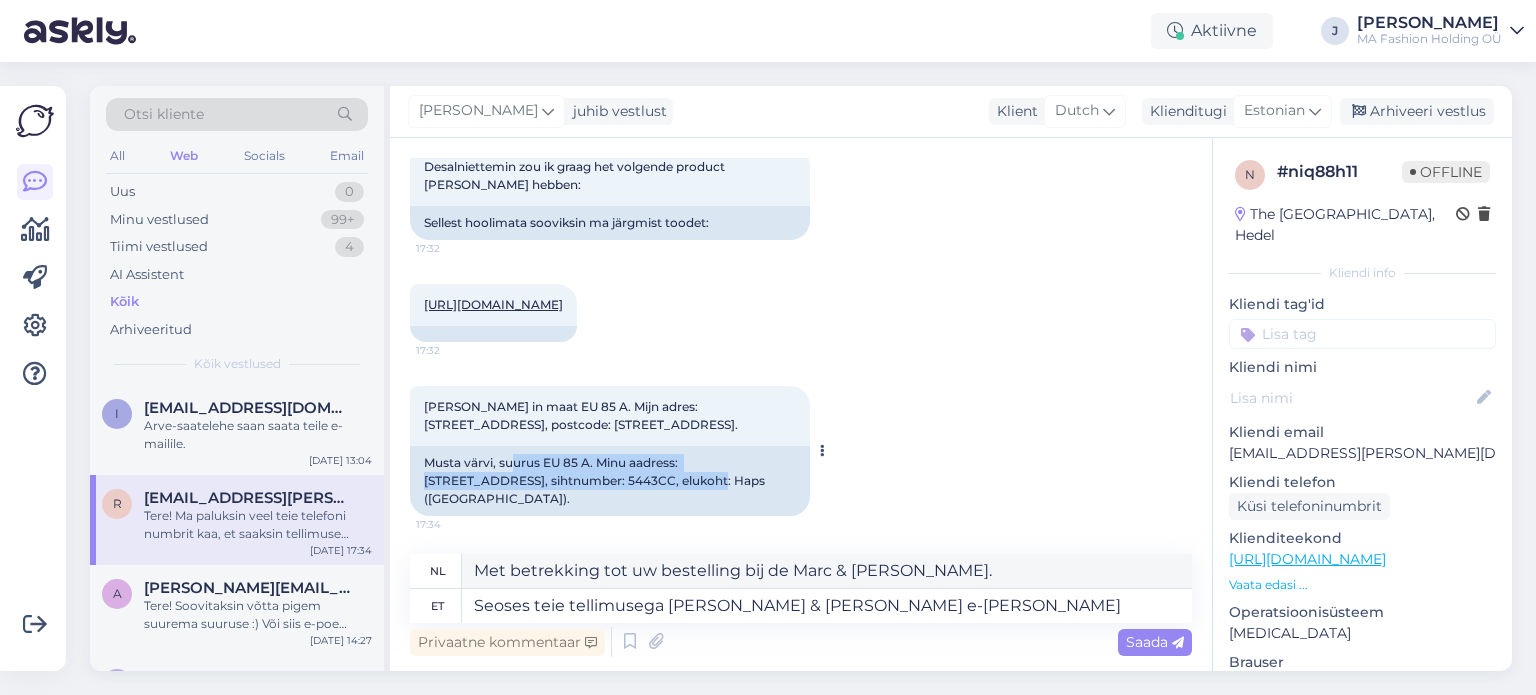 drag, startPoint x: 516, startPoint y: 424, endPoint x: 614, endPoint y: 438, distance: 98.99495 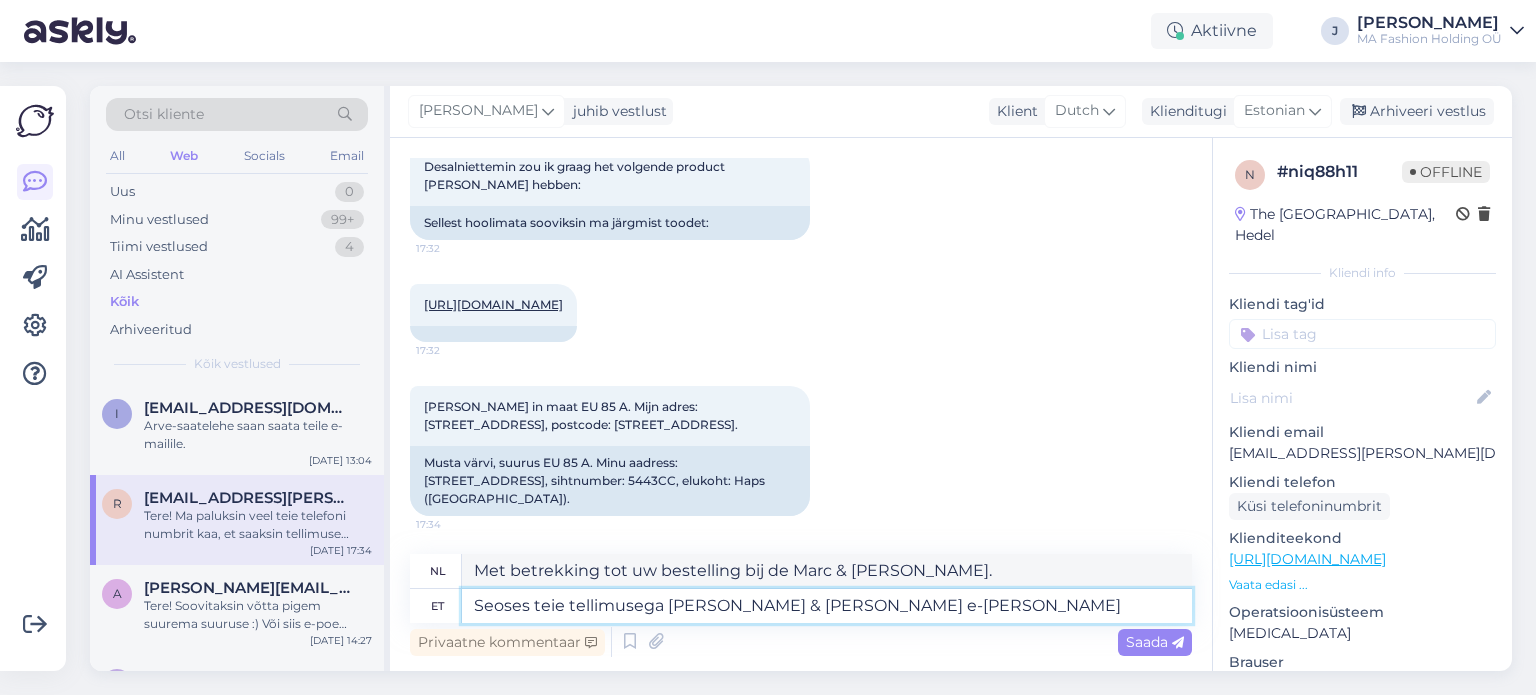 click on "Seoses teie tellimusega [PERSON_NAME] & [PERSON_NAME] e-[PERSON_NAME]" at bounding box center (827, 606) 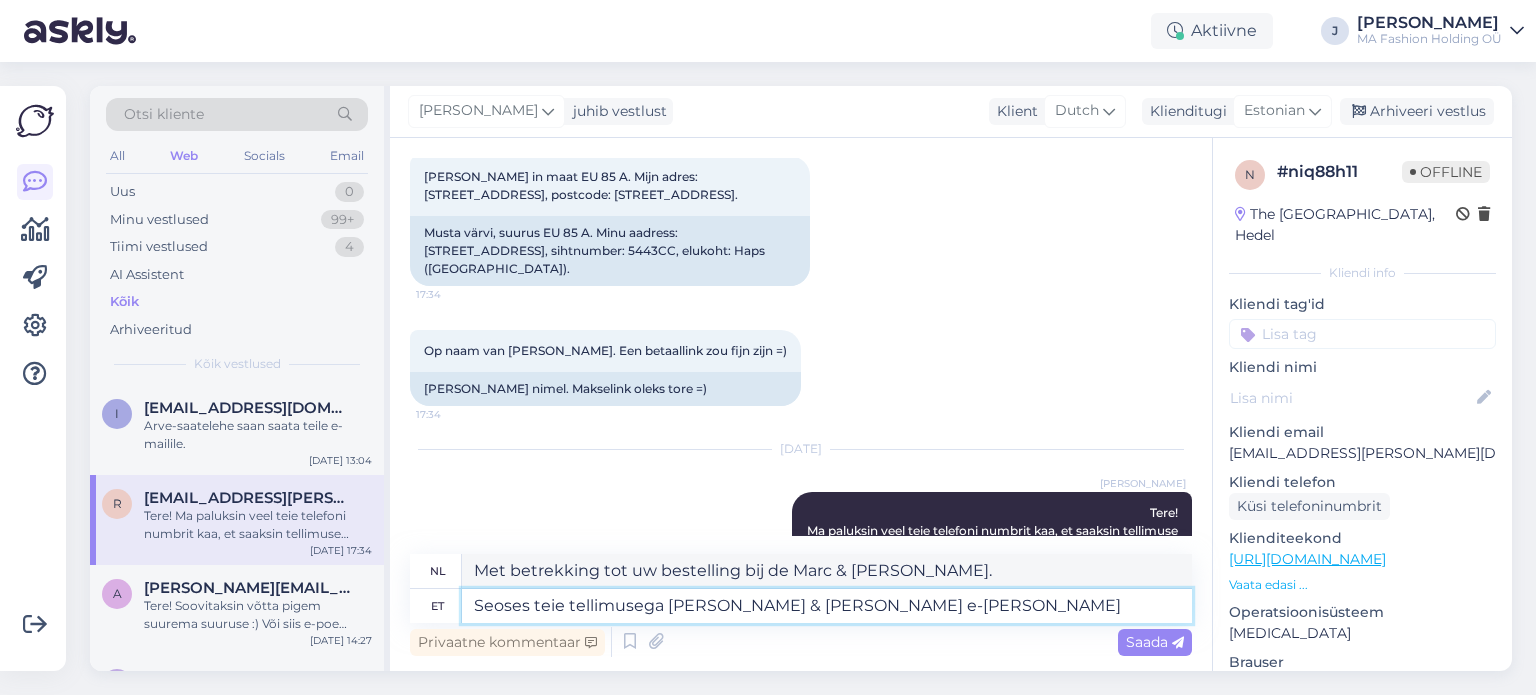 scroll, scrollTop: 1750, scrollLeft: 0, axis: vertical 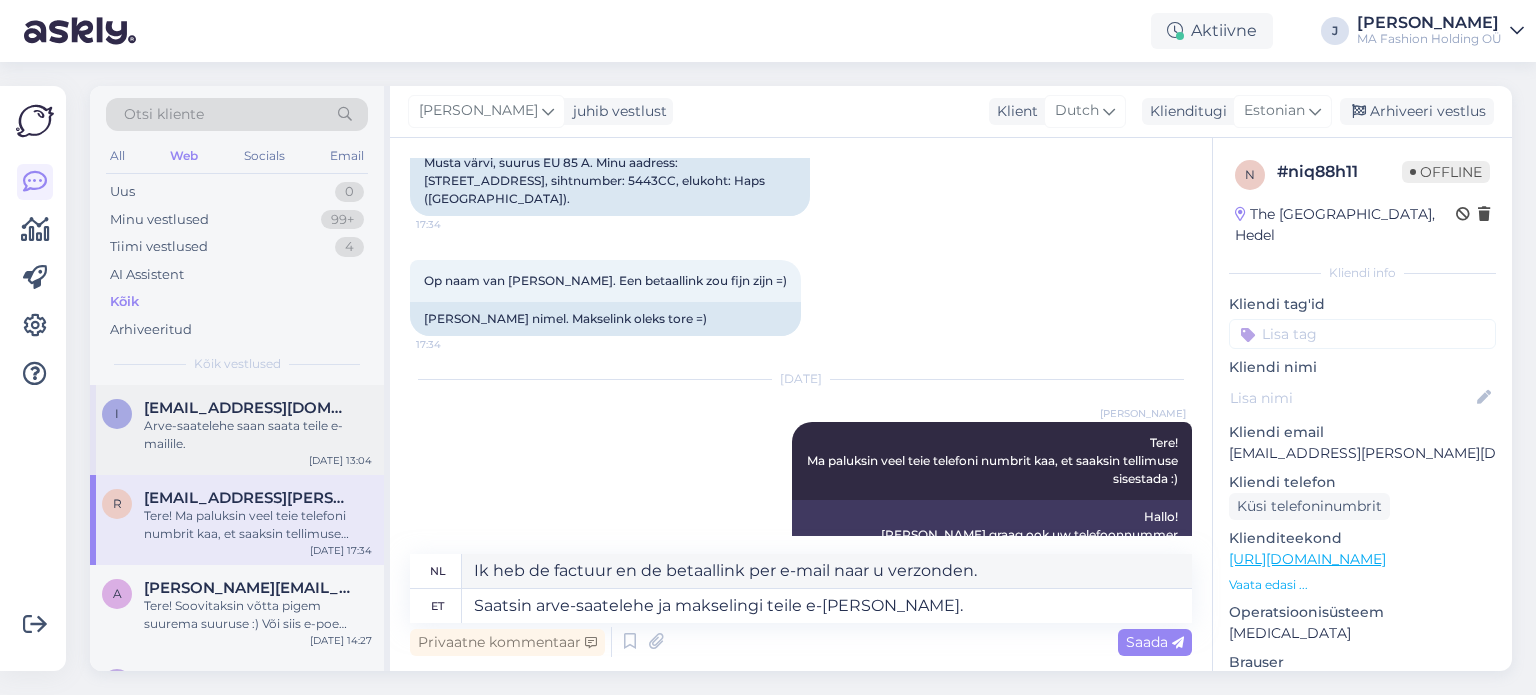click on "Arve-saatelehe saan saata teile e-mailile." at bounding box center [258, 435] 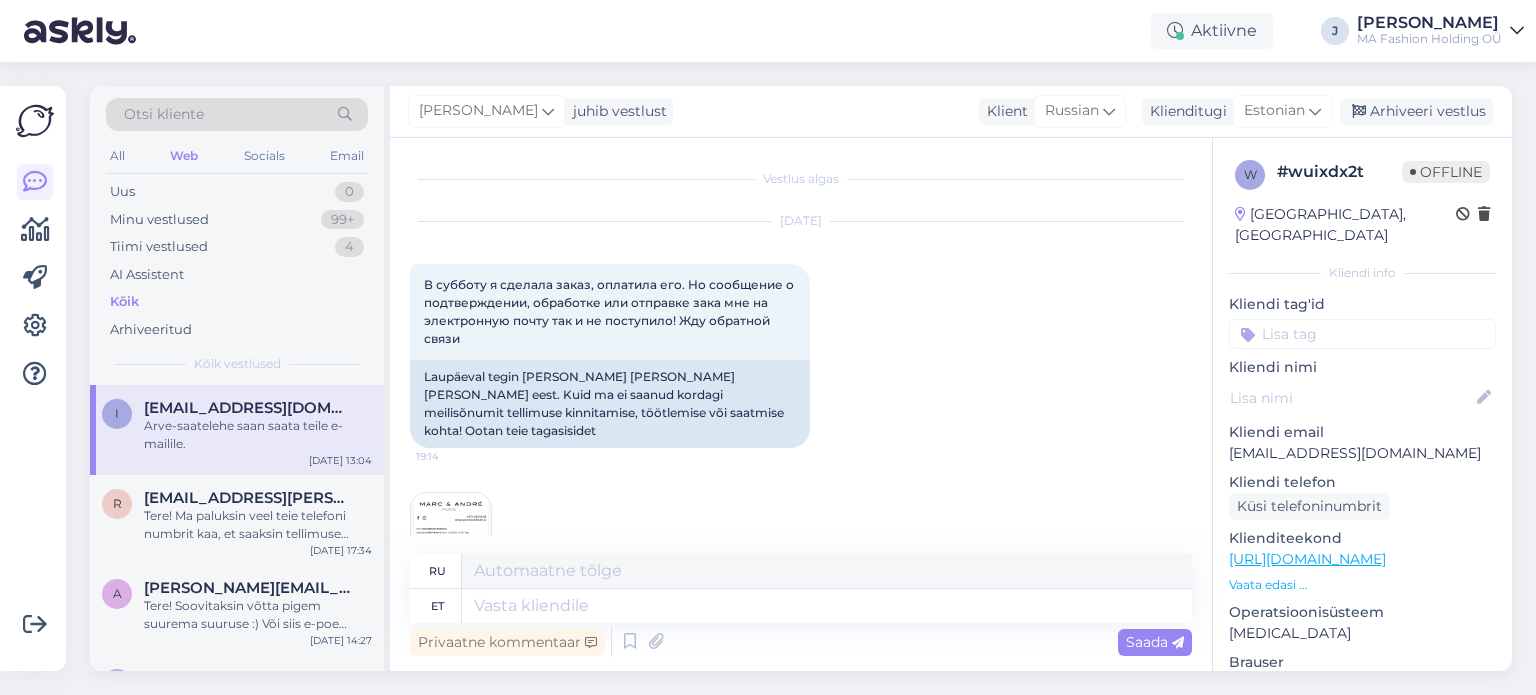 scroll, scrollTop: 5867, scrollLeft: 0, axis: vertical 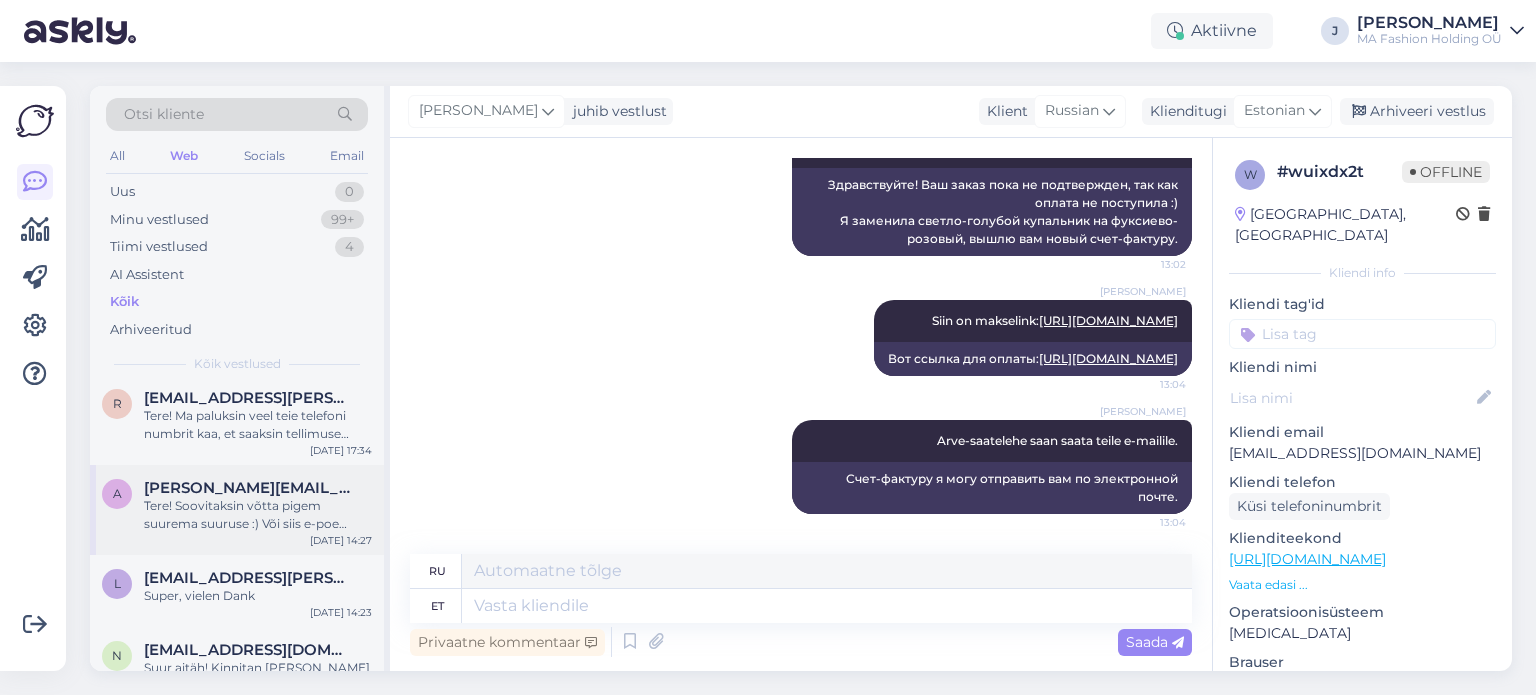click on "Tere! Soovitaksin võtta pigem suurema suuruse :) Või siis e-poe kaudu võite ja vabalt tellida mõlemad ning kodus ära proovida ja need tagastada, mis ei sobinud.
See rannarõiva seeria on meil ka esinduskauplustes Virus ja Ülemistes olemas, saate koha peal proovida." at bounding box center [258, 515] 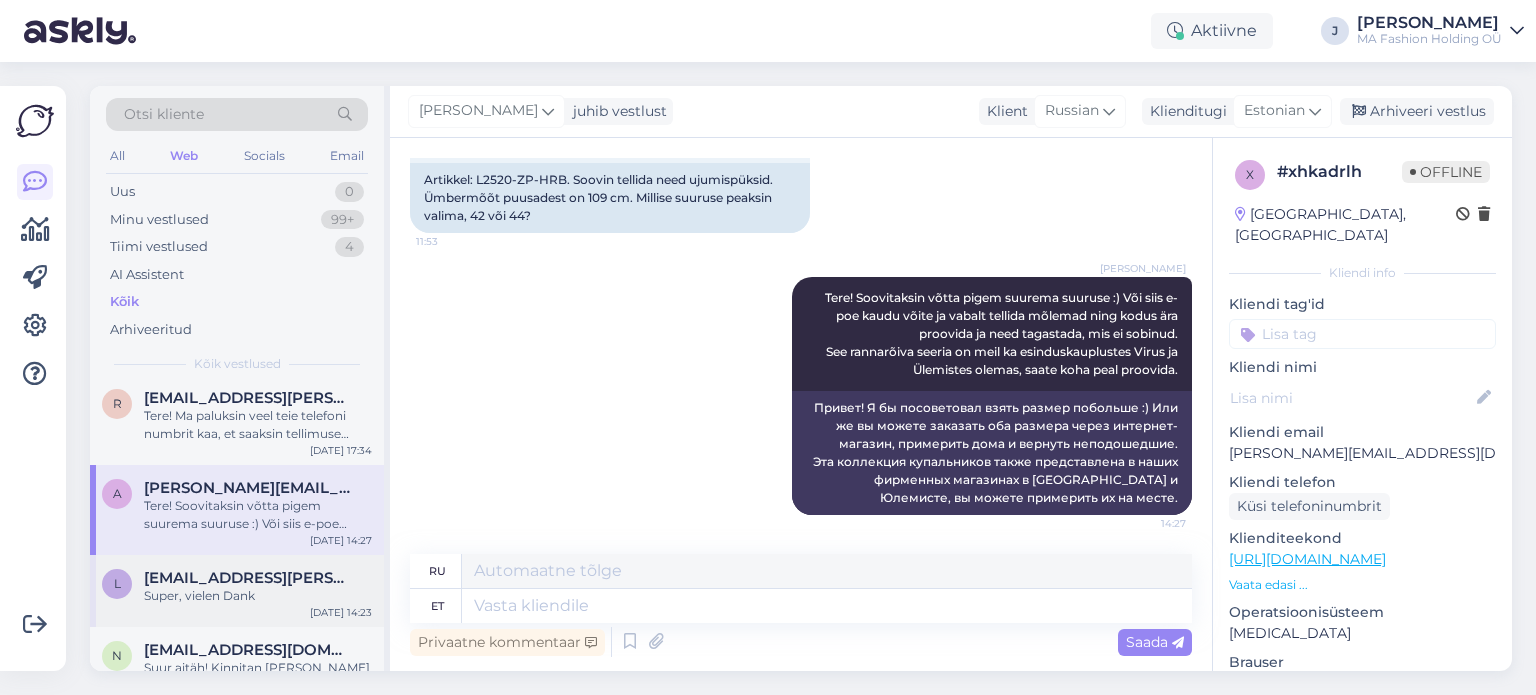 click on "[EMAIL_ADDRESS][PERSON_NAME][DOMAIN_NAME]" at bounding box center [248, 578] 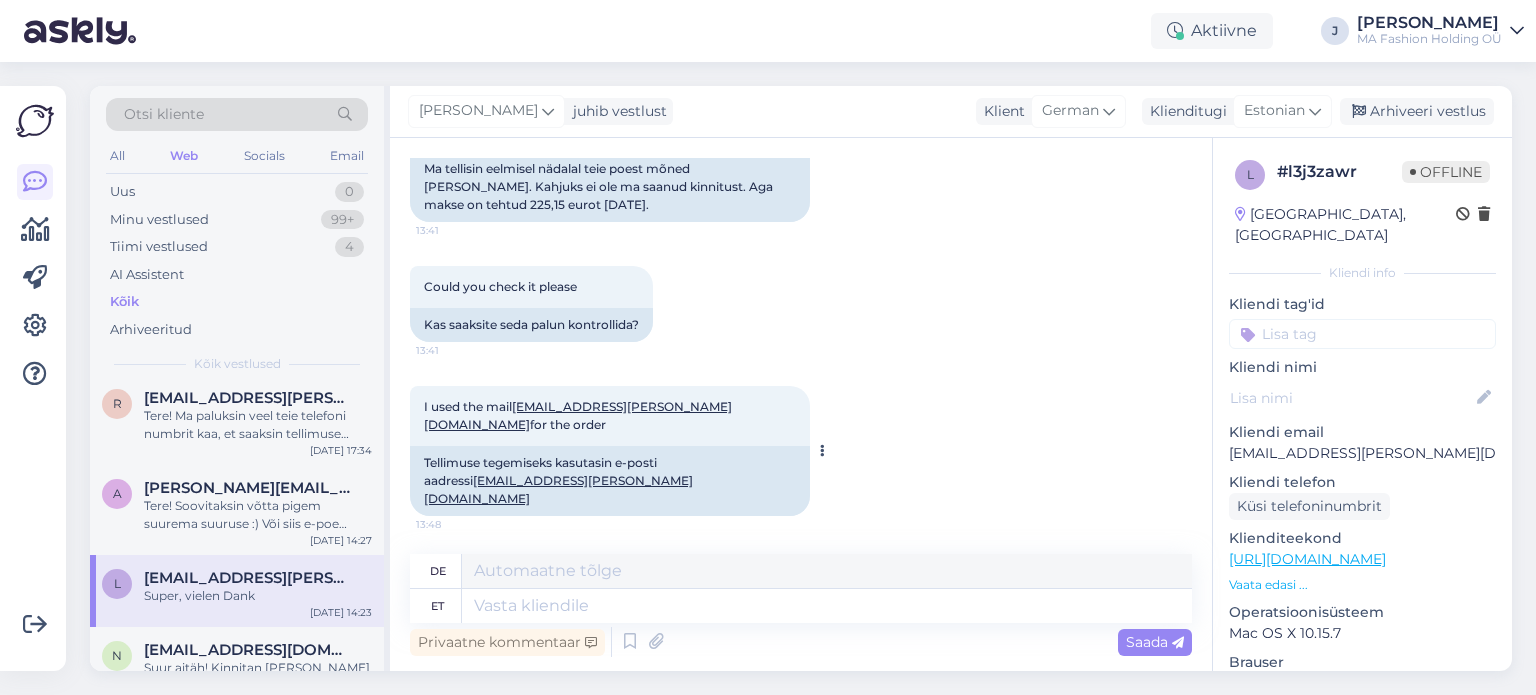 scroll, scrollTop: 0, scrollLeft: 0, axis: both 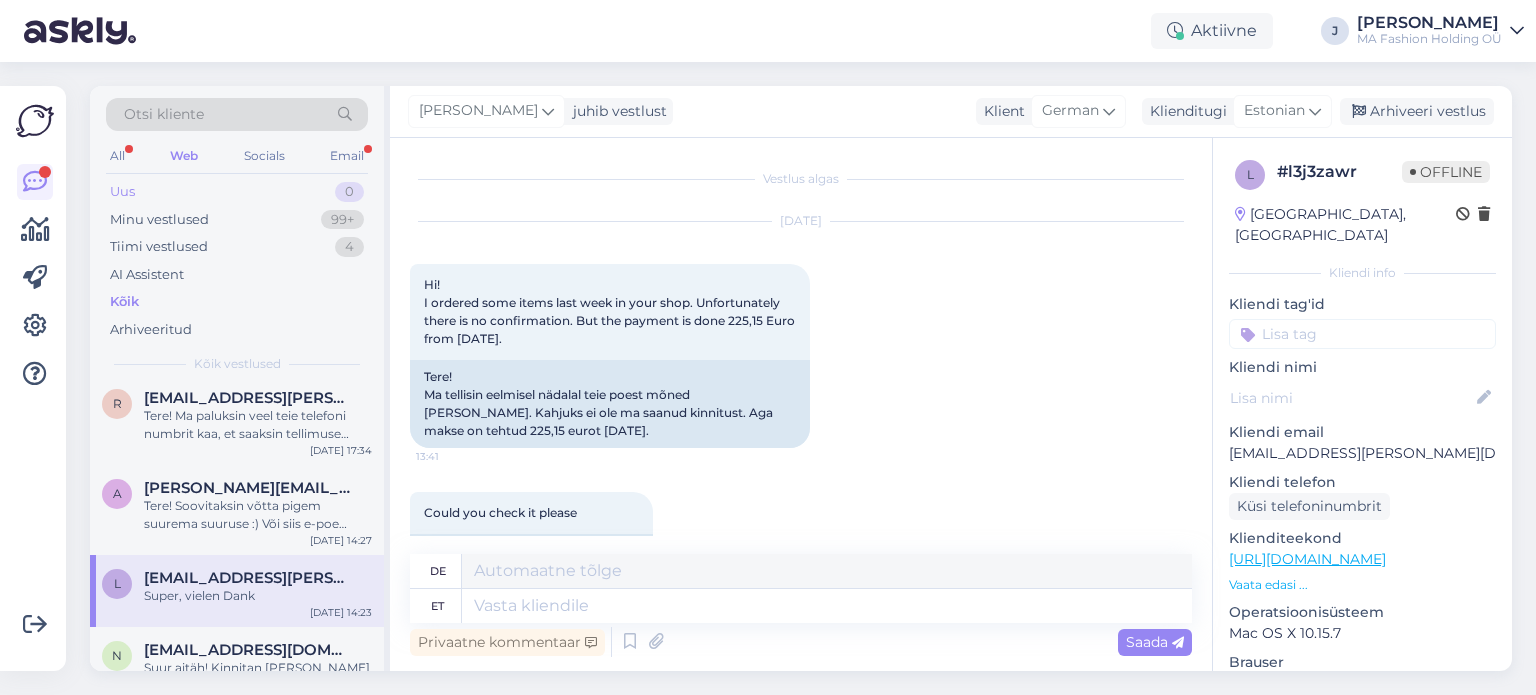 click on "Uus 0" at bounding box center [237, 192] 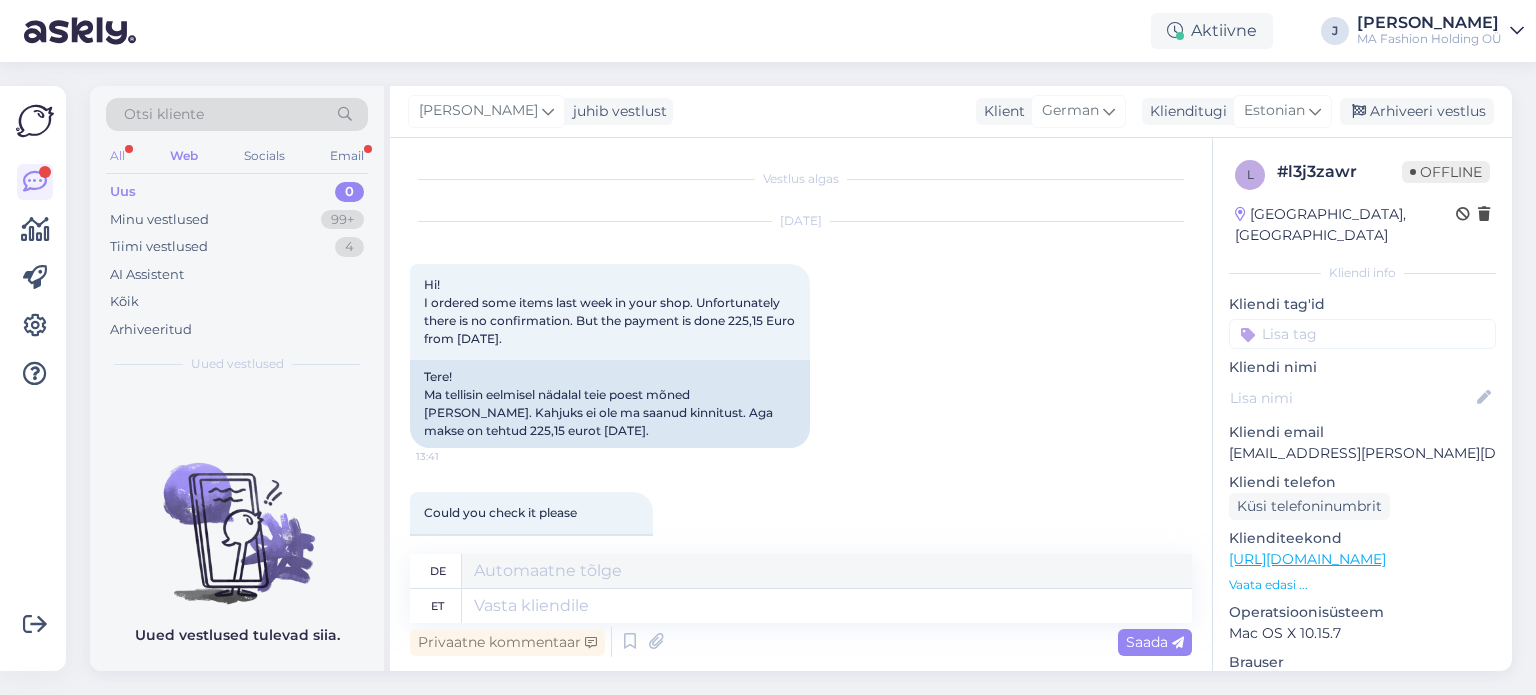 click on "All" at bounding box center [117, 156] 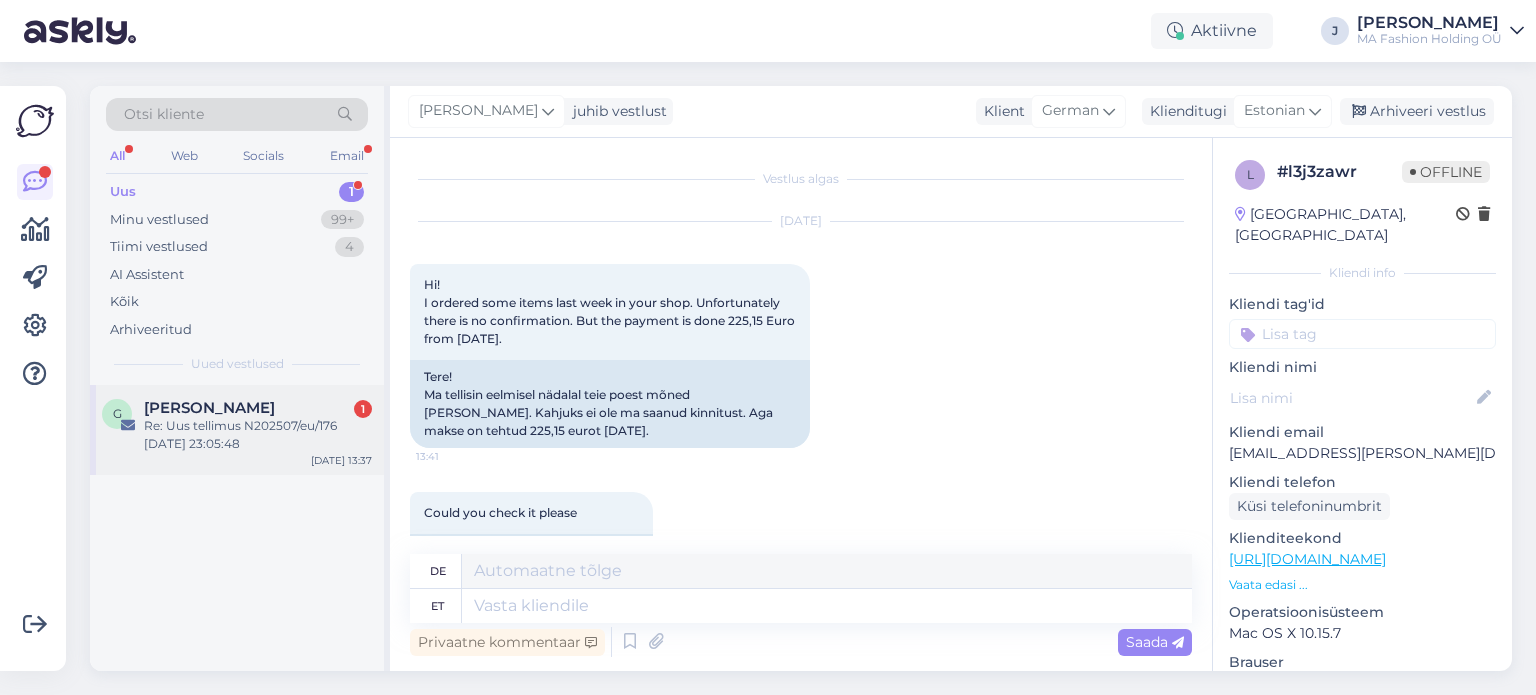 click on "Re: Uus tellimus N202507/eu/176 [DATE] 23:05:48" at bounding box center (258, 435) 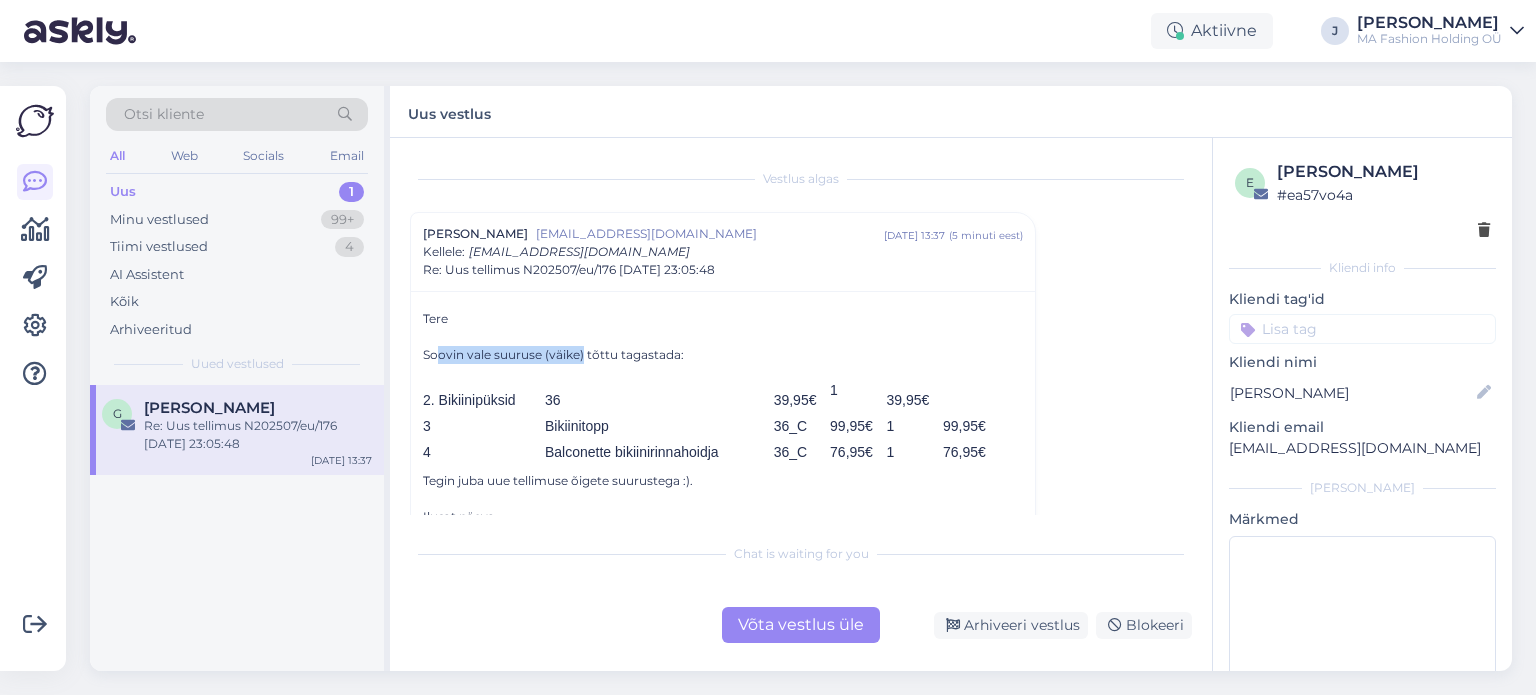 drag, startPoint x: 440, startPoint y: 352, endPoint x: 584, endPoint y: 355, distance: 144.03125 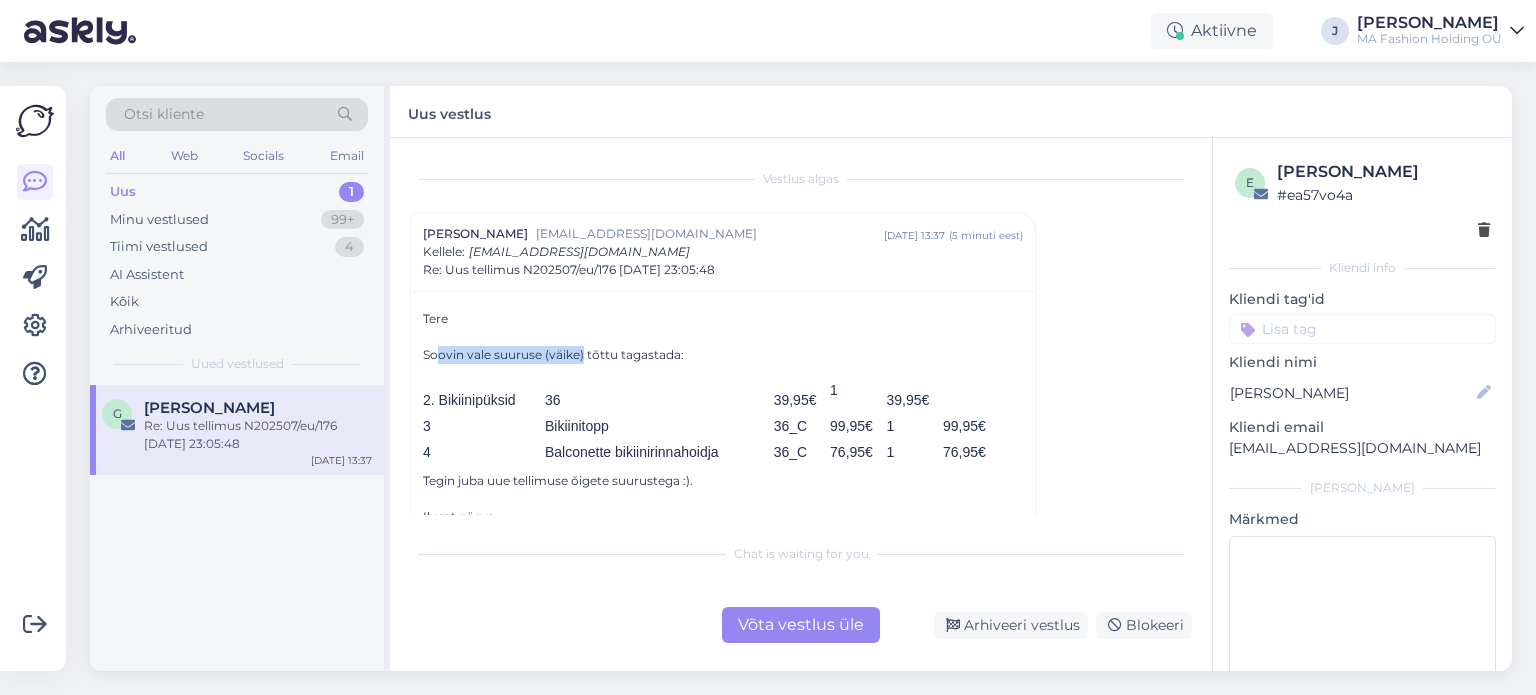 click on "Soovin vale suuruse (väike) tõttu tagastada:" at bounding box center [723, 355] 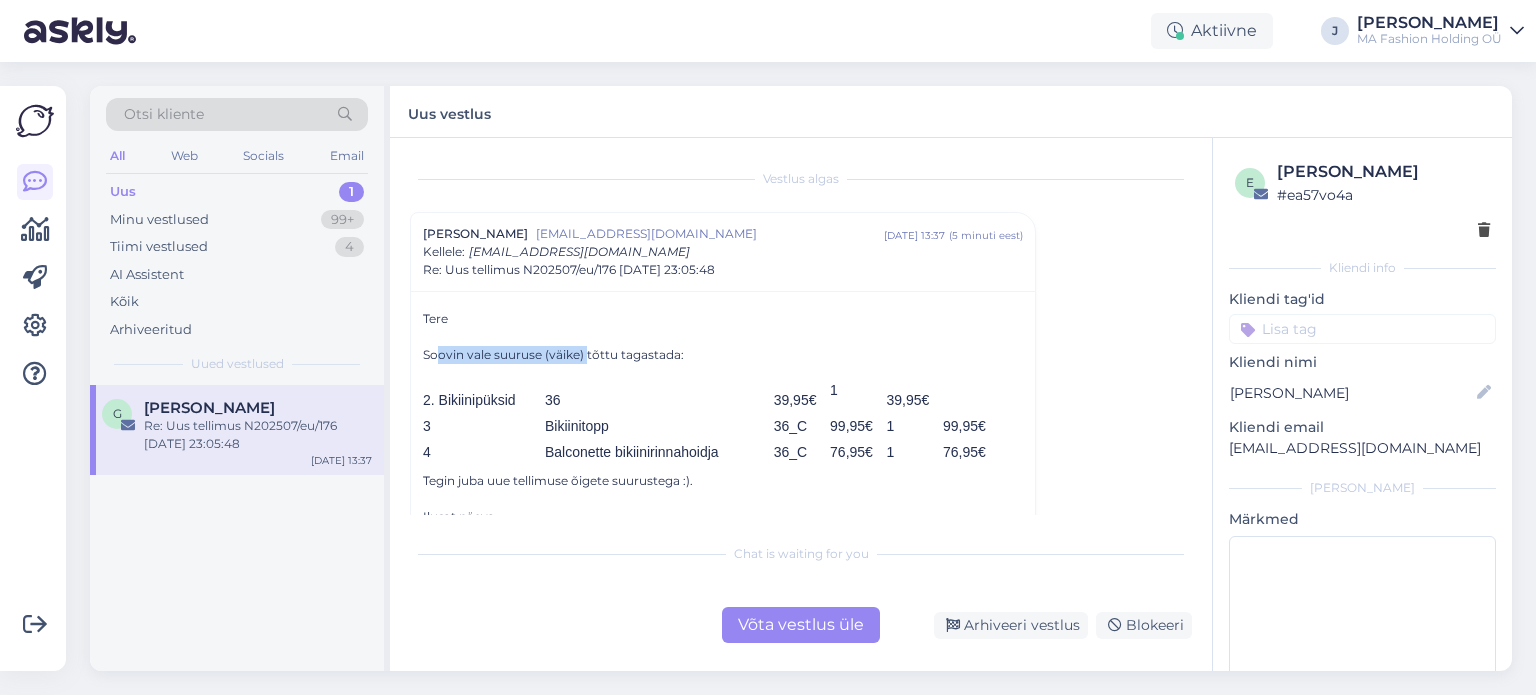 click on "Soovin vale suuruse (väike) tõttu tagastada:" at bounding box center (723, 355) 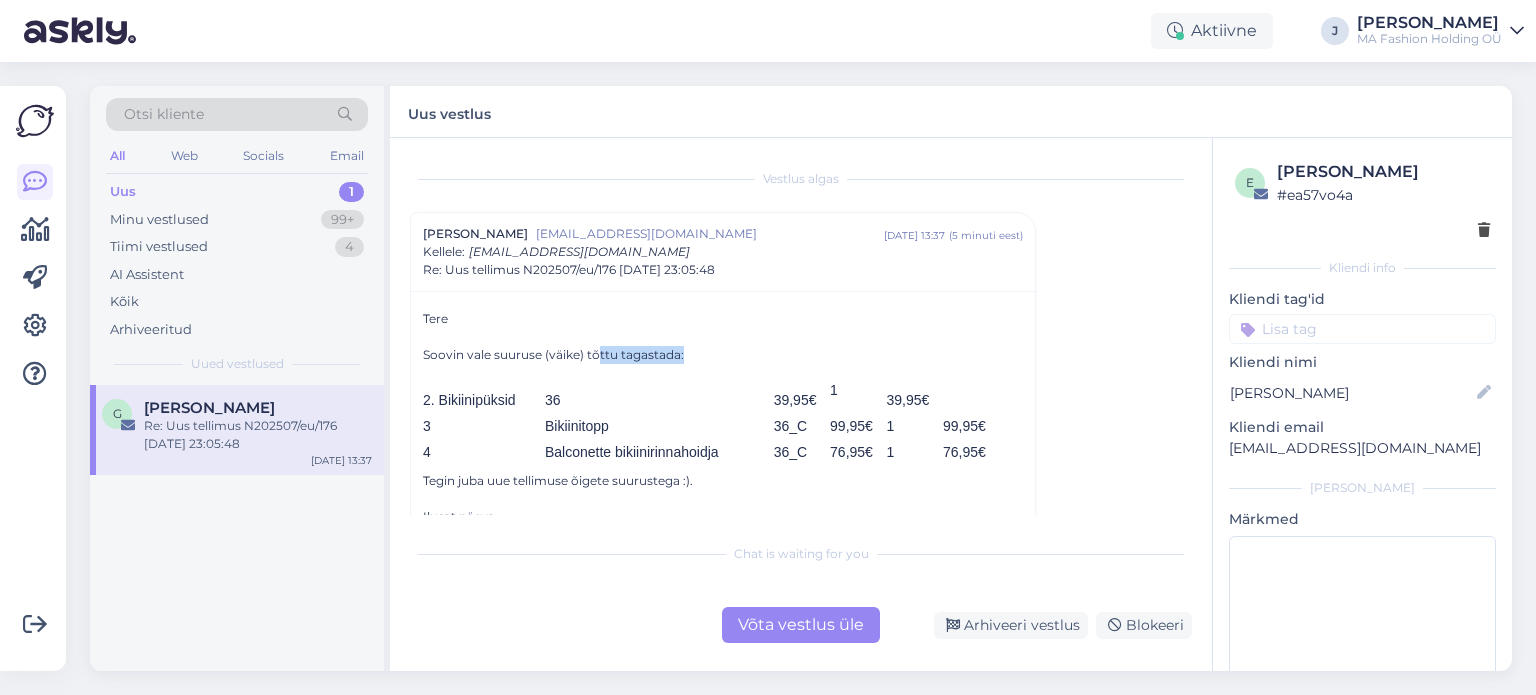 drag, startPoint x: 693, startPoint y: 354, endPoint x: 584, endPoint y: 355, distance: 109.004585 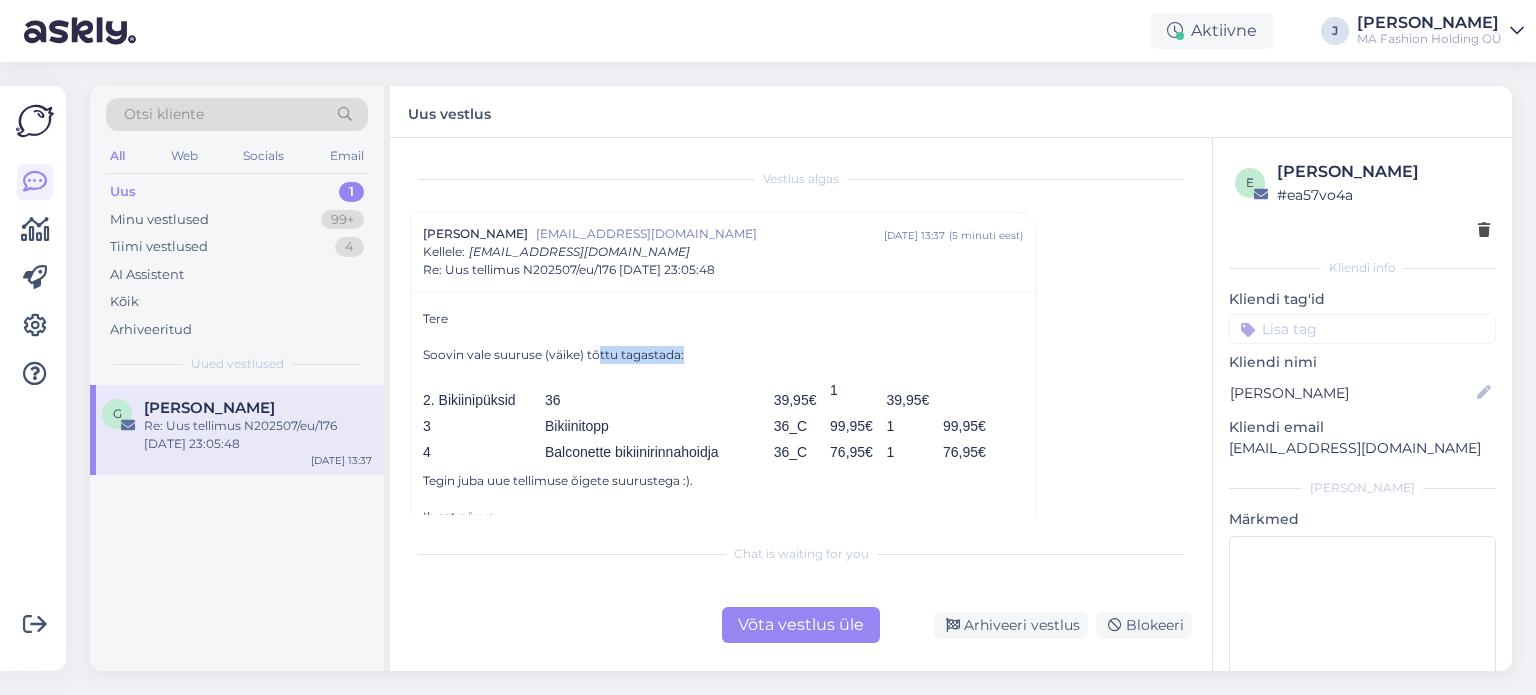 click on "Soovin vale suuruse (väike) tõttu tagastada:" at bounding box center [723, 355] 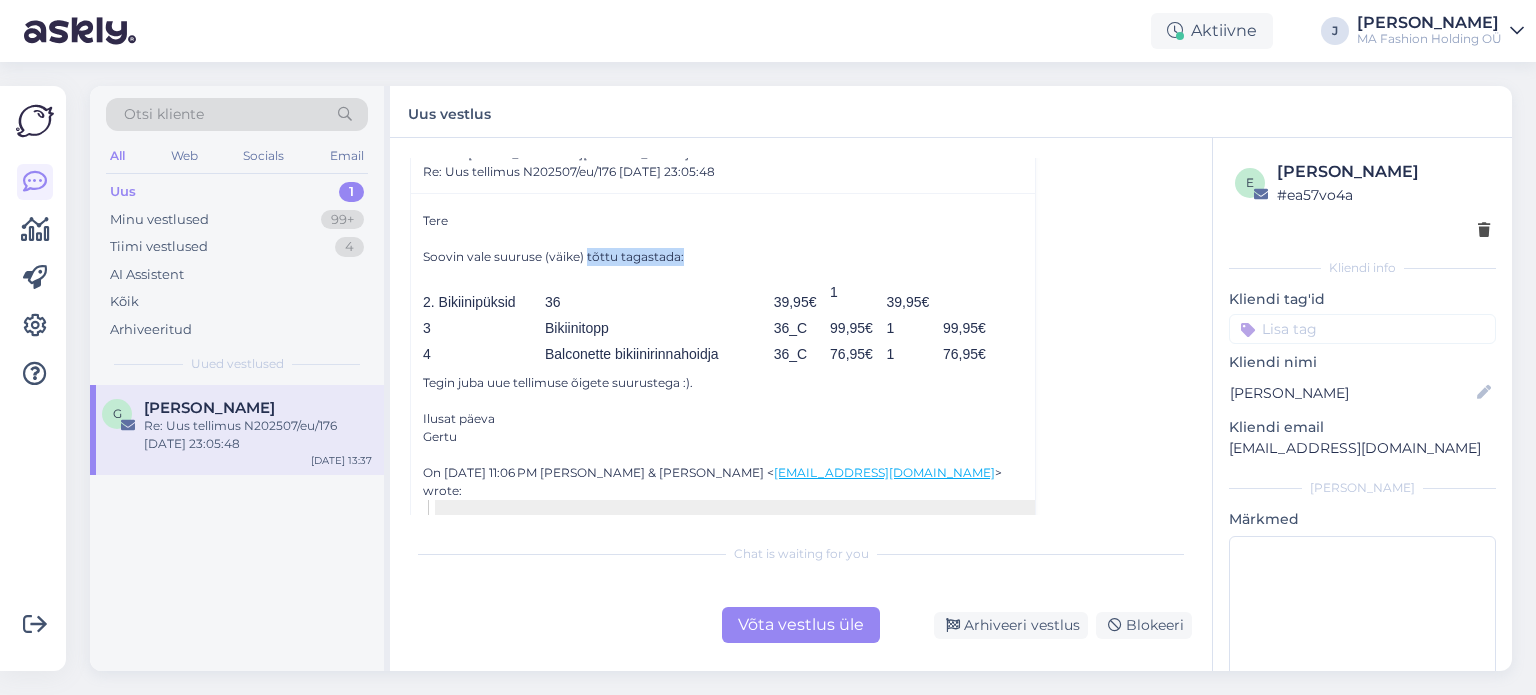 scroll, scrollTop: 200, scrollLeft: 0, axis: vertical 